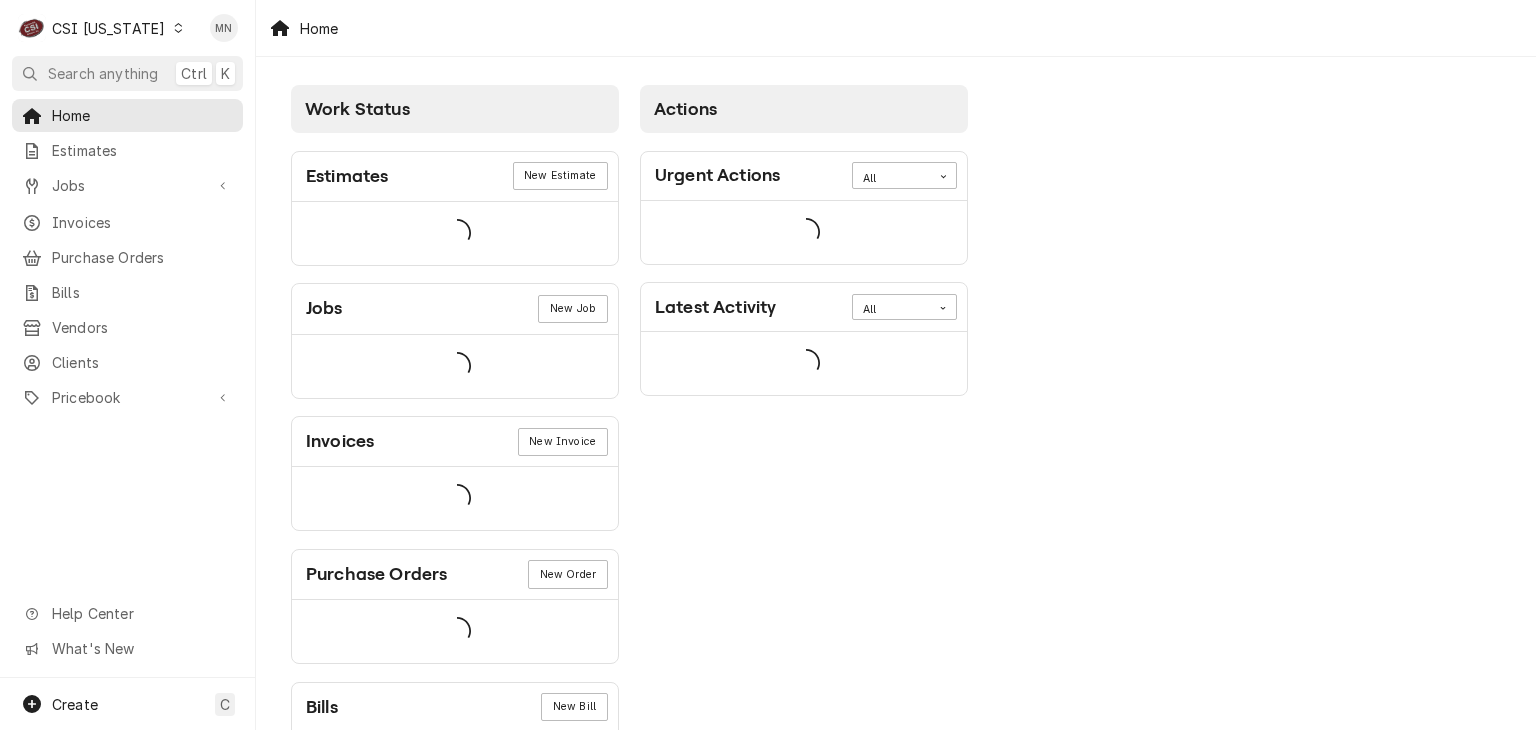 scroll, scrollTop: 0, scrollLeft: 0, axis: both 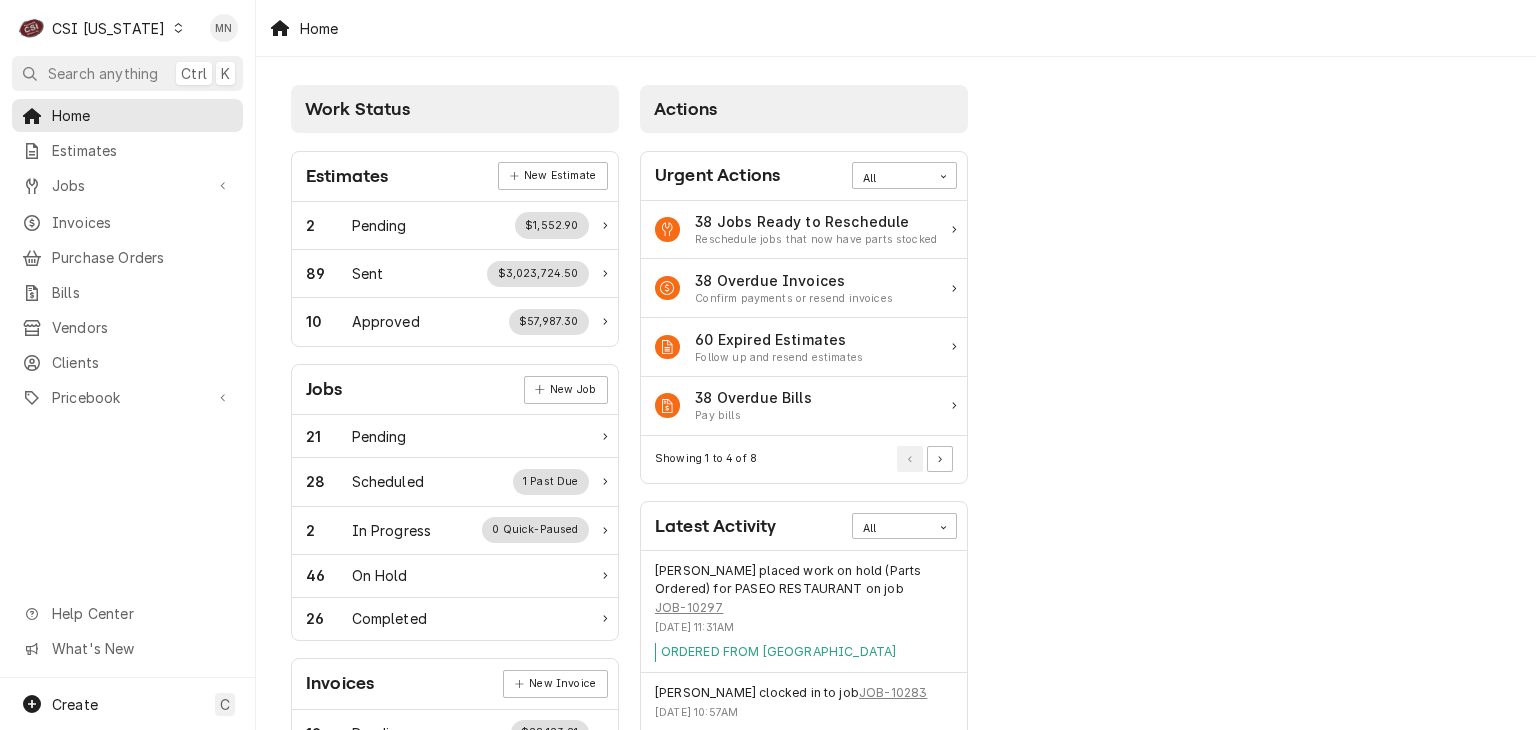 click on "CSI [US_STATE]" at bounding box center (108, 28) 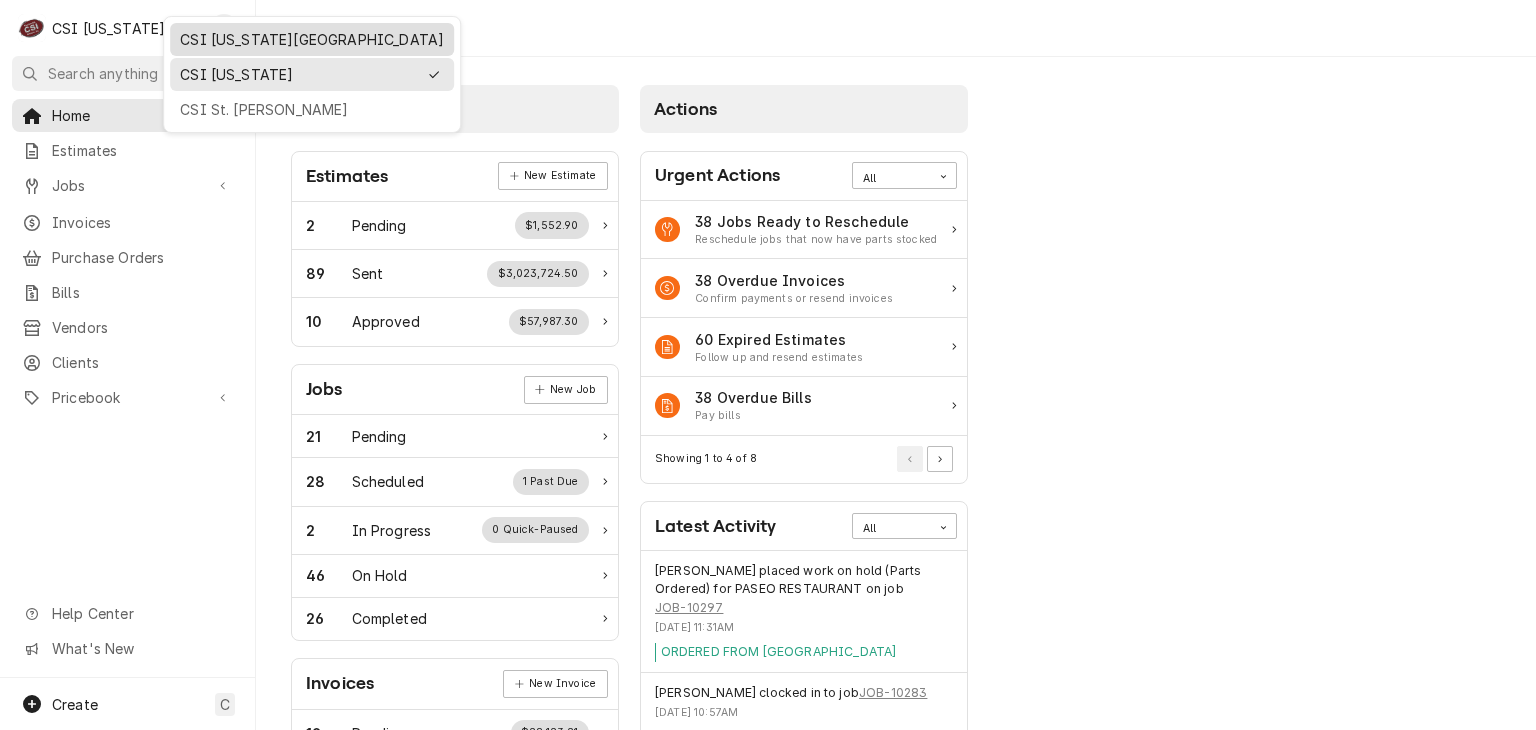 click on "CSI [US_STATE][GEOGRAPHIC_DATA]" at bounding box center (312, 39) 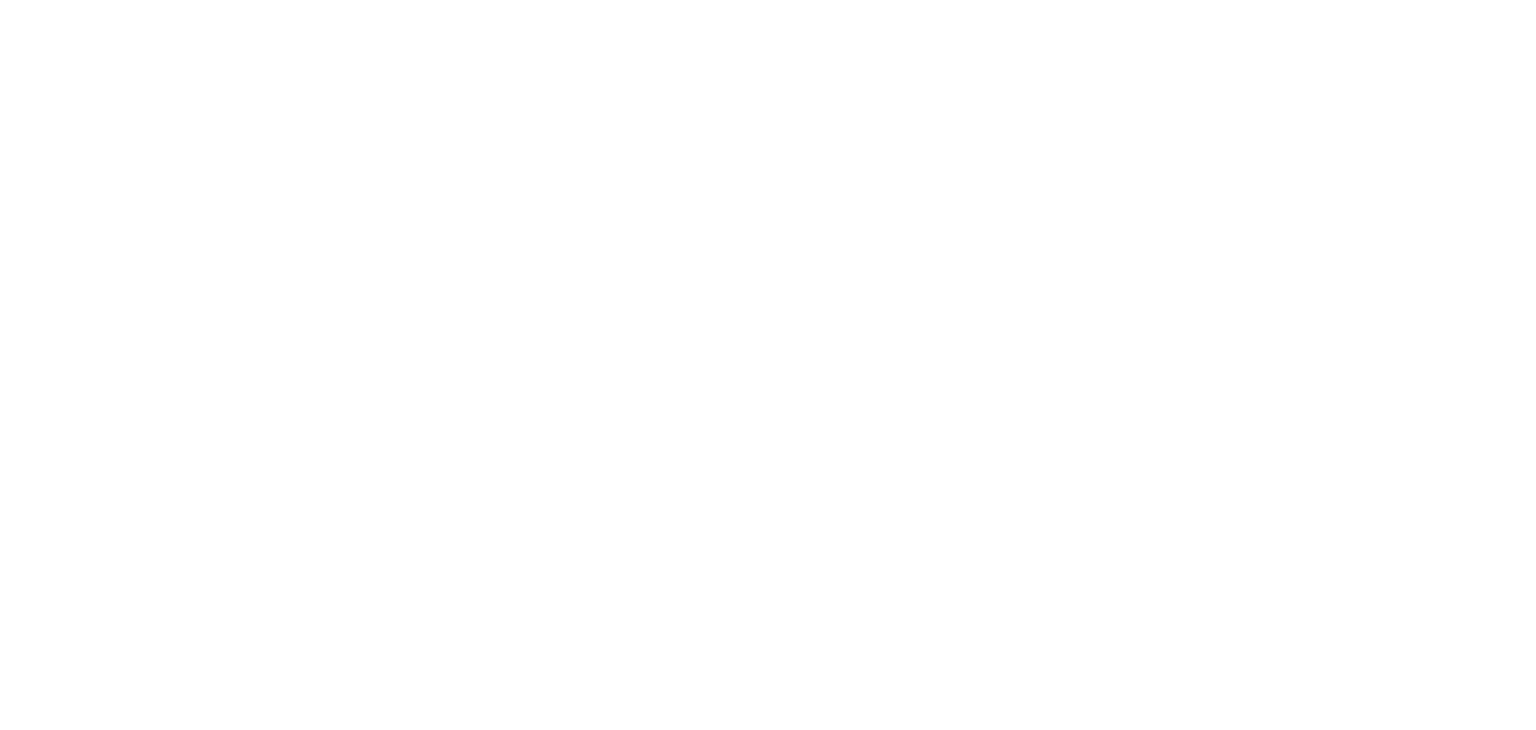 scroll, scrollTop: 0, scrollLeft: 0, axis: both 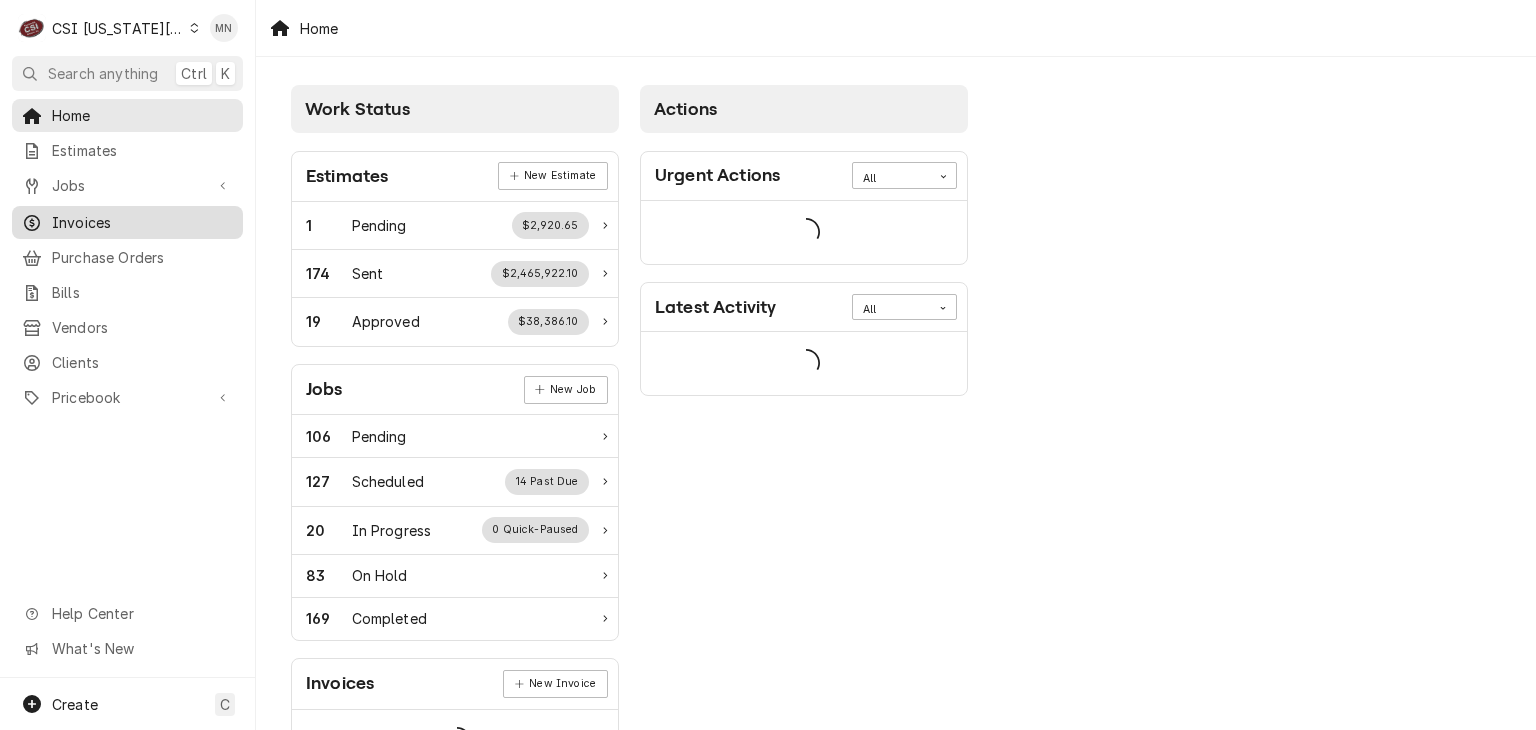 click on "Invoices" at bounding box center (142, 222) 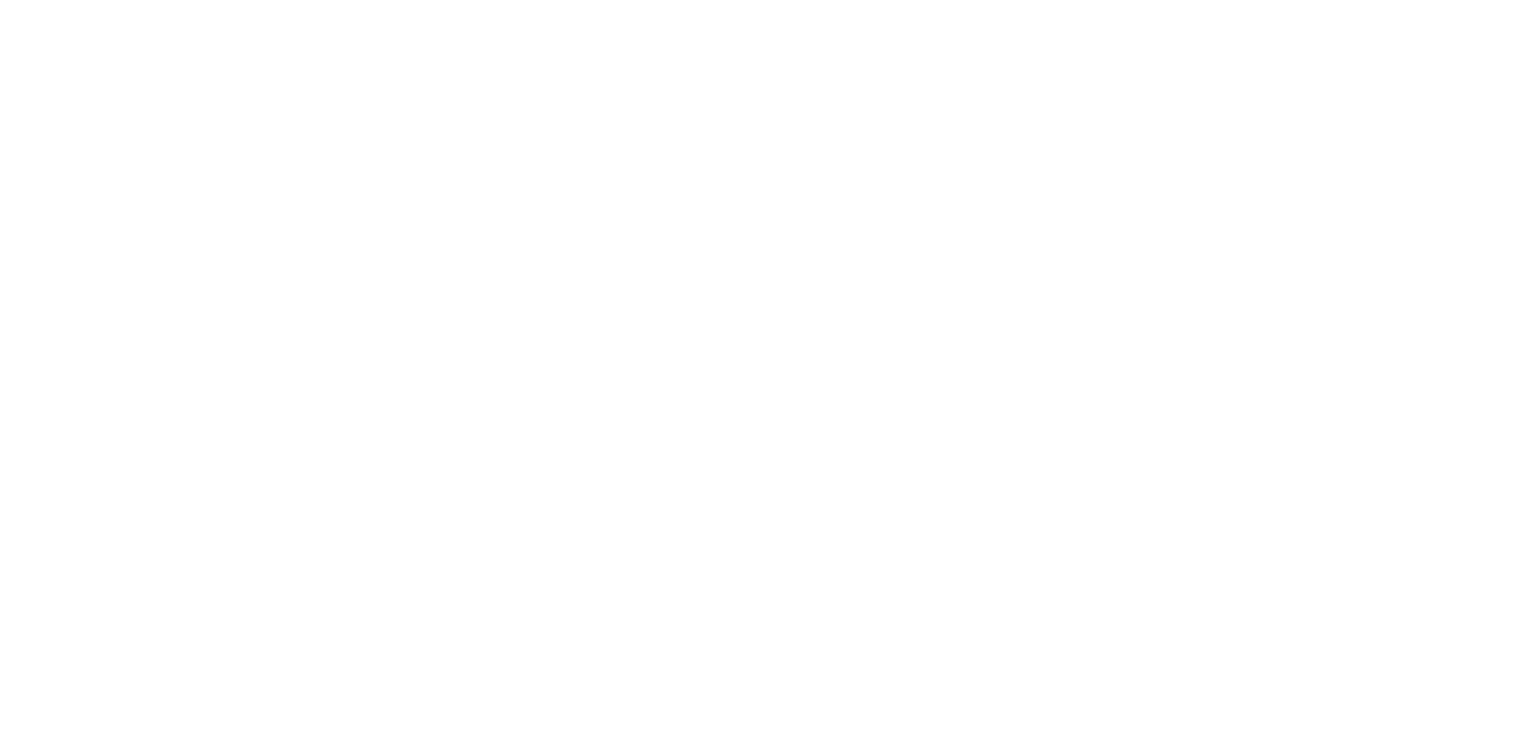 scroll, scrollTop: 0, scrollLeft: 0, axis: both 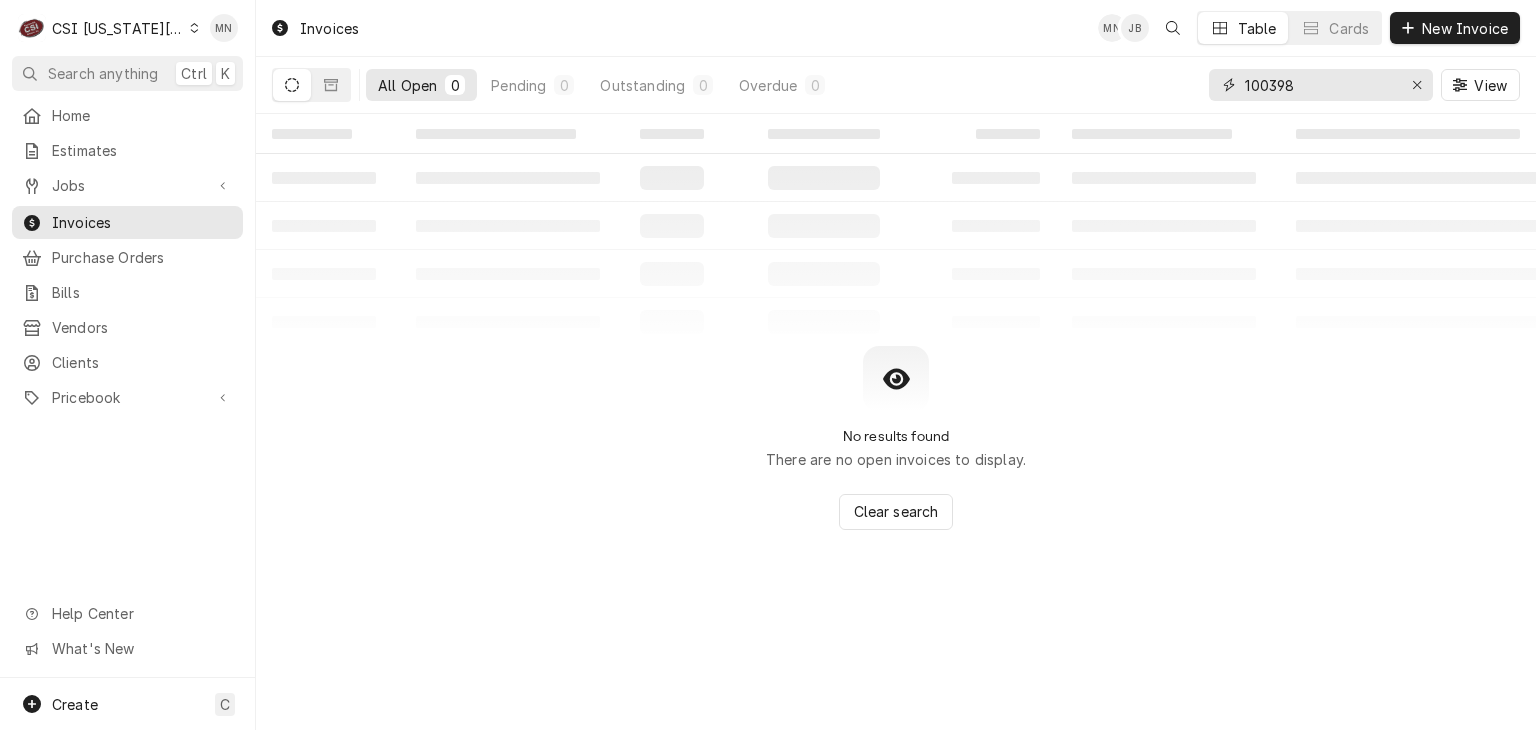drag, startPoint x: 1314, startPoint y: 84, endPoint x: 1033, endPoint y: 93, distance: 281.1441 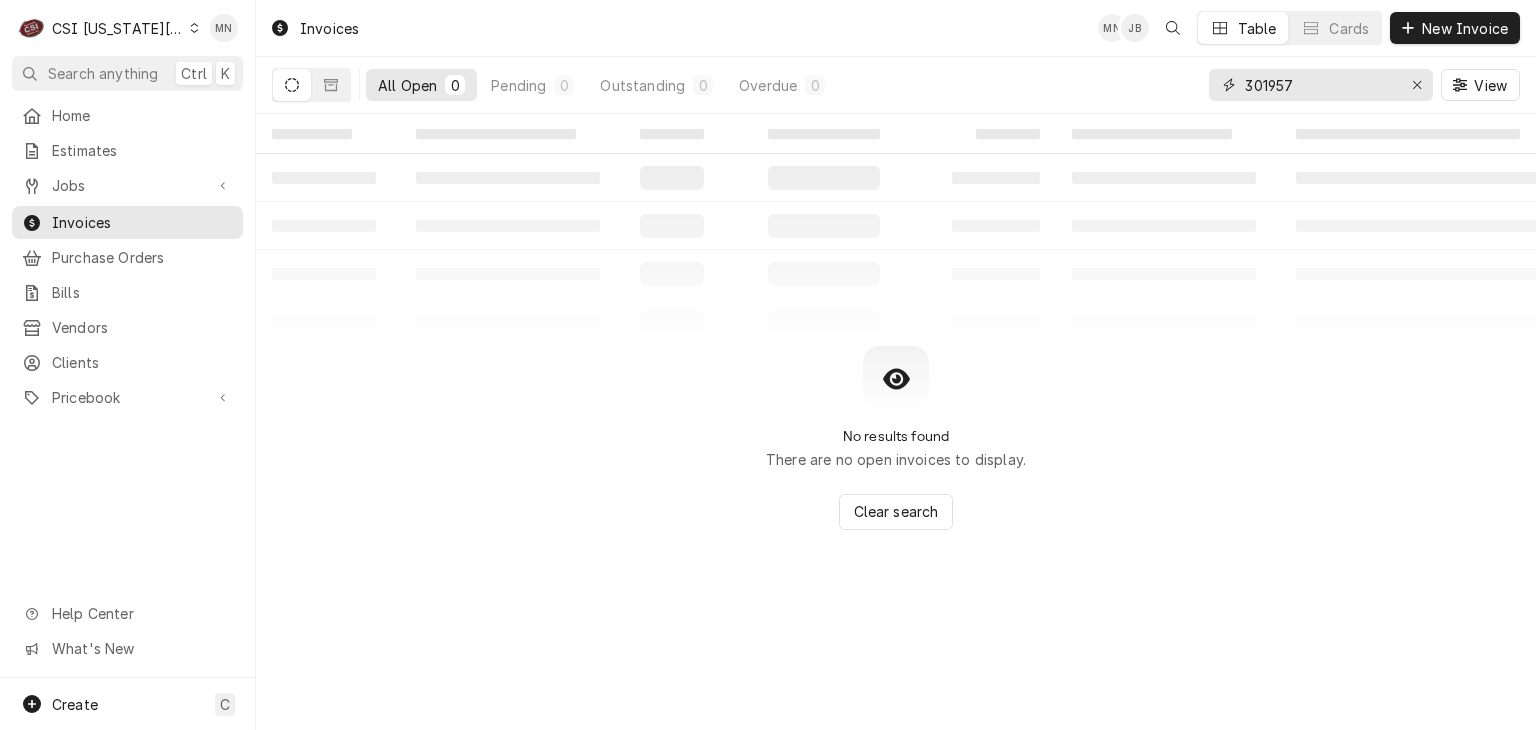 type on "301957" 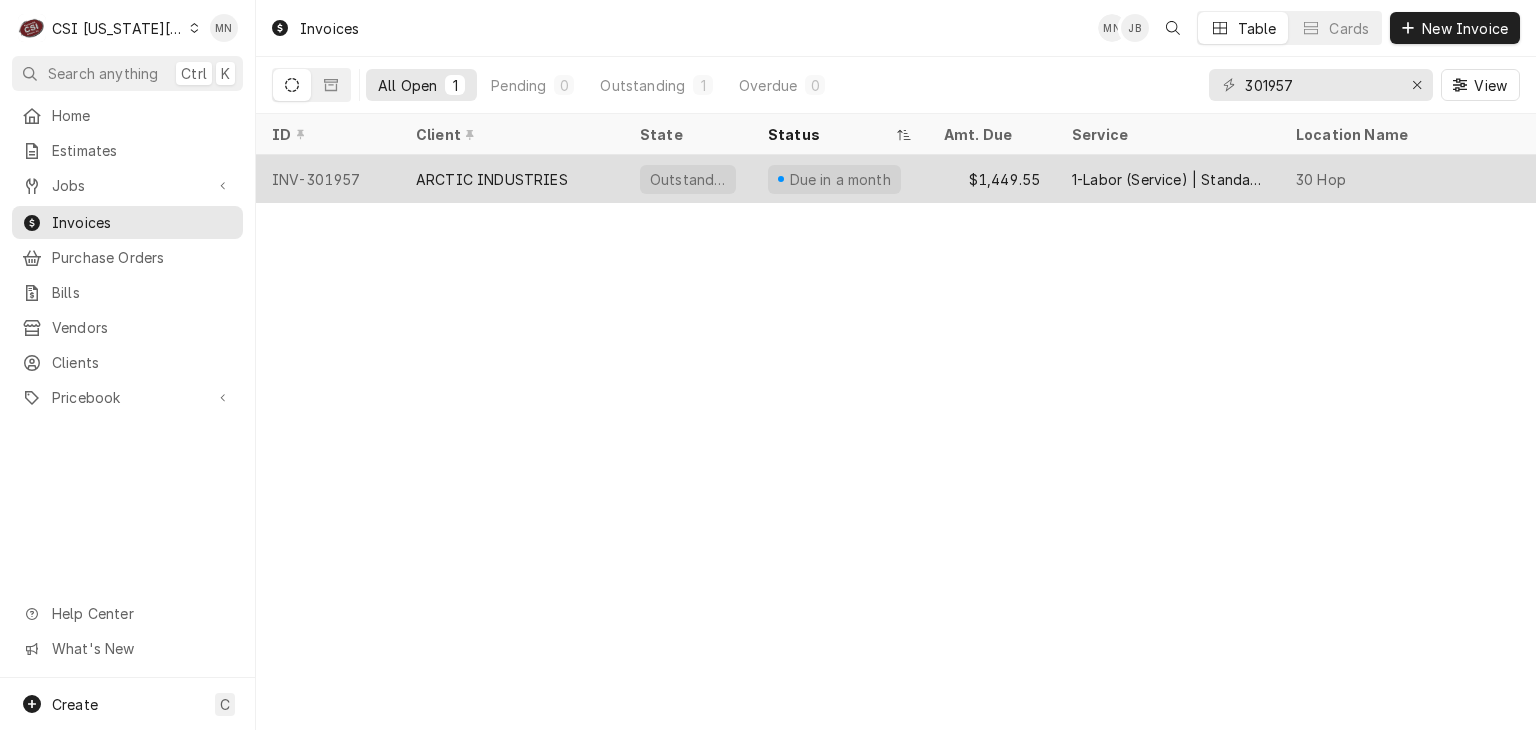 click on "ARCTIC INDUSTRIES" at bounding box center (492, 179) 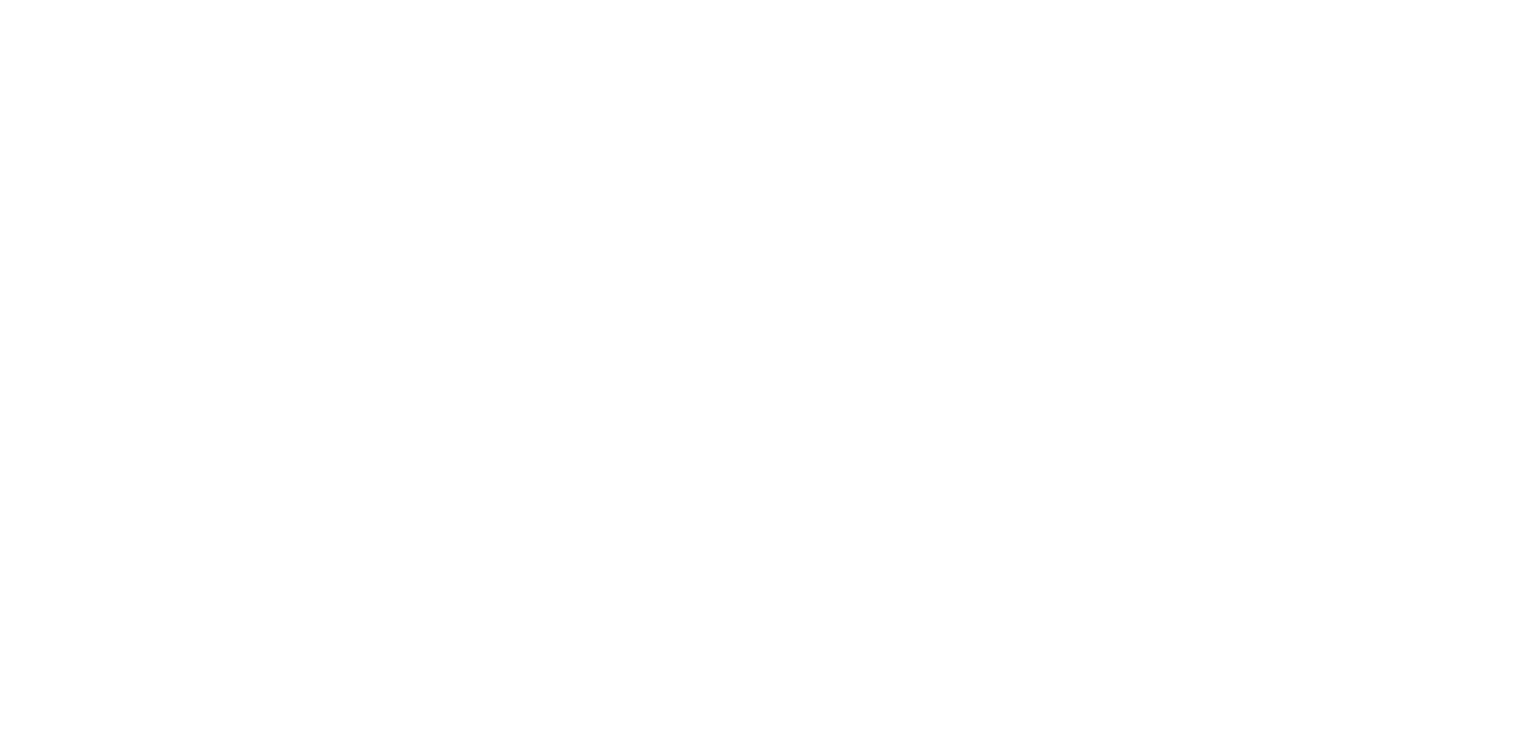scroll, scrollTop: 0, scrollLeft: 0, axis: both 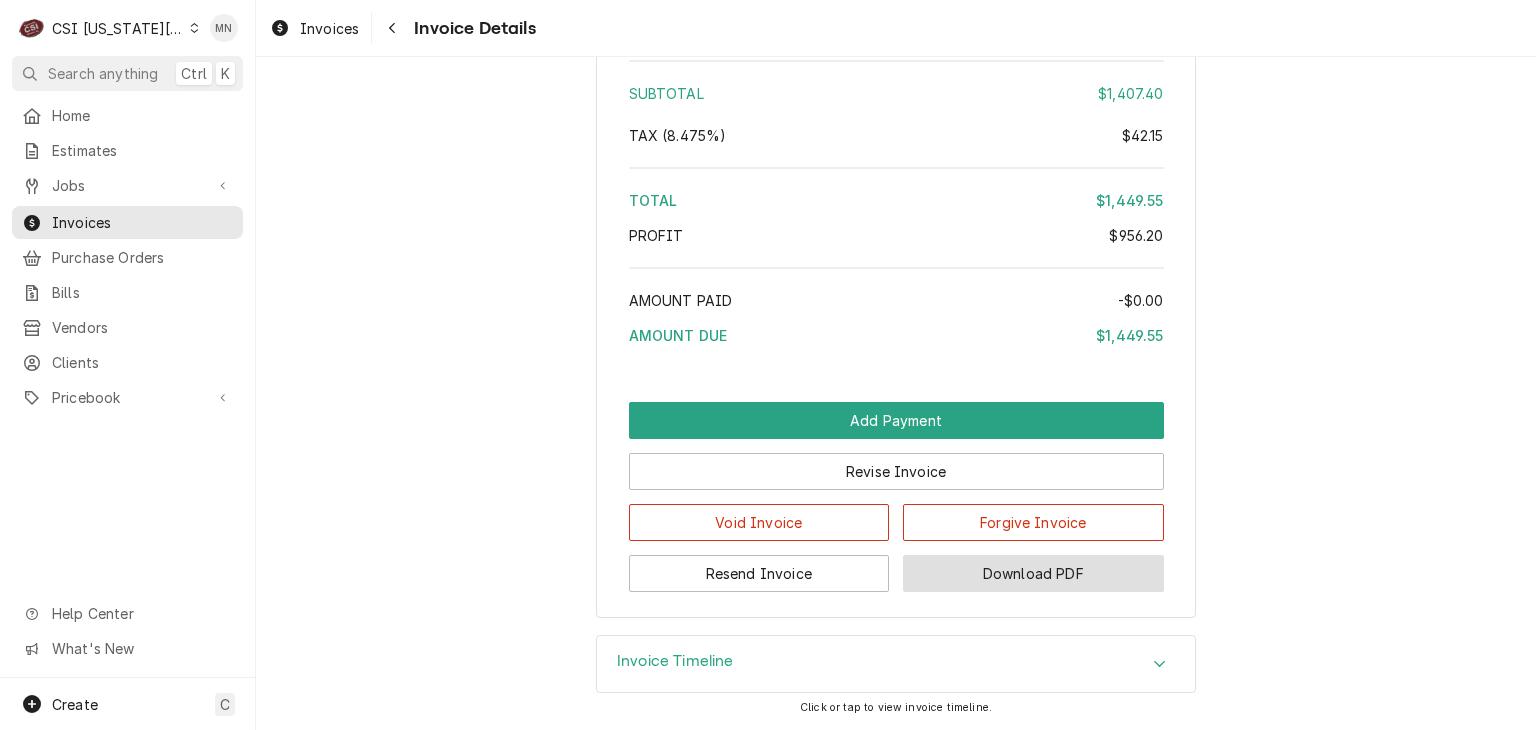click on "Download PDF" at bounding box center [1033, 573] 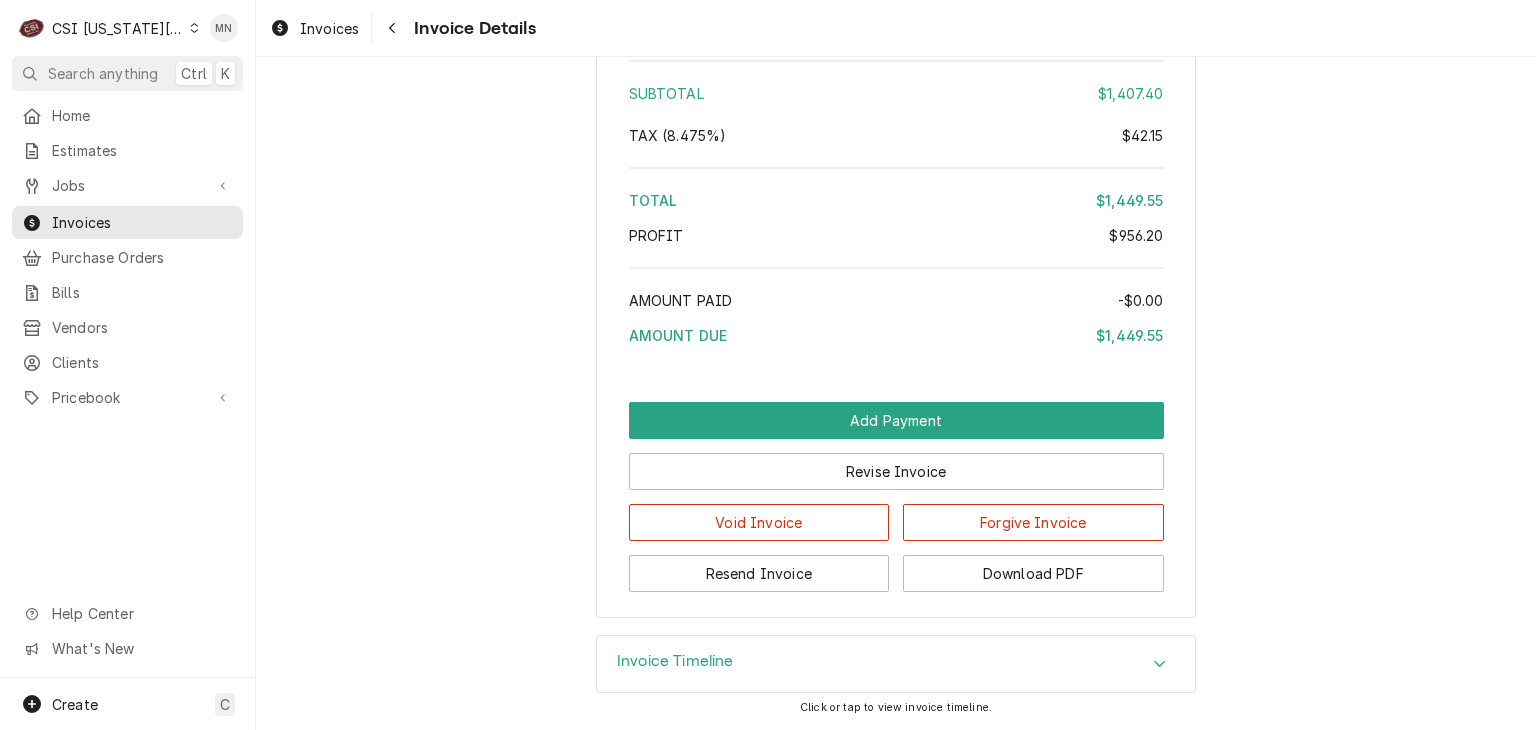 click on "Outstanding Sender CSI Kansas City CSI Commercial Services Inc
1021 NE Jib Ct Unit B
Lee’s Summit, MO 64064 (816) 523-2000 servicekc@csi1.com Recipient (Bill To) ARCTIC INDUSTRIES ARCTIC INDUSTRIES
9731 NW 114th Way
Medley, FL 33178 Service Location 30 Hop
1020 Northwest Pryor Road
Lees Summit, MO 64081 Roopairs Invoice ID INV-301957 Service Type 1-Labor (Service) | Standard | Incurred Labels  (Only Visible to You) ¹ Warranty 🛡️ Date Issued Jul 18, 2025 Terms Net 30 Date Due Aug 17, 2025 Sent On Fri, Jul 18th, 2025 - 10:55 AM Last Modified Fri, Jul 18th, 2025 - 11:14 AM Service Charges Short Description 1-Labor (Service) | Standard | Incurred Subtype [#1-SALE] LABR-REG Service Dates May 15, 2025 - May 16, 2025 Hourly Cost $0.00/hr Qty. 6hrs Rate $125.00/hr Amount $750.00 Tax Non-Taxable Service  Summary Parts and Materials Short Description Circuit Board 8 Manufacturer — Manufacturer Part # RUS-08219624 Subtype [#2-DUAL] INVEN-PARTS Inventory Location 01 | BRIAN HAWKINS #161 Unit Cost $451.20 Qty." at bounding box center [896, -1568] 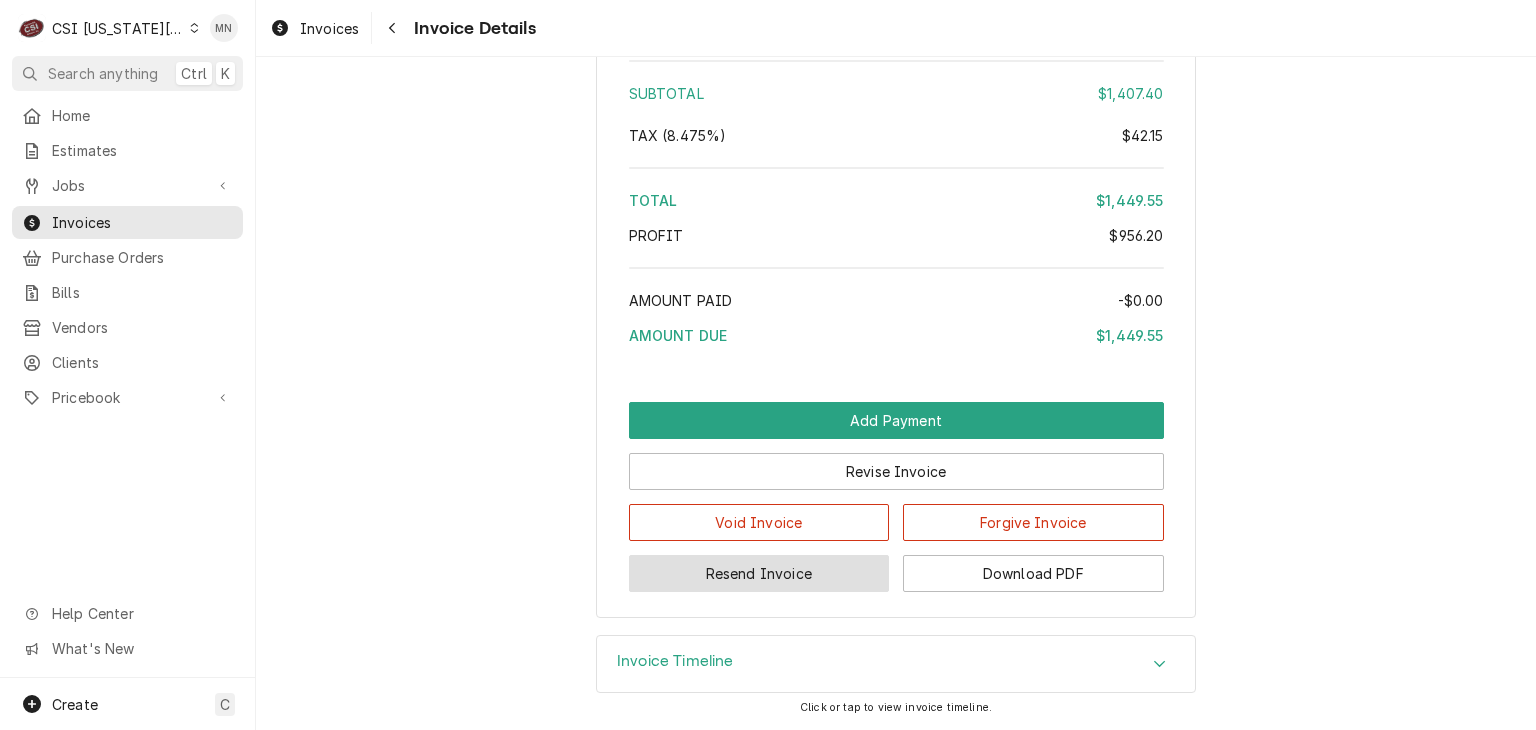 click on "Resend Invoice" at bounding box center [759, 573] 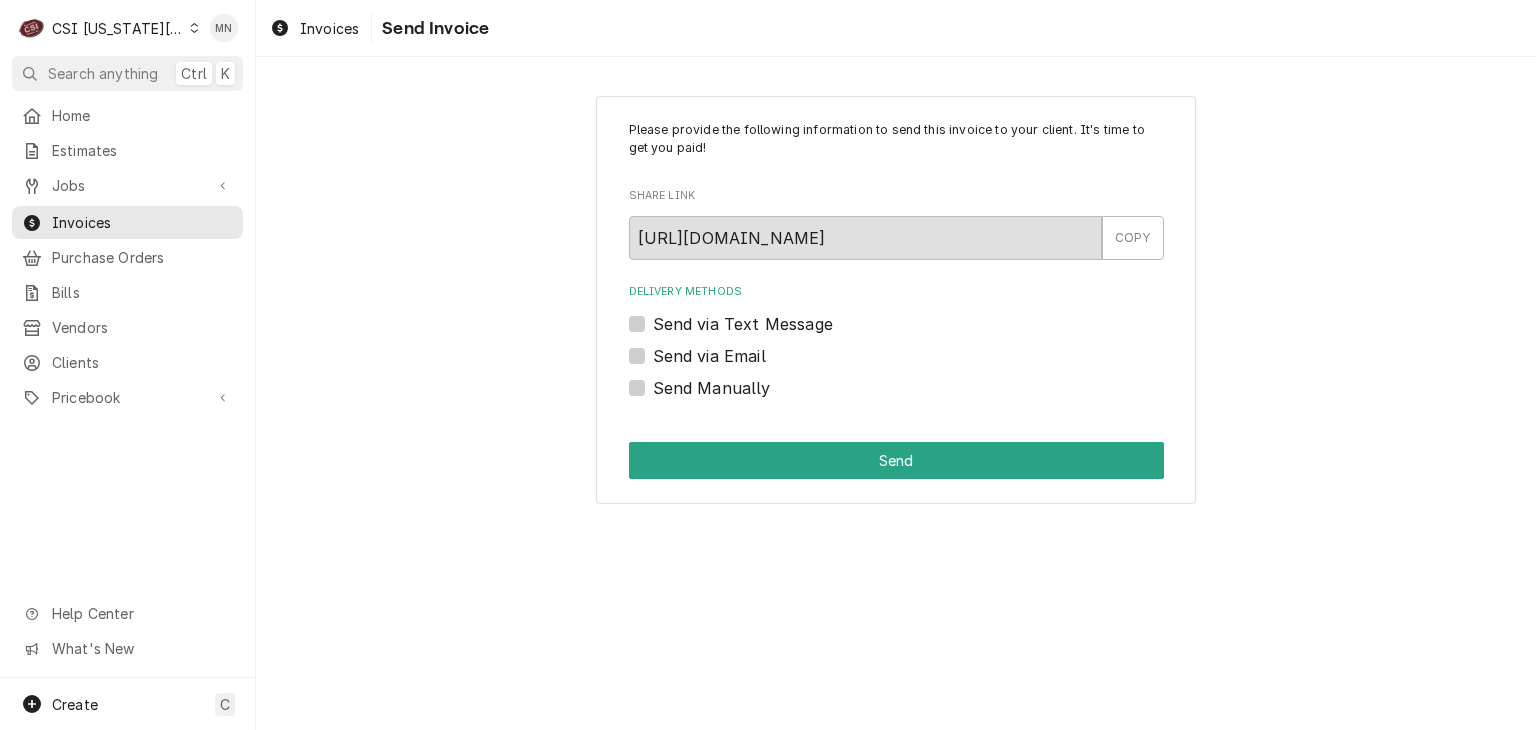 click on "Send Manually" at bounding box center [712, 388] 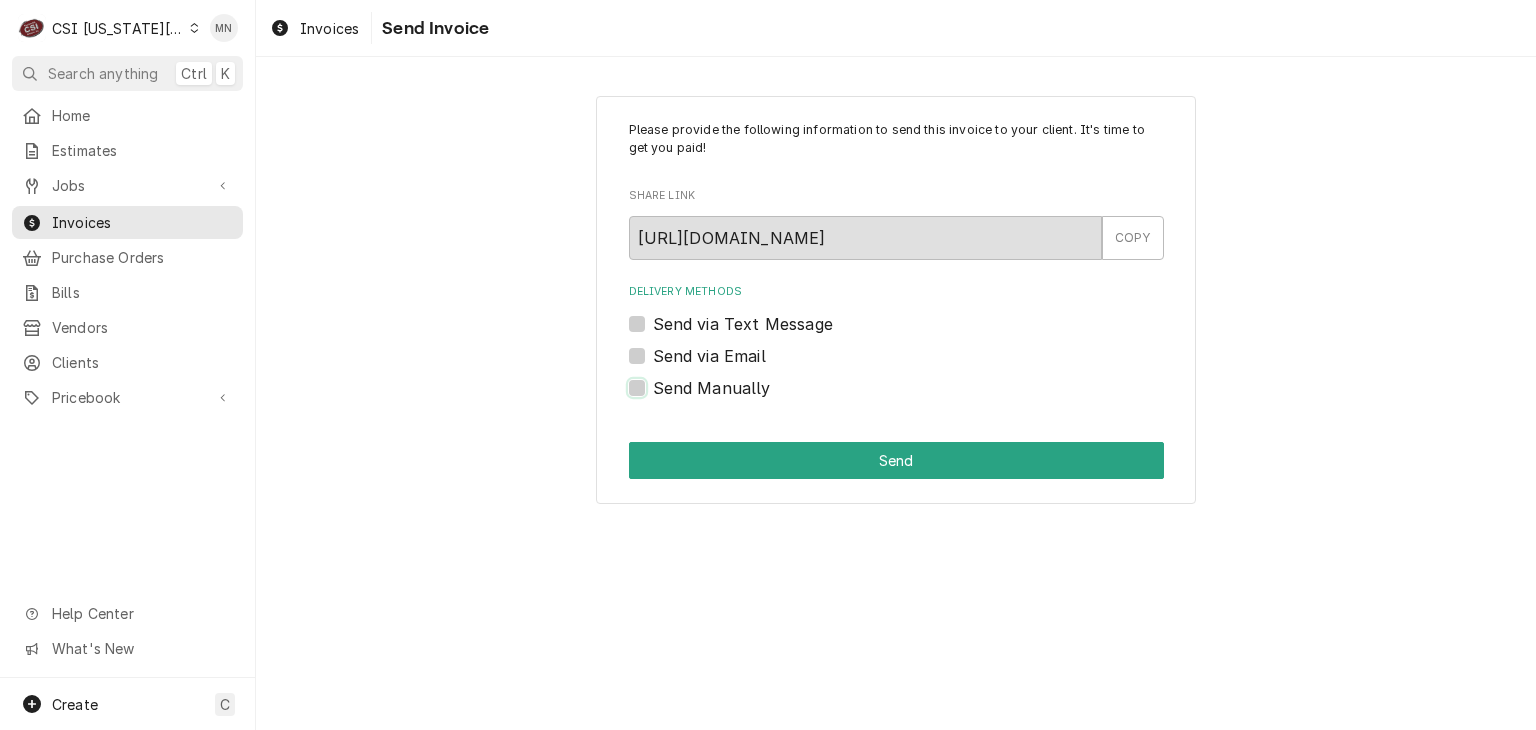 checkbox on "true" 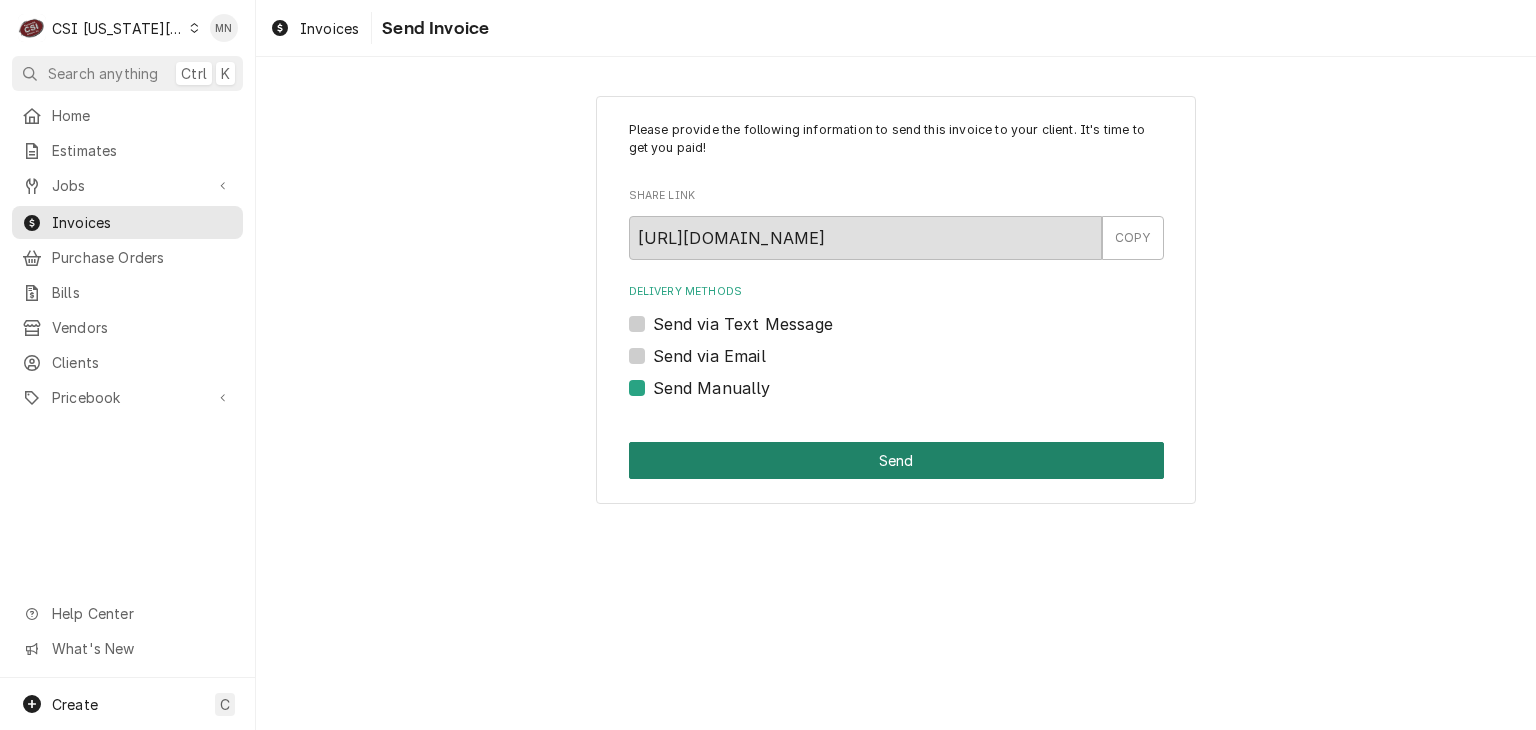 click on "Send" at bounding box center [896, 460] 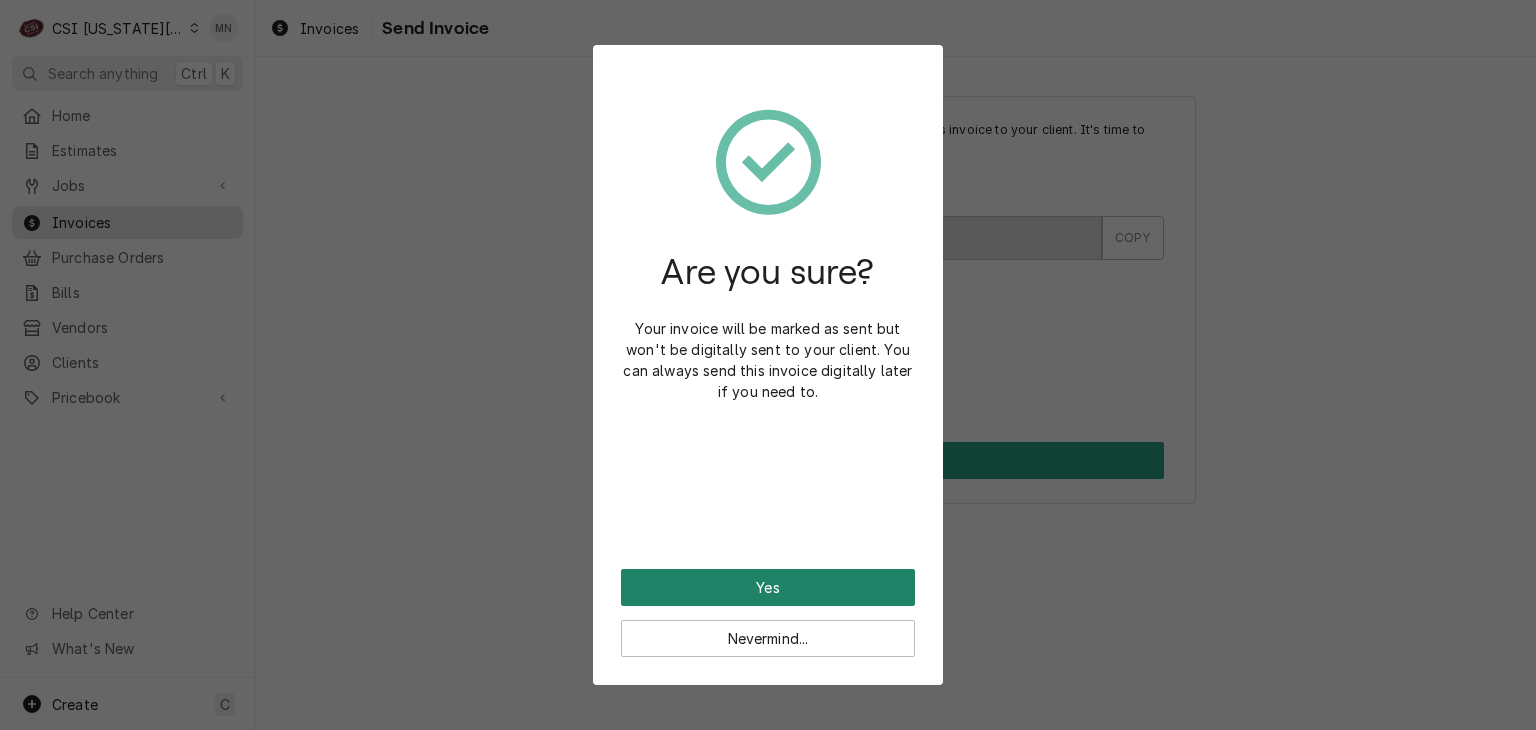 click on "Yes" at bounding box center [768, 587] 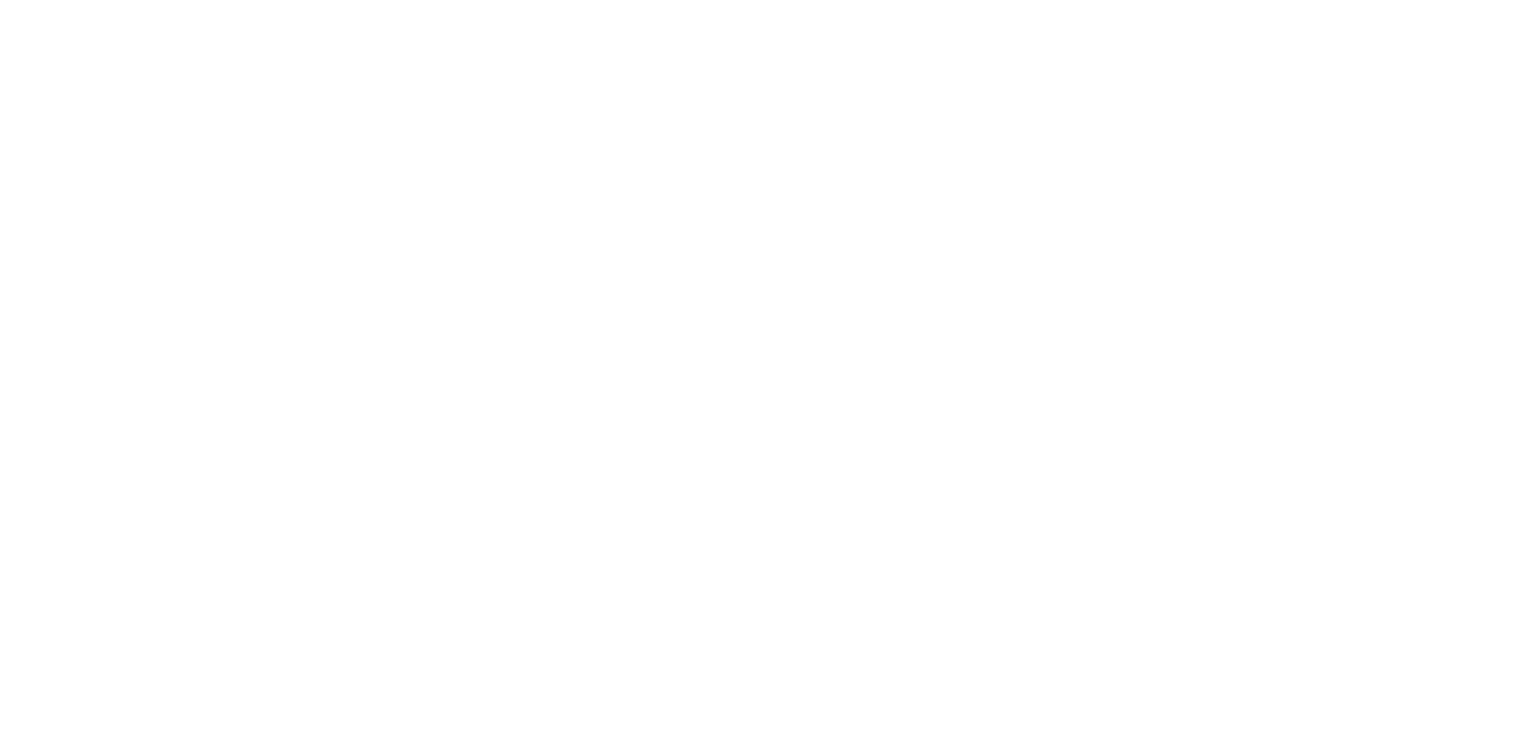scroll, scrollTop: 0, scrollLeft: 0, axis: both 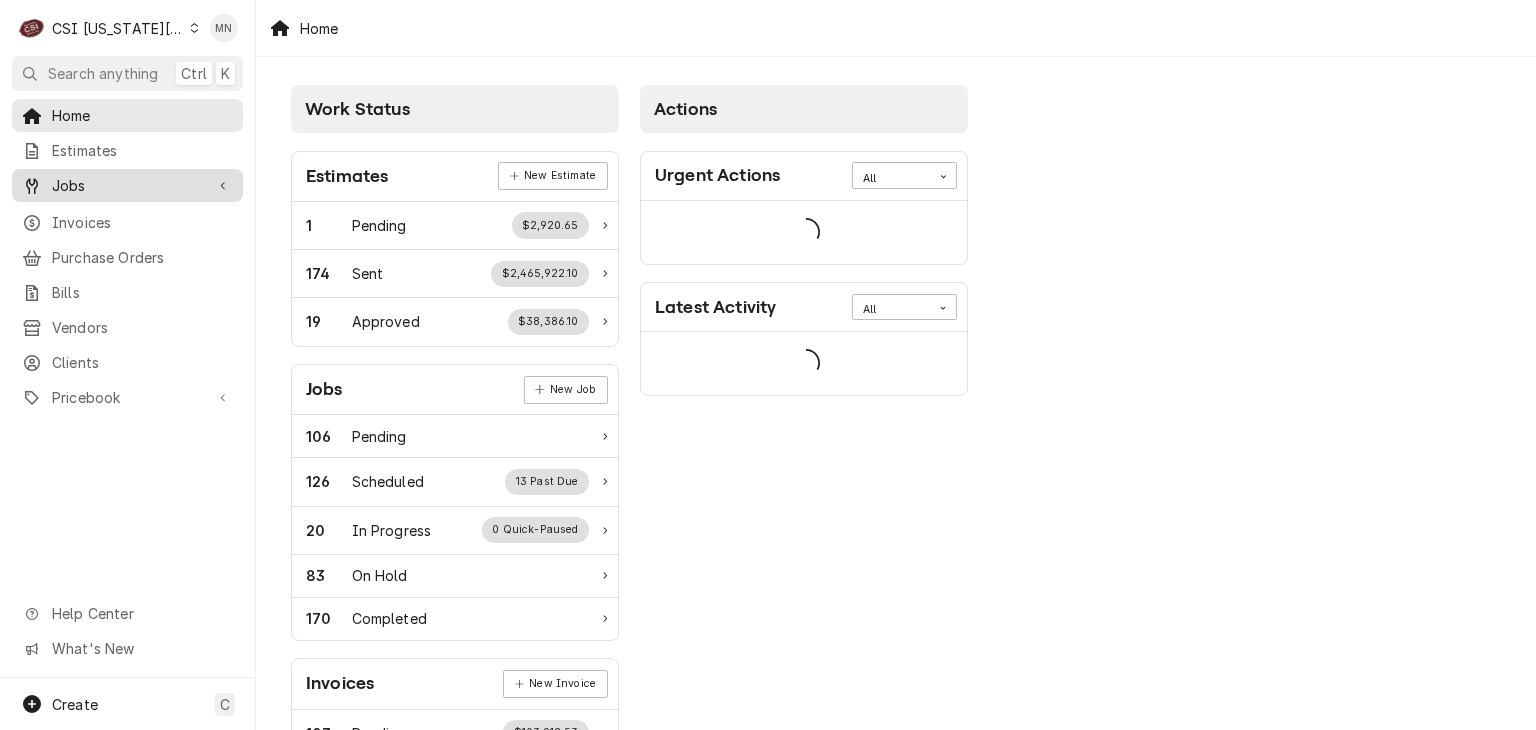 click on "Jobs" at bounding box center (127, 185) 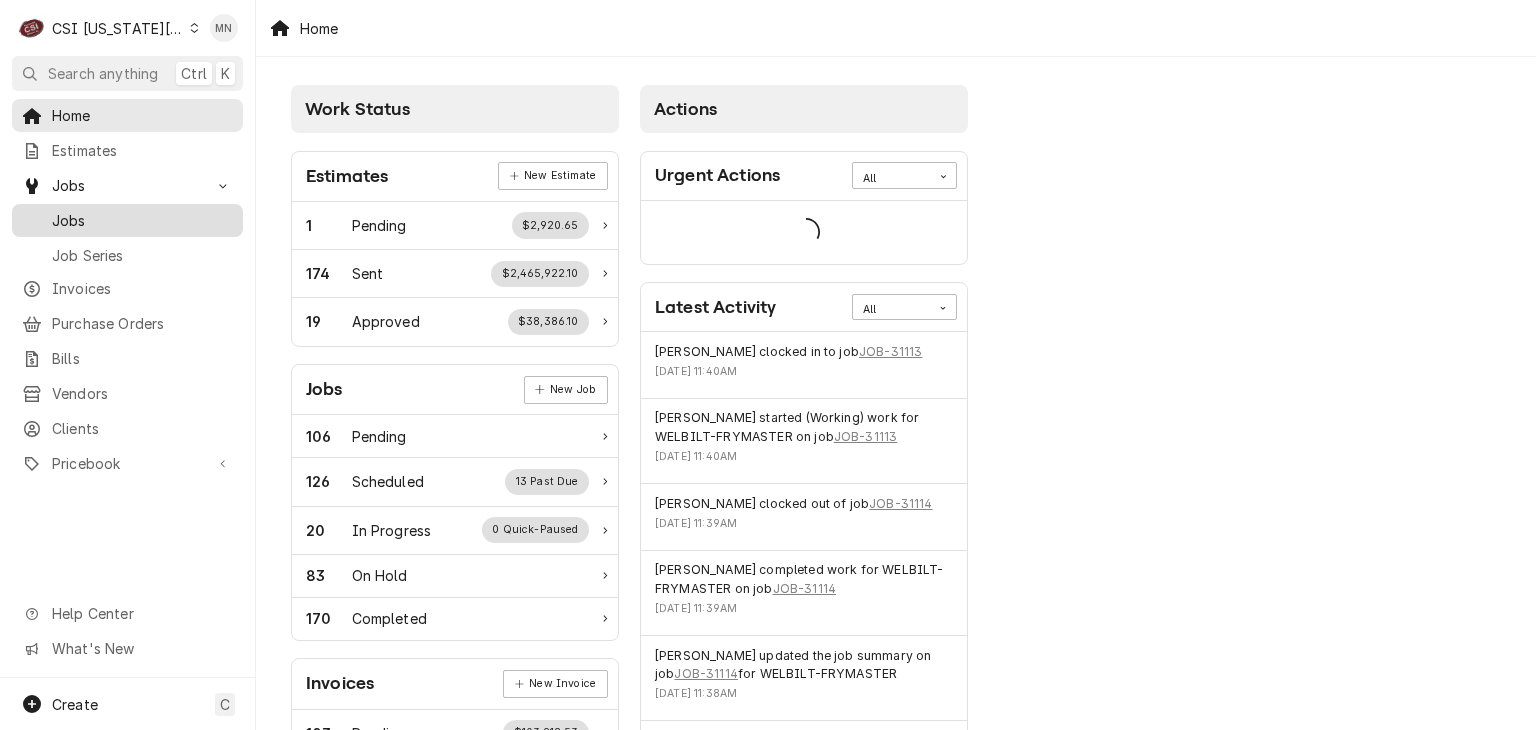 click on "Jobs" at bounding box center [142, 220] 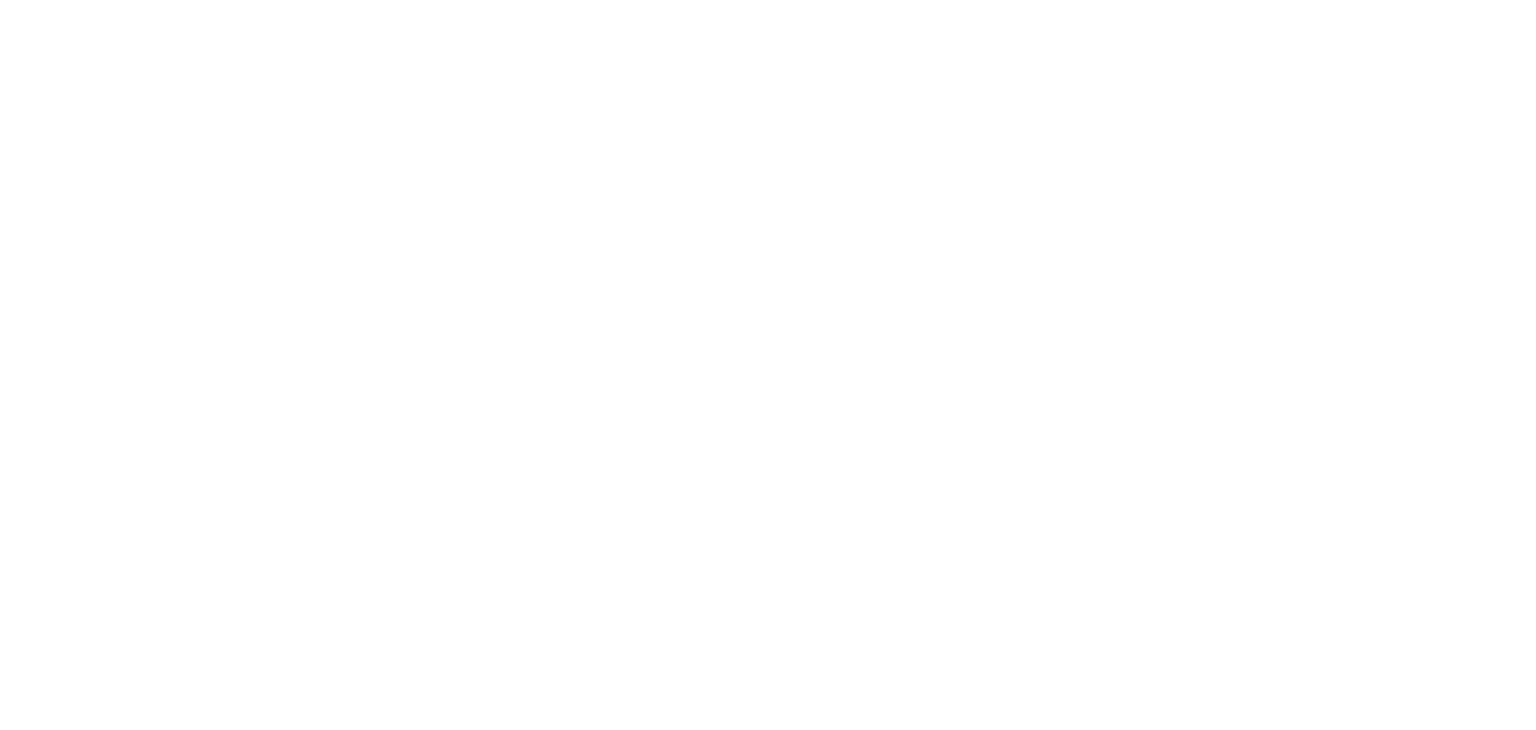scroll, scrollTop: 0, scrollLeft: 0, axis: both 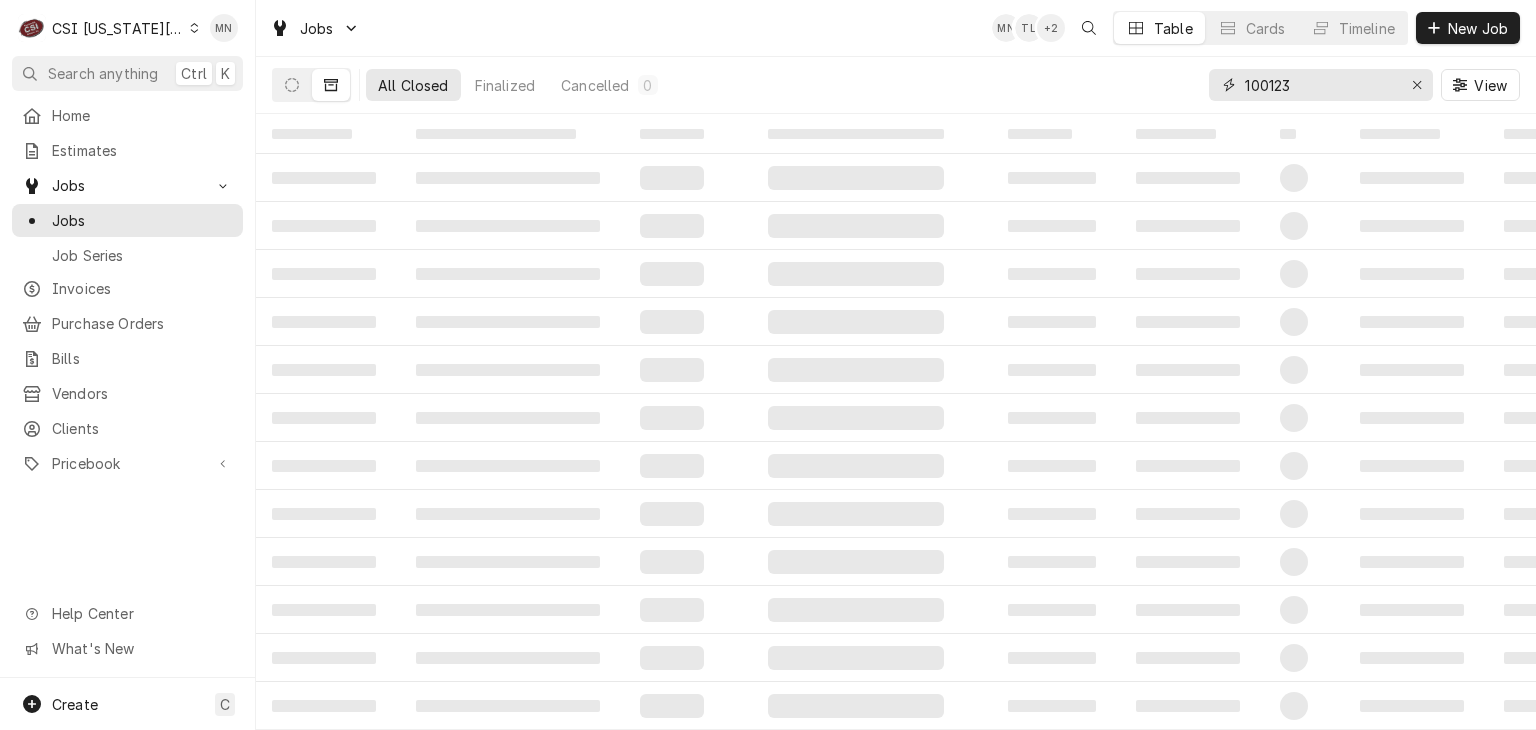 drag, startPoint x: 1309, startPoint y: 86, endPoint x: 1161, endPoint y: 81, distance: 148.08444 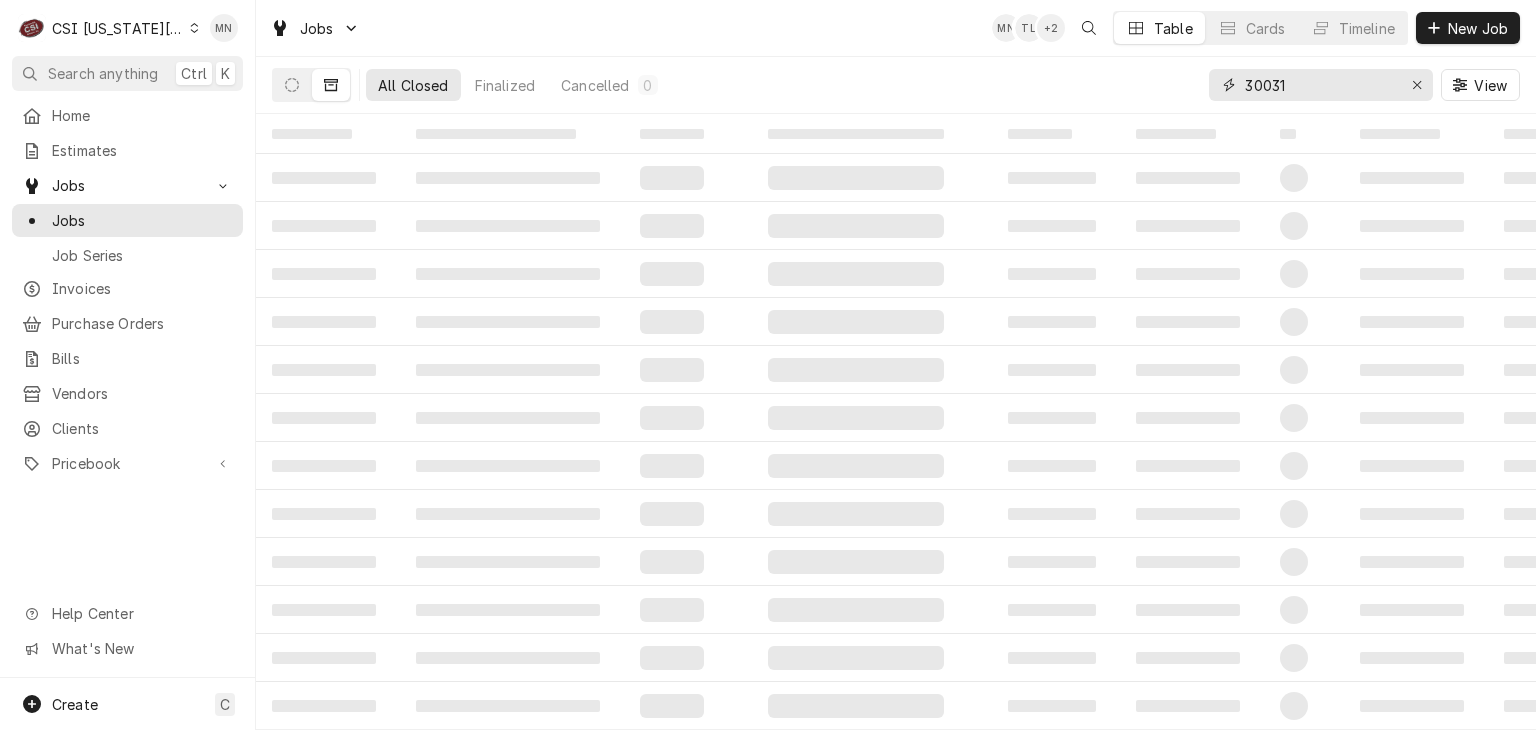 type on "30031" 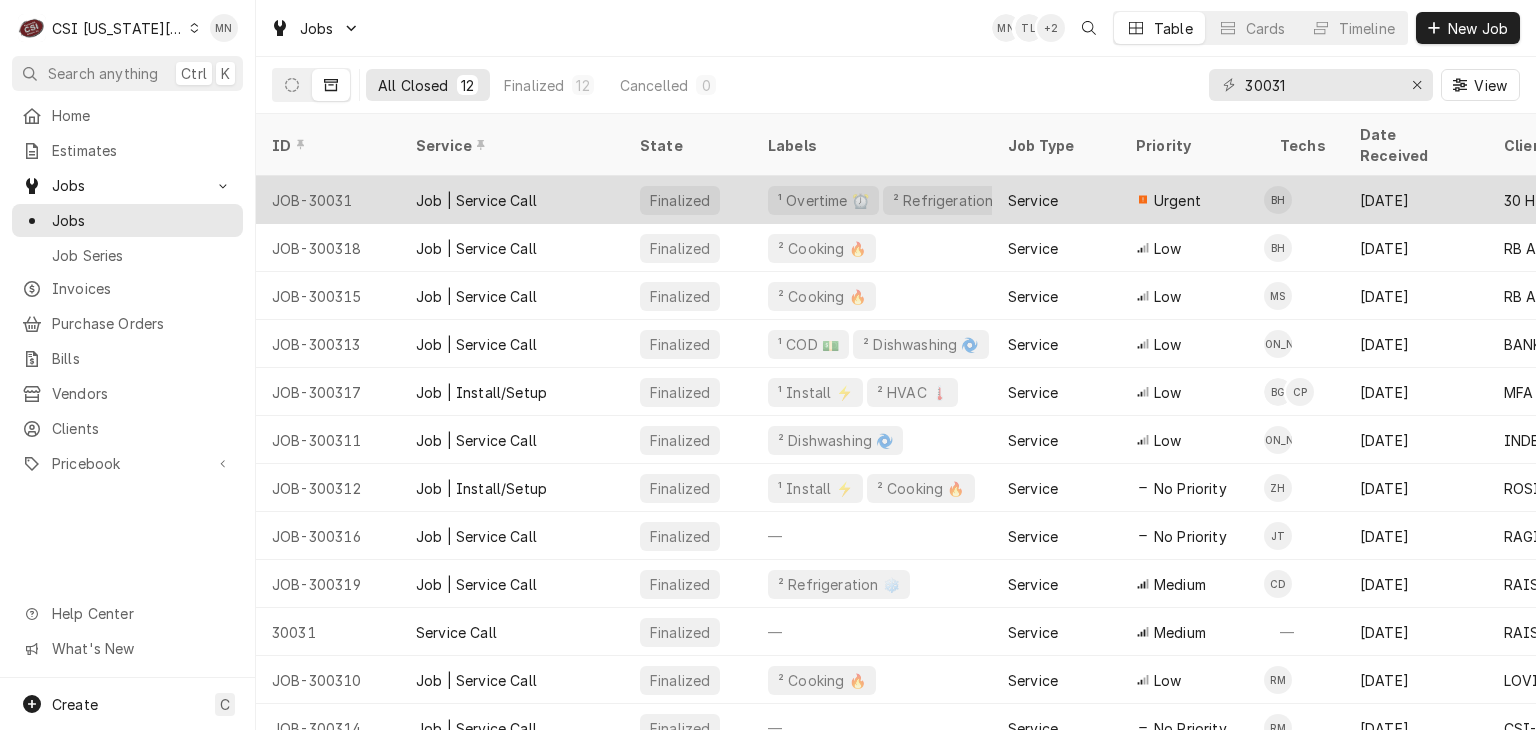 click on "Job | Service Call" at bounding box center (476, 200) 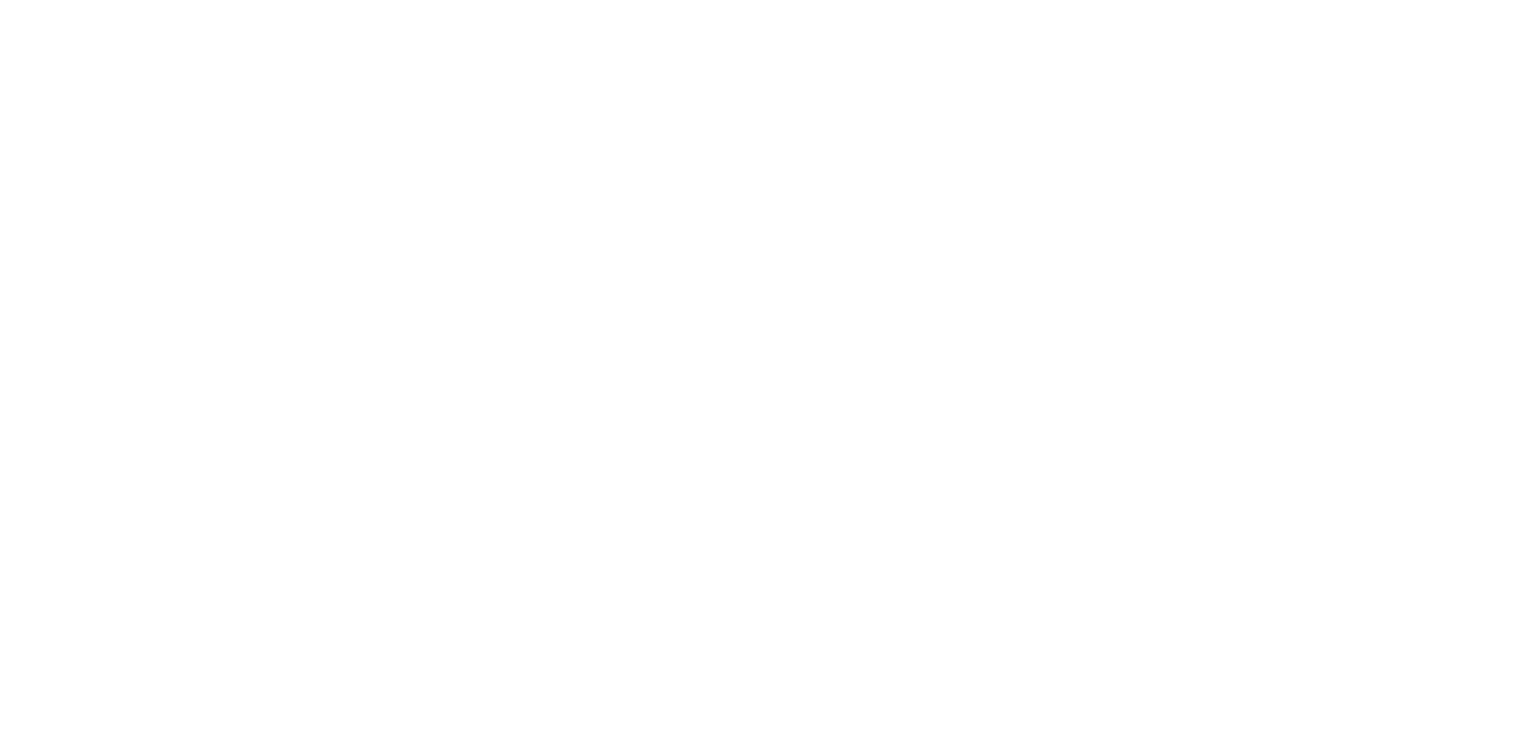 scroll, scrollTop: 0, scrollLeft: 0, axis: both 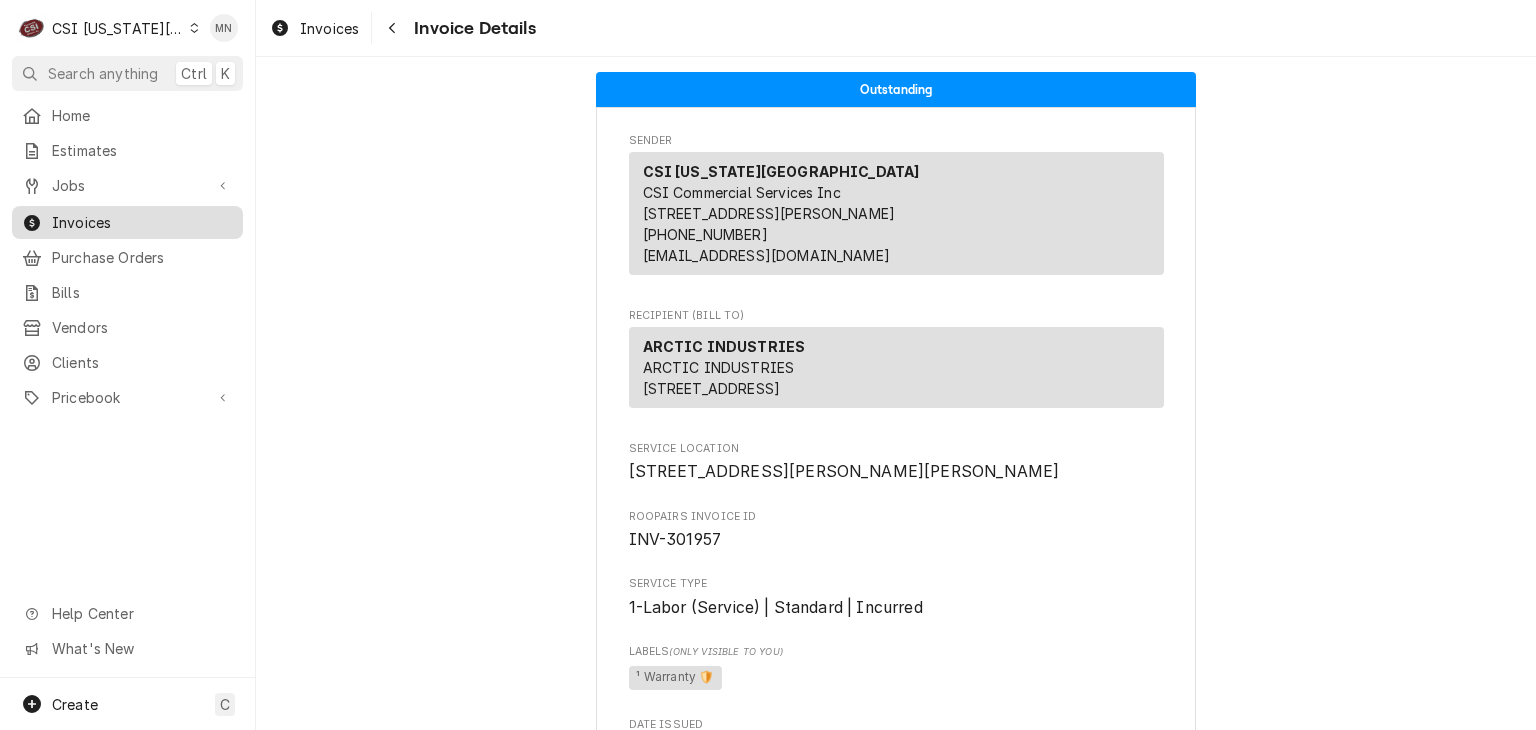click on "Invoices" at bounding box center [142, 222] 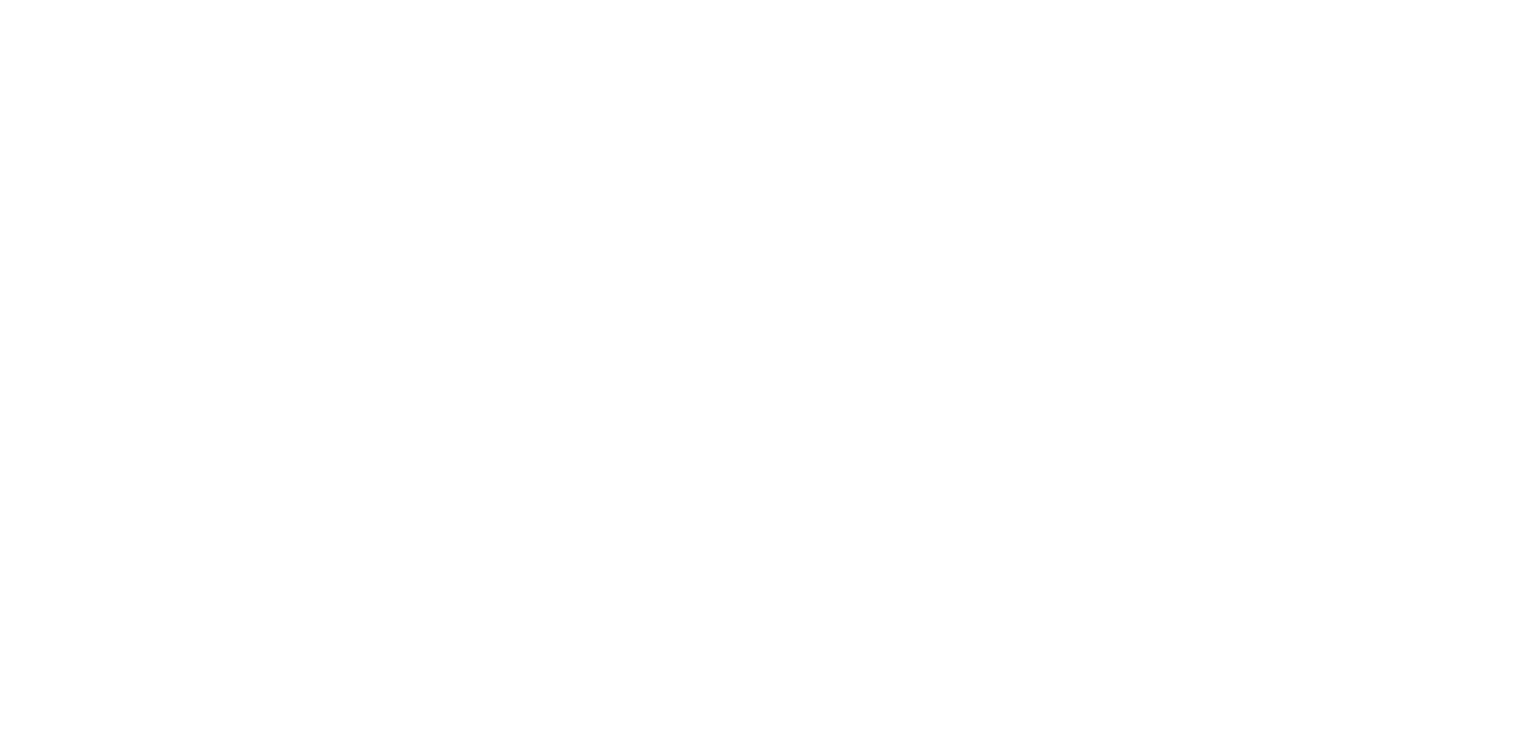 scroll, scrollTop: 0, scrollLeft: 0, axis: both 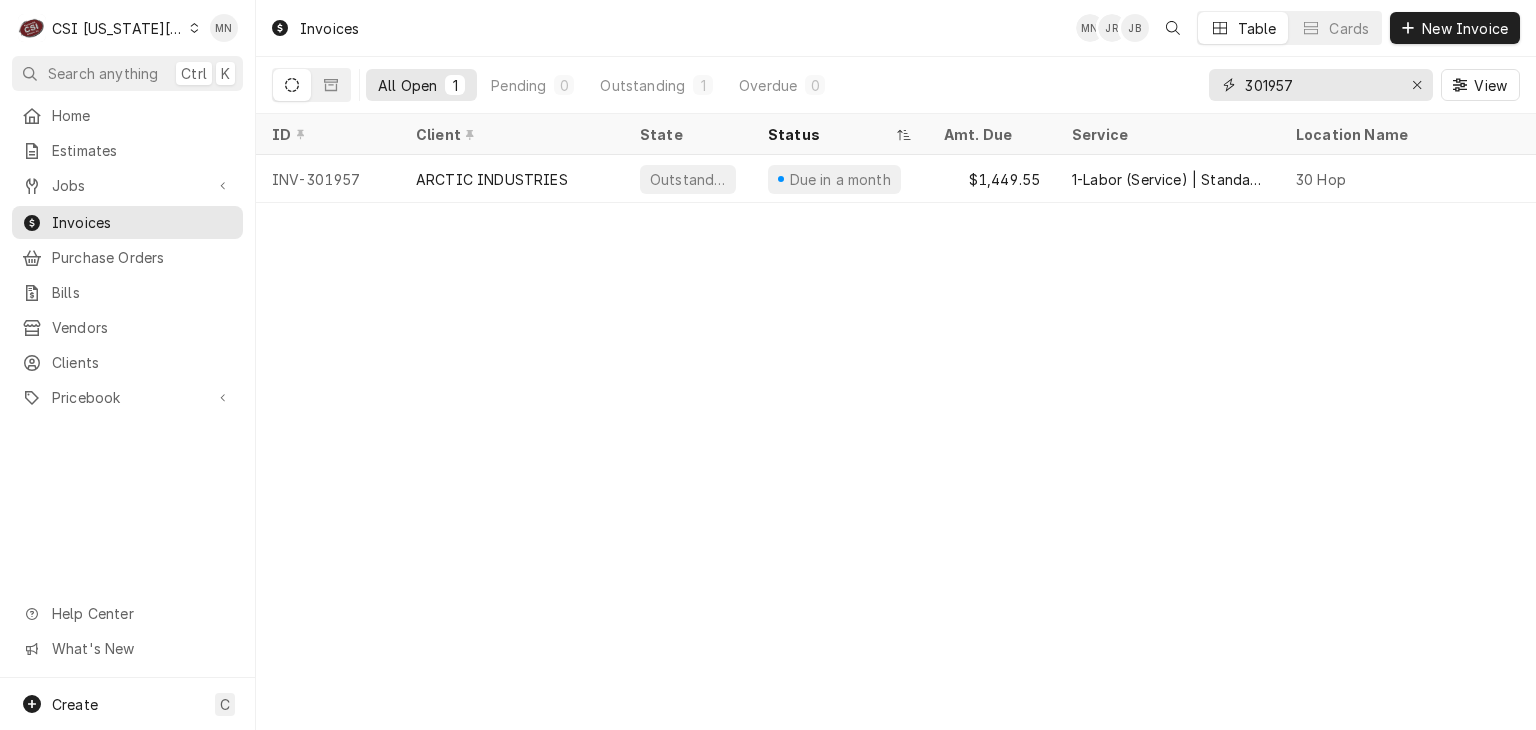 drag, startPoint x: 1338, startPoint y: 92, endPoint x: 1002, endPoint y: 88, distance: 336.0238 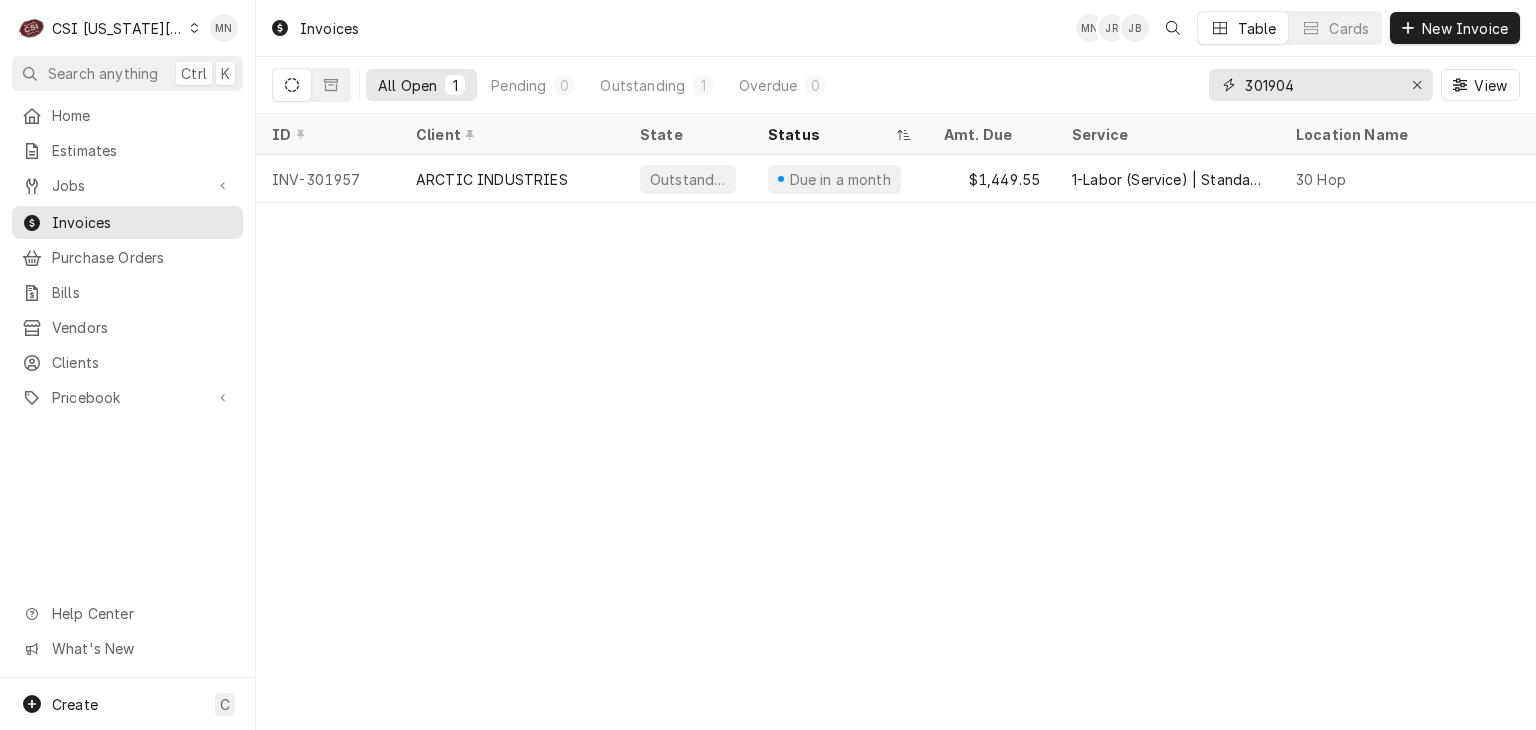 type on "301904" 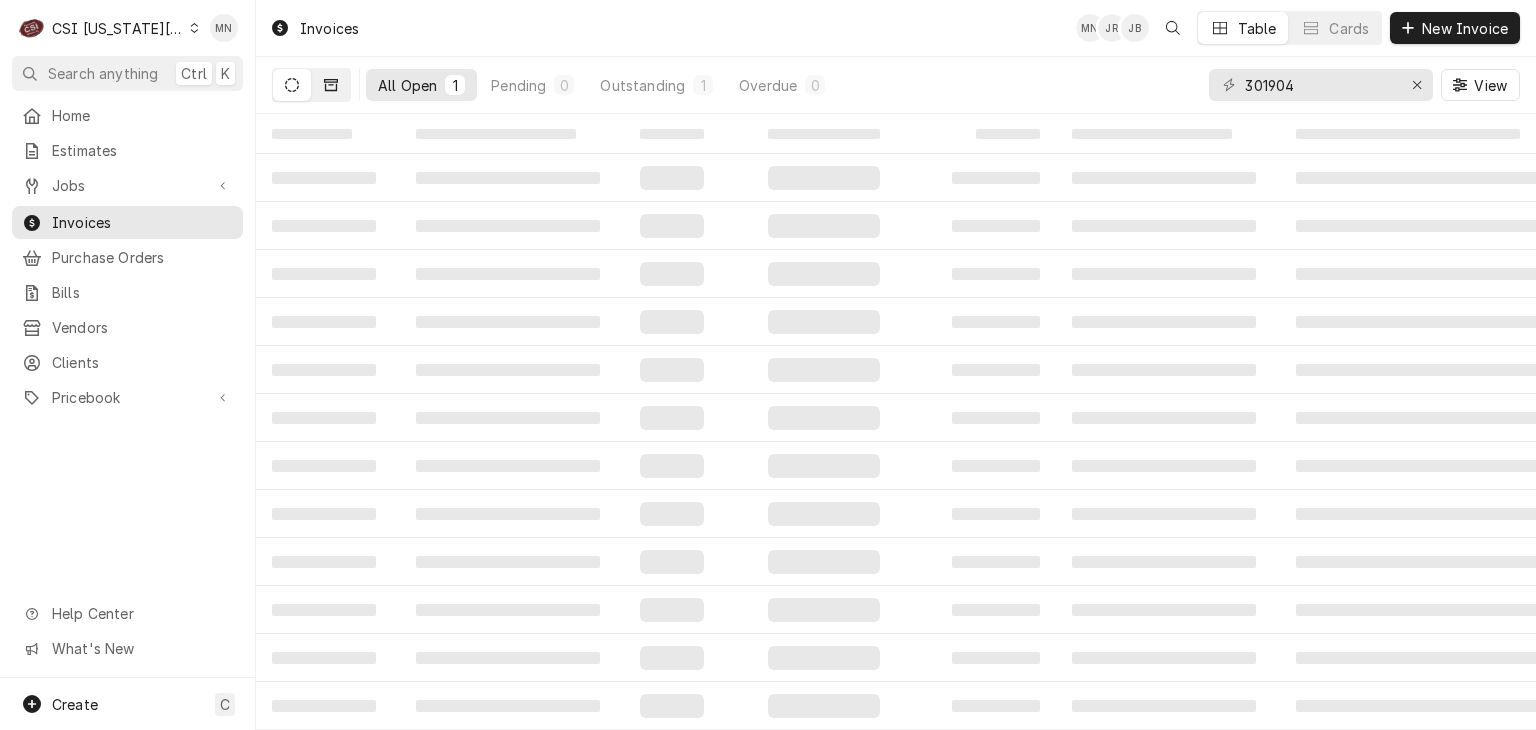 click 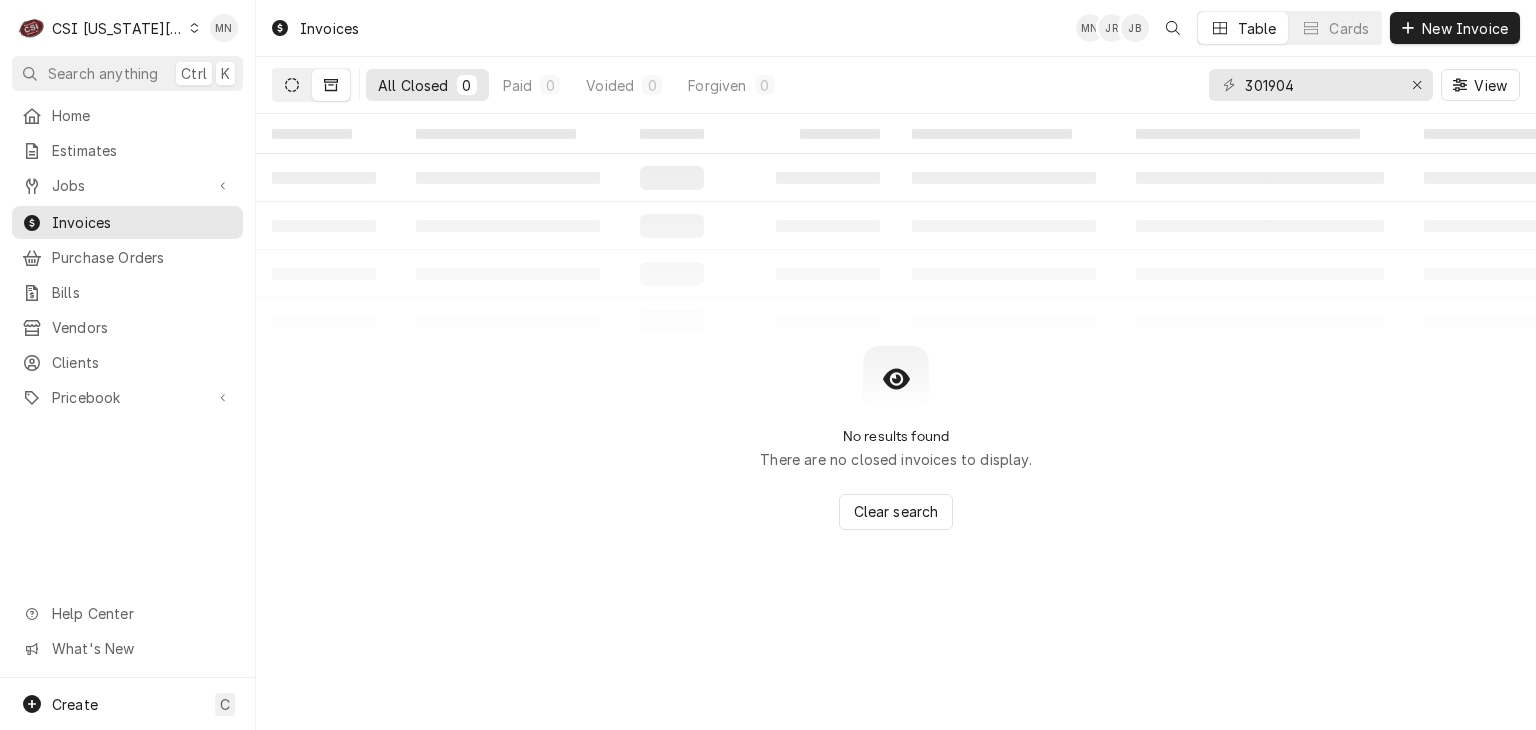 click 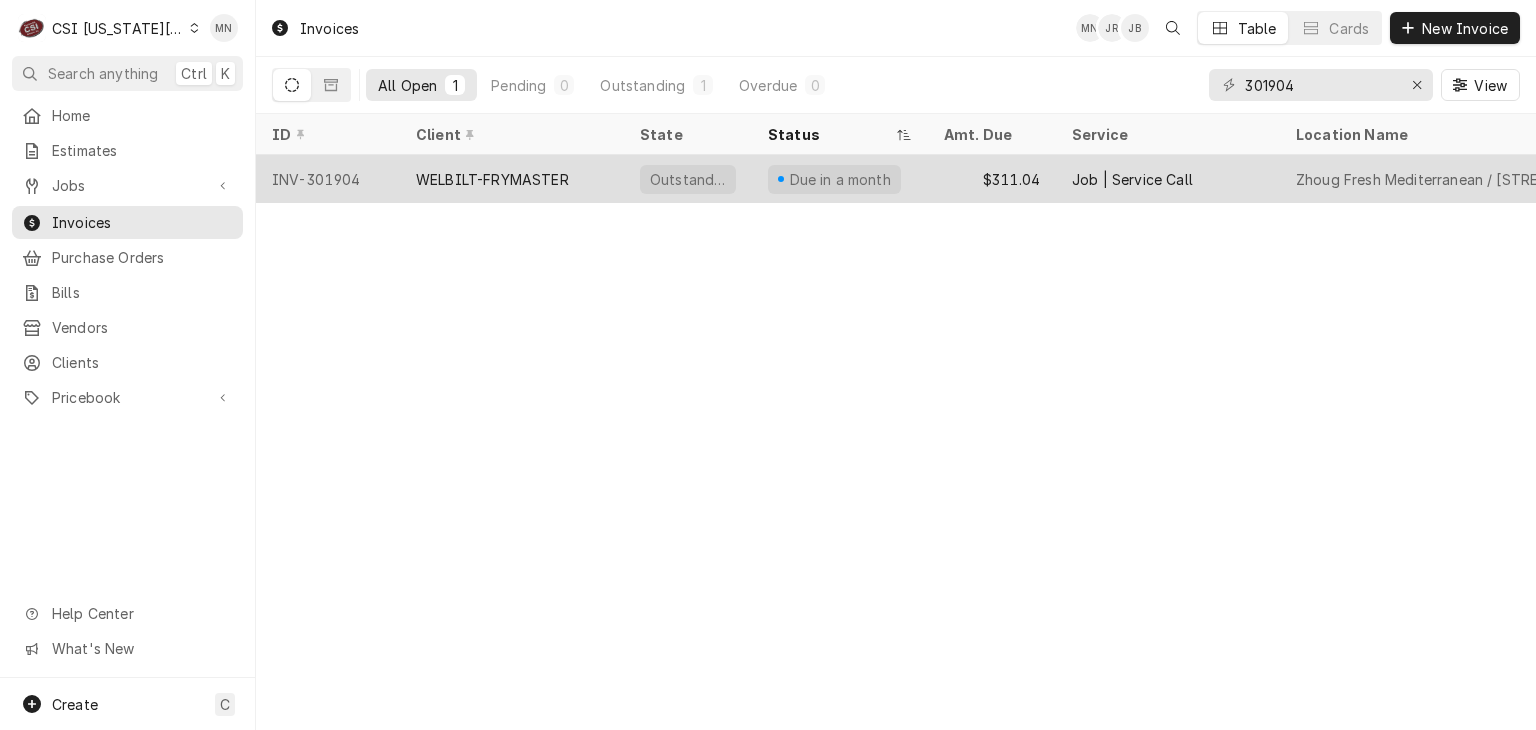 click on "INV-301904" at bounding box center (328, 179) 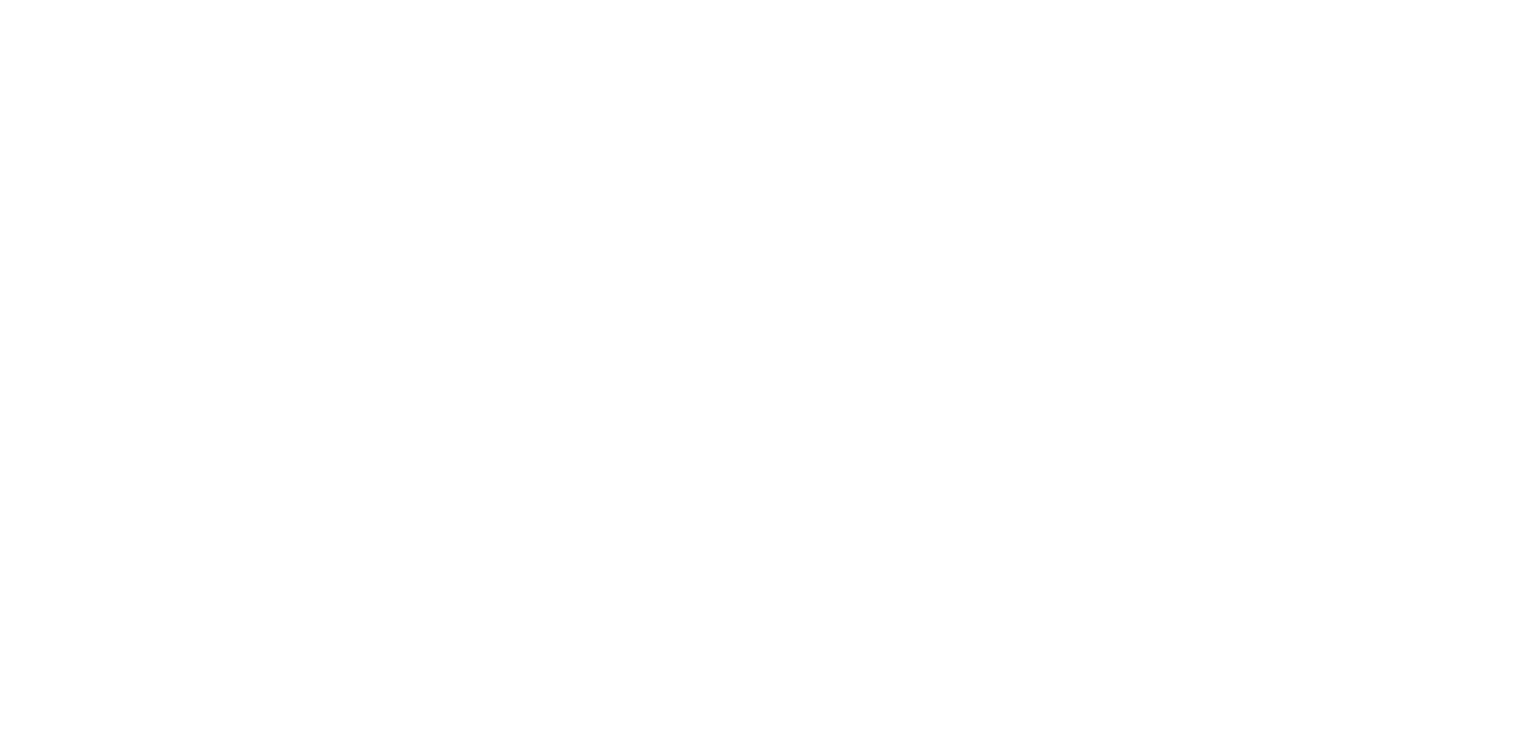 scroll, scrollTop: 0, scrollLeft: 0, axis: both 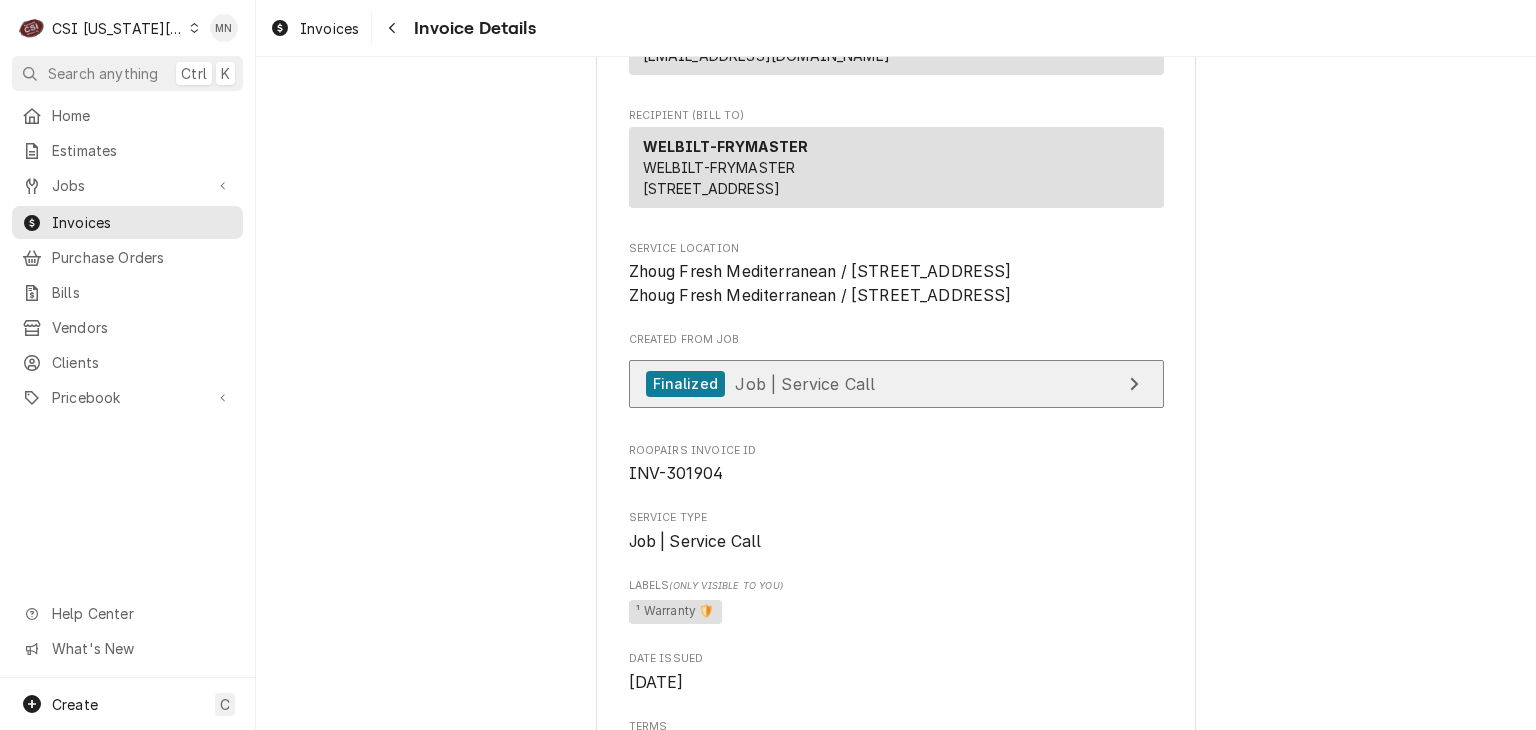 click on "Finalized Job | Service Call" at bounding box center [896, 384] 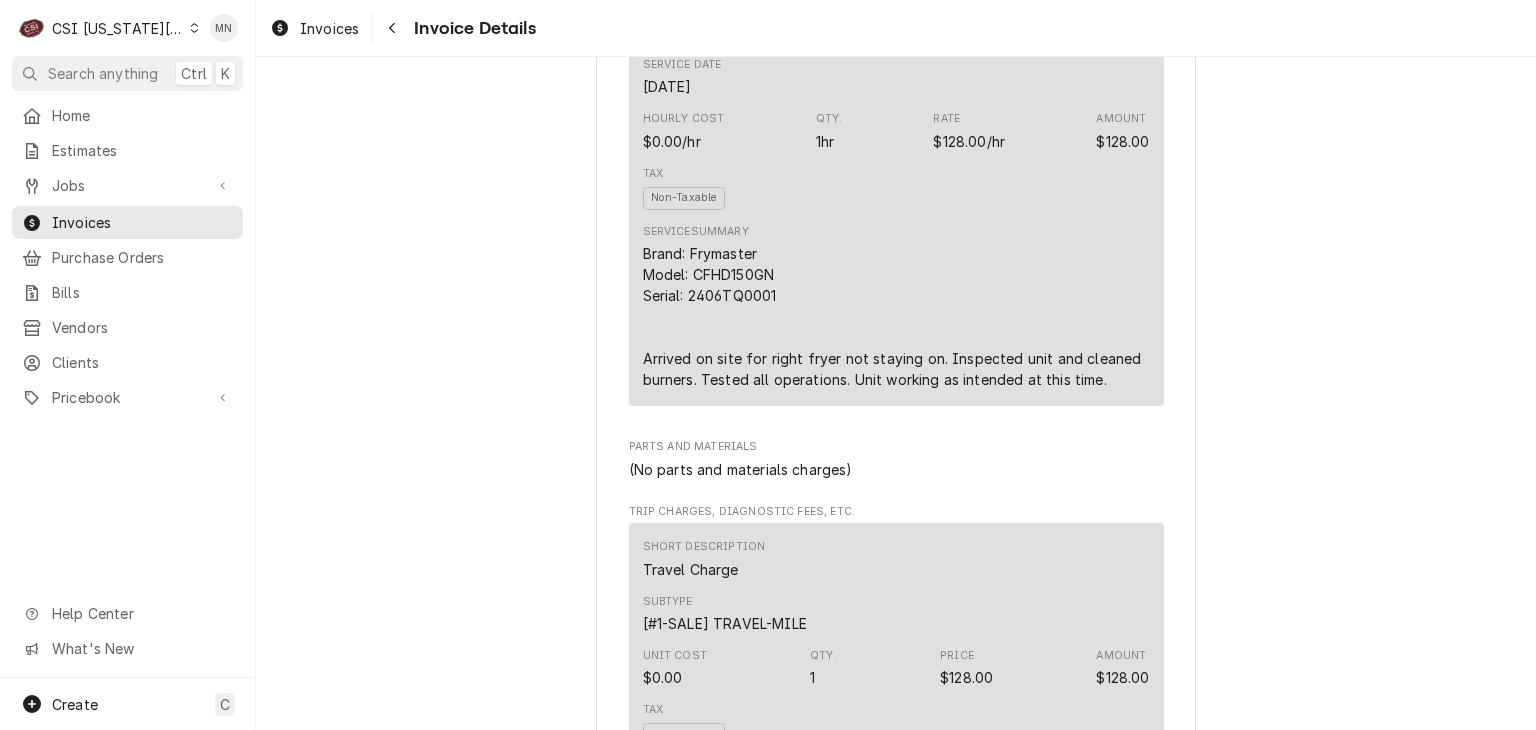 scroll, scrollTop: 1300, scrollLeft: 0, axis: vertical 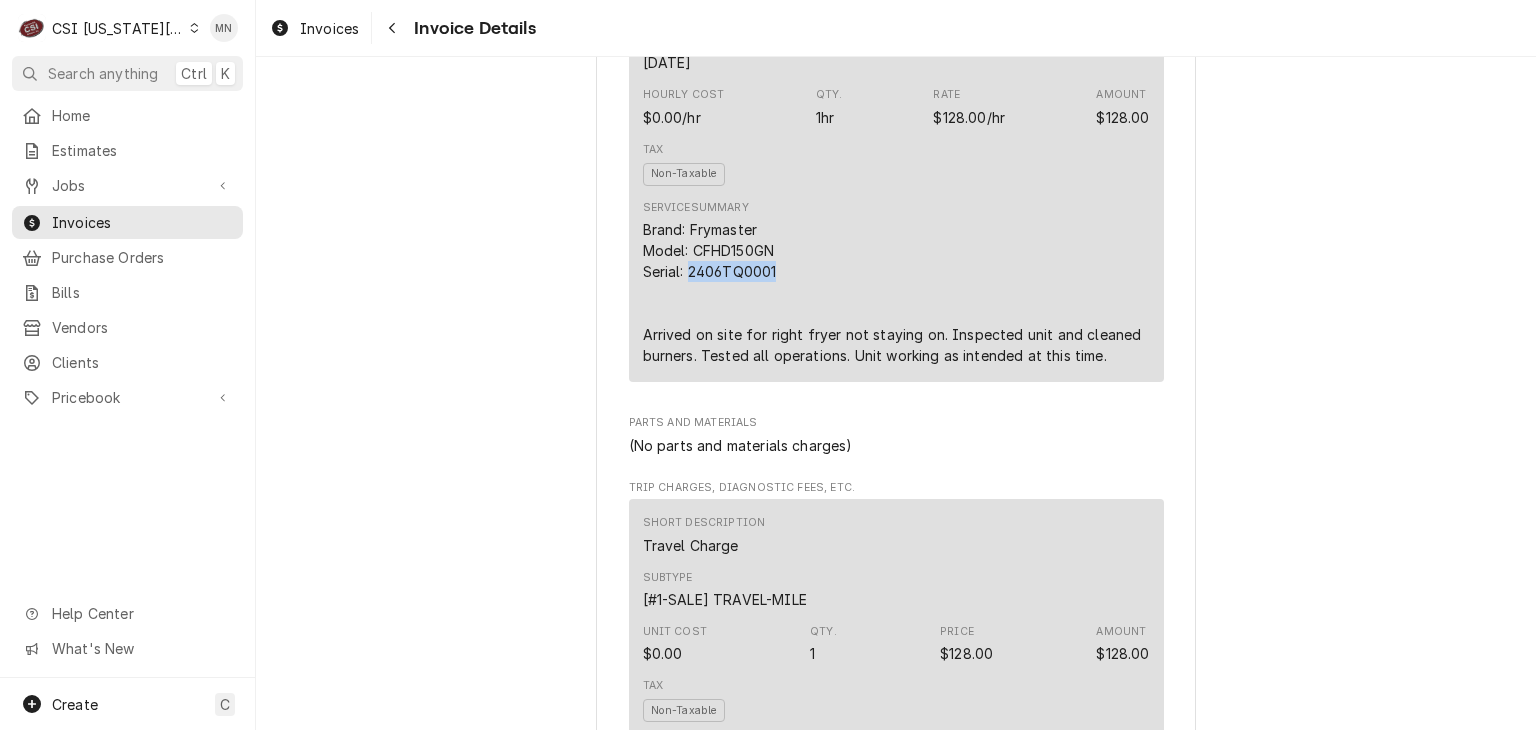 drag, startPoint x: 769, startPoint y: 311, endPoint x: 680, endPoint y: 309, distance: 89.02247 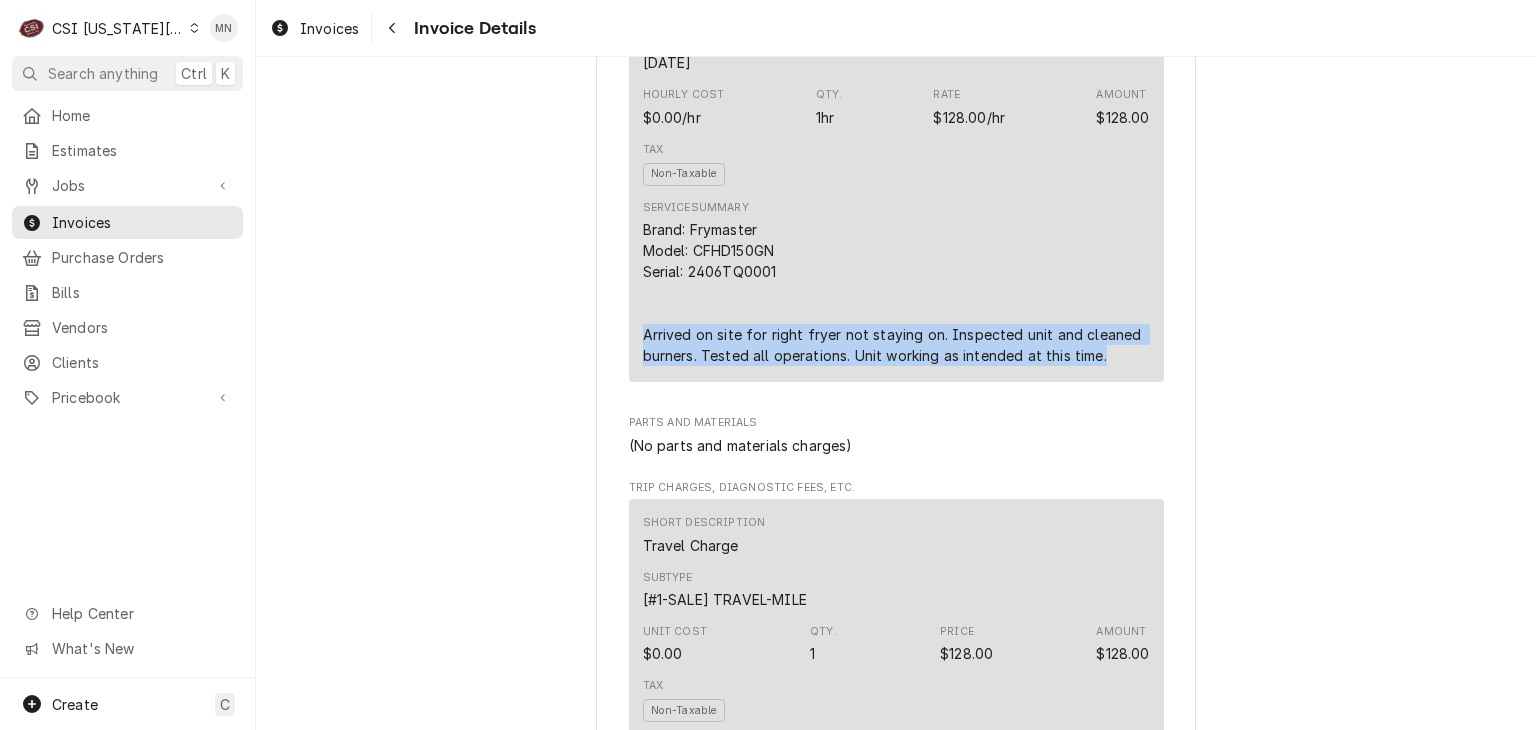 drag, startPoint x: 628, startPoint y: 379, endPoint x: 1104, endPoint y: 401, distance: 476.50812 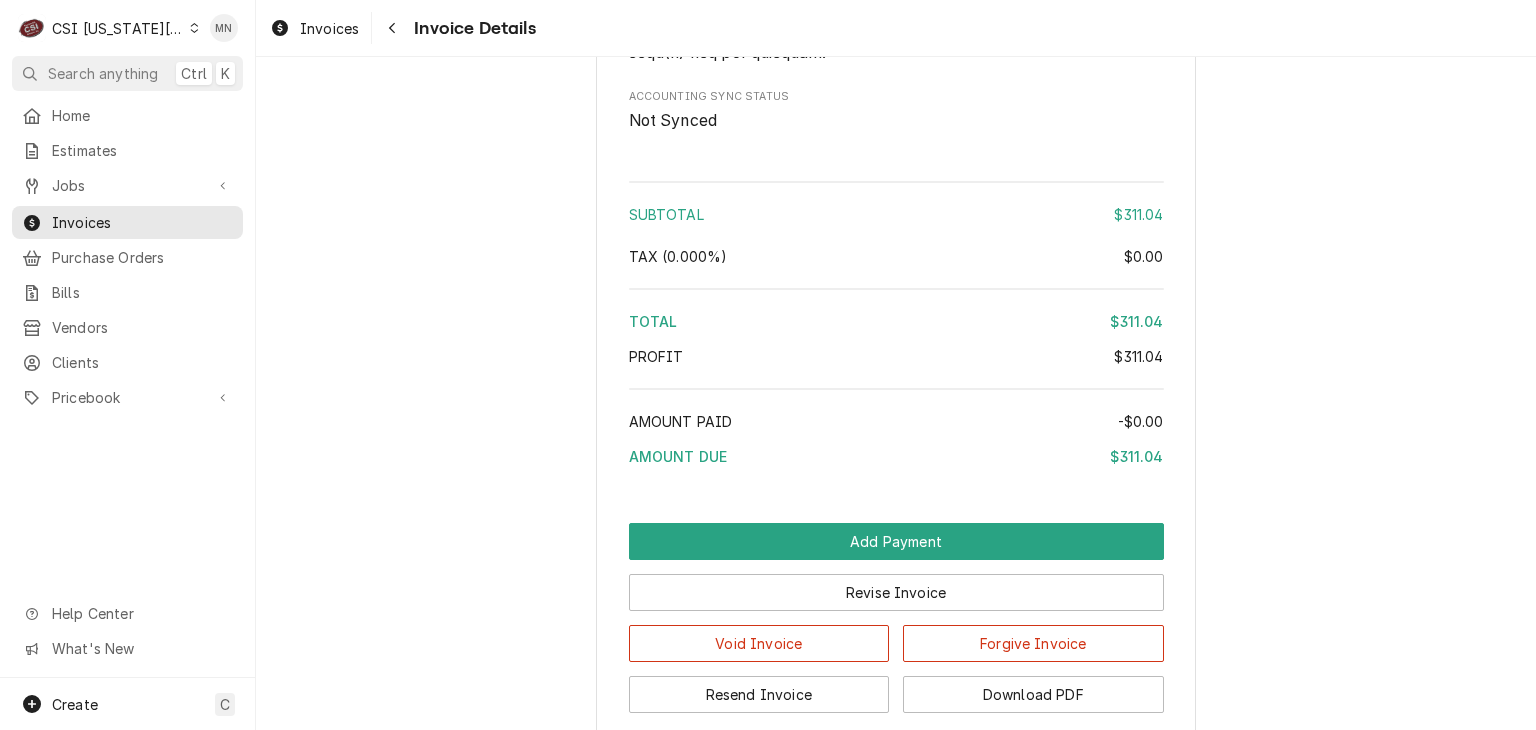 scroll, scrollTop: 3400, scrollLeft: 0, axis: vertical 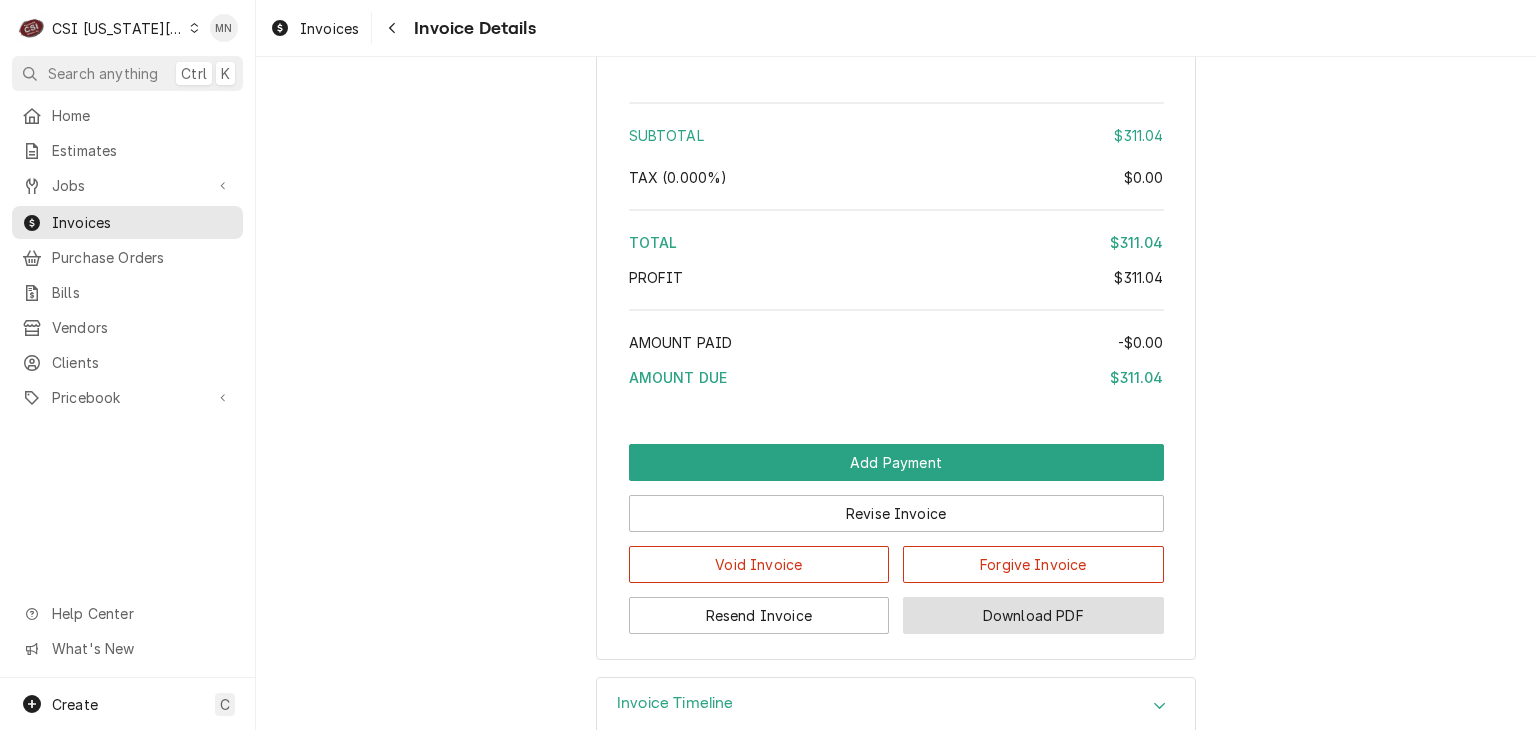 click on "Download PDF" at bounding box center (1033, 615) 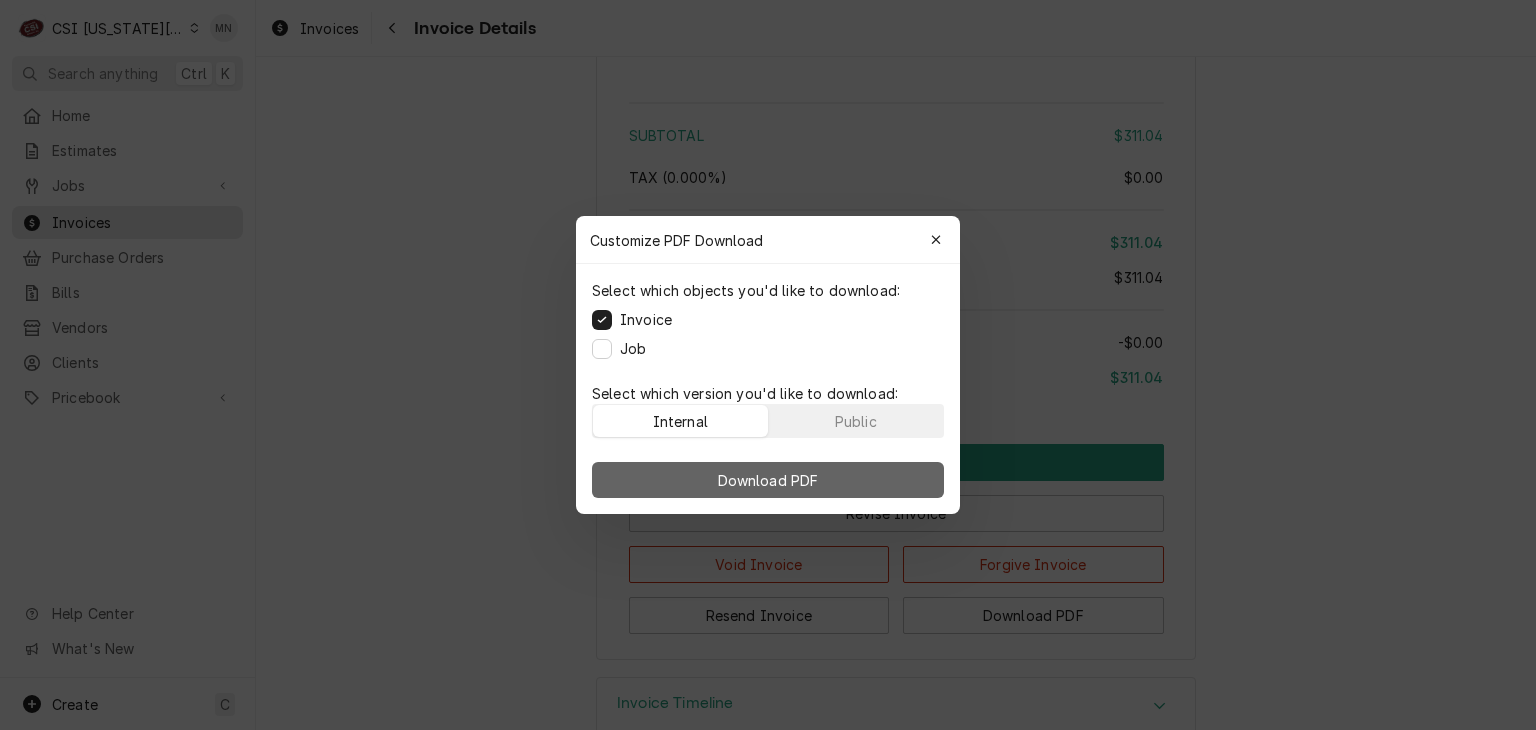 click on "Download PDF" at bounding box center [768, 480] 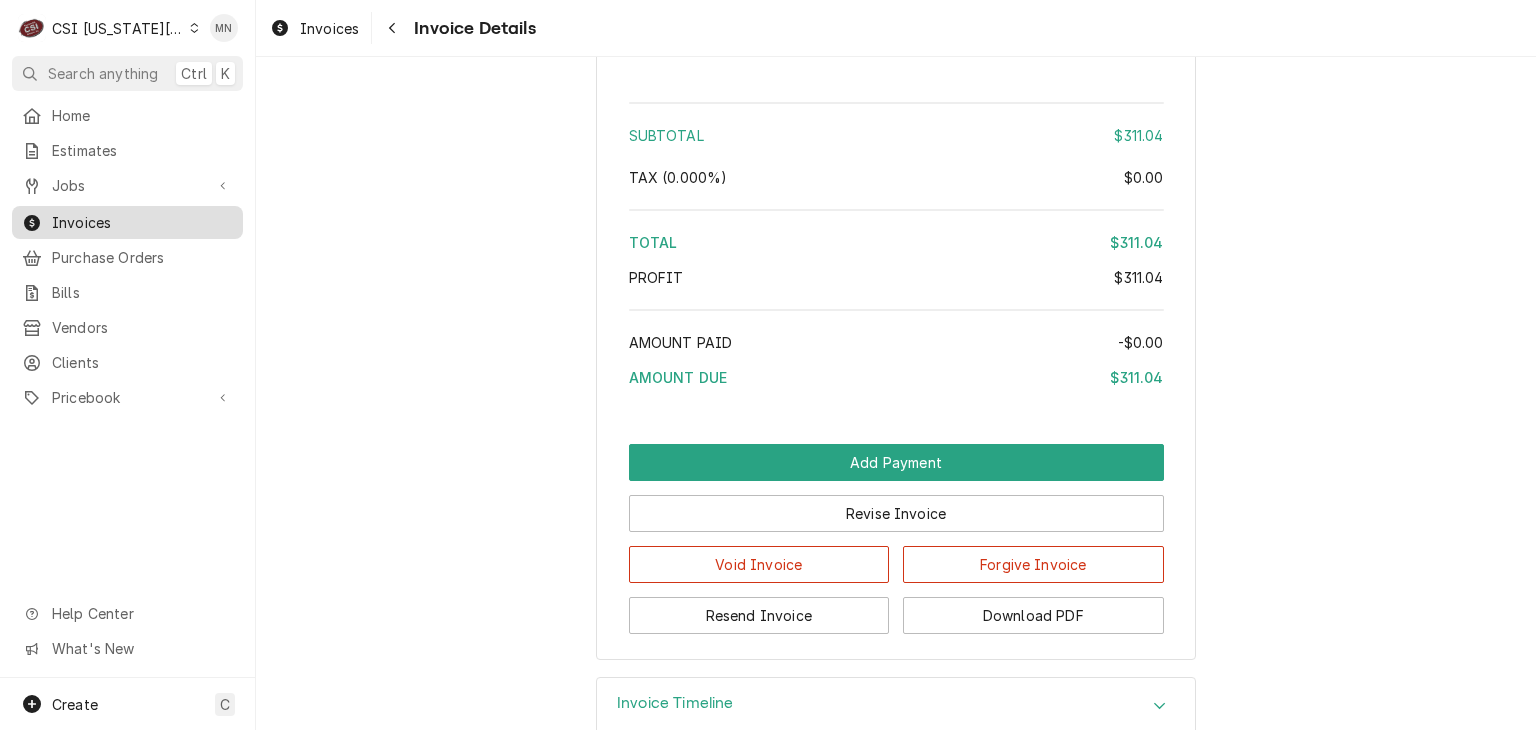 click on "Invoices" at bounding box center (142, 222) 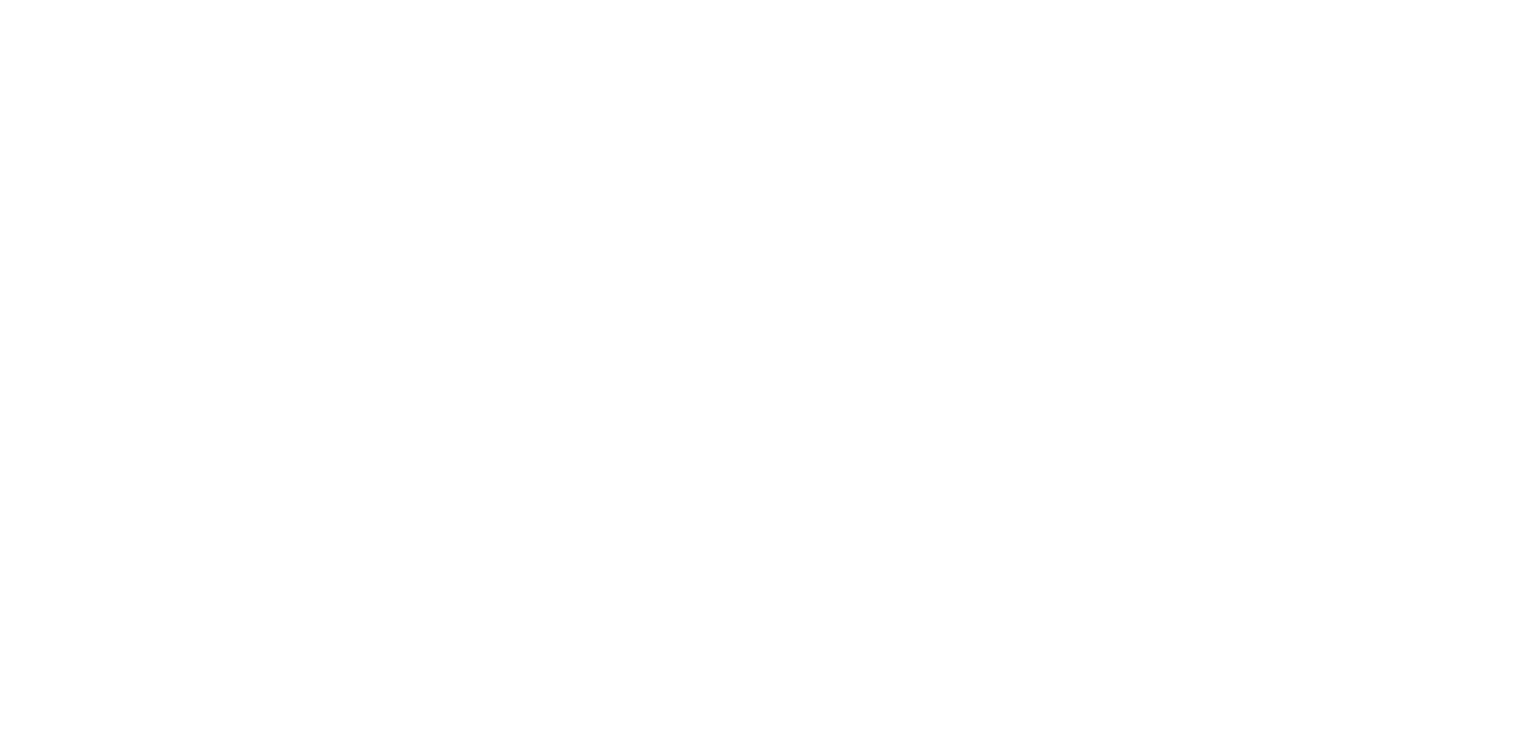 scroll, scrollTop: 0, scrollLeft: 0, axis: both 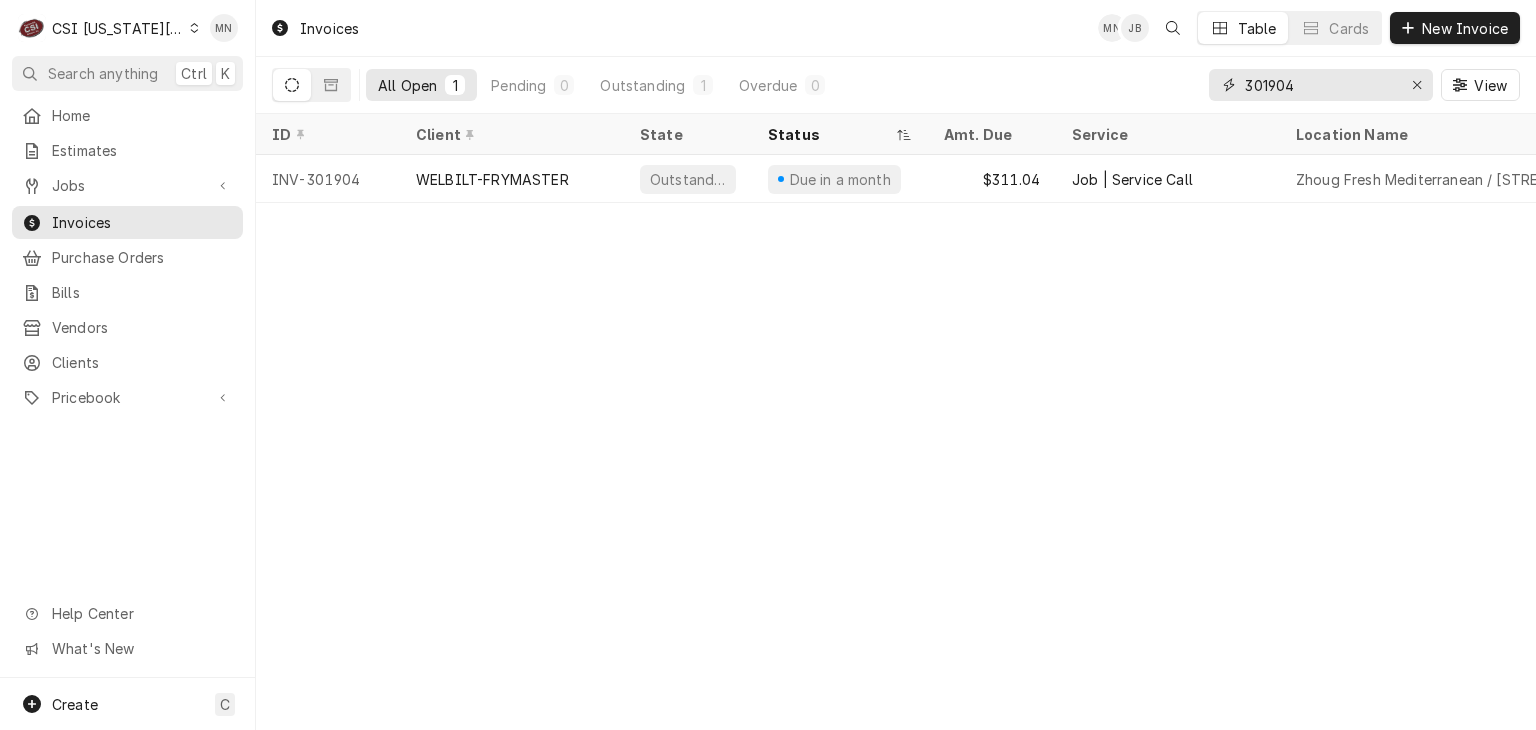 drag, startPoint x: 1347, startPoint y: 88, endPoint x: 1031, endPoint y: 87, distance: 316.0016 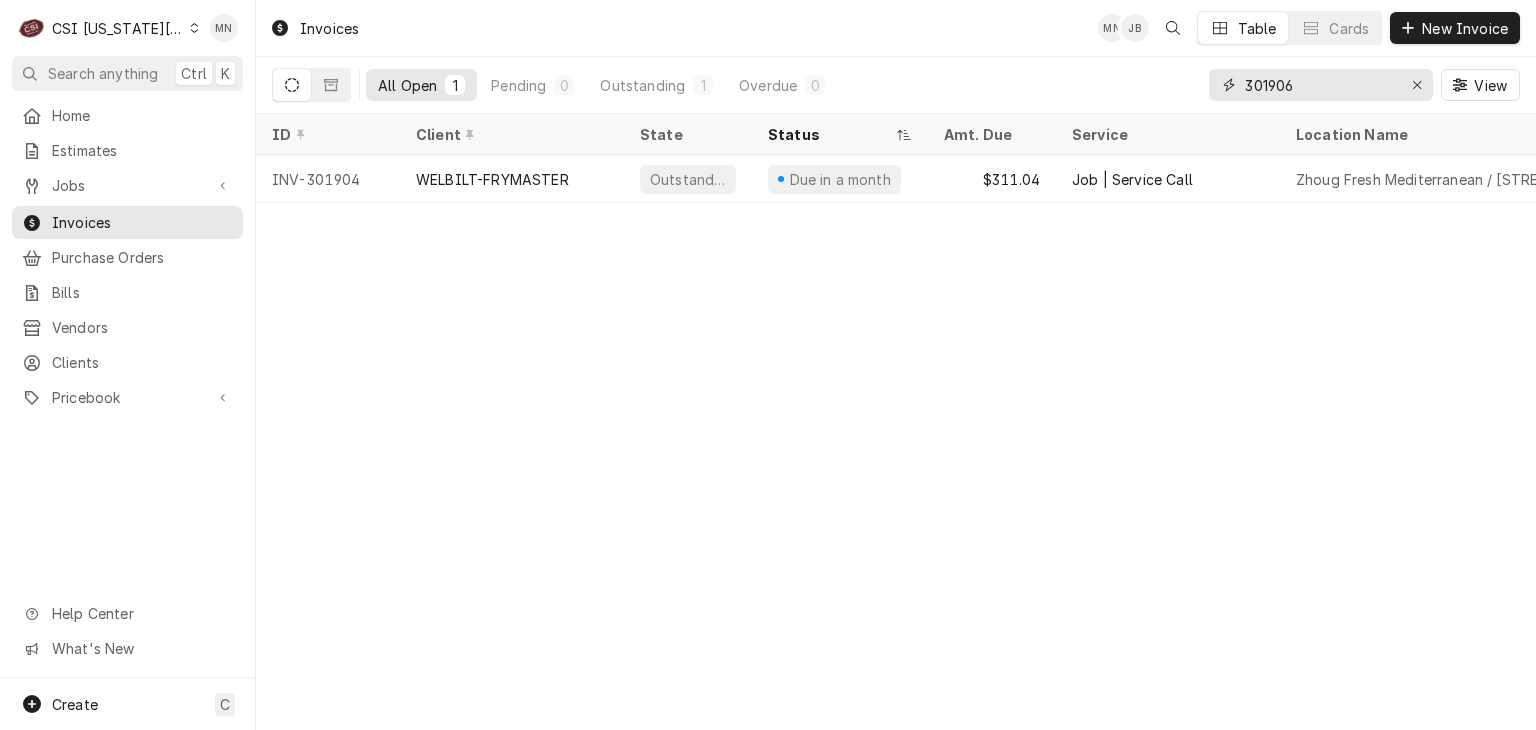 type on "301906" 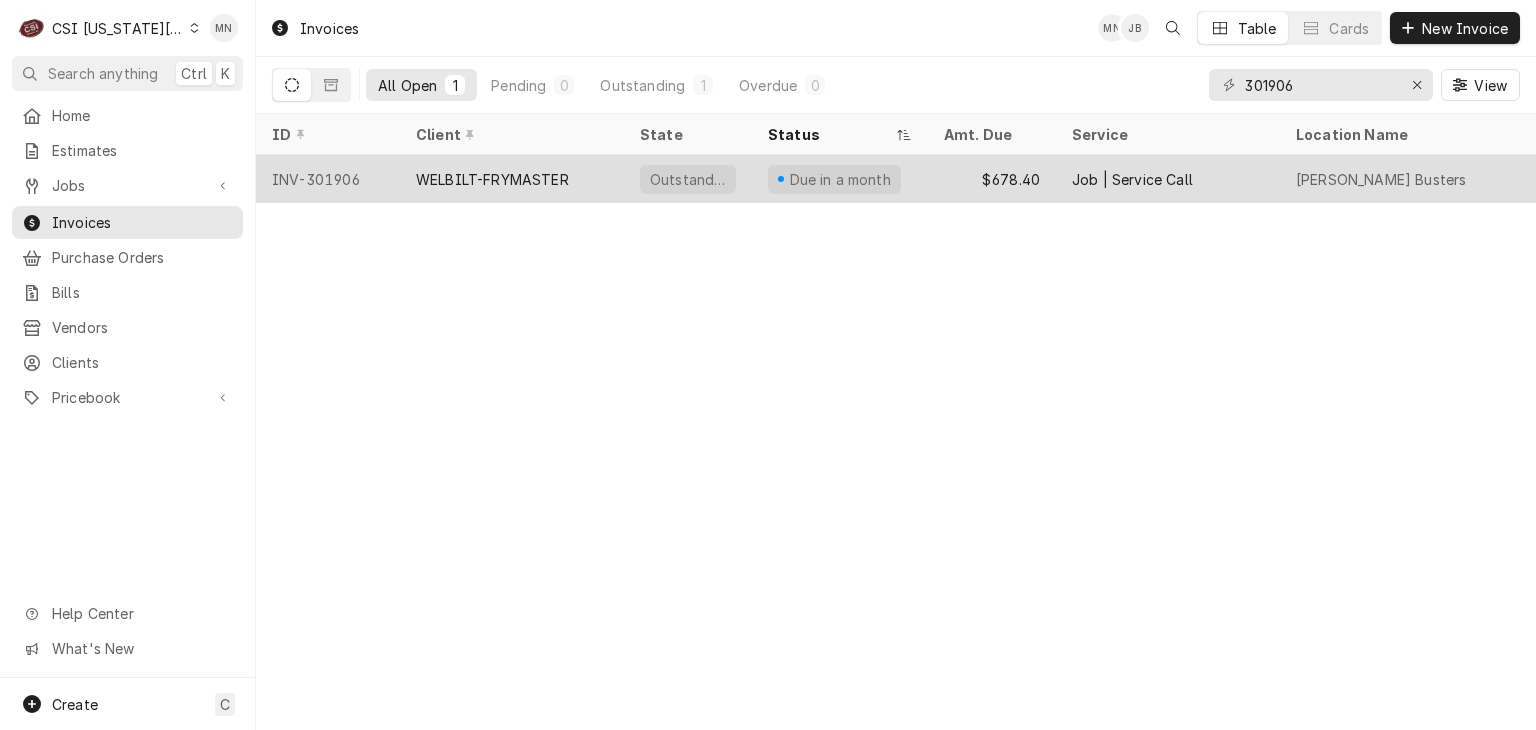 click on "WELBILT-FRYMASTER" at bounding box center (492, 179) 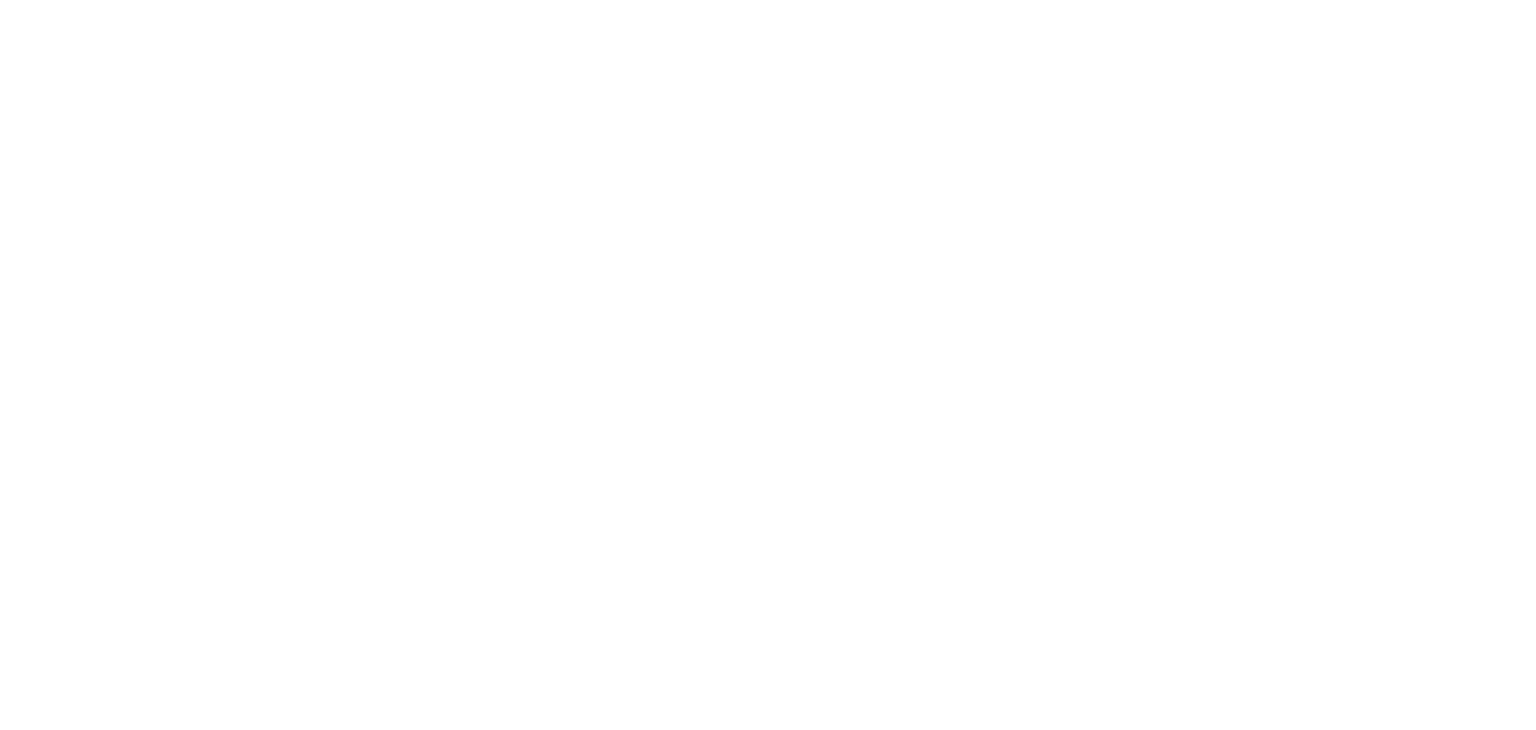 scroll, scrollTop: 0, scrollLeft: 0, axis: both 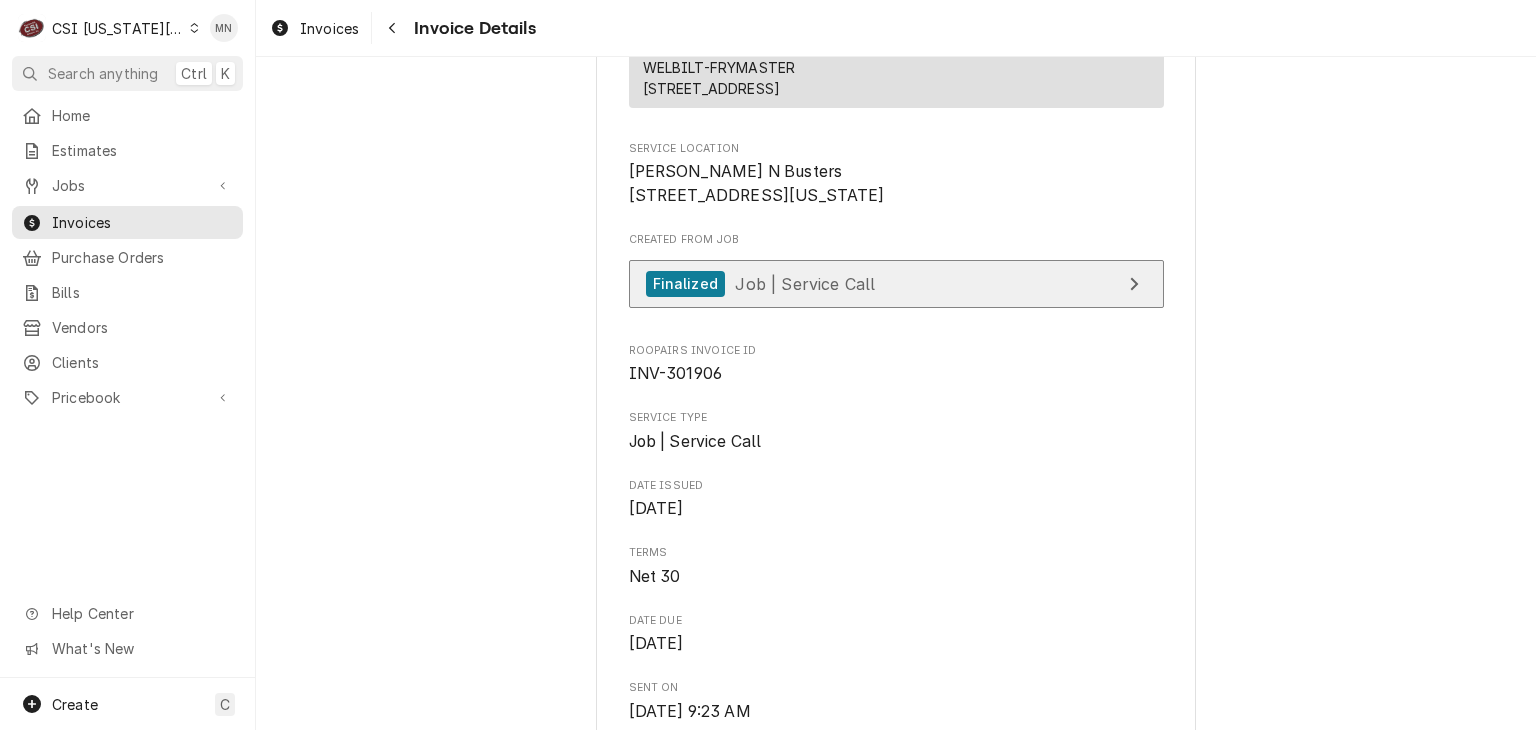 click on "Finalized Job | Service Call" at bounding box center (896, 284) 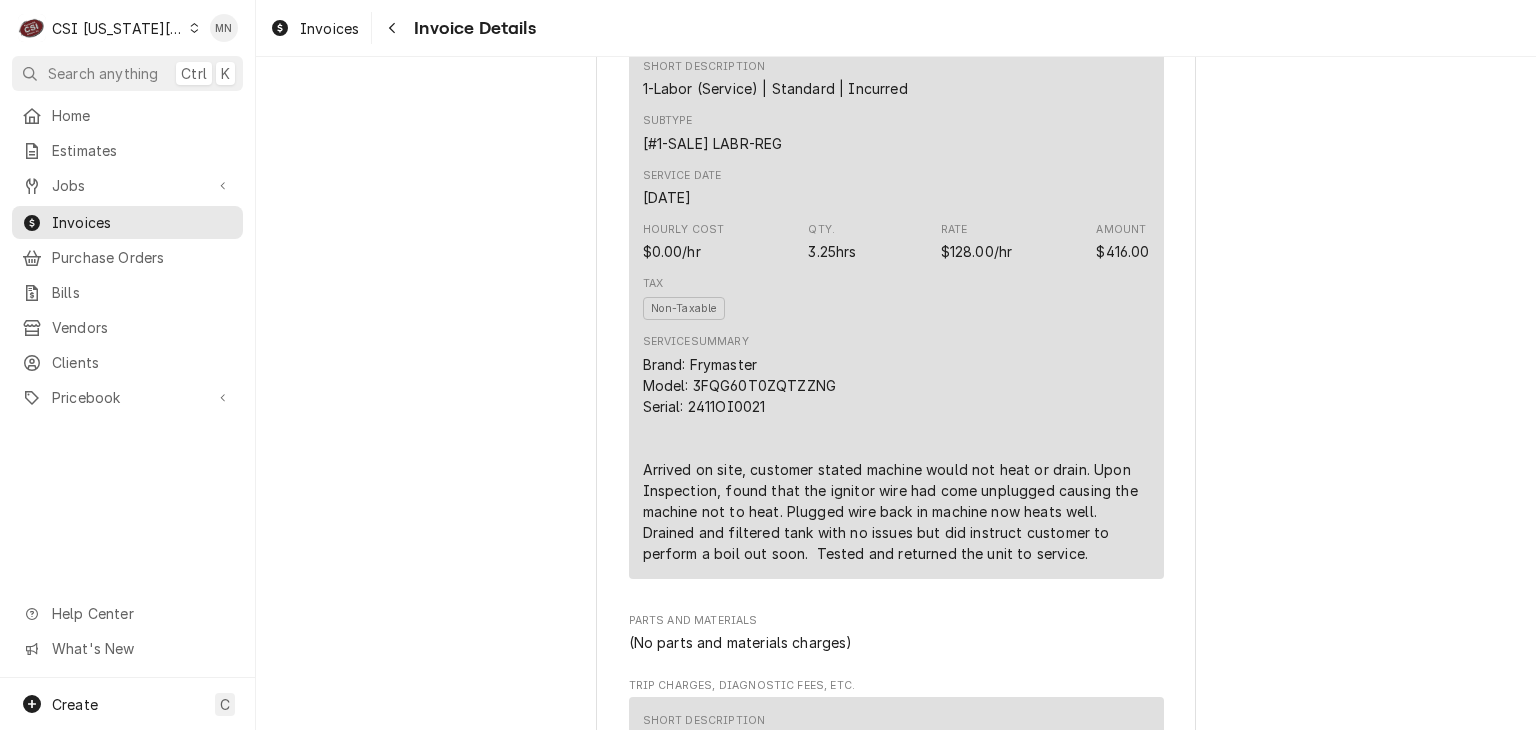 scroll, scrollTop: 1200, scrollLeft: 0, axis: vertical 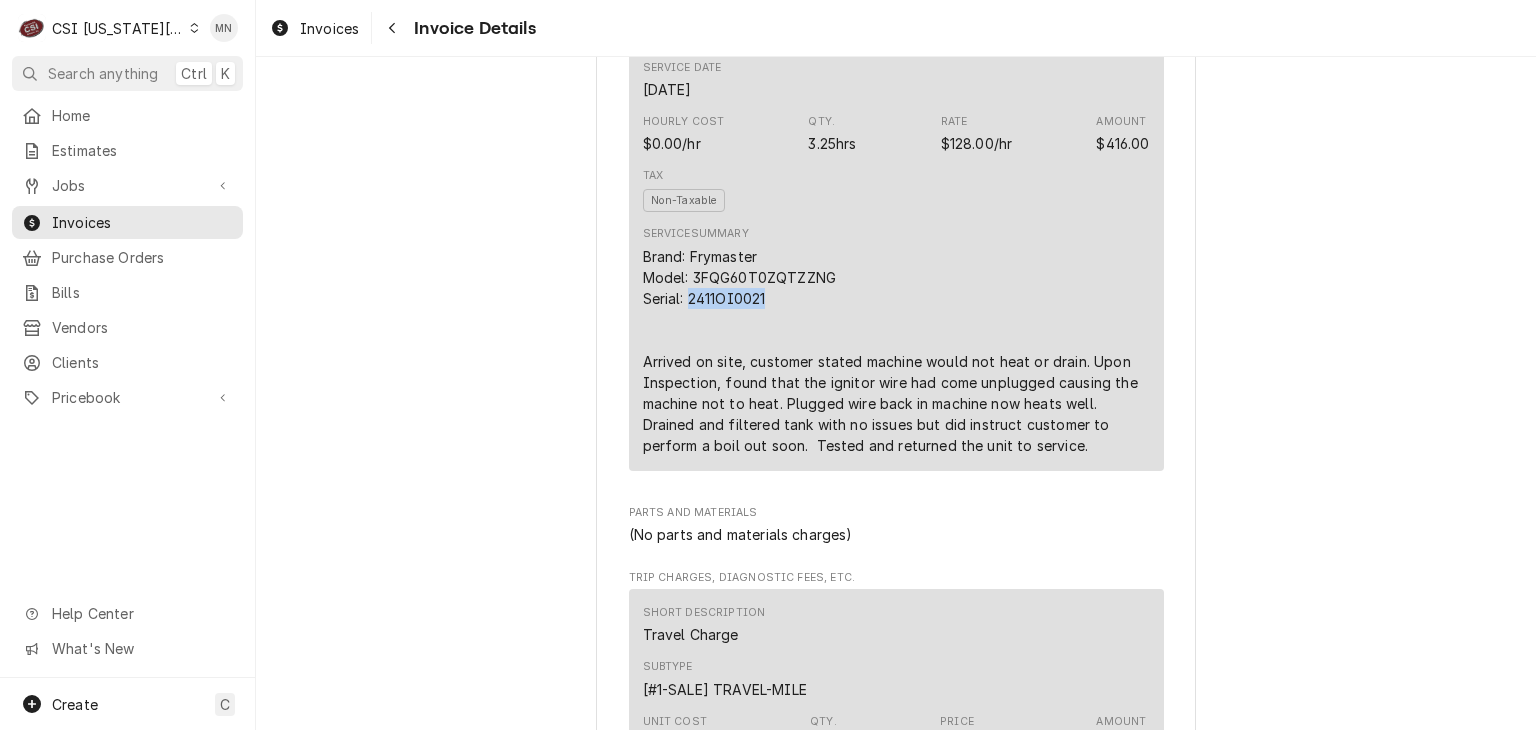 drag, startPoint x: 761, startPoint y: 359, endPoint x: 683, endPoint y: 359, distance: 78 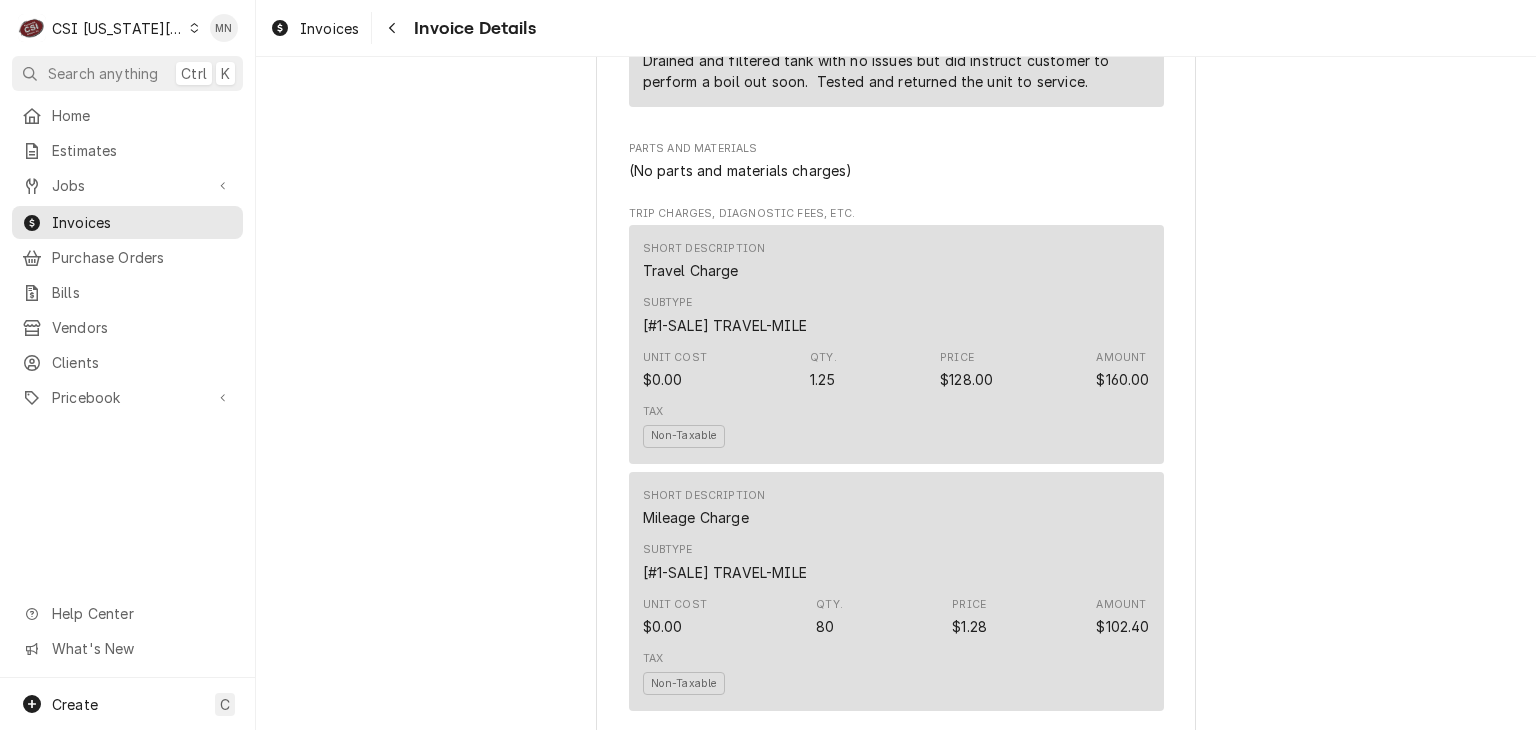 scroll, scrollTop: 1500, scrollLeft: 0, axis: vertical 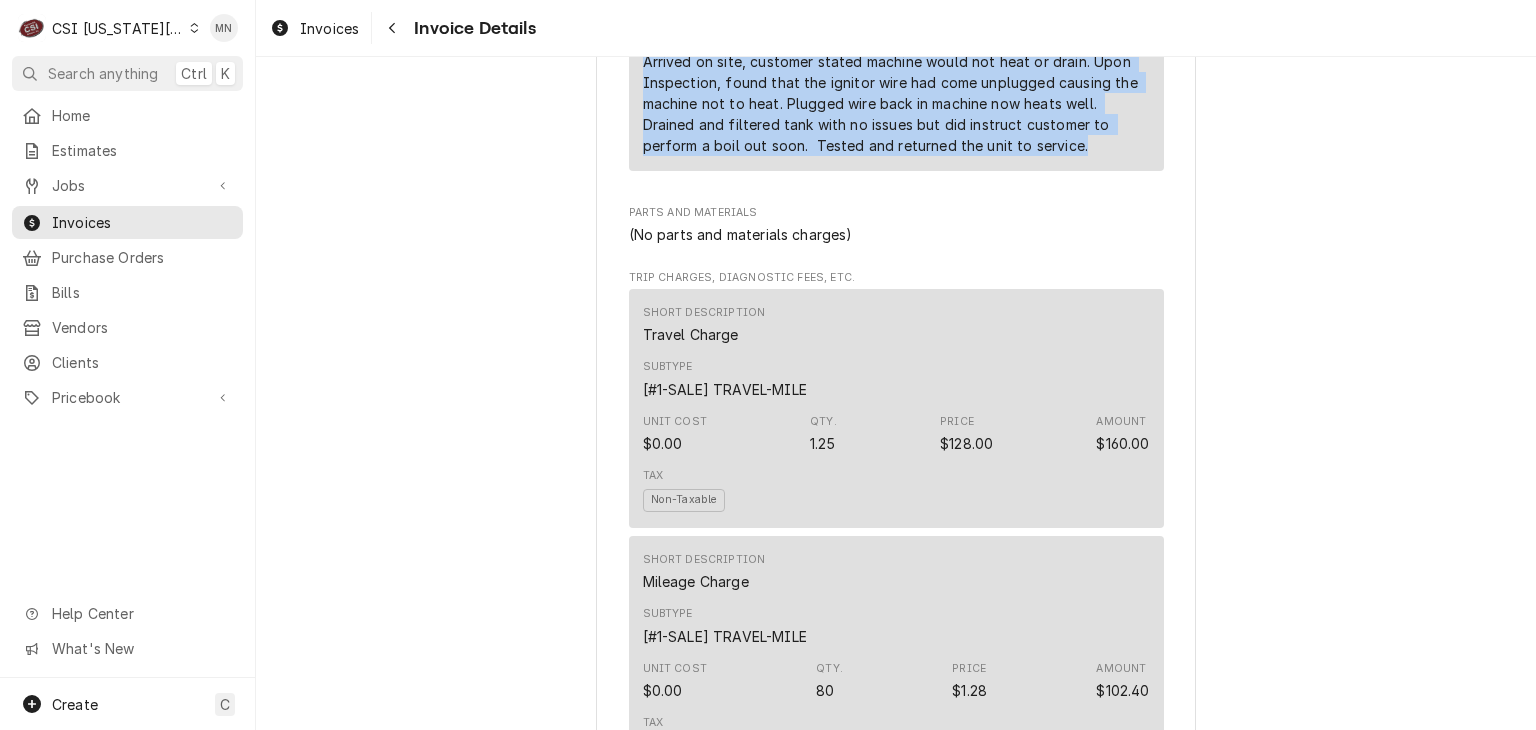 drag, startPoint x: 634, startPoint y: 123, endPoint x: 1083, endPoint y: 213, distance: 457.9312 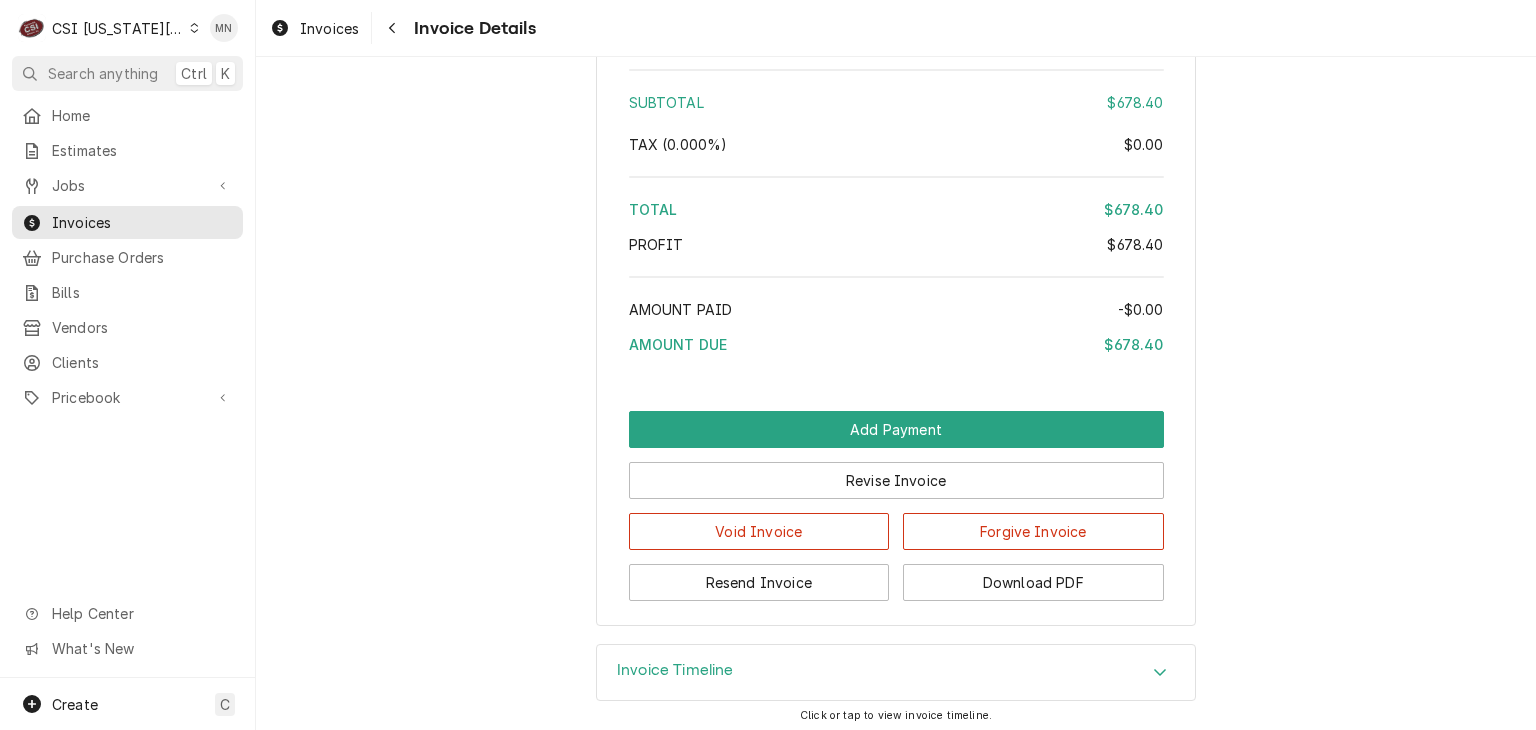 scroll, scrollTop: 3500, scrollLeft: 0, axis: vertical 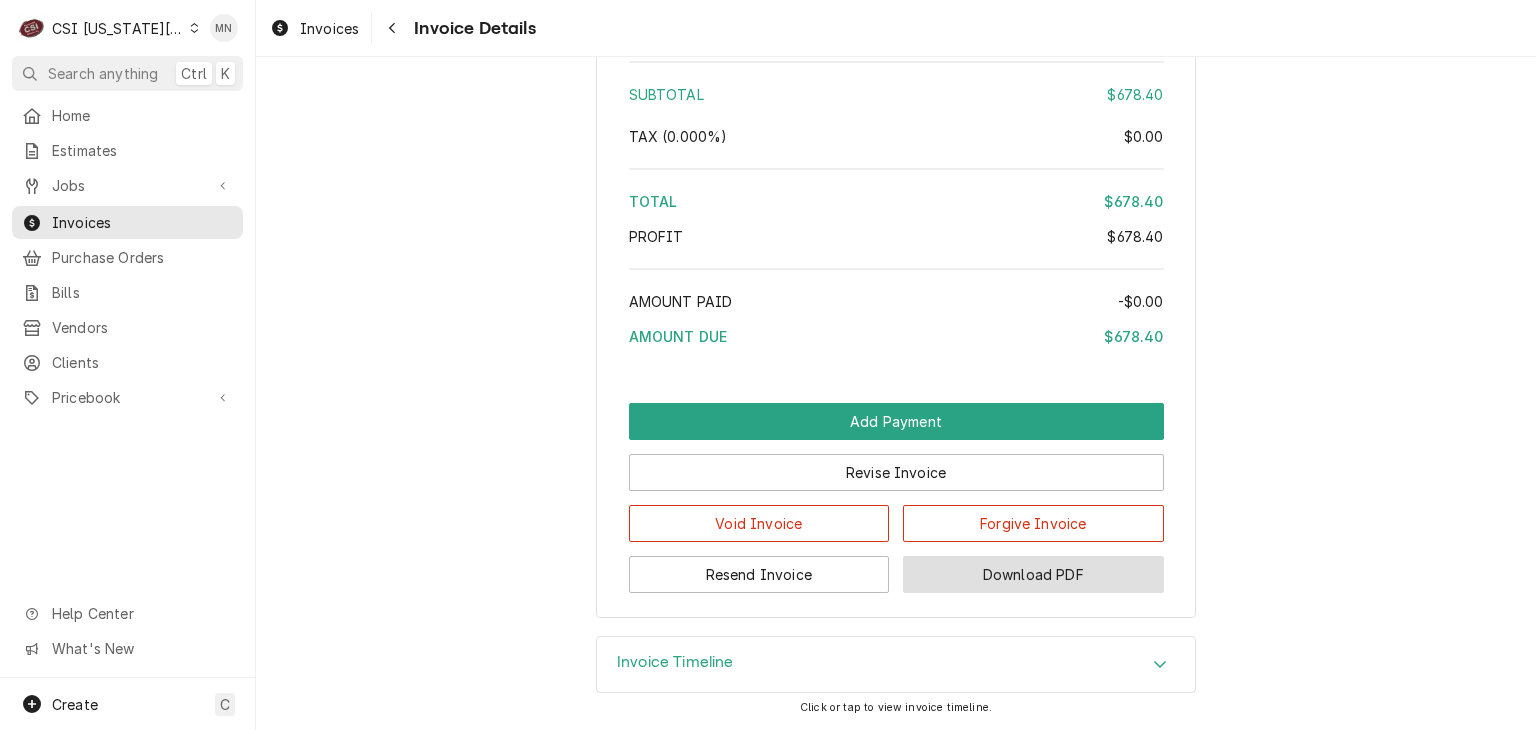 click on "Download PDF" at bounding box center (1033, 574) 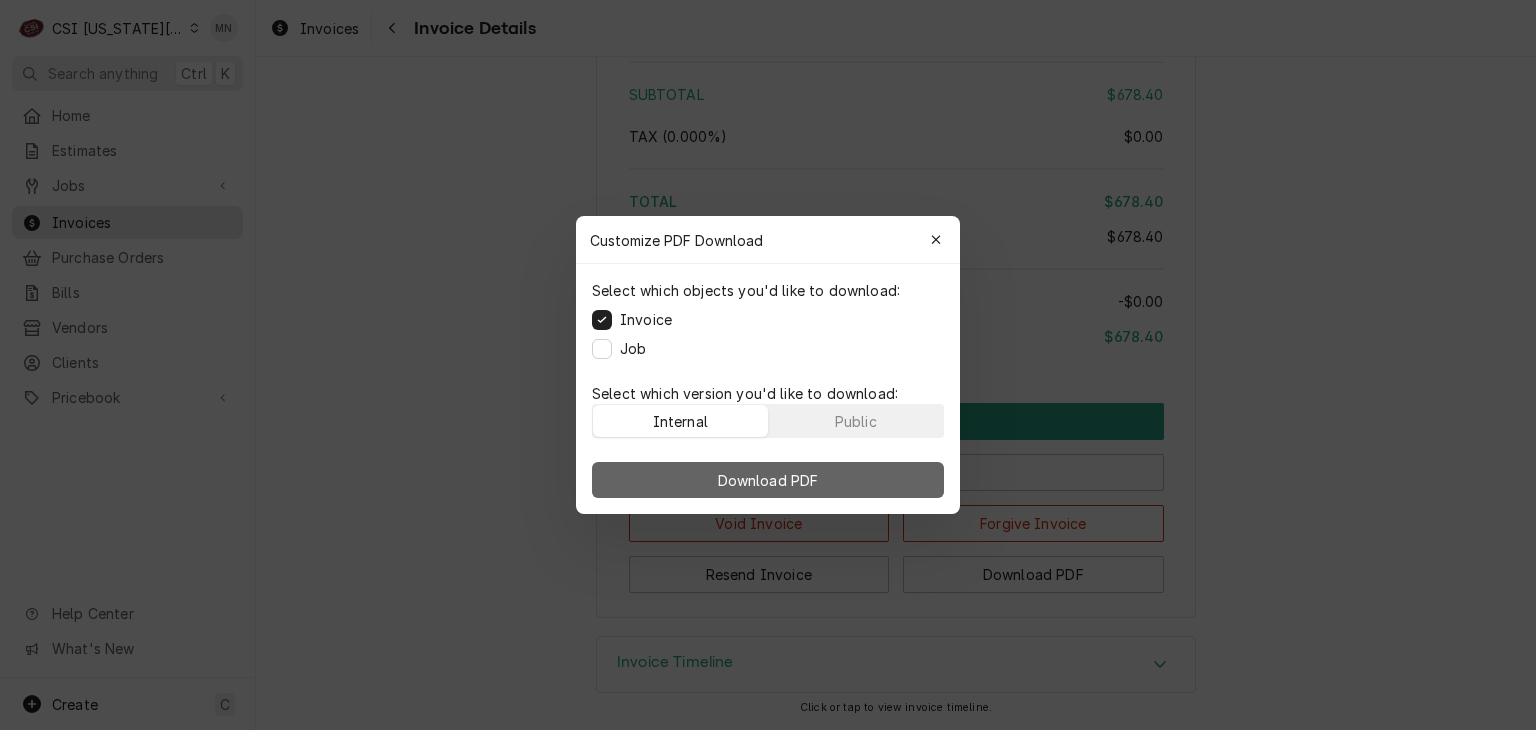 click on "Download PDF" at bounding box center (768, 480) 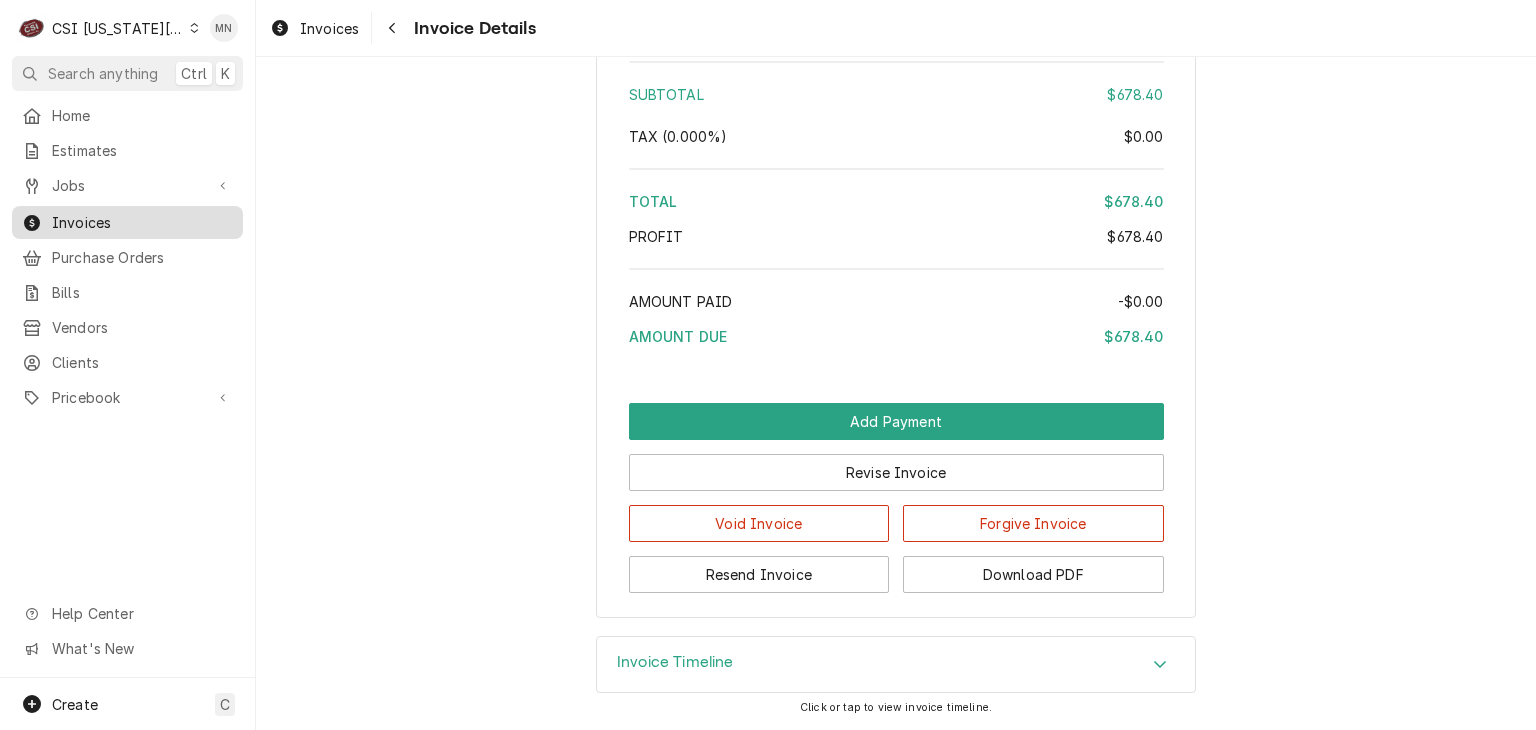 click on "Invoices" at bounding box center [142, 222] 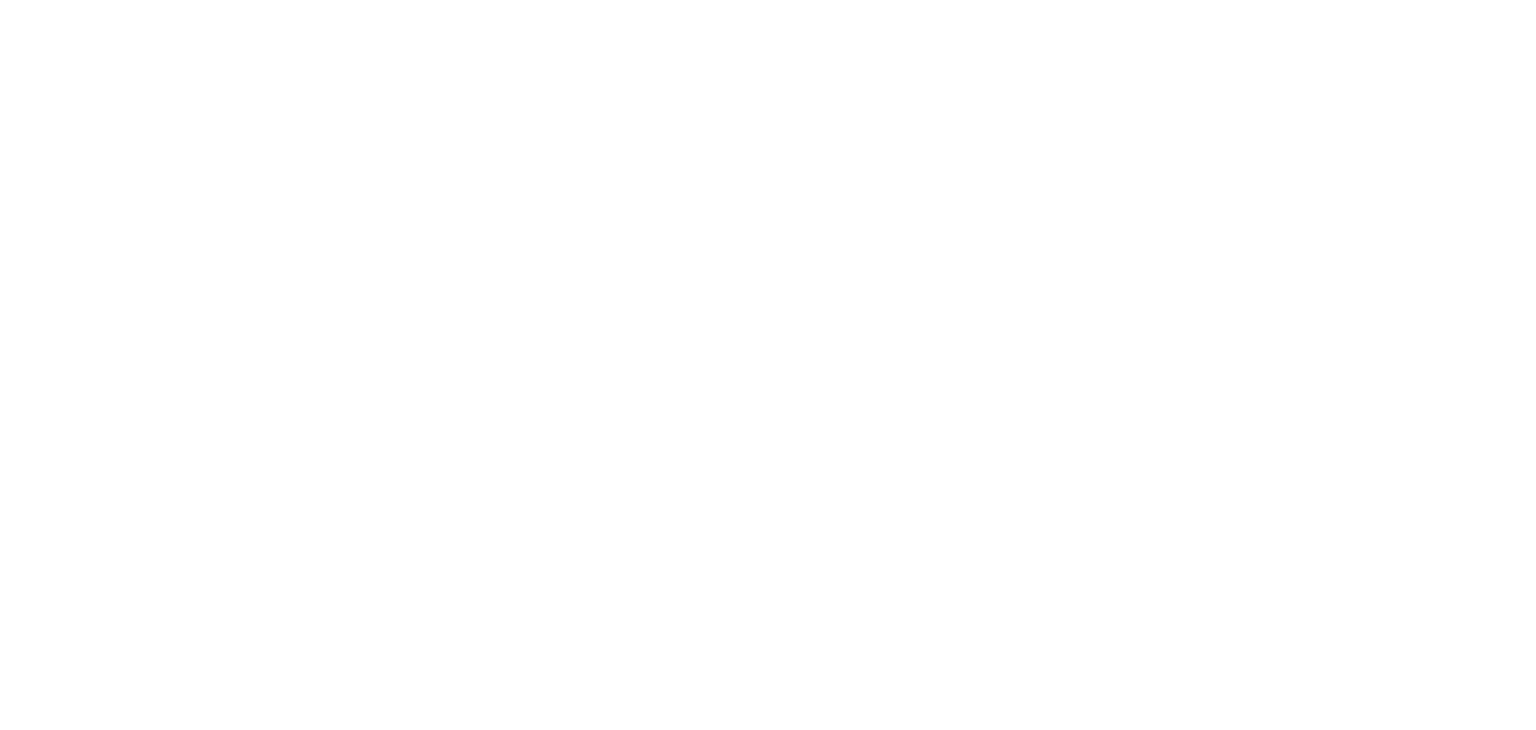 scroll, scrollTop: 0, scrollLeft: 0, axis: both 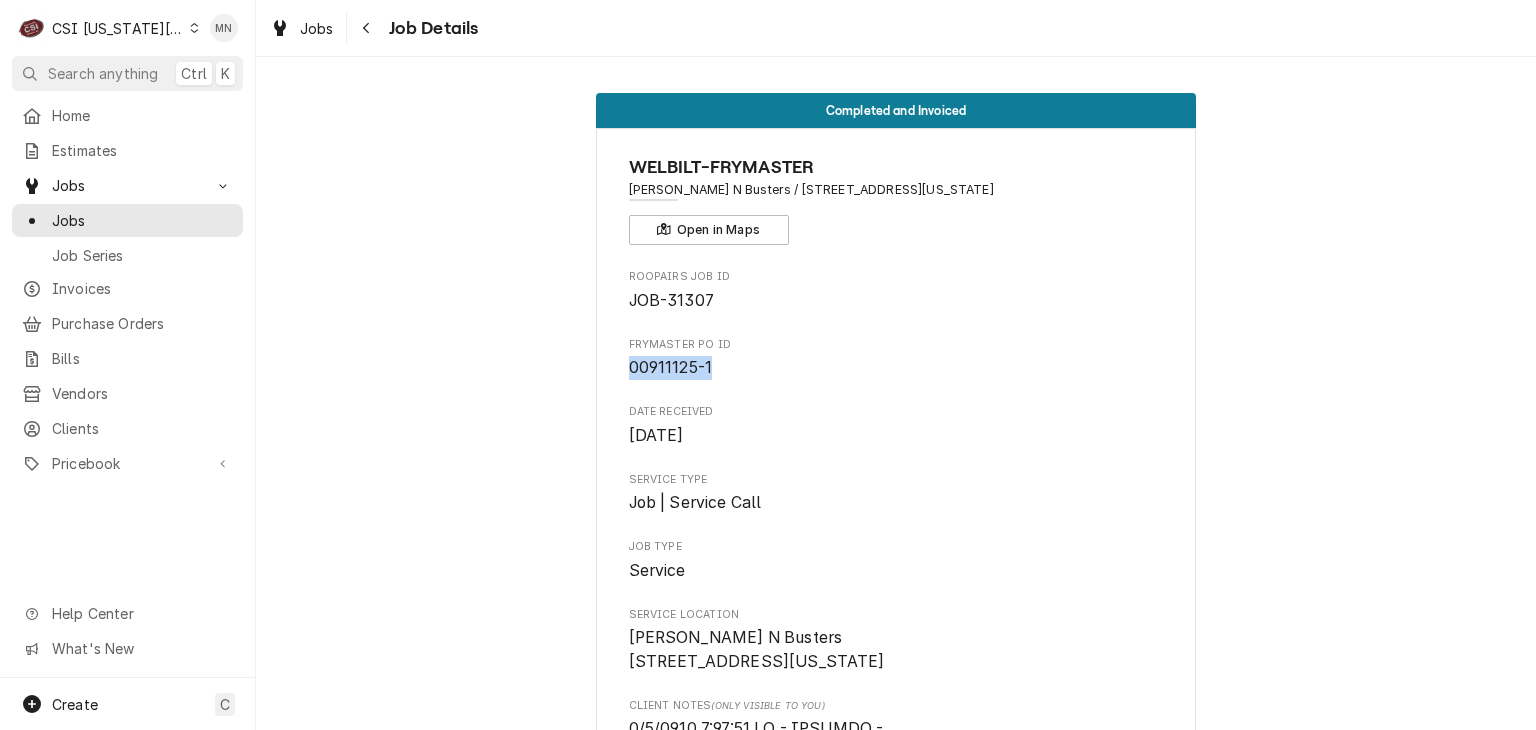 drag, startPoint x: 703, startPoint y: 364, endPoint x: 623, endPoint y: 358, distance: 80.224686 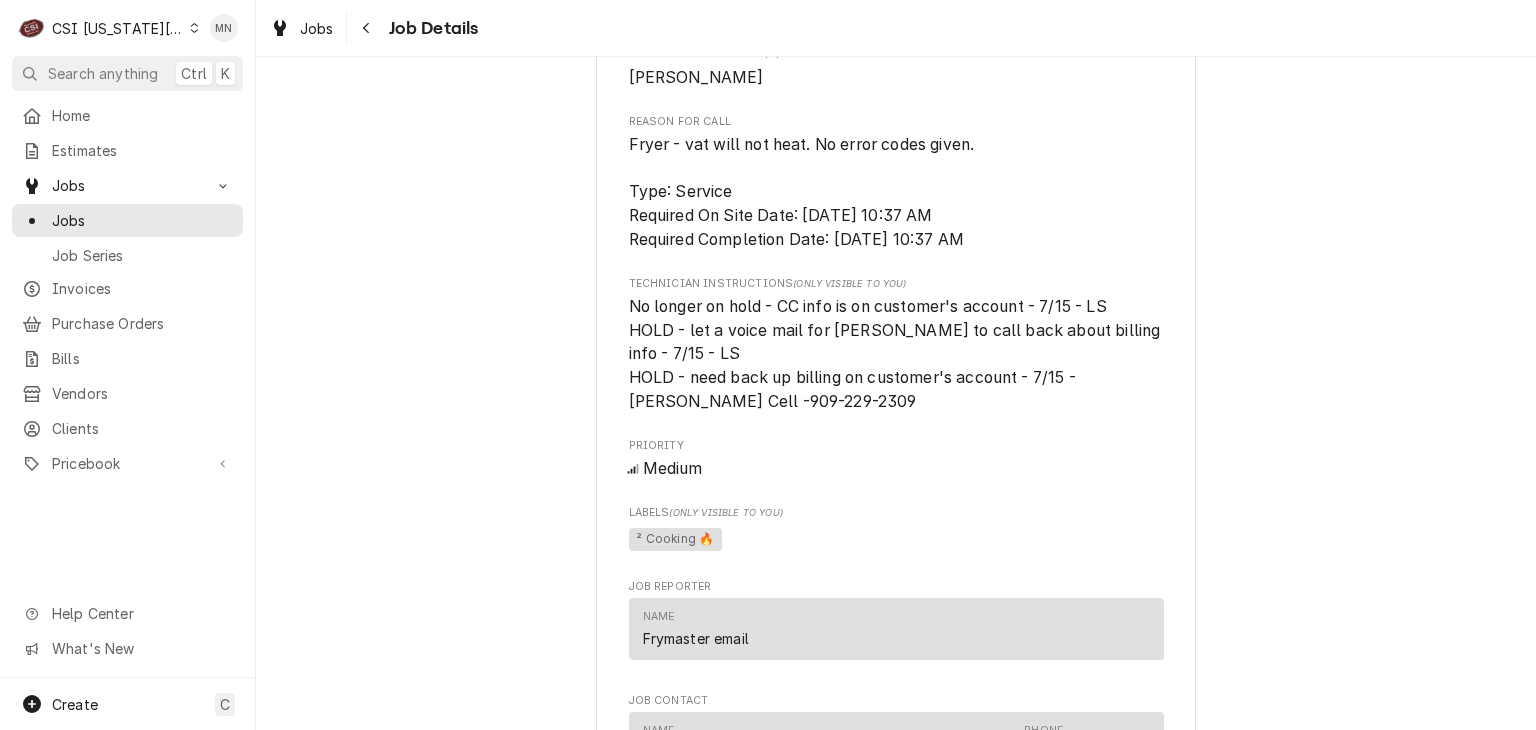 scroll, scrollTop: 2000, scrollLeft: 0, axis: vertical 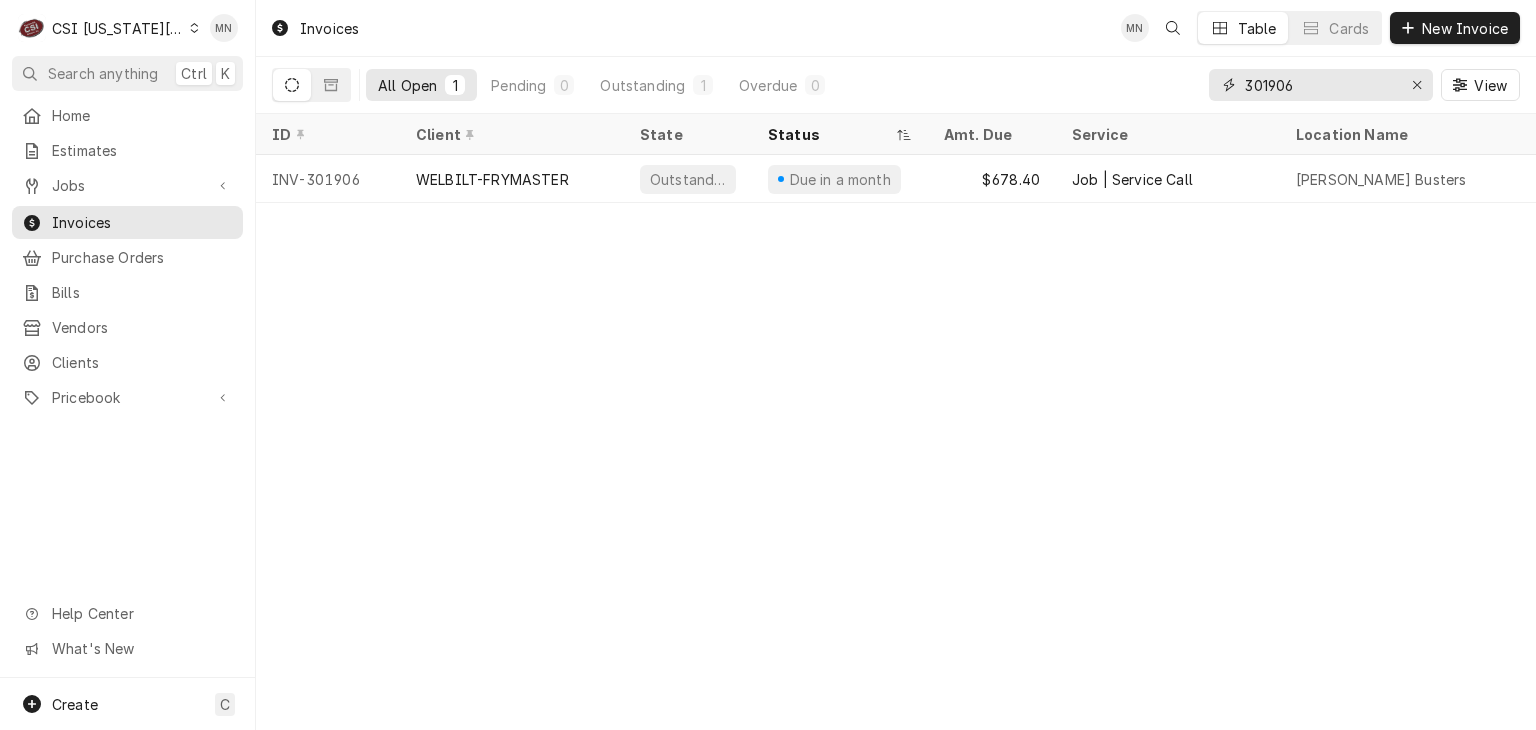 click on "301906" at bounding box center [1320, 85] 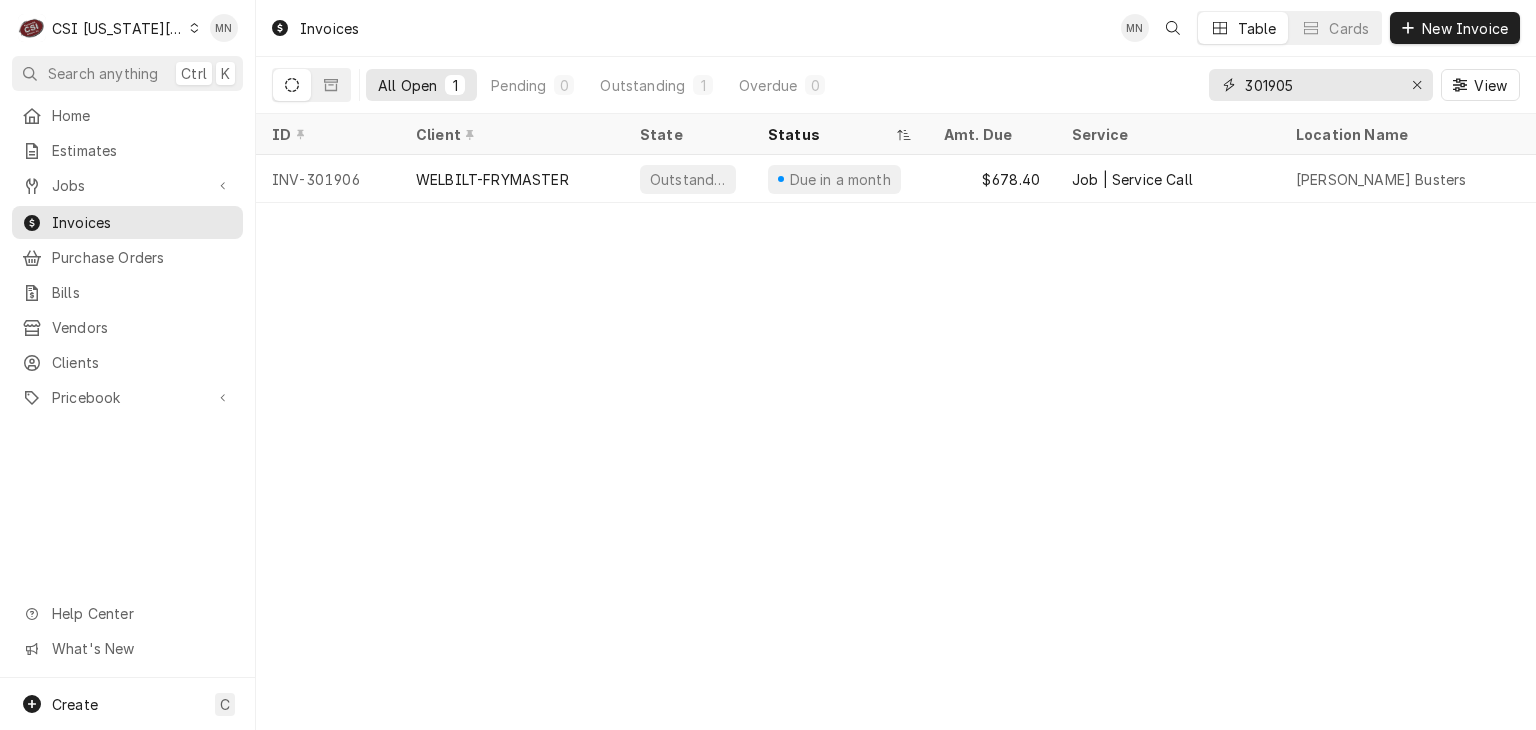 type on "301905" 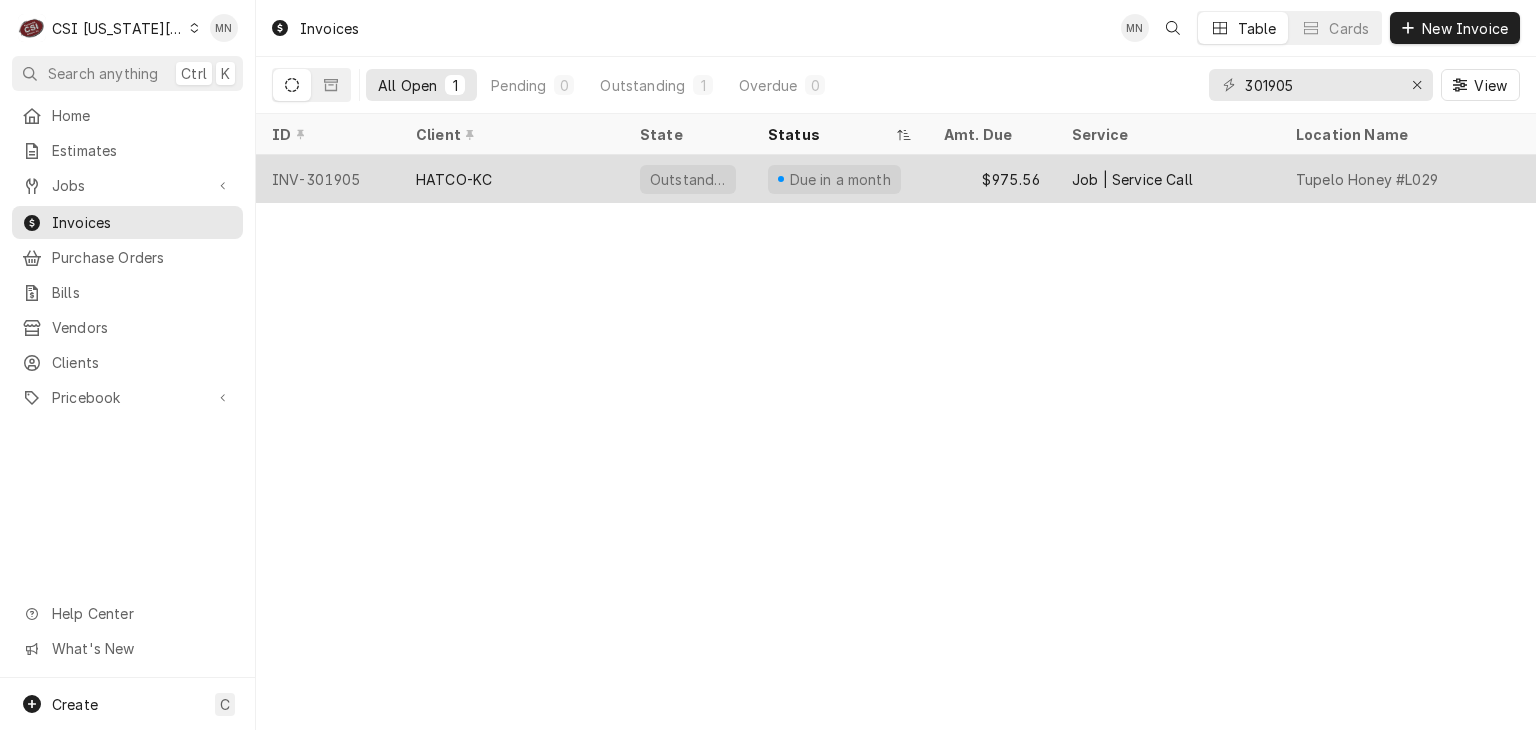 click on "HATCO-KC" at bounding box center [454, 179] 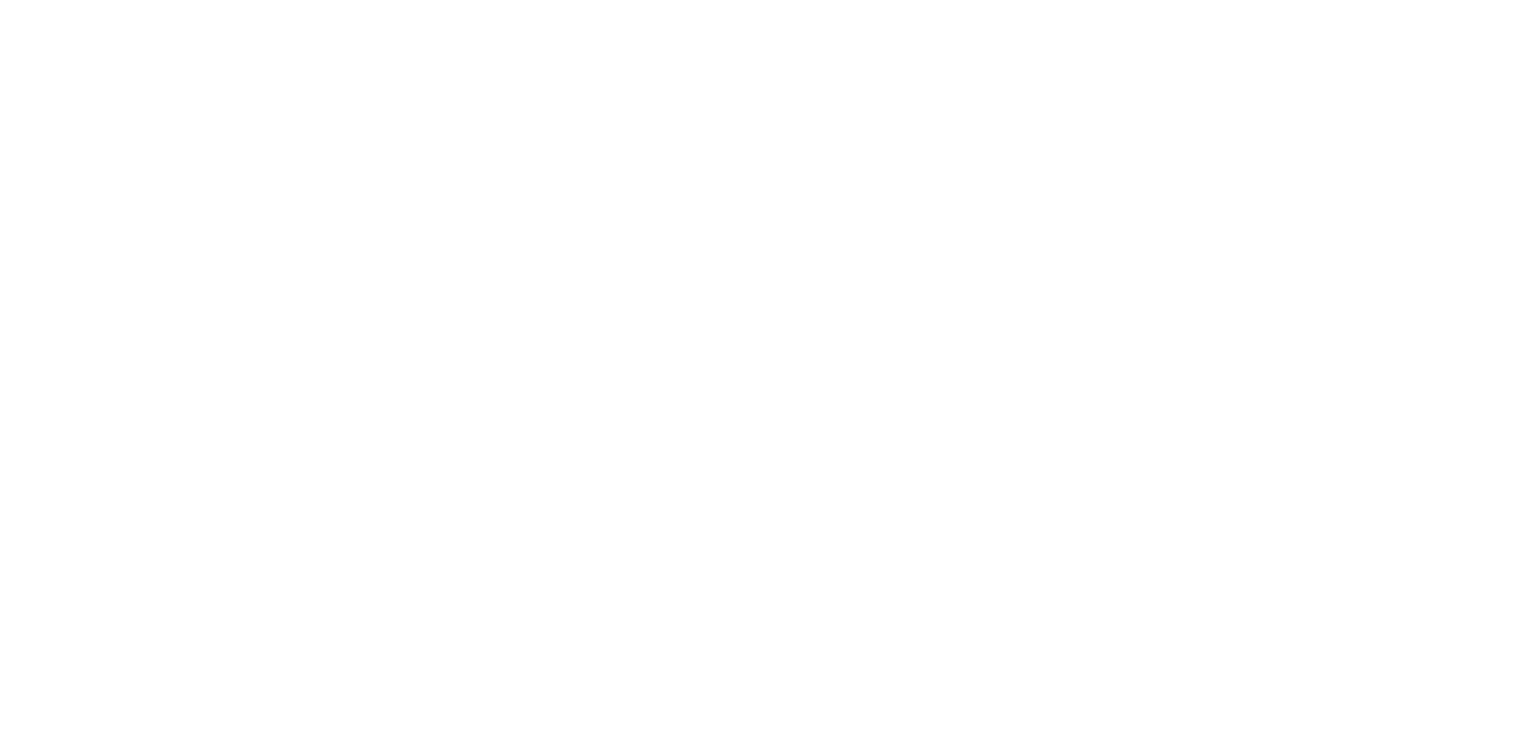 scroll, scrollTop: 0, scrollLeft: 0, axis: both 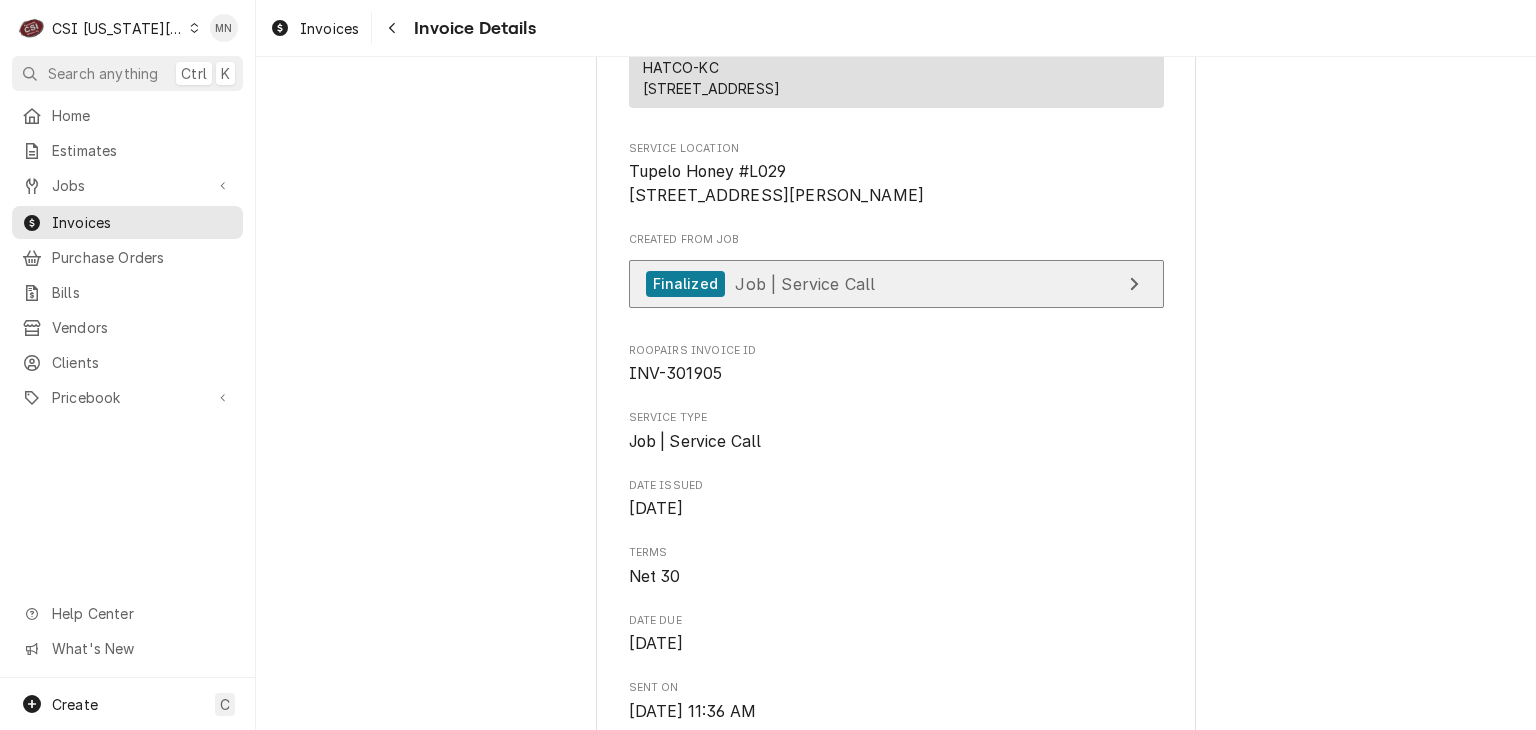 click on "Job | Service Call" at bounding box center (805, 283) 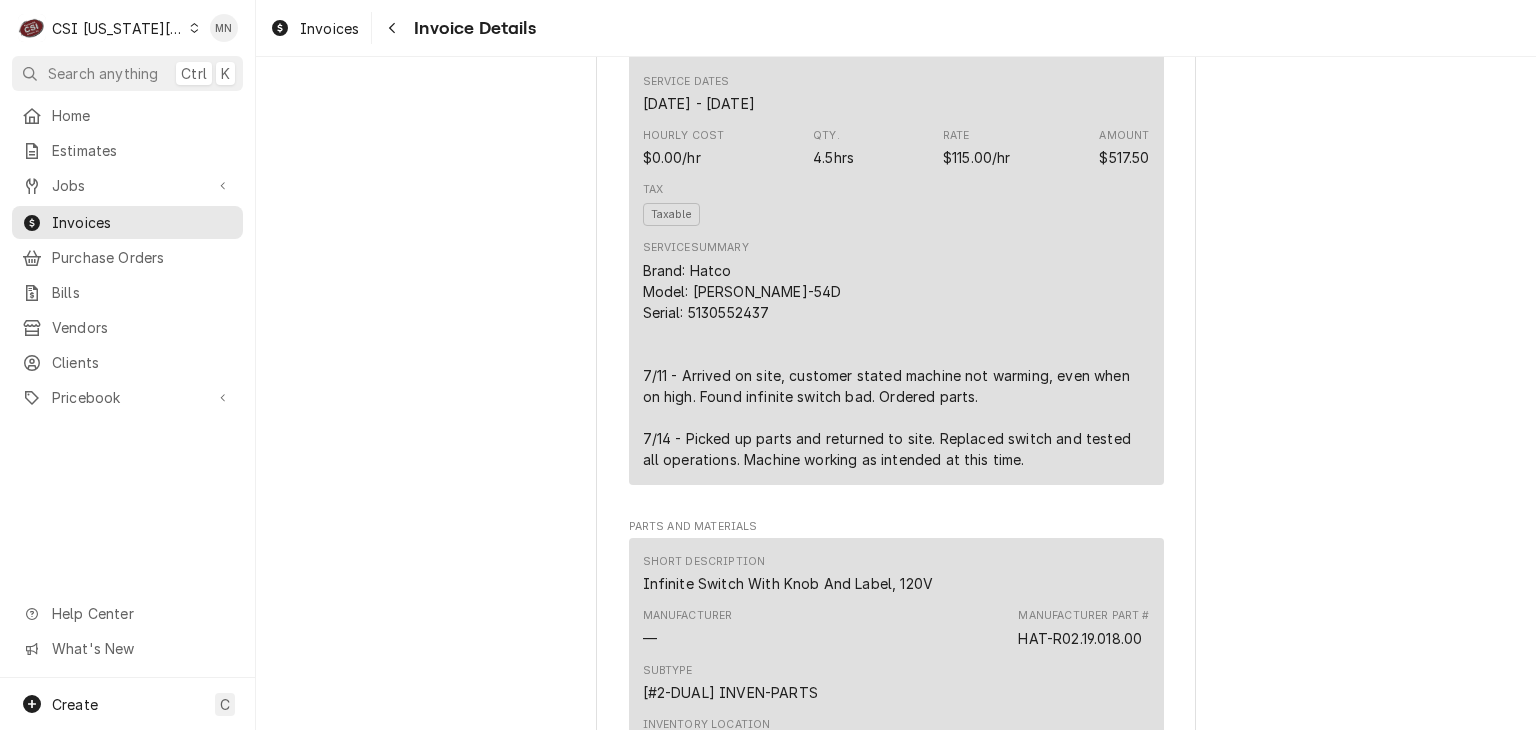 scroll, scrollTop: 1200, scrollLeft: 0, axis: vertical 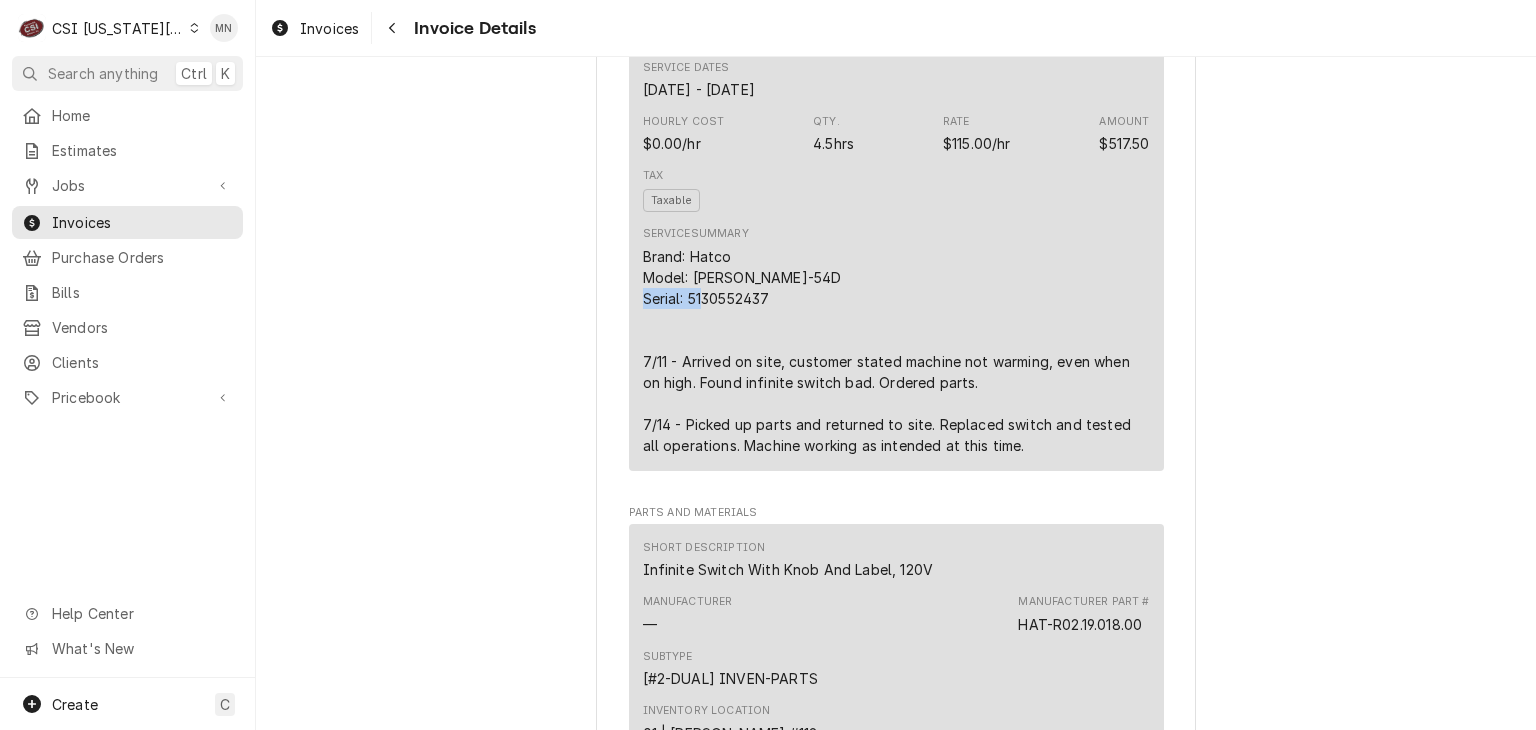drag, startPoint x: 770, startPoint y: 365, endPoint x: 682, endPoint y: 361, distance: 88.09086 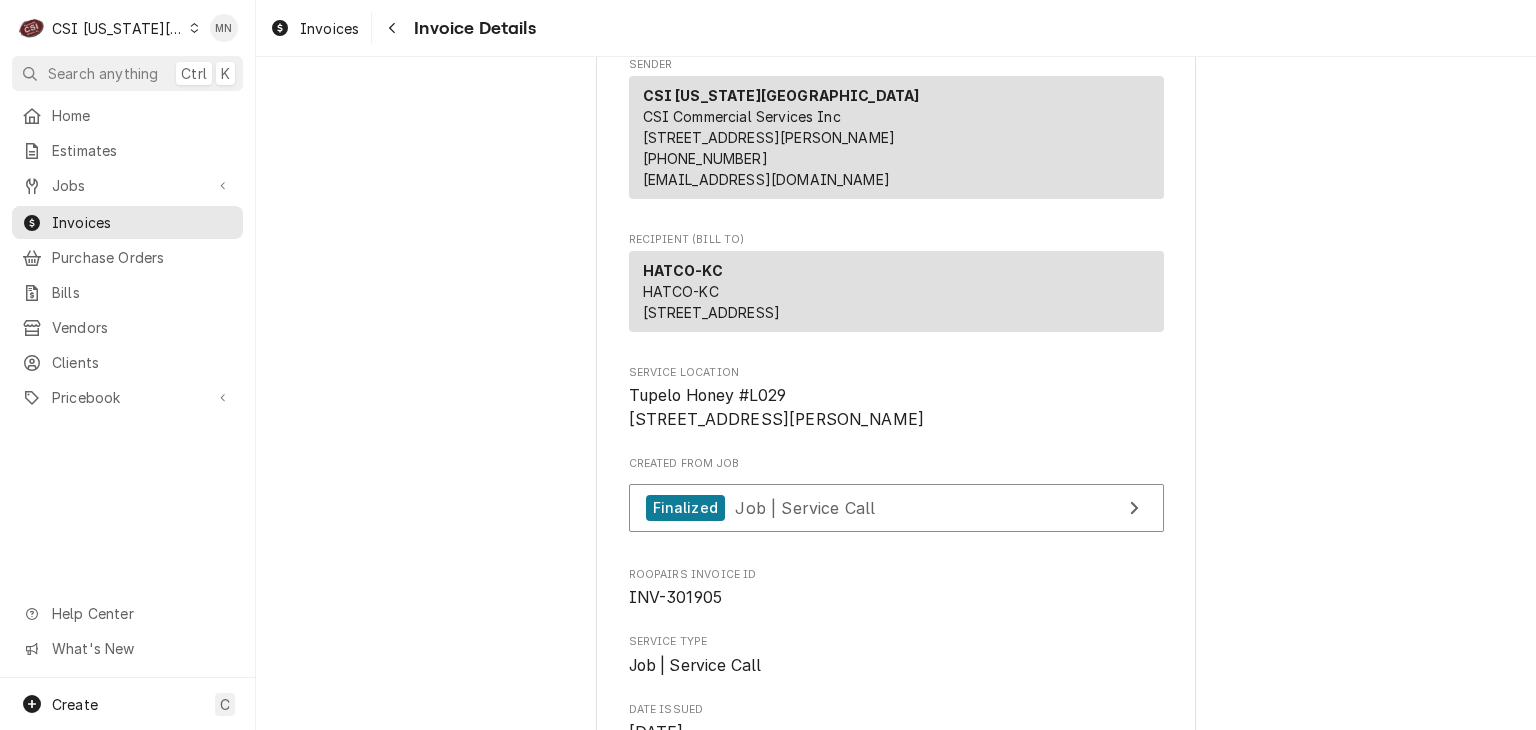 scroll, scrollTop: 0, scrollLeft: 0, axis: both 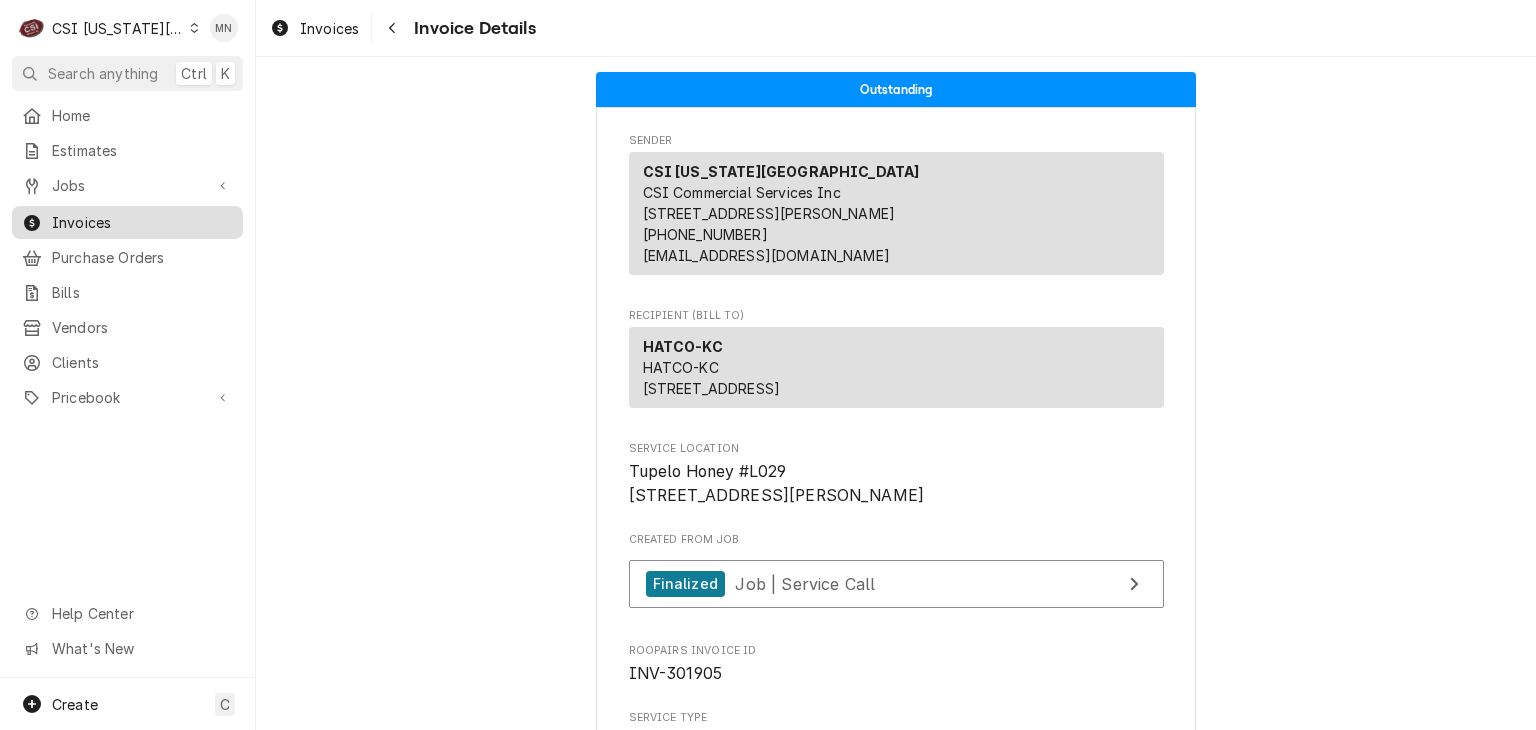 click on "Invoices" at bounding box center (142, 222) 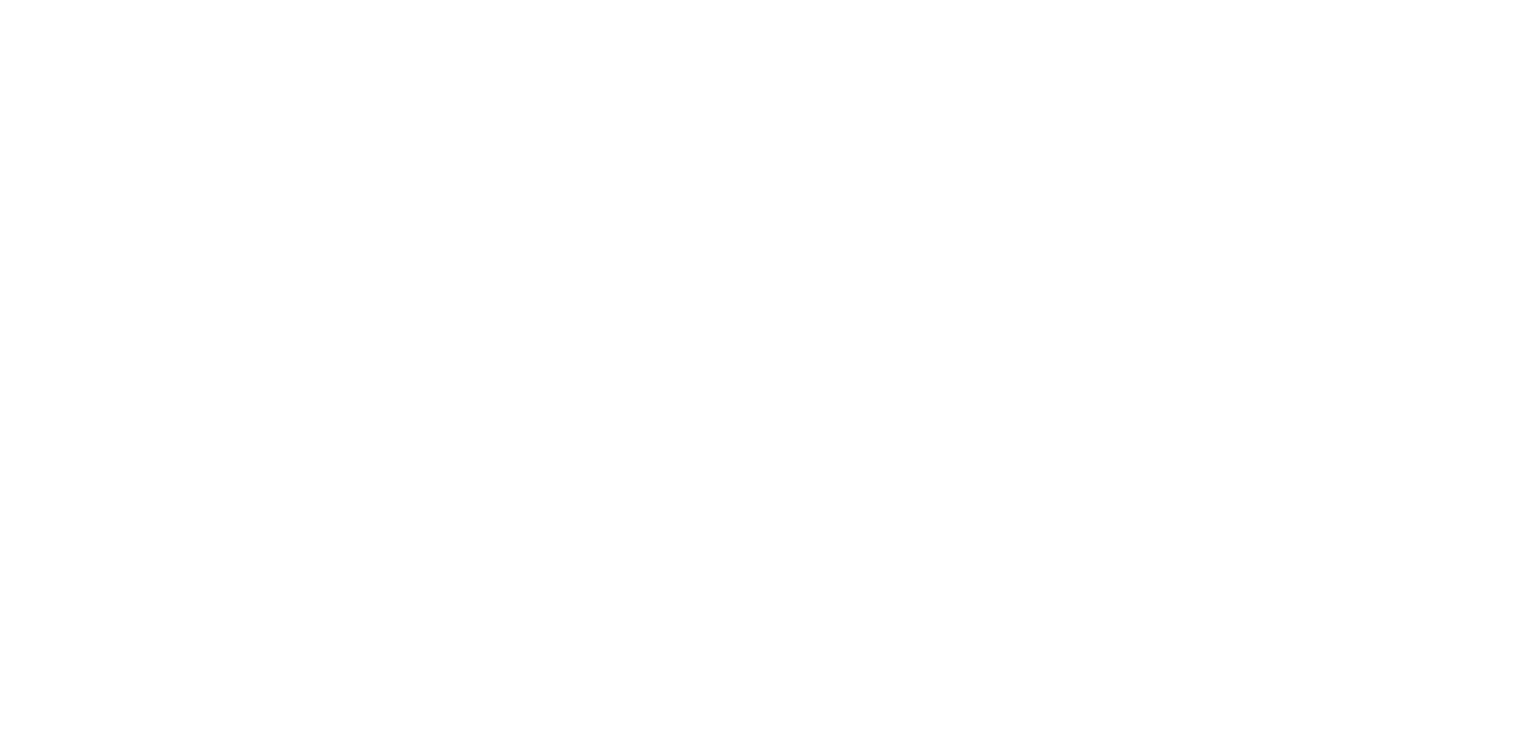 scroll, scrollTop: 0, scrollLeft: 0, axis: both 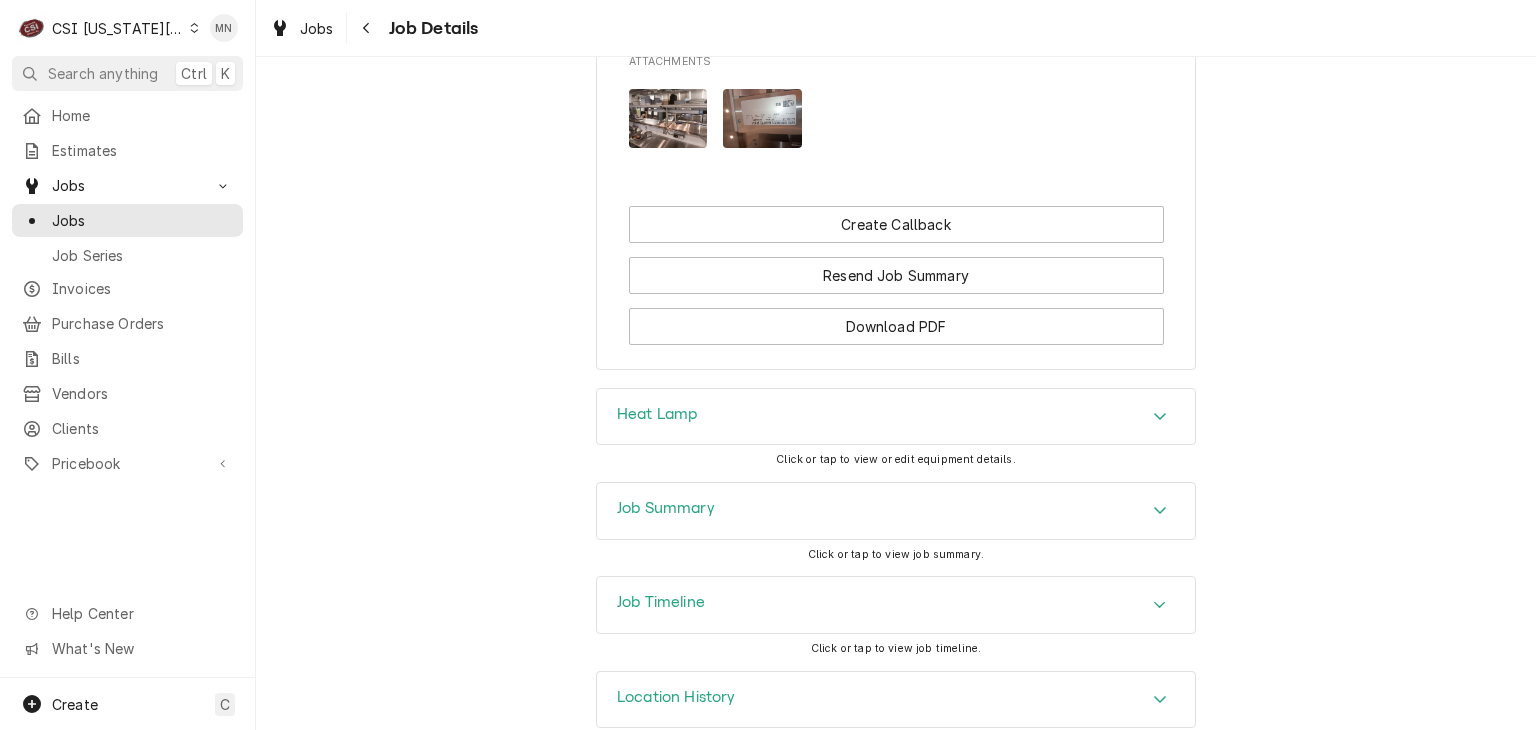 click on "Job Summary" at bounding box center (666, 508) 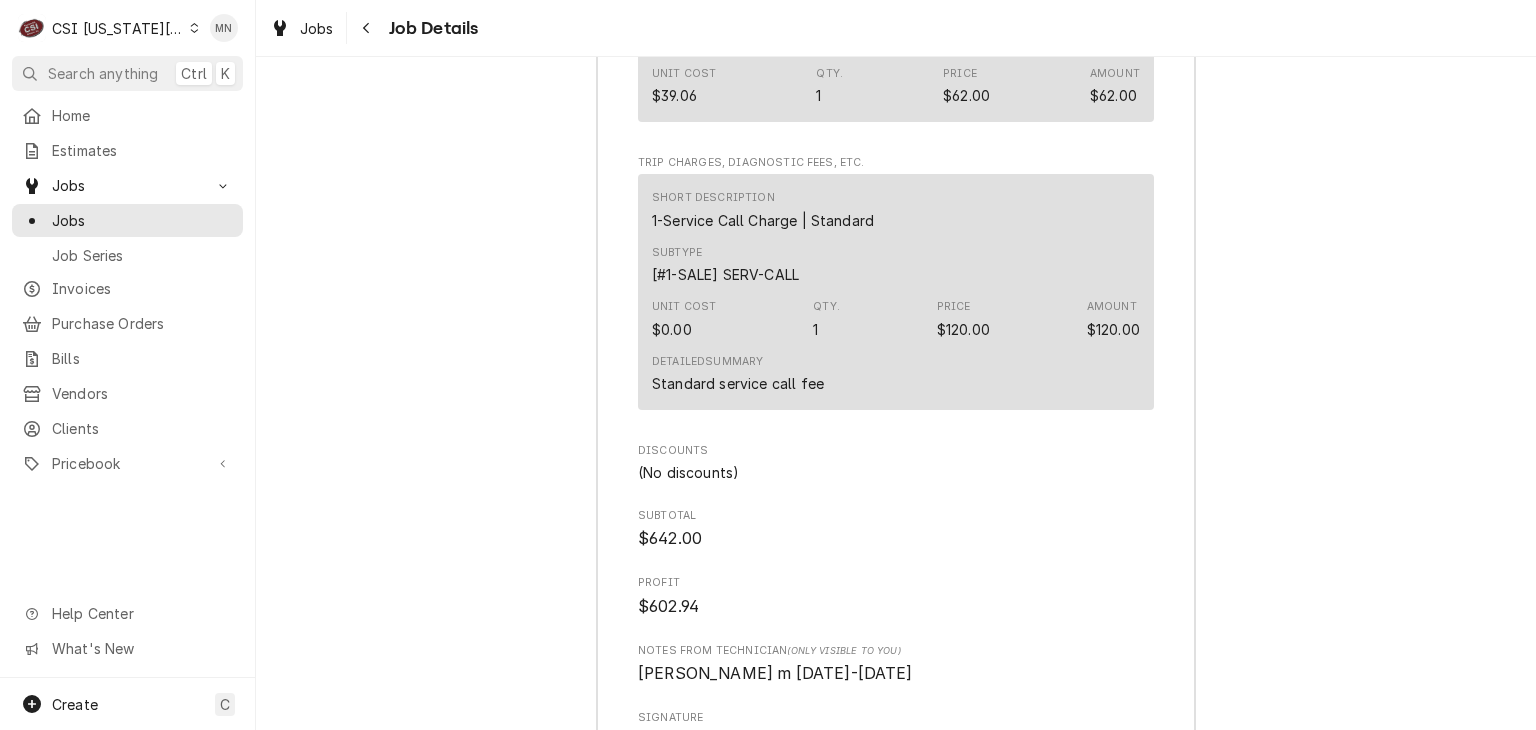 scroll, scrollTop: 7048, scrollLeft: 0, axis: vertical 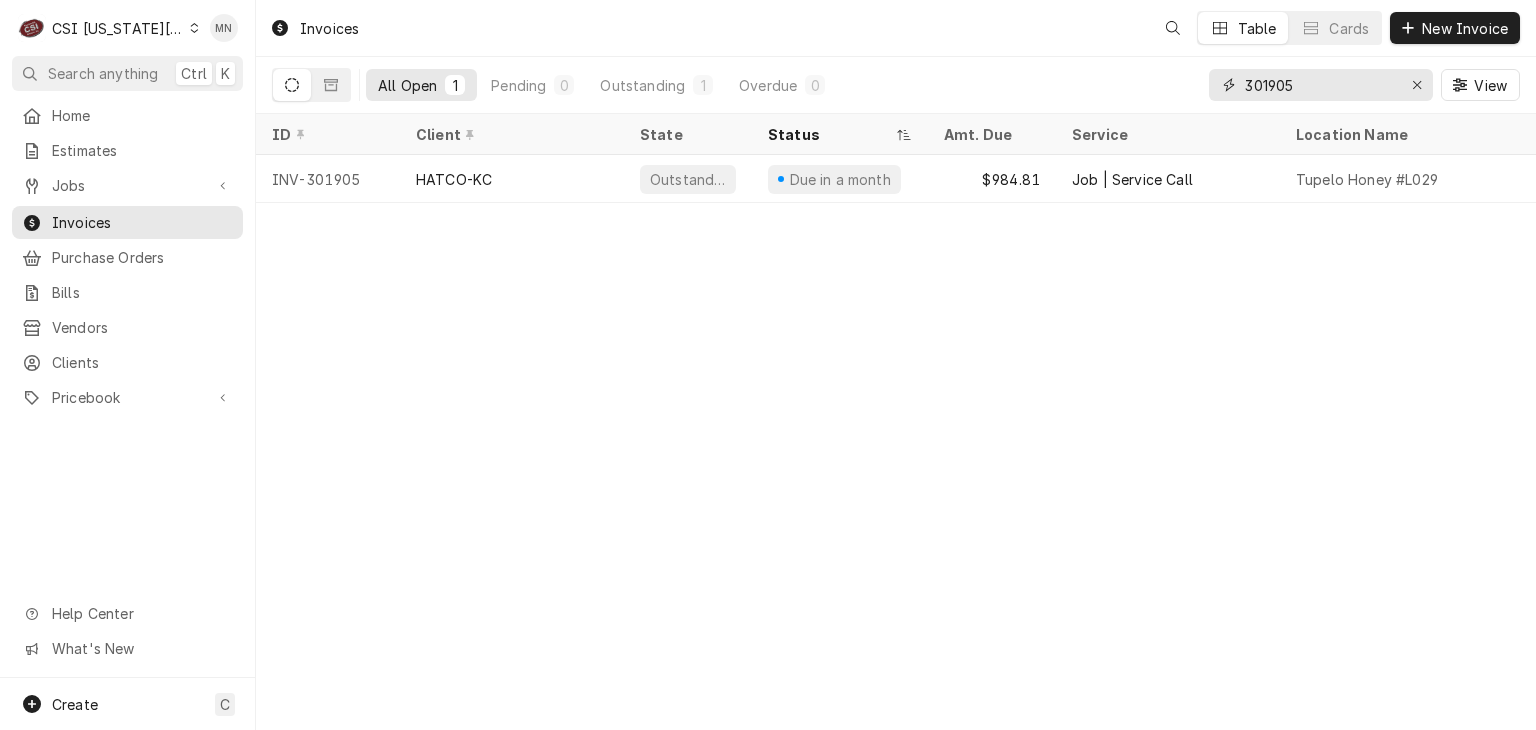 drag, startPoint x: 1298, startPoint y: 93, endPoint x: 1168, endPoint y: 85, distance: 130.24593 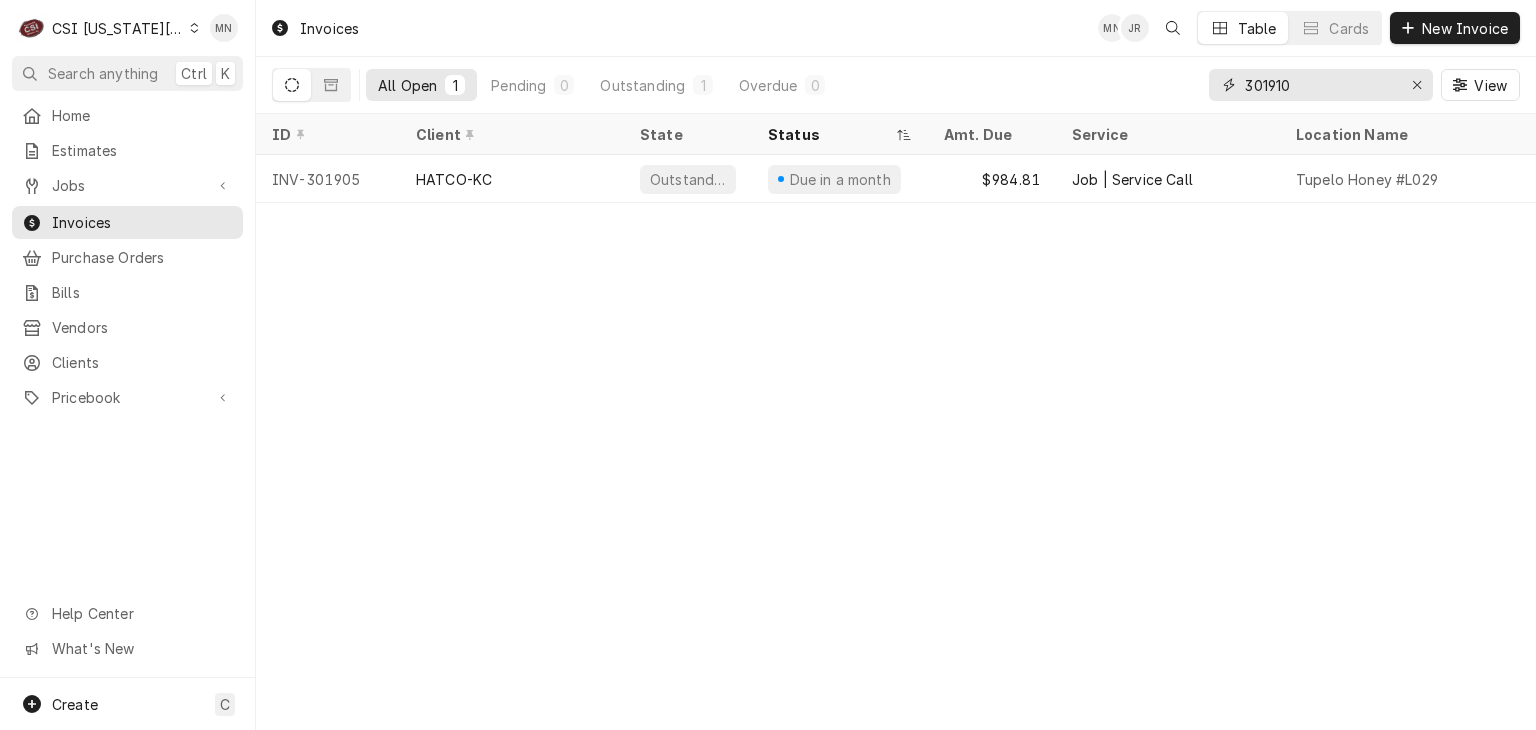 type on "301910" 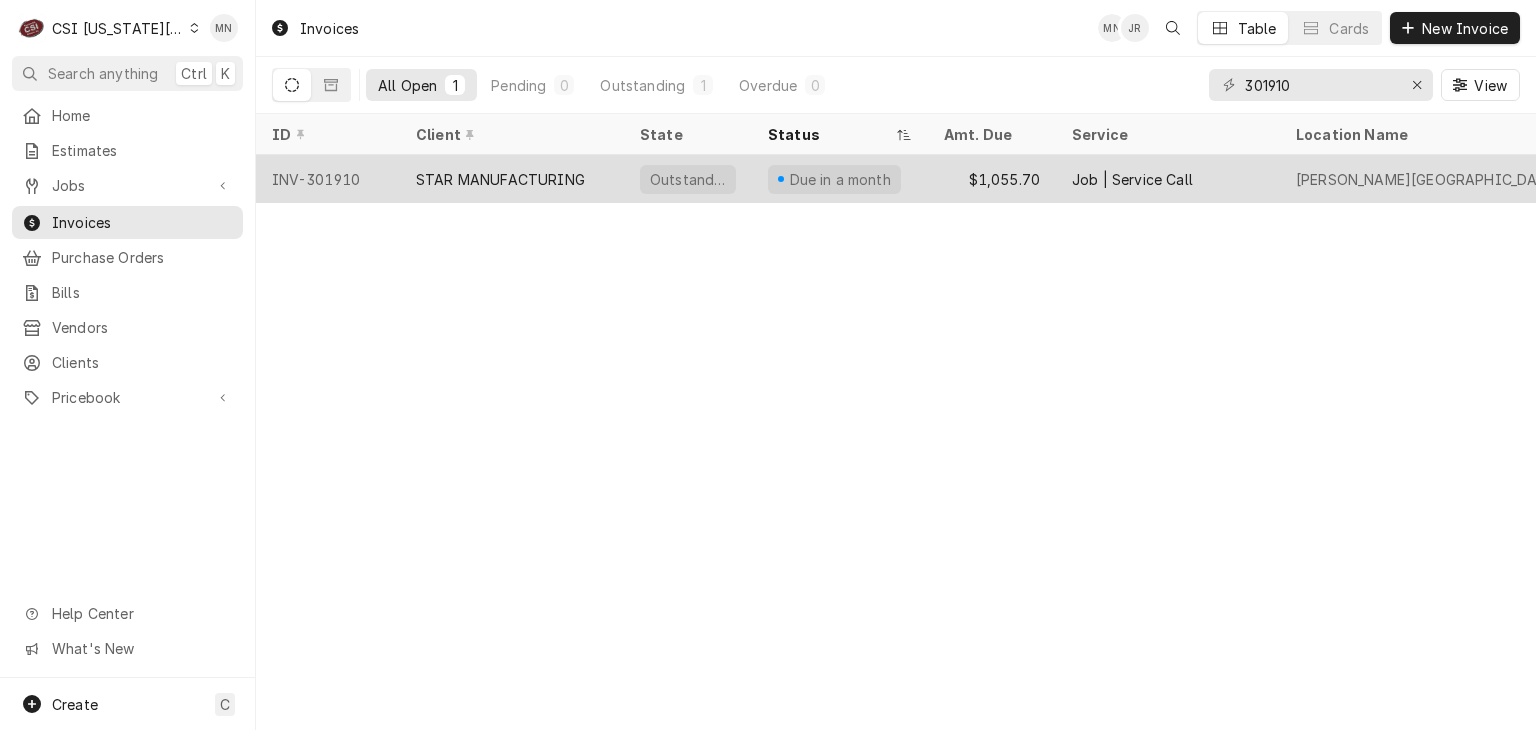 click on "STAR MANUFACTURING" at bounding box center [500, 179] 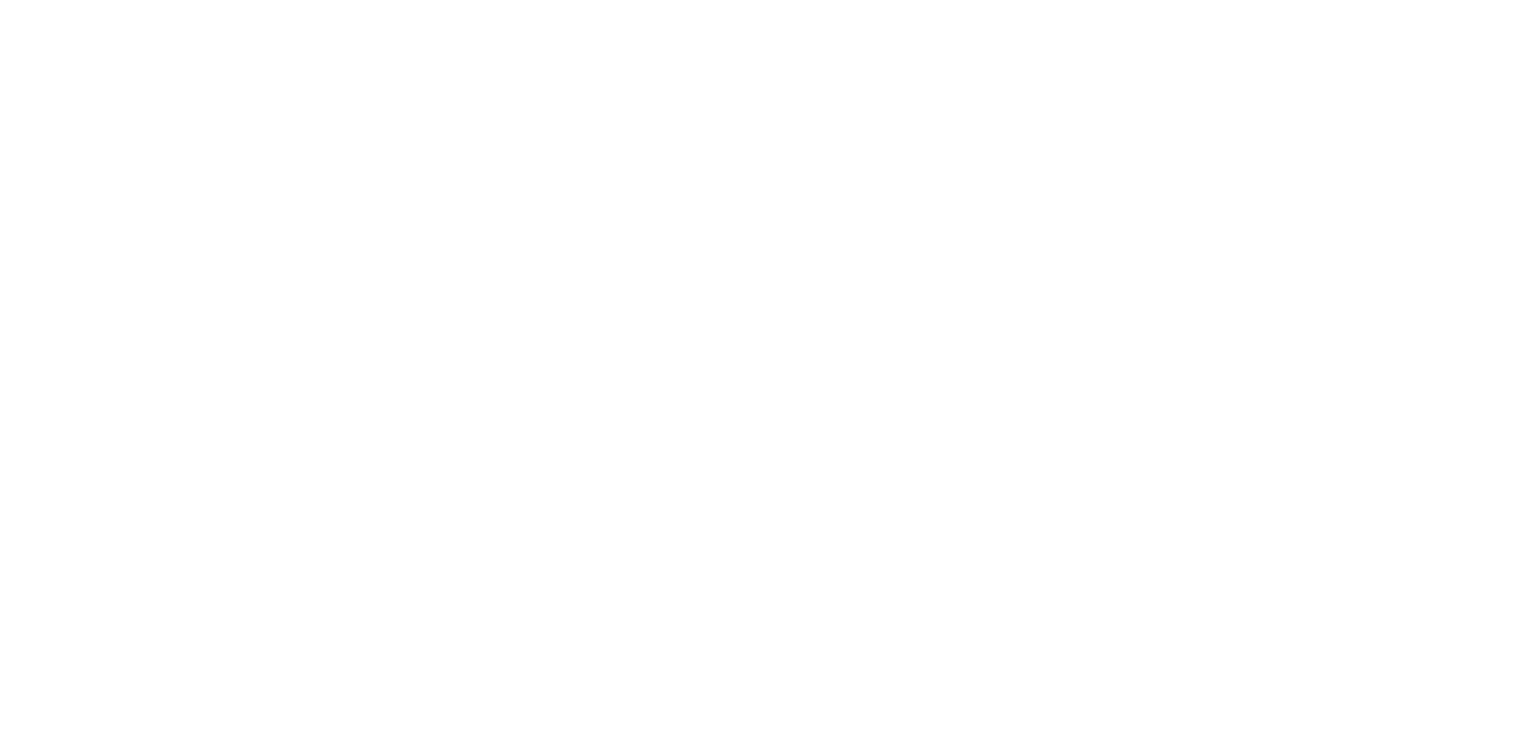 scroll, scrollTop: 0, scrollLeft: 0, axis: both 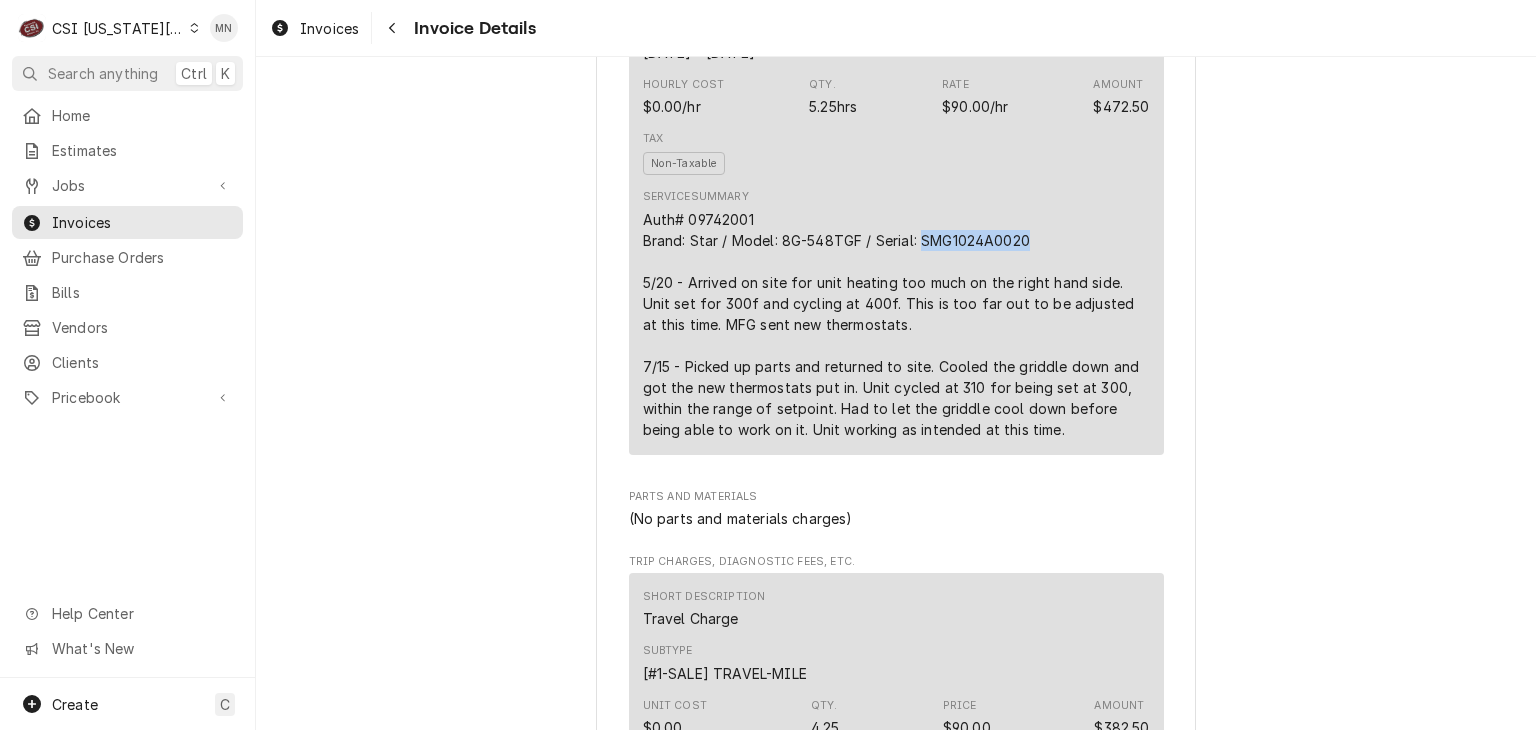 drag, startPoint x: 1034, startPoint y: 305, endPoint x: 916, endPoint y: 297, distance: 118.270874 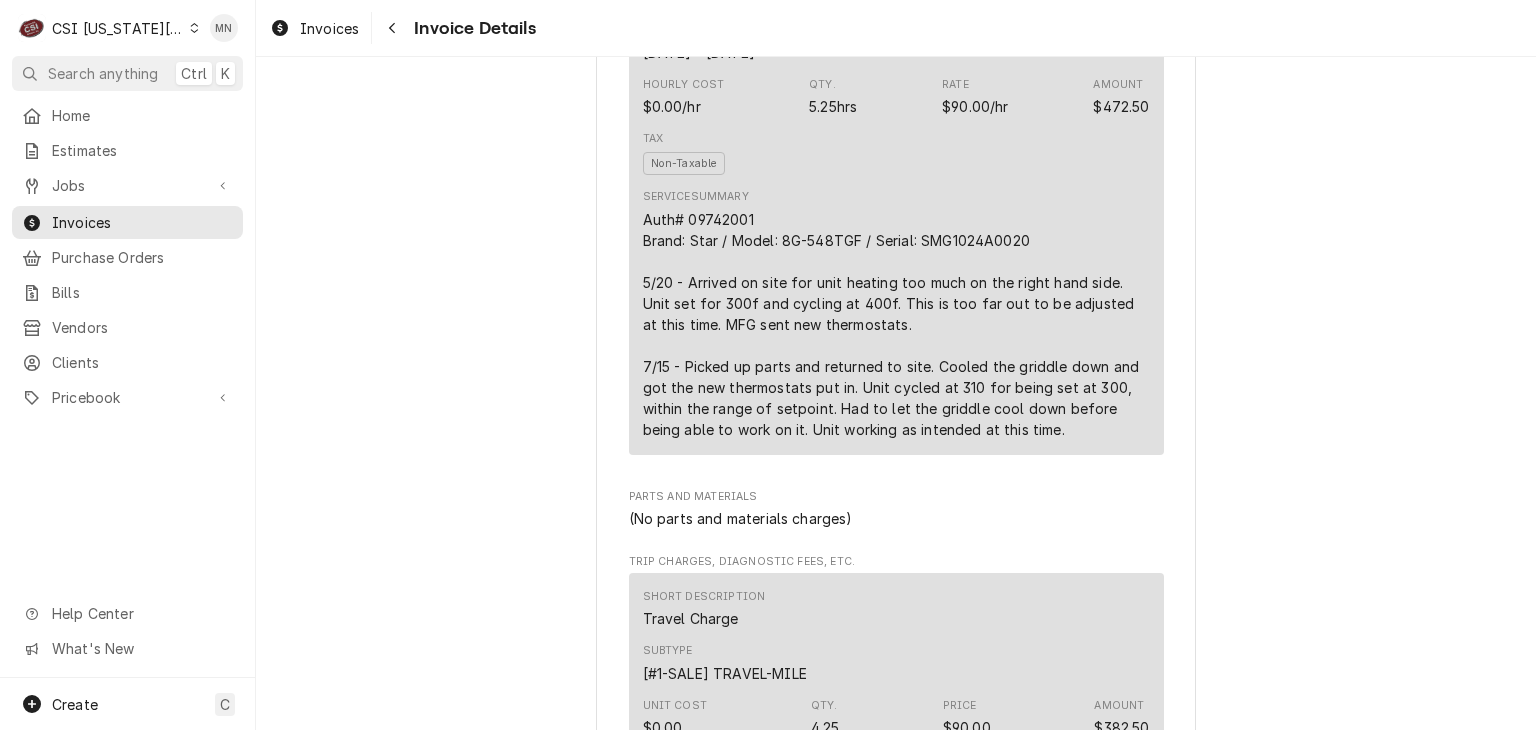 click on "Short Description 1-Labor (Service) | Standard | Incurred Subtype [#1-SALE] LABR-REG Service Dates May 20, 2025 - Jul 15, 2025 Hourly Cost $0.00/hr Qty. 5.25hrs Rate $90.00/hr Amount $472.50 Tax Non-Taxable Service  Summary Auth# 09742001
Brand: Star / Model: 8G-548TGF / Serial: SMG1024A0020
5/20 - Arrived on site for unit heating too much on the right hand side. Unit set for 300f and cycling at 400f. This is too far out to be adjusted at this time. MFG sent new thermostats.
7/15 - Picked up parts and returned to site. Cooled the griddle down and got the new thermostats put in. Unit cycled at 310 for being set at 300, within the range of setpoint. Had to let the griddle cool down before being able to work on it. Unit working as intended at this time." at bounding box center [896, 176] 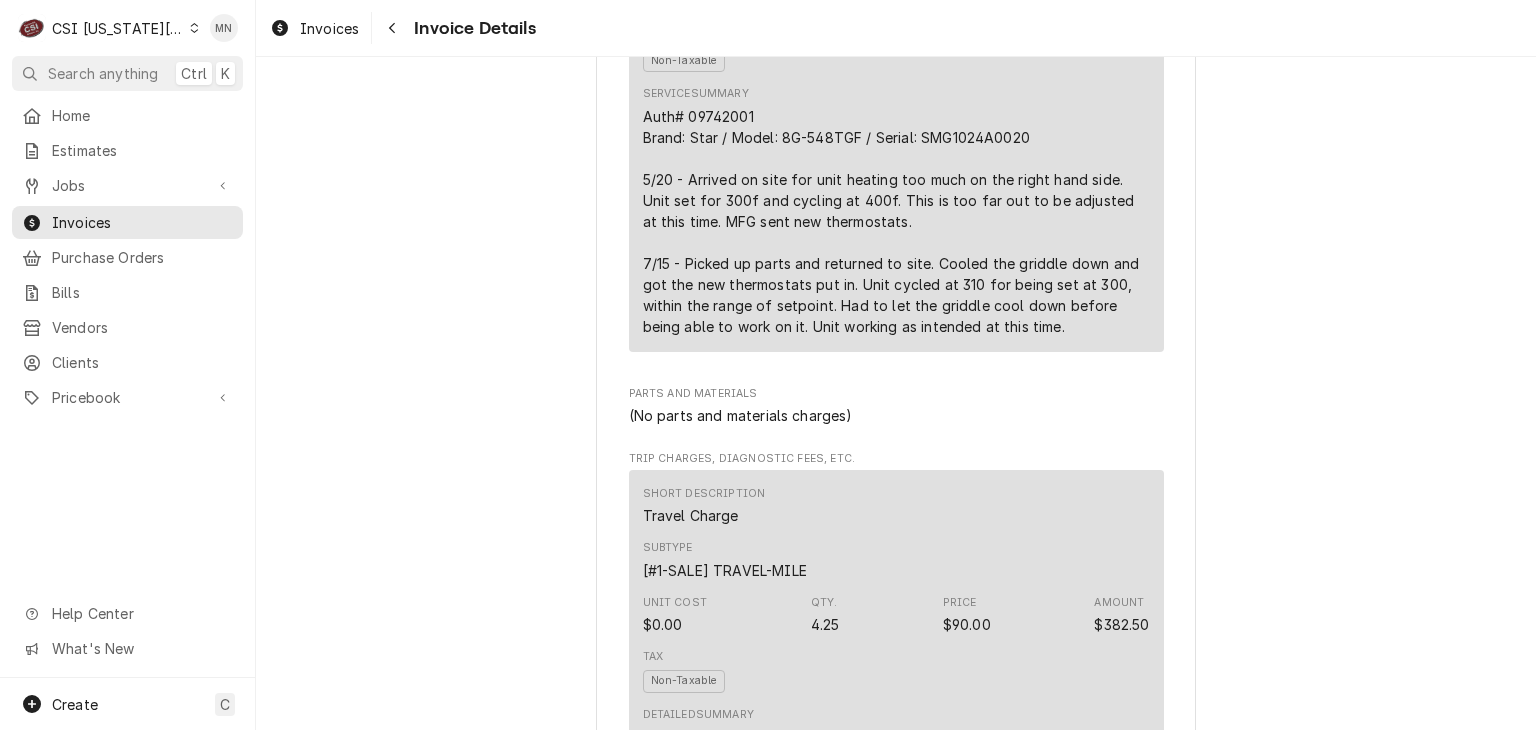 scroll, scrollTop: 1300, scrollLeft: 0, axis: vertical 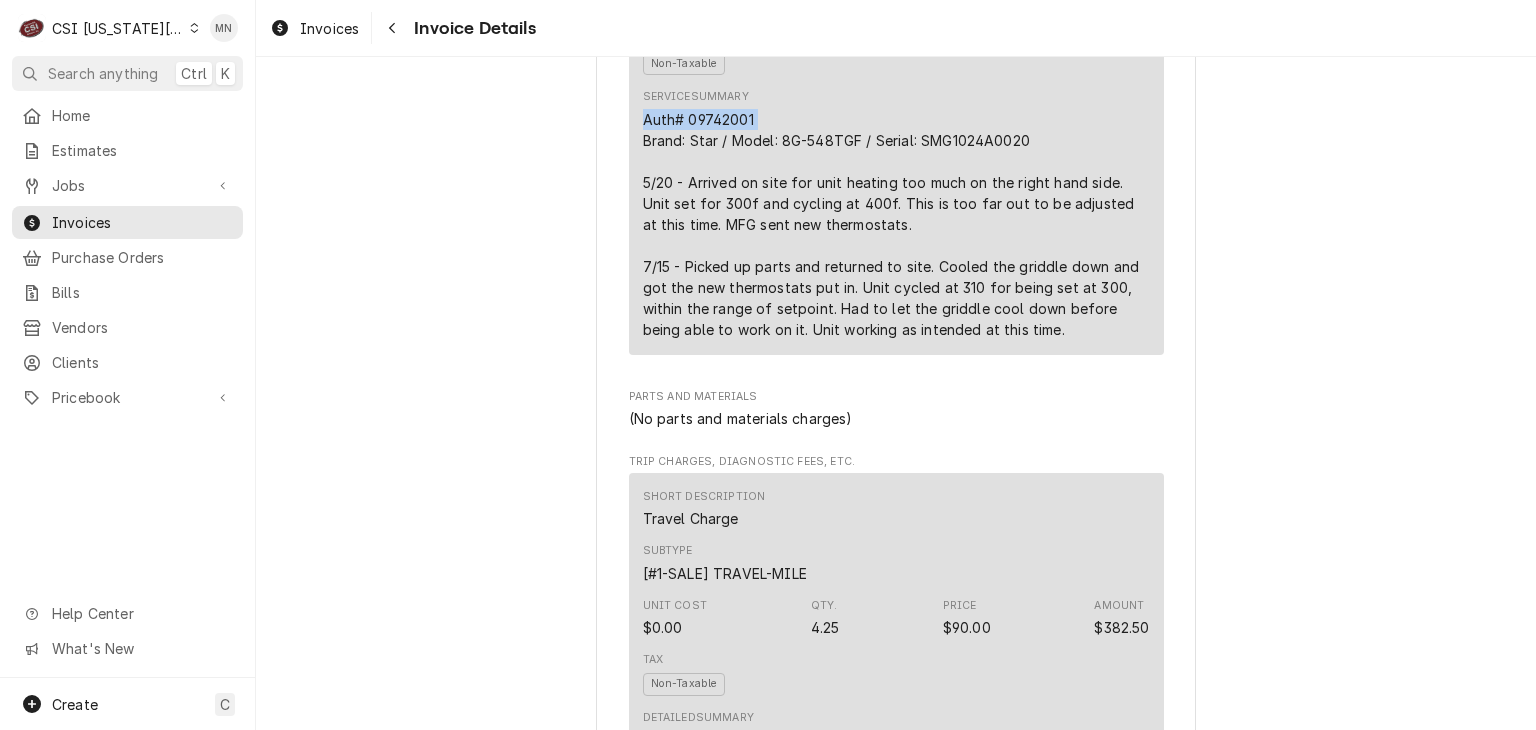 drag, startPoint x: 632, startPoint y: 180, endPoint x: 750, endPoint y: 182, distance: 118.016945 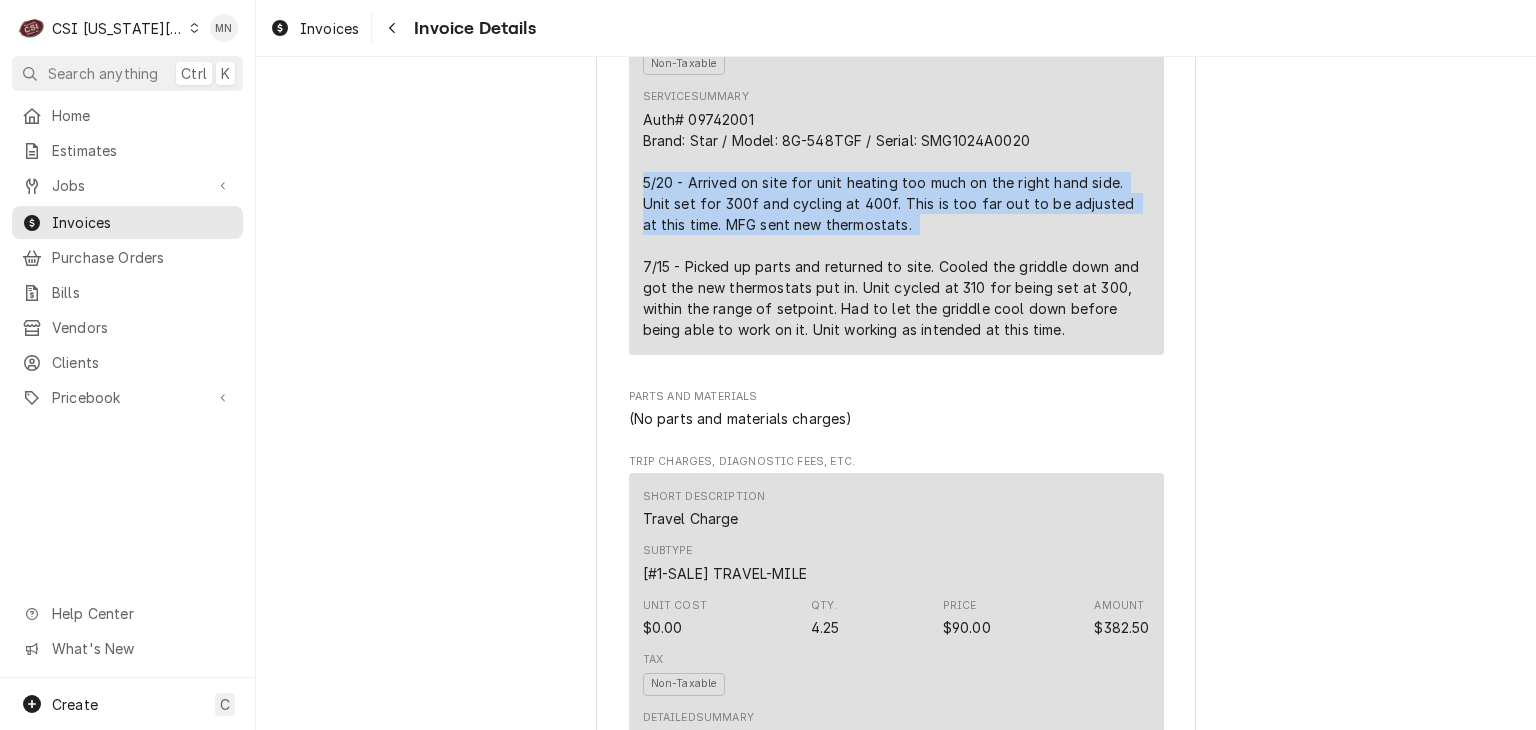 drag, startPoint x: 636, startPoint y: 242, endPoint x: 845, endPoint y: 302, distance: 217.44194 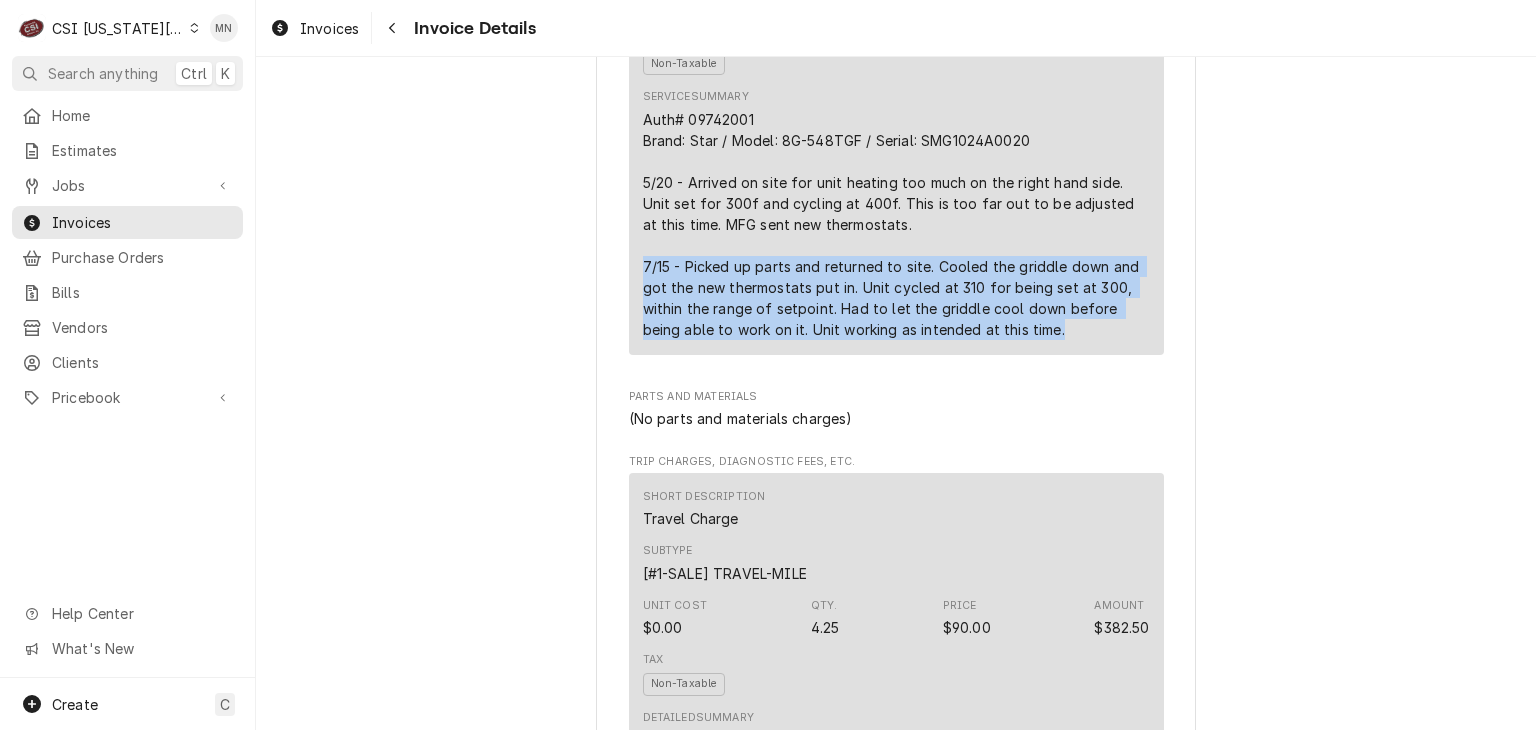 drag, startPoint x: 632, startPoint y: 333, endPoint x: 1020, endPoint y: 397, distance: 393.24292 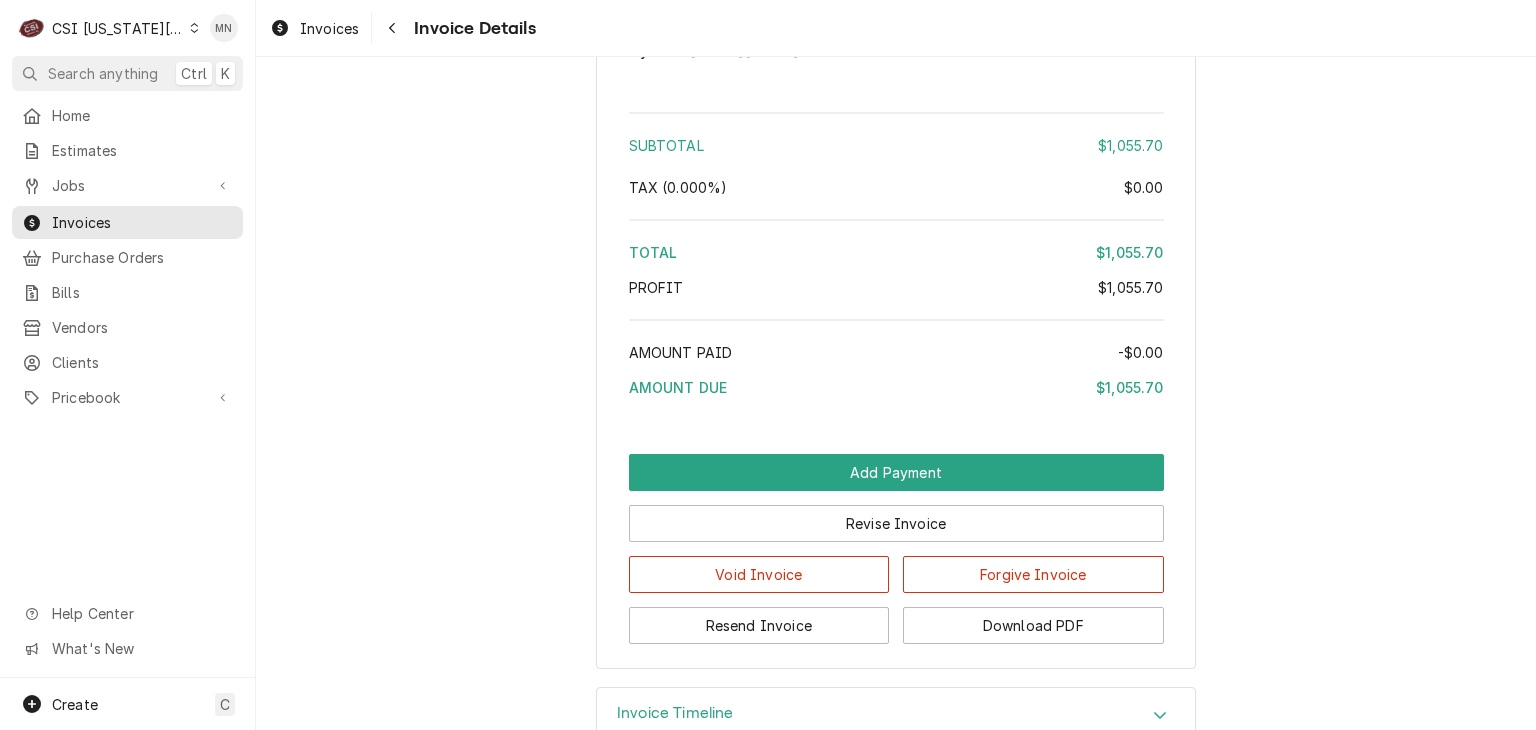 scroll, scrollTop: 3596, scrollLeft: 0, axis: vertical 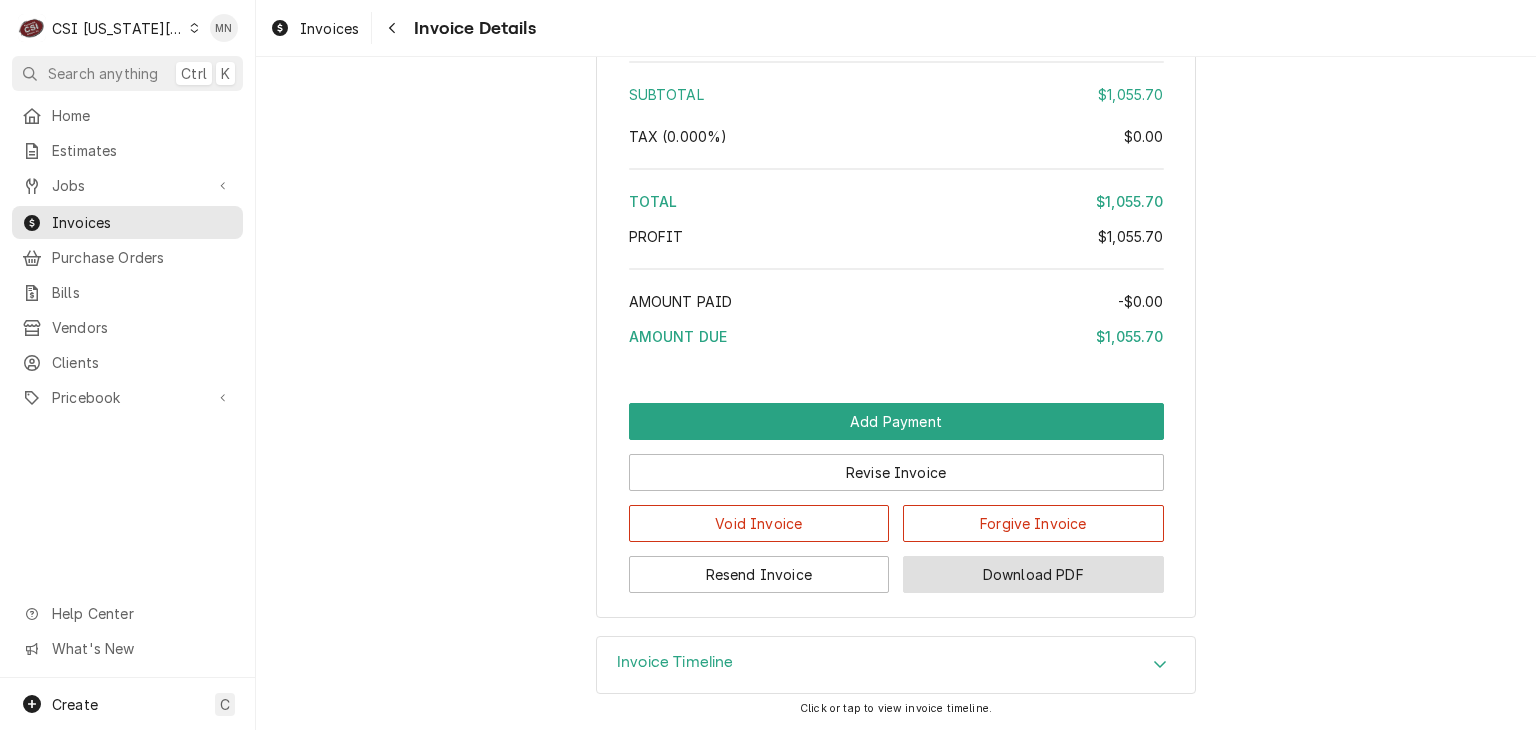 click on "Download PDF" at bounding box center (1033, 574) 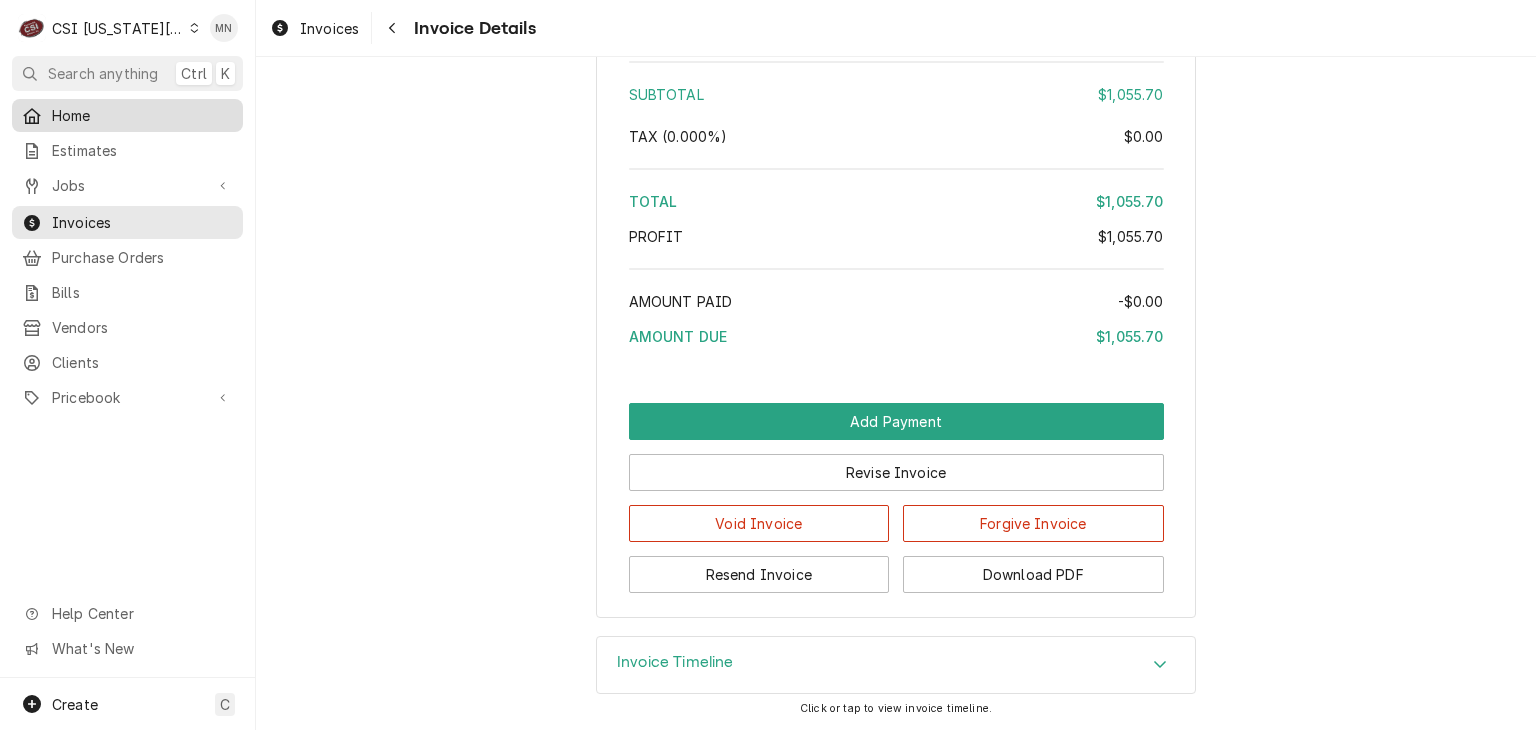 click on "Home" at bounding box center [142, 115] 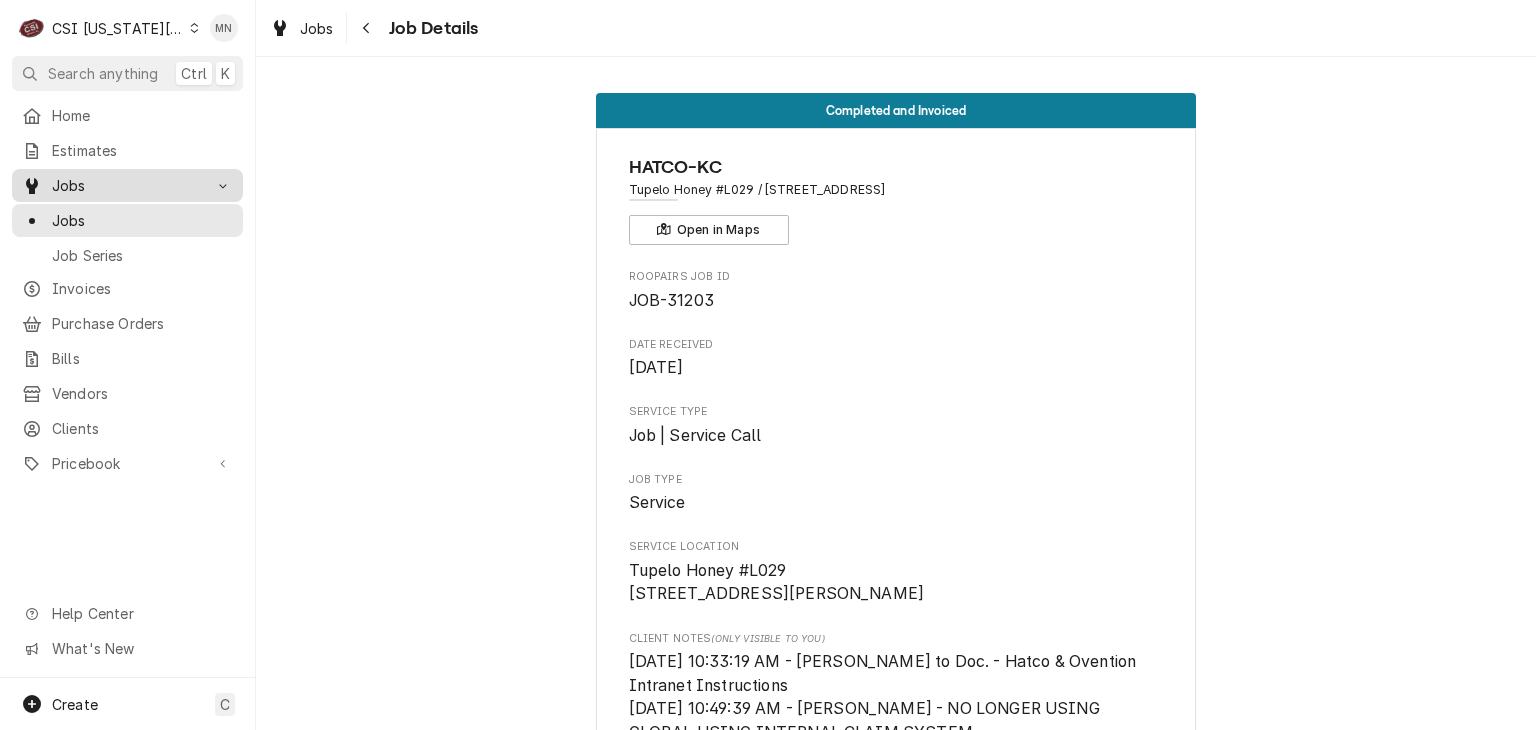 scroll, scrollTop: 0, scrollLeft: 0, axis: both 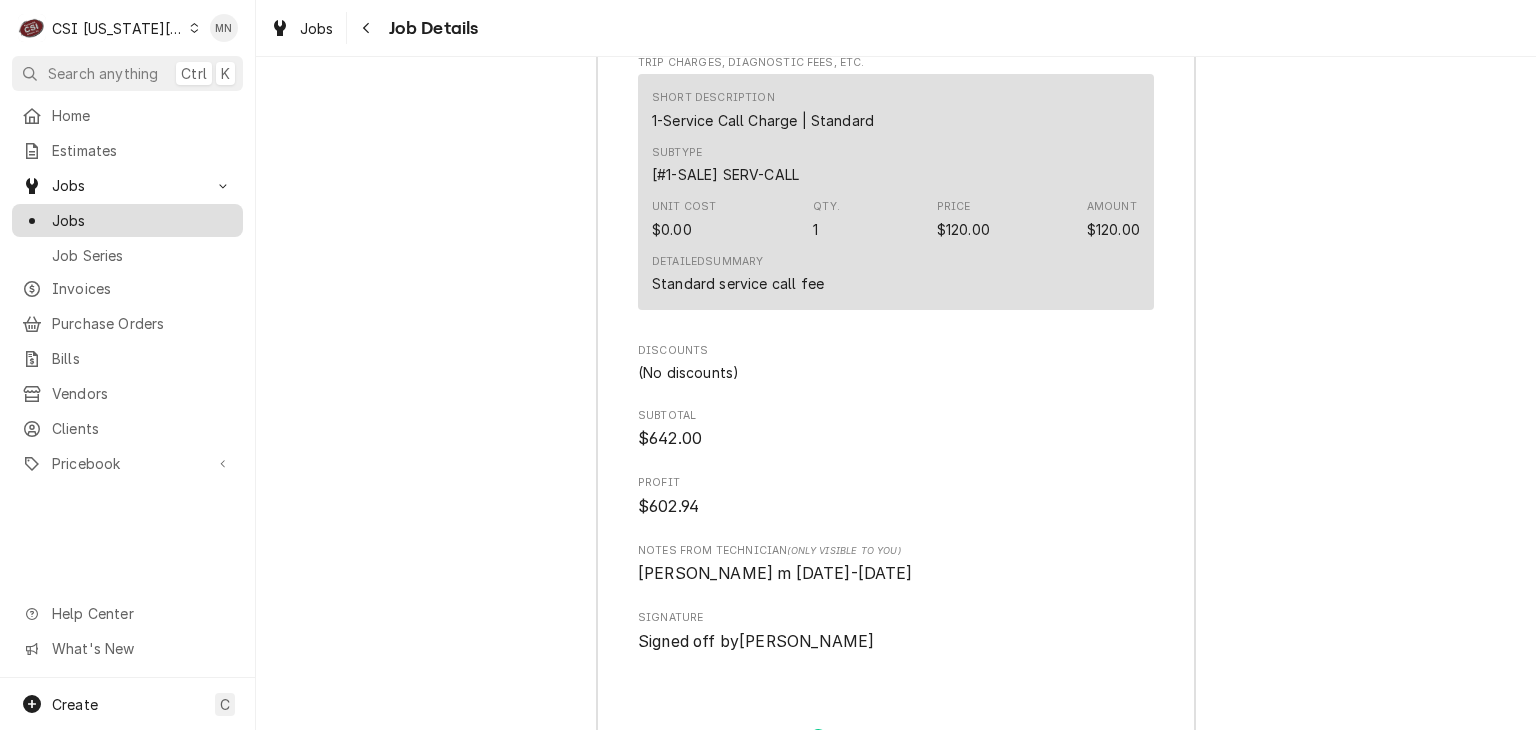 click on "Jobs" at bounding box center (142, 220) 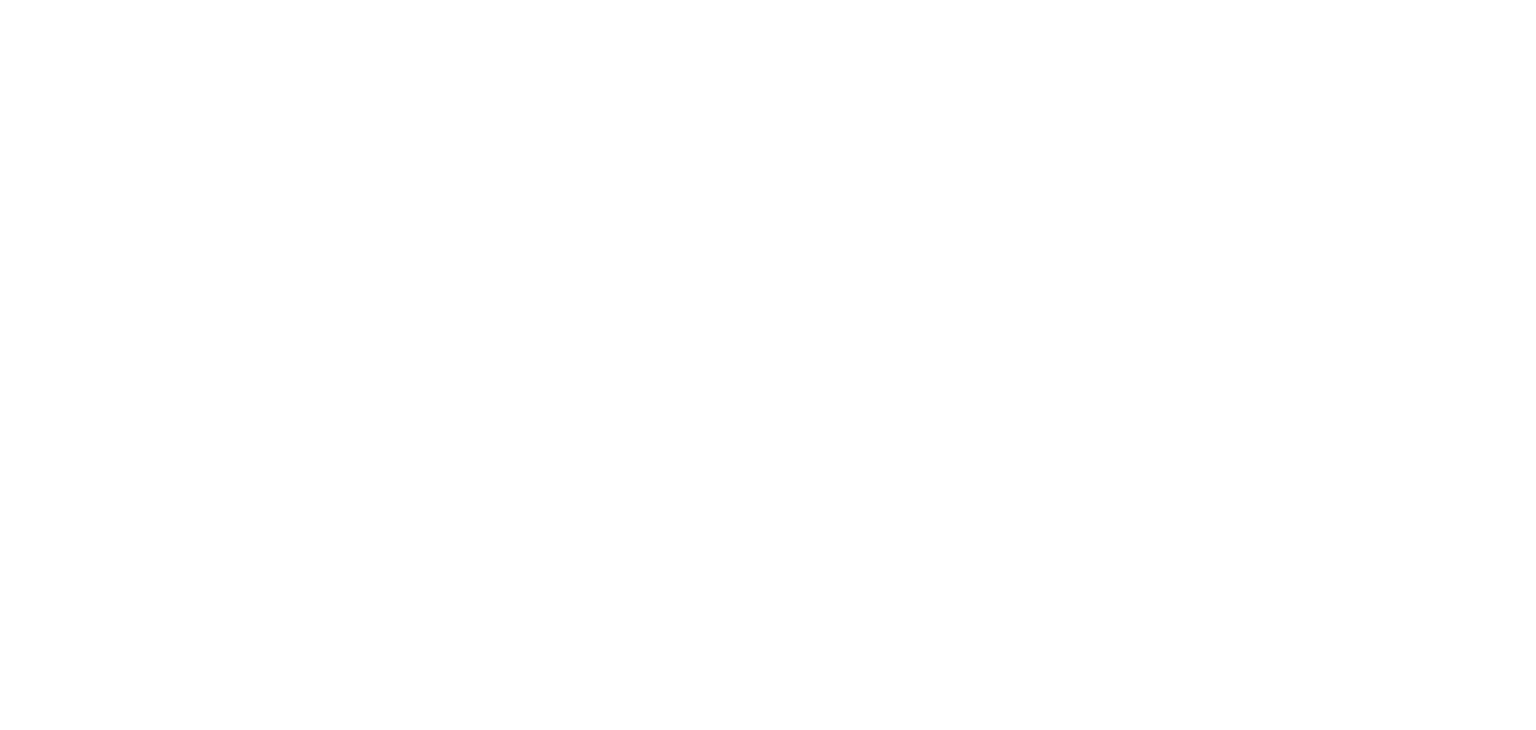 scroll, scrollTop: 0, scrollLeft: 0, axis: both 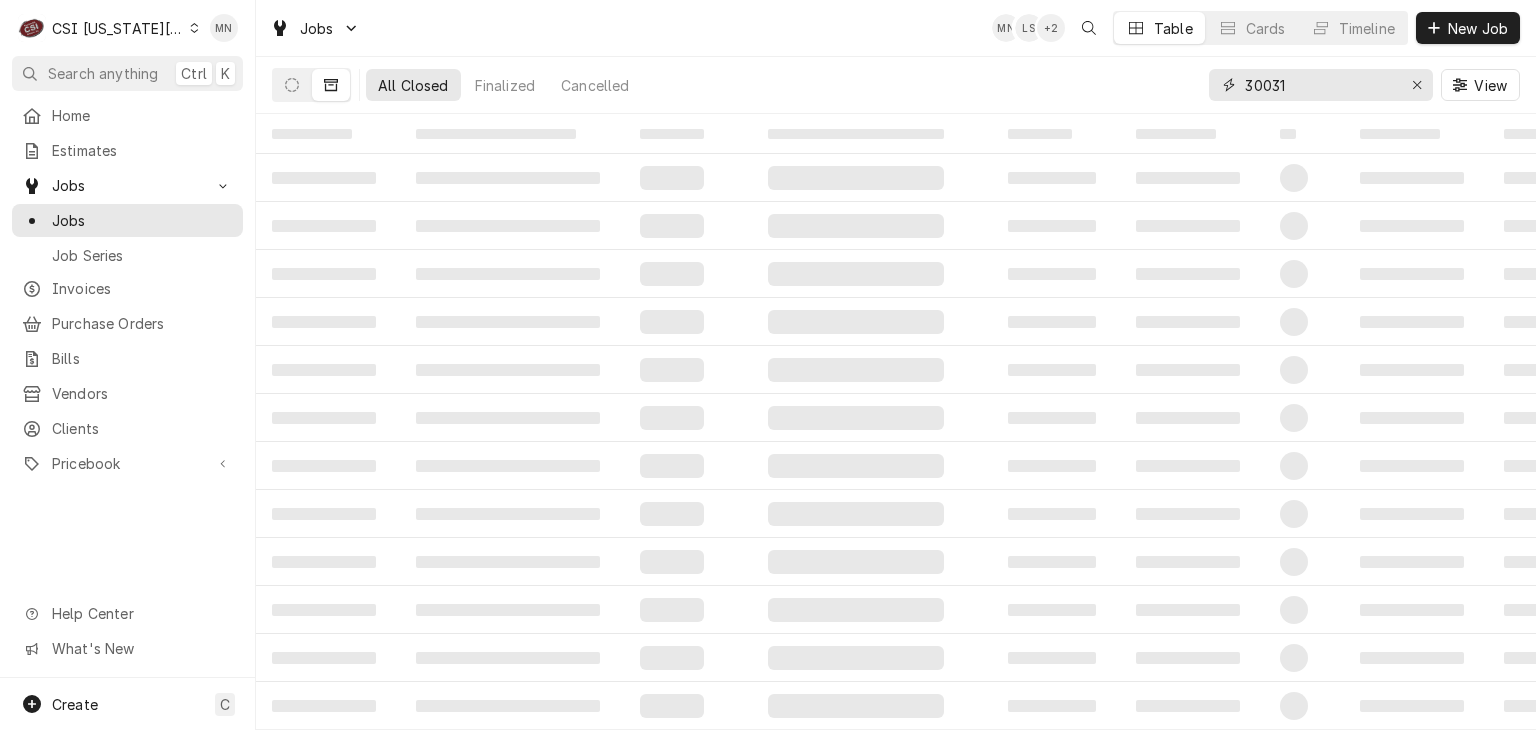 drag, startPoint x: 1294, startPoint y: 92, endPoint x: 1061, endPoint y: 97, distance: 233.05363 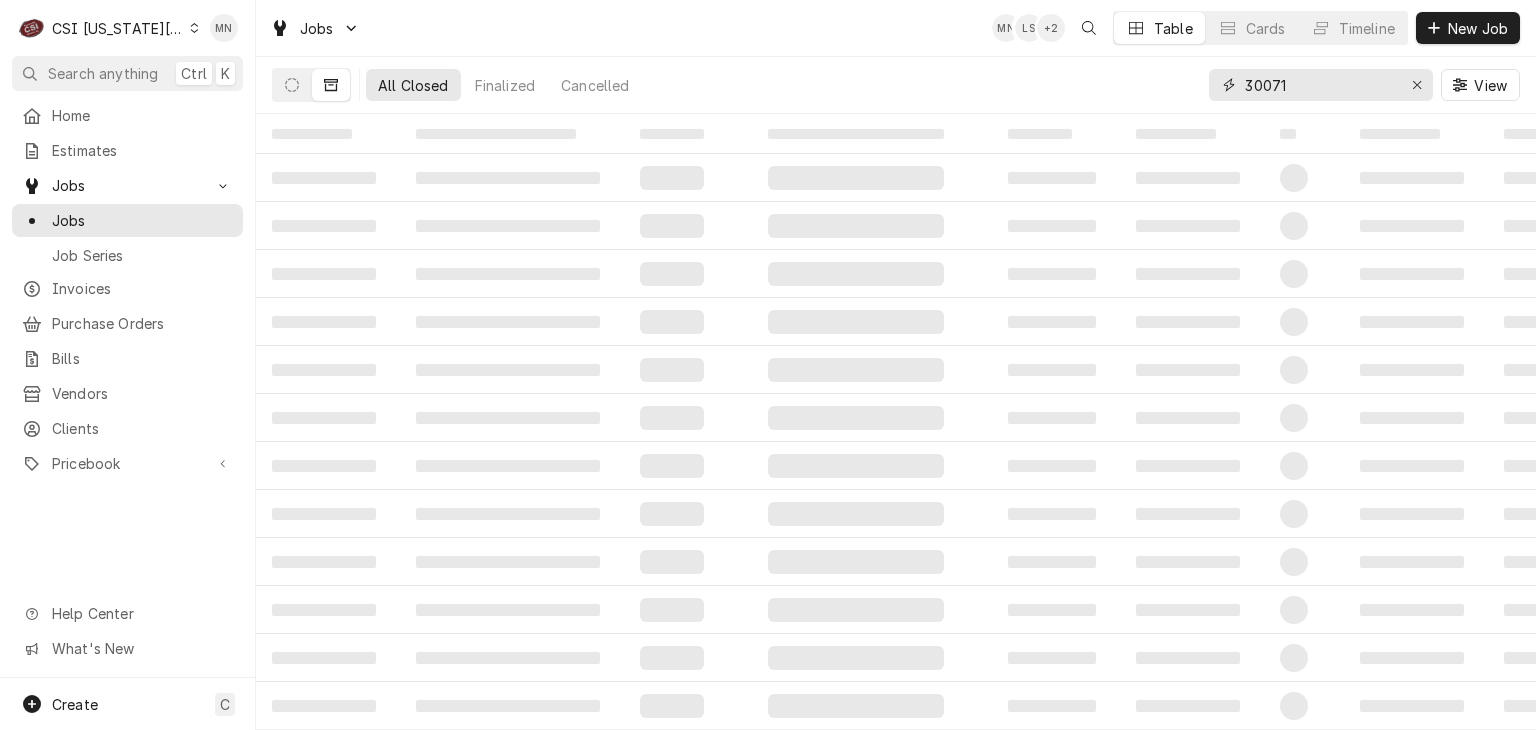 type on "30071" 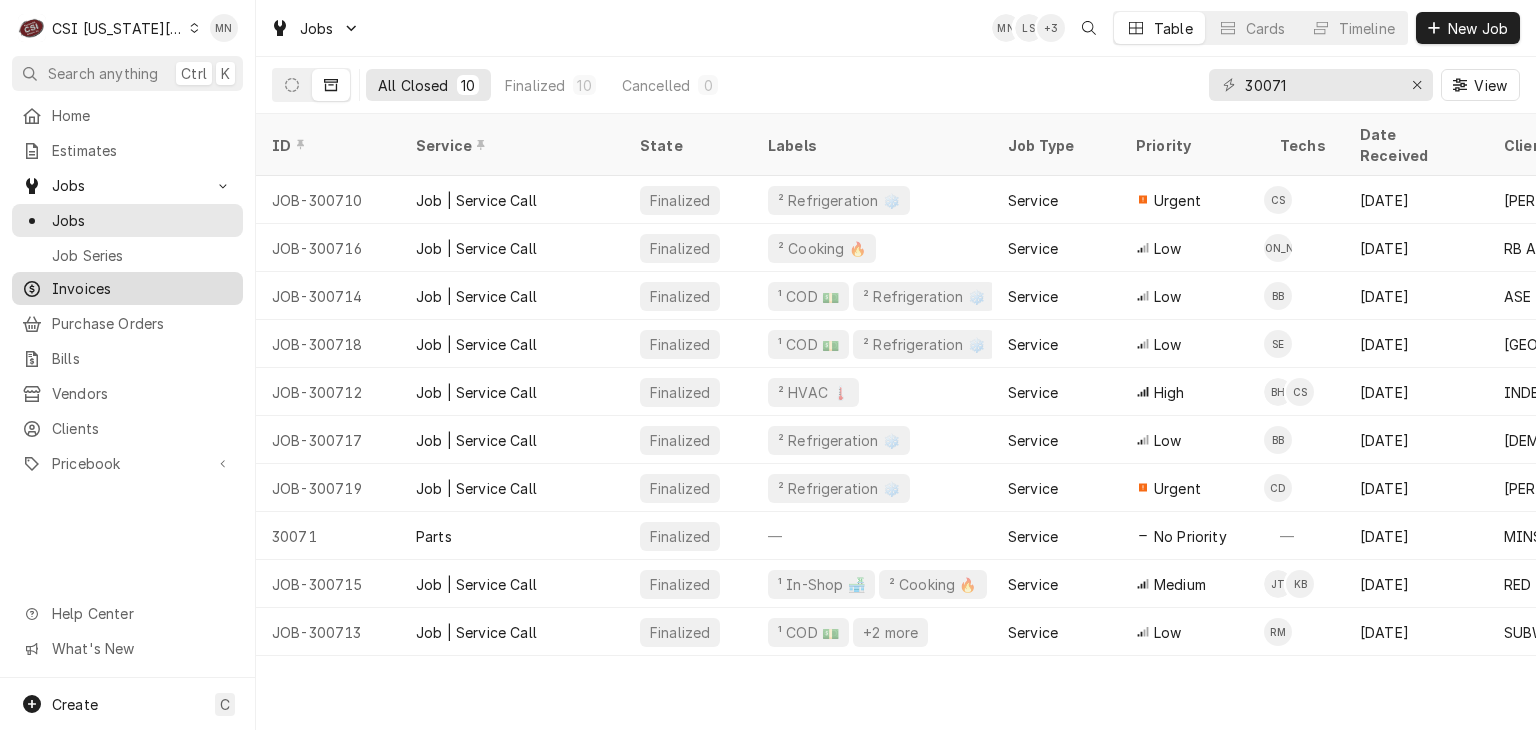 click on "Invoices" at bounding box center [142, 288] 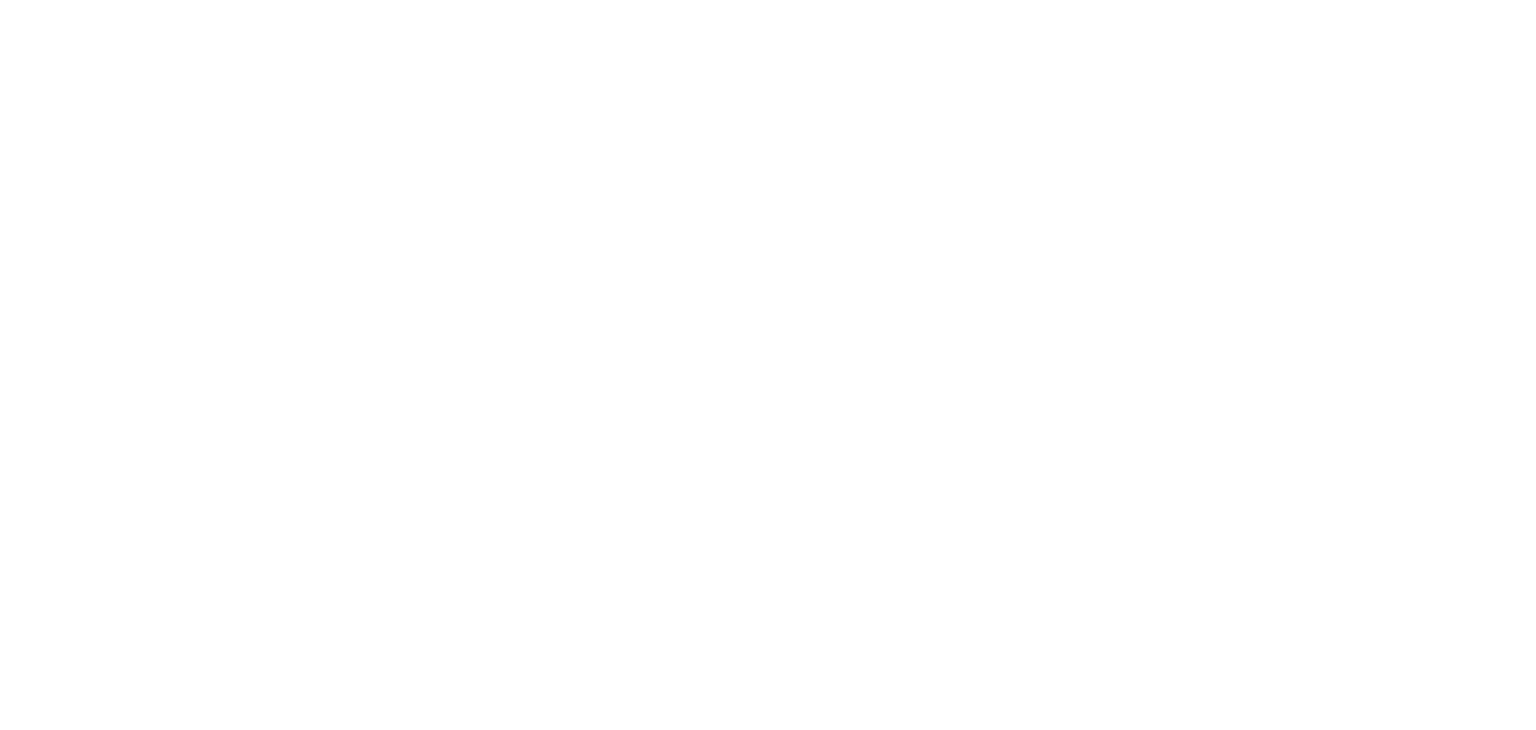 scroll, scrollTop: 0, scrollLeft: 0, axis: both 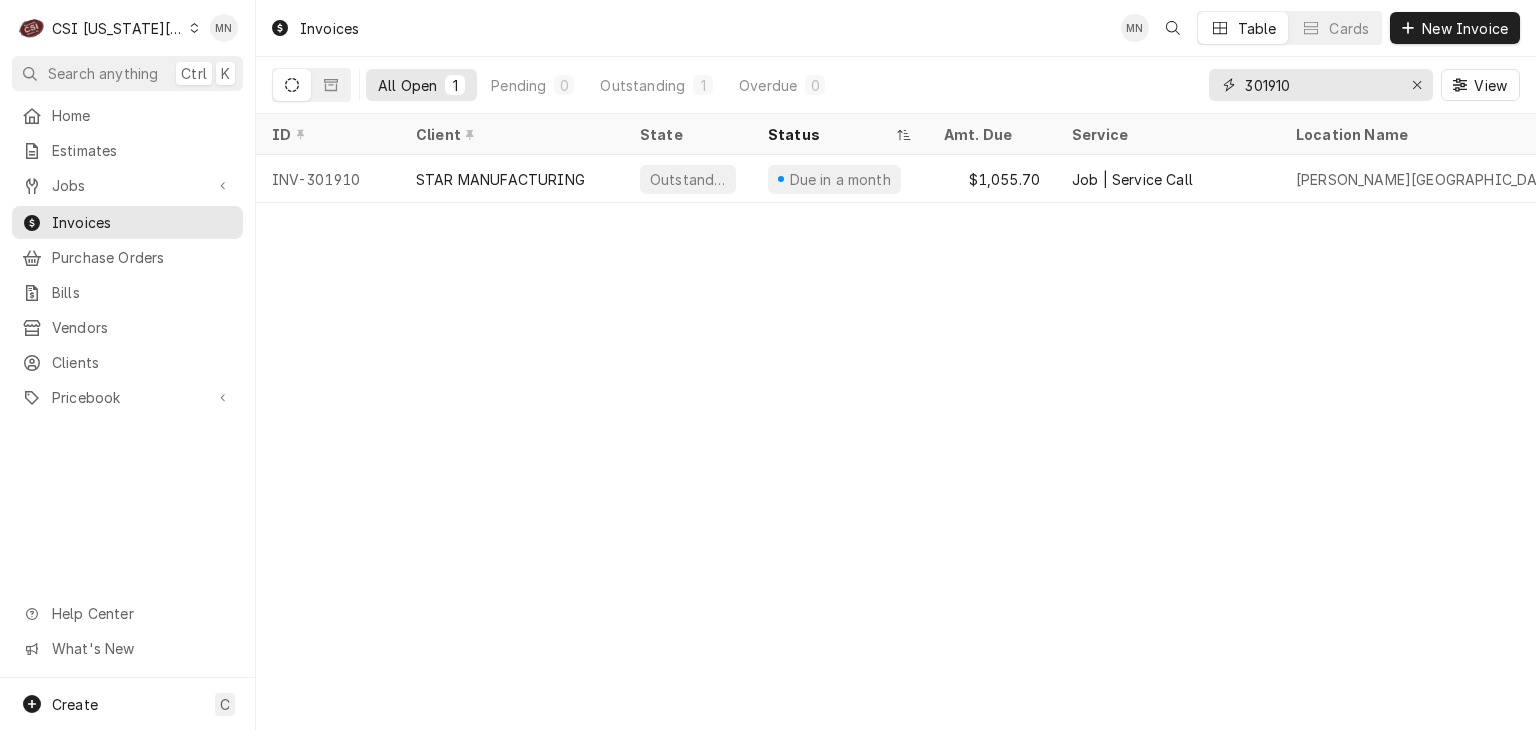 click on "301910" at bounding box center (1320, 85) 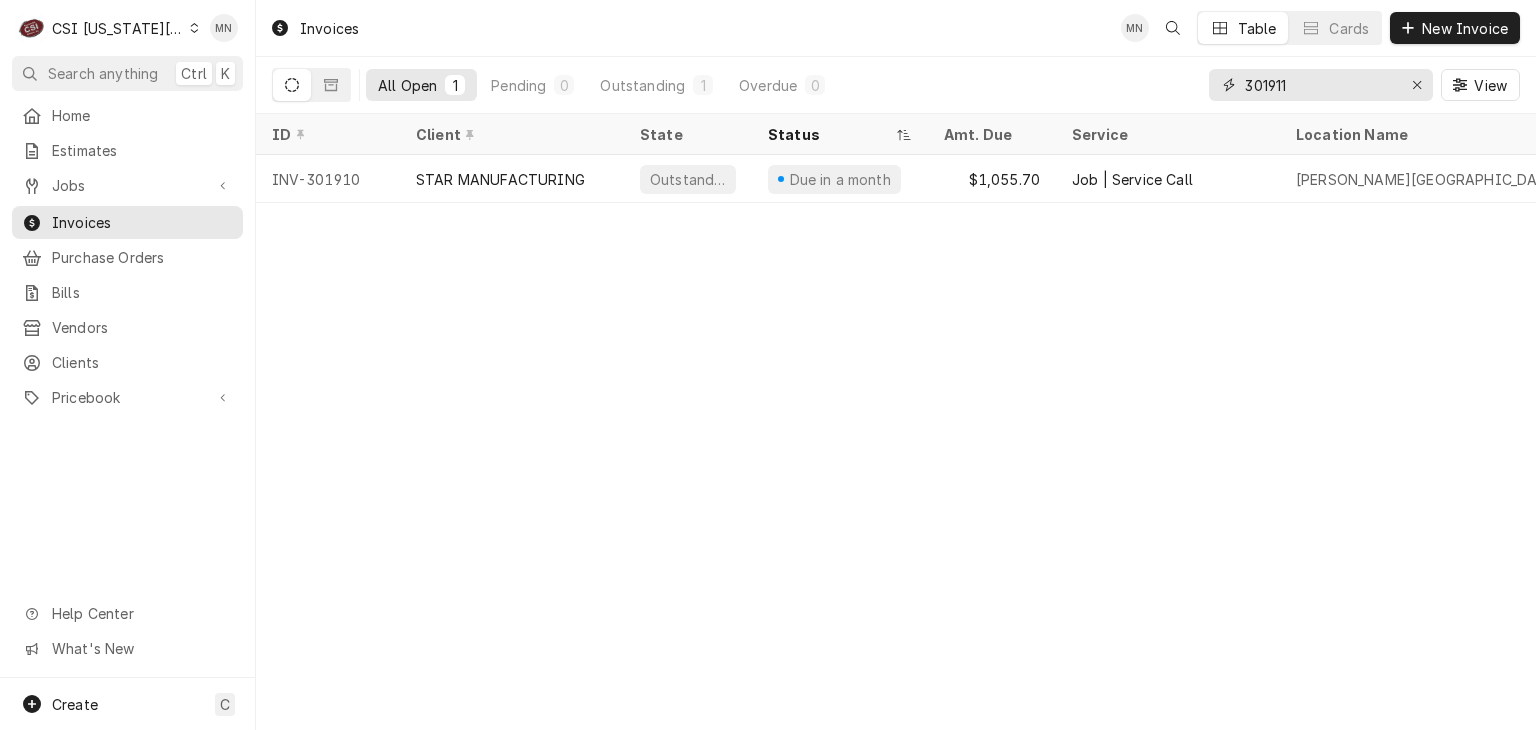 type on "301911" 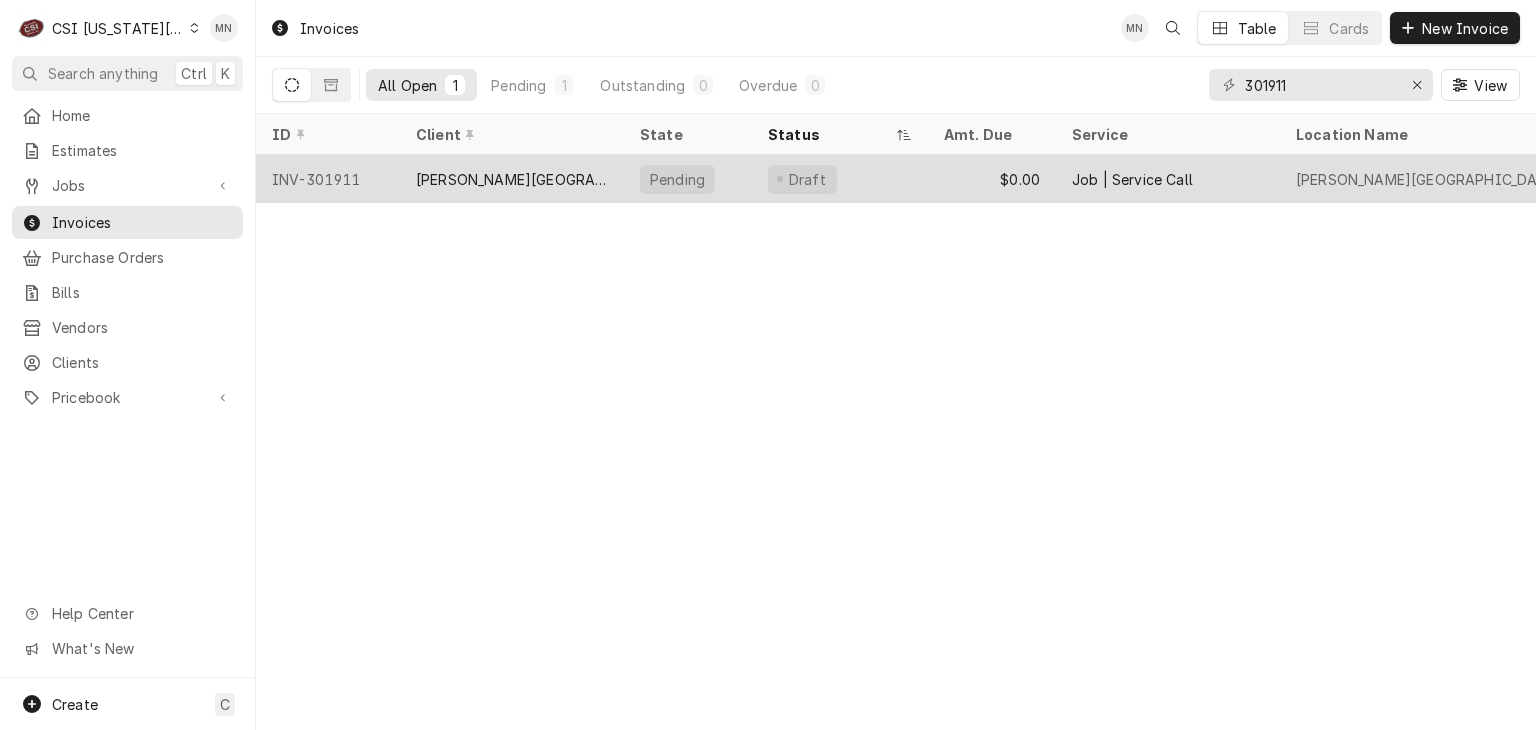 click on "[PERSON_NAME][GEOGRAPHIC_DATA]" at bounding box center [512, 179] 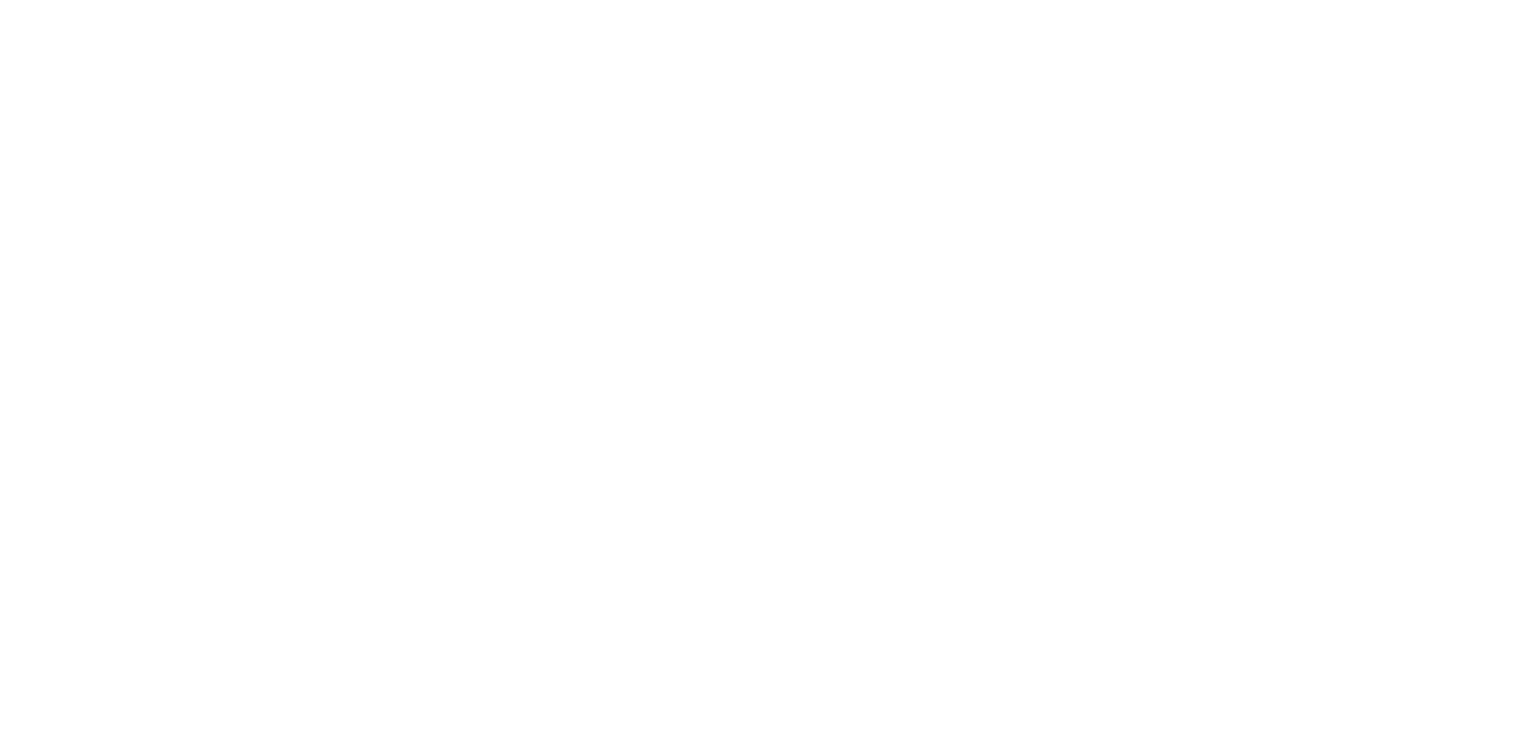 scroll, scrollTop: 0, scrollLeft: 0, axis: both 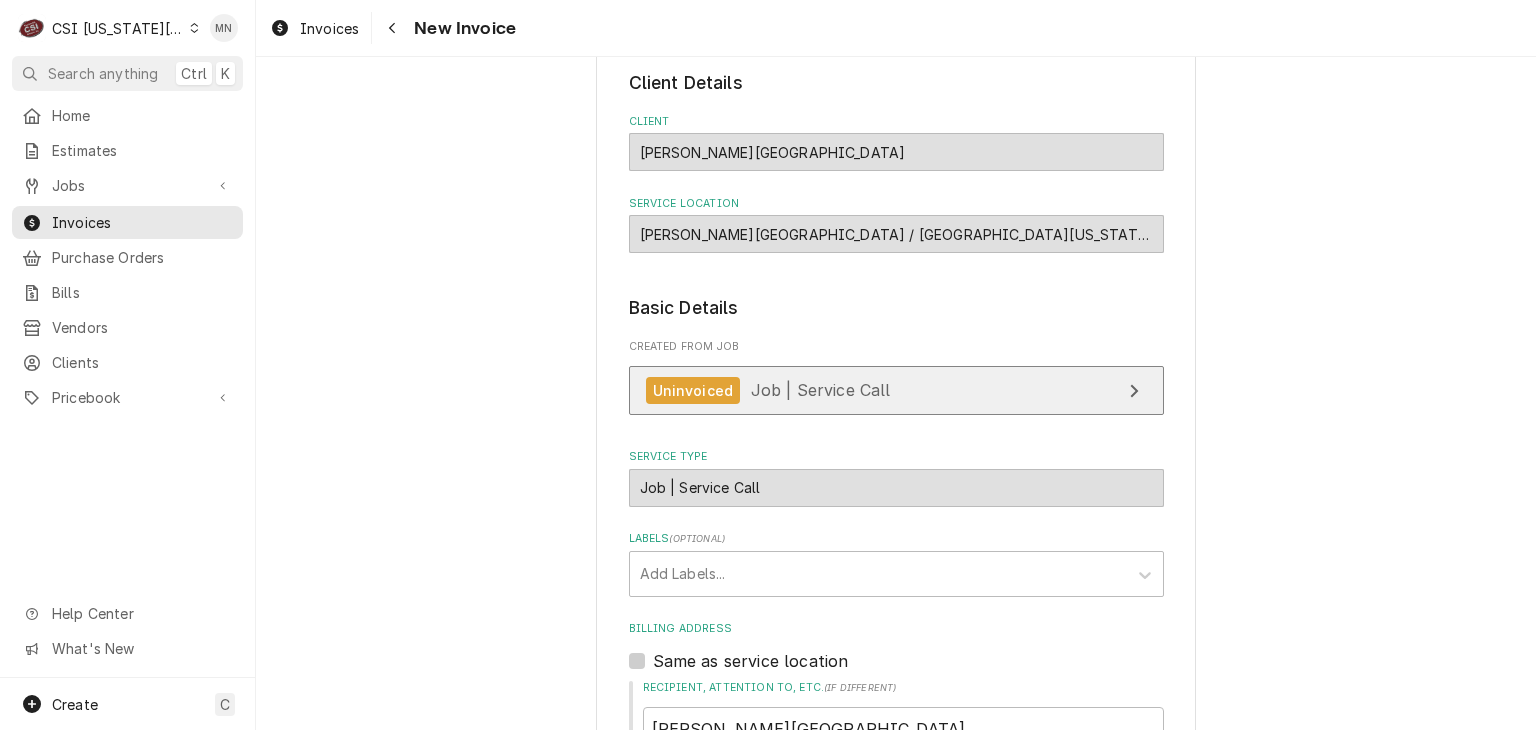 click on "Uninvoiced Job | Service Call" at bounding box center [896, 390] 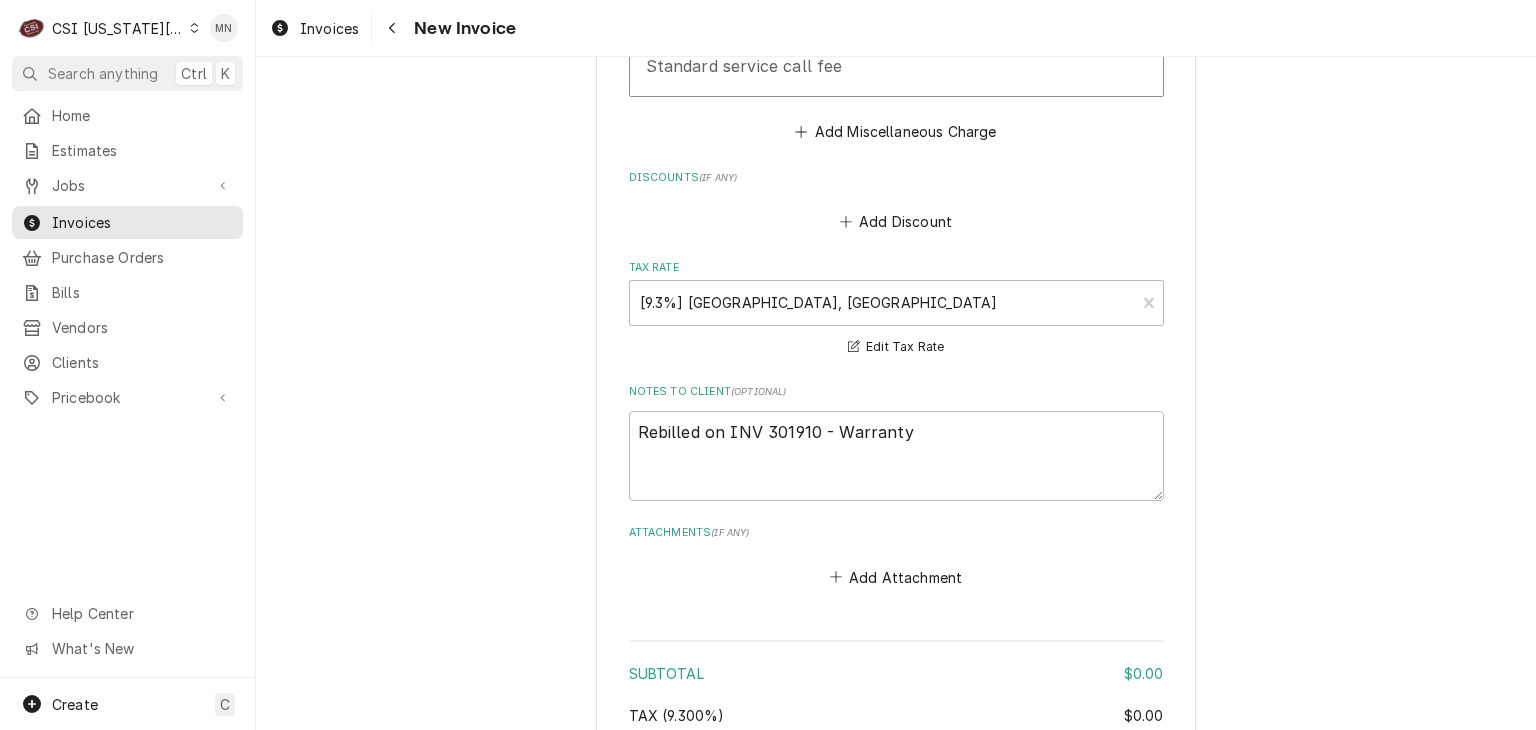 scroll, scrollTop: 2800, scrollLeft: 0, axis: vertical 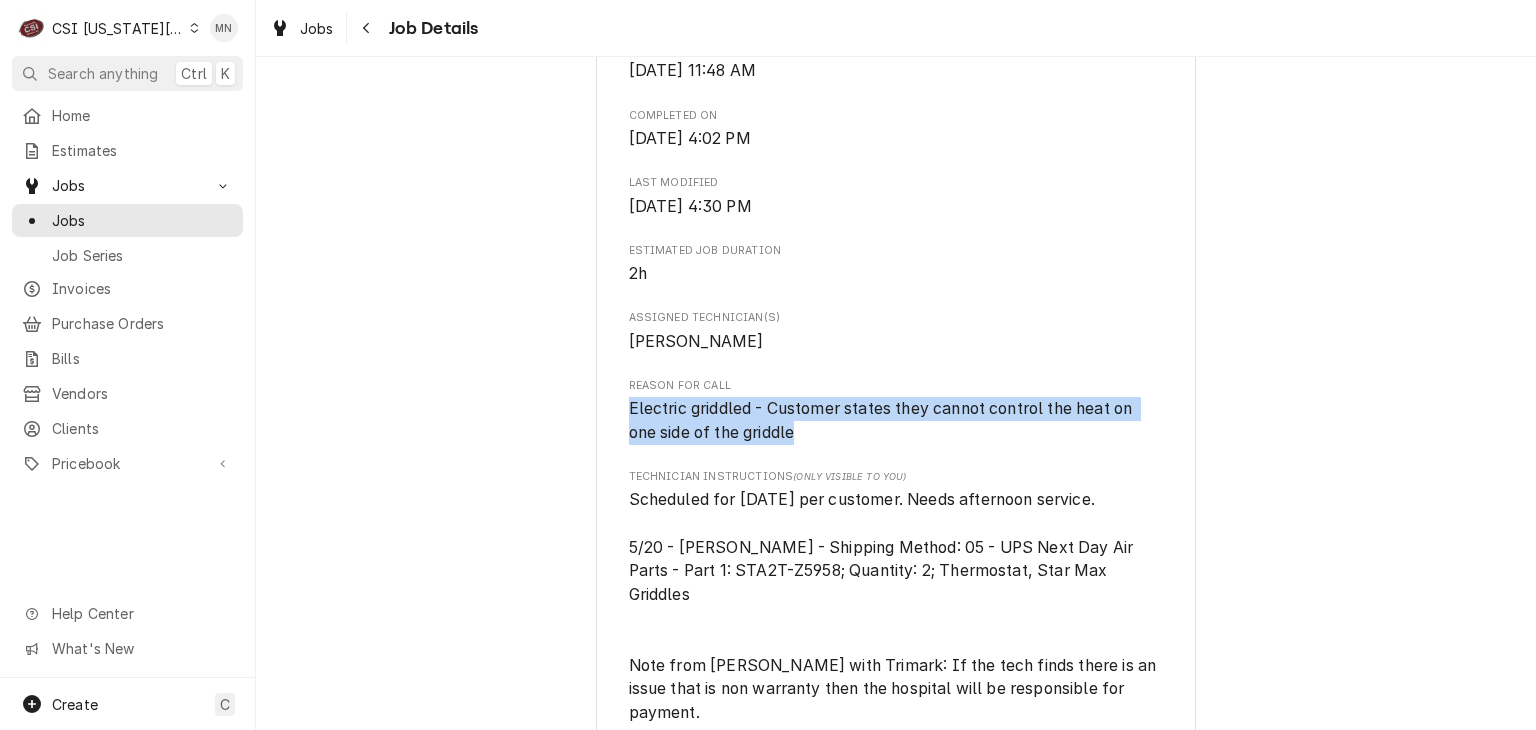 drag, startPoint x: 612, startPoint y: 389, endPoint x: 942, endPoint y: 415, distance: 331.02264 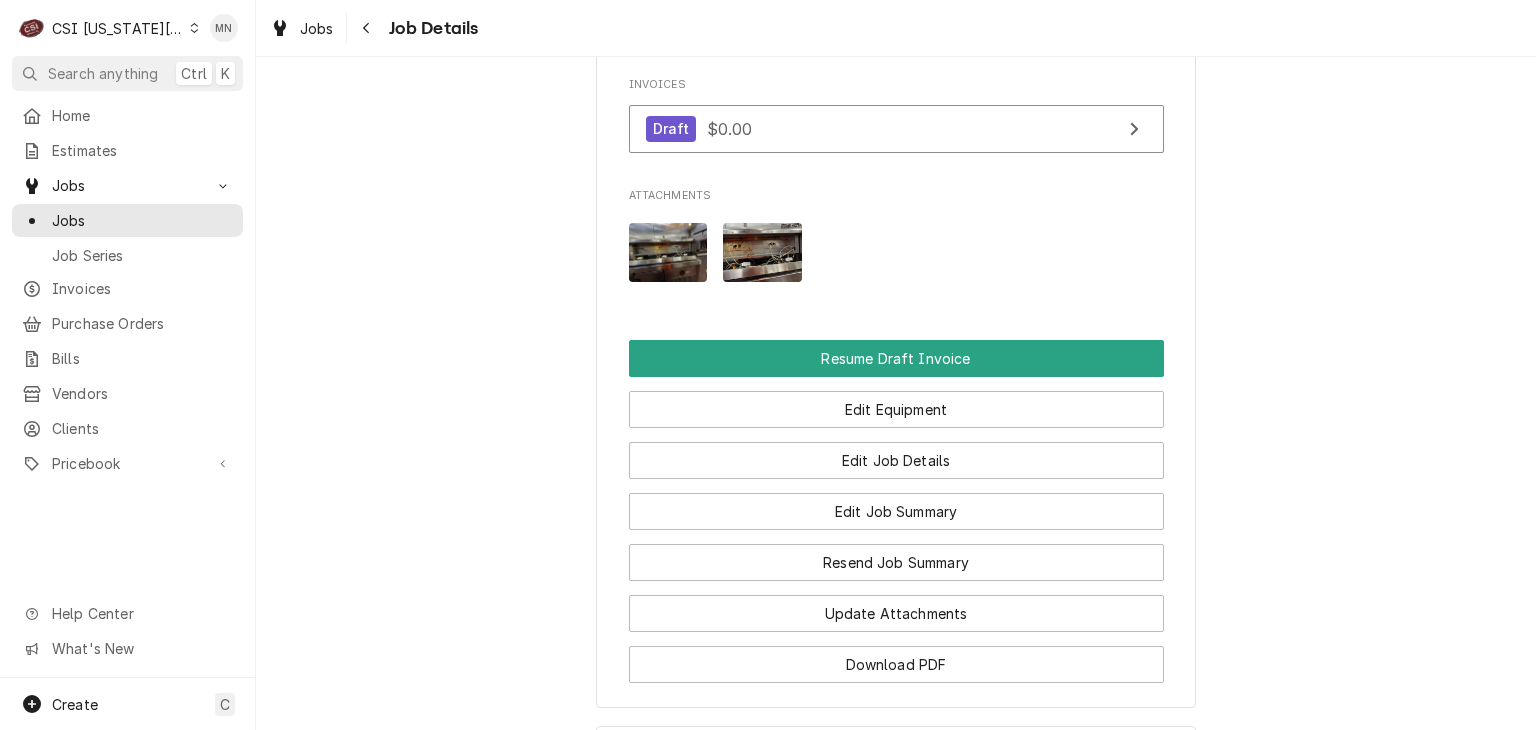 scroll, scrollTop: 2540, scrollLeft: 0, axis: vertical 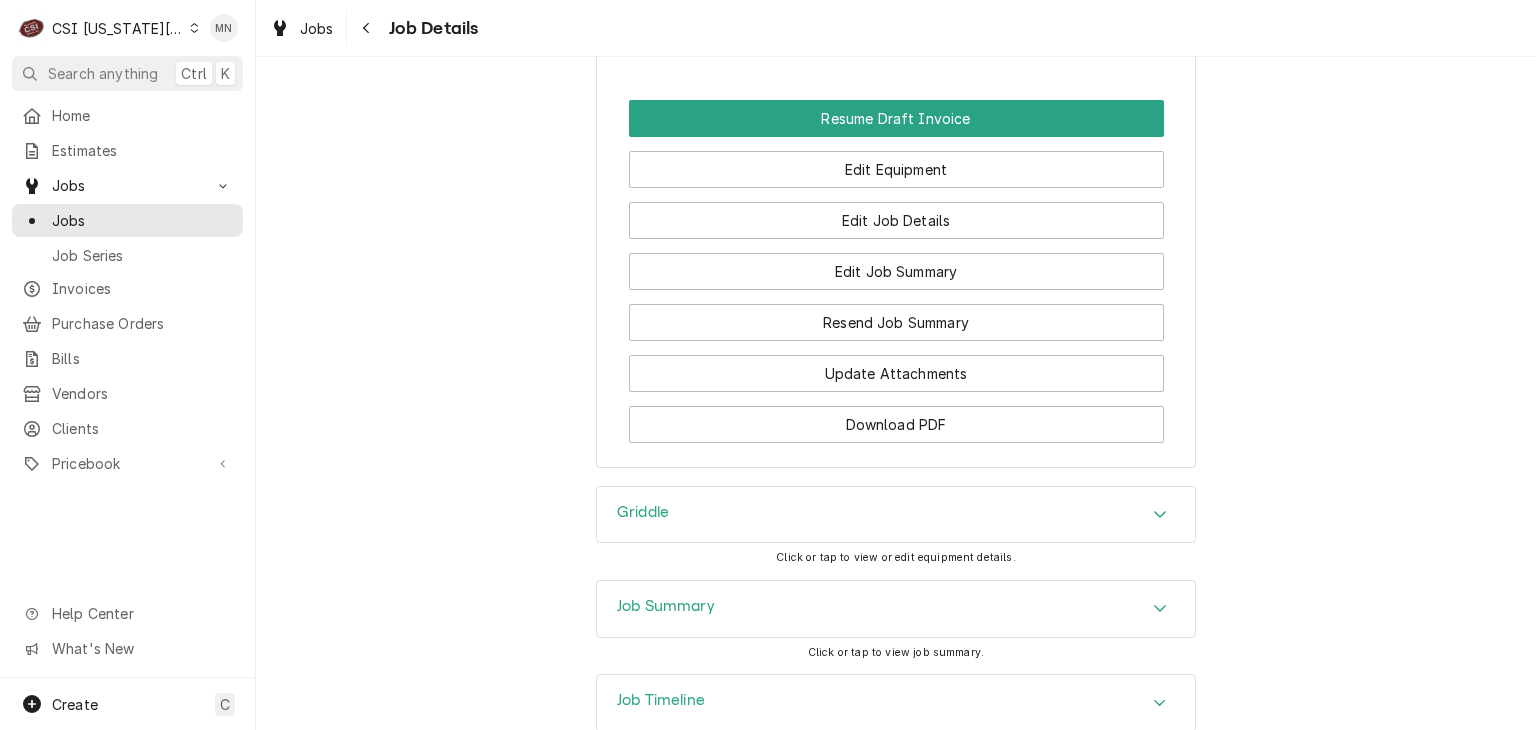 click on "Job Summary" at bounding box center (896, 609) 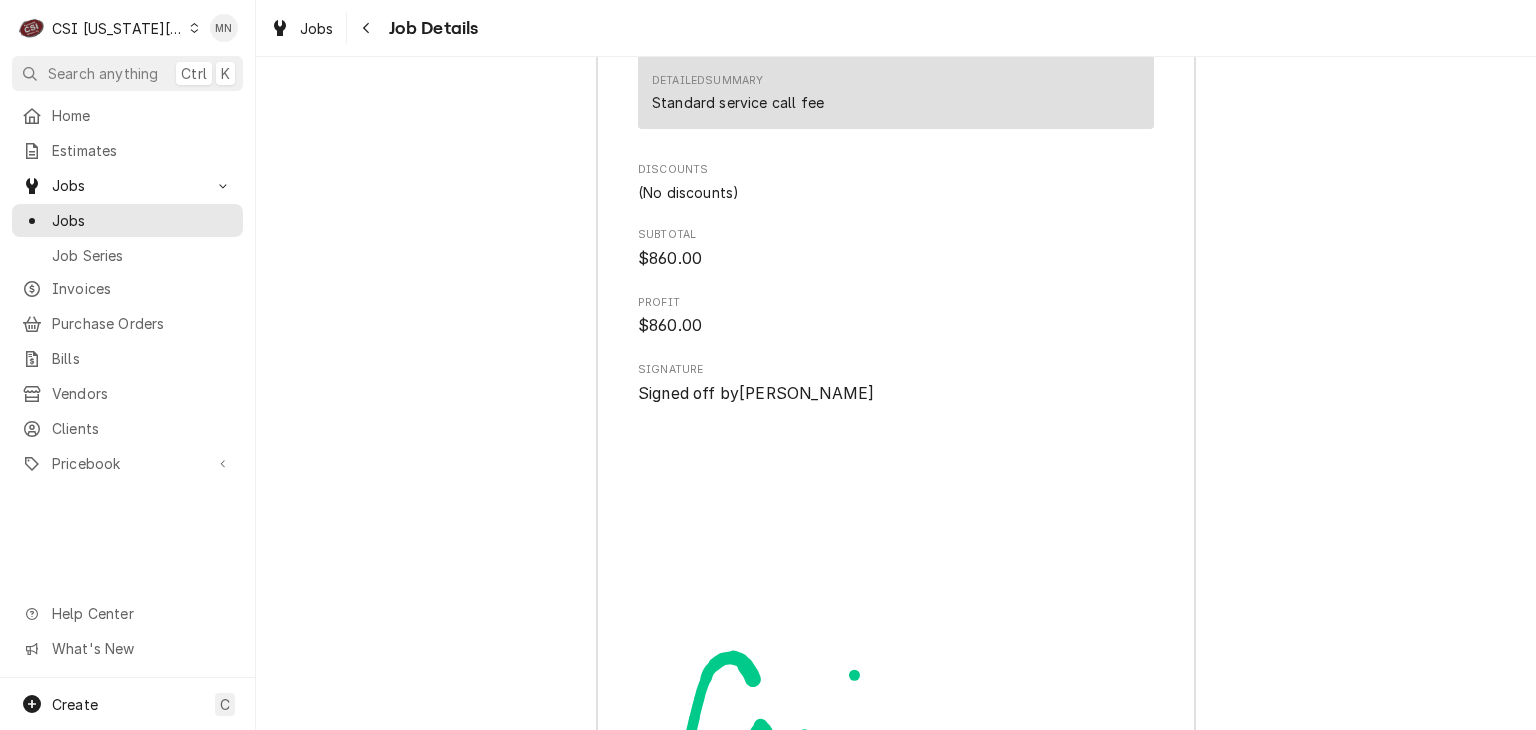 scroll, scrollTop: 6439, scrollLeft: 0, axis: vertical 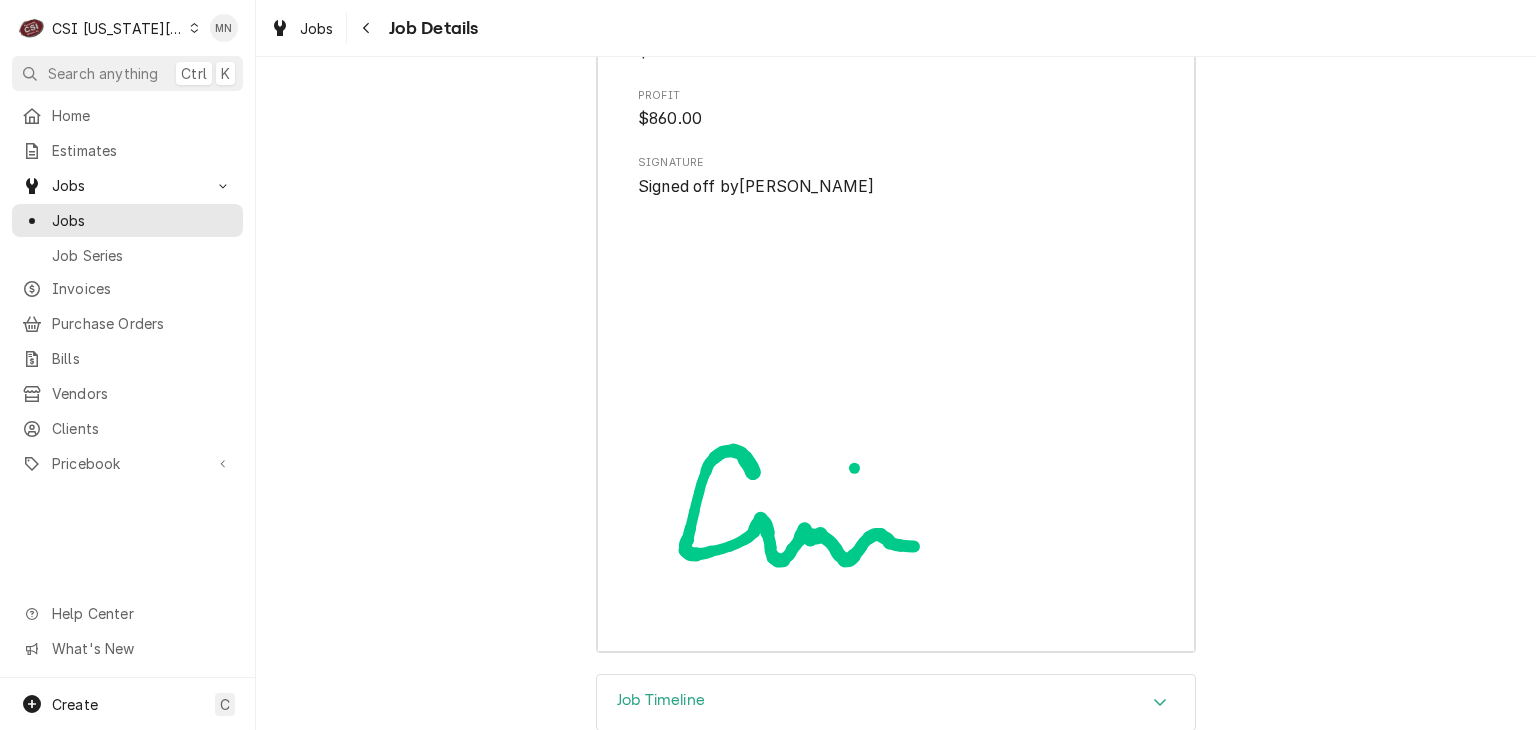 click on "Job Timeline" at bounding box center (896, 703) 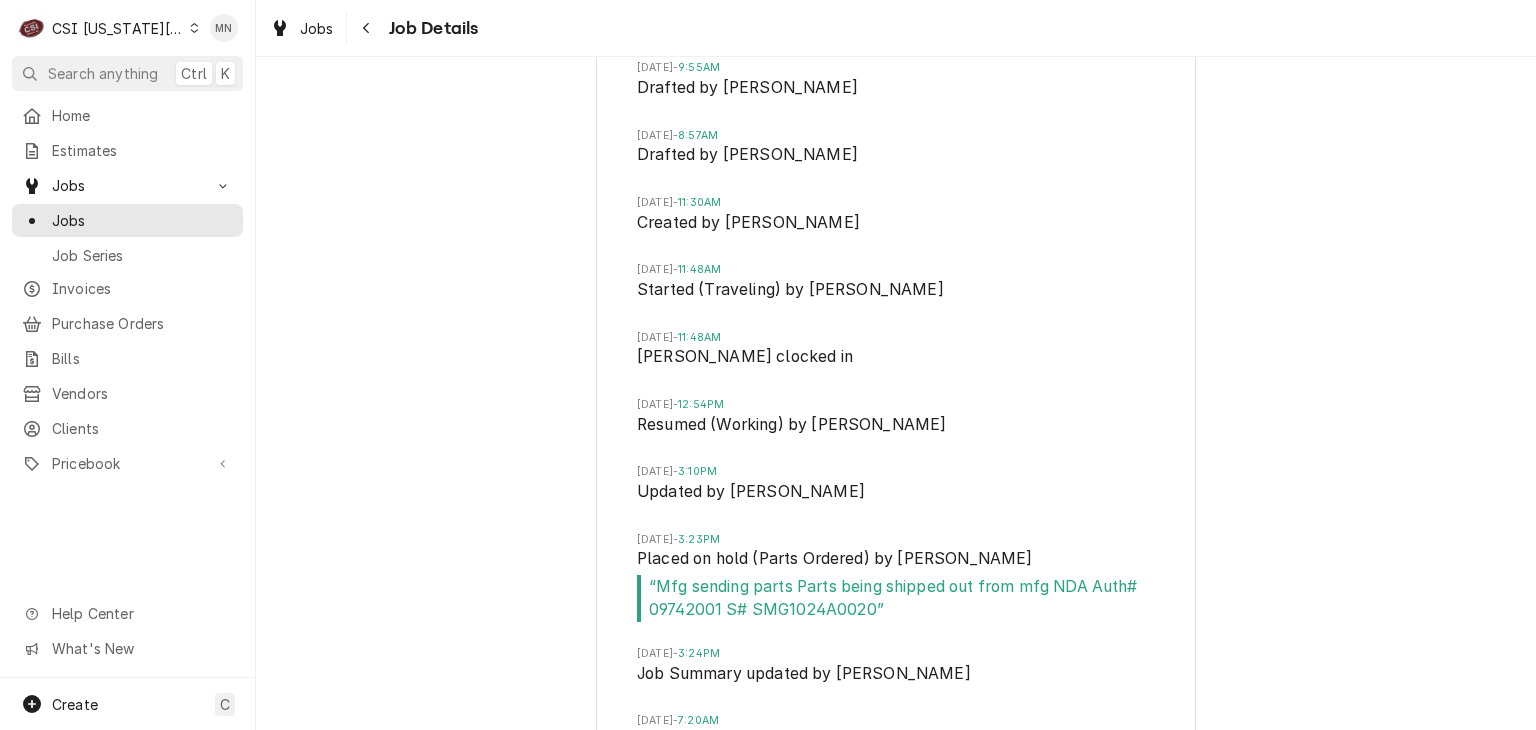 scroll, scrollTop: 7129, scrollLeft: 0, axis: vertical 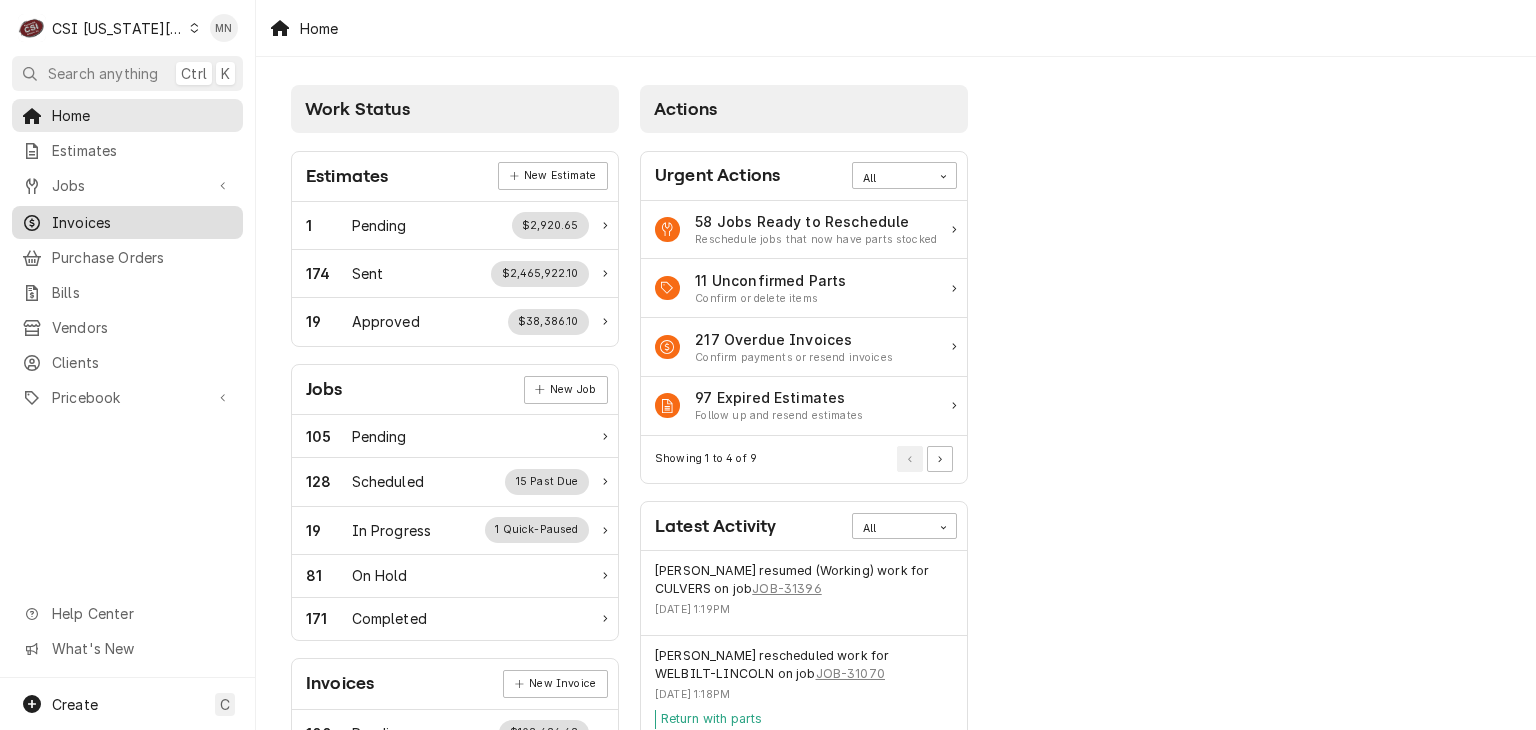 click on "Invoices" at bounding box center [142, 222] 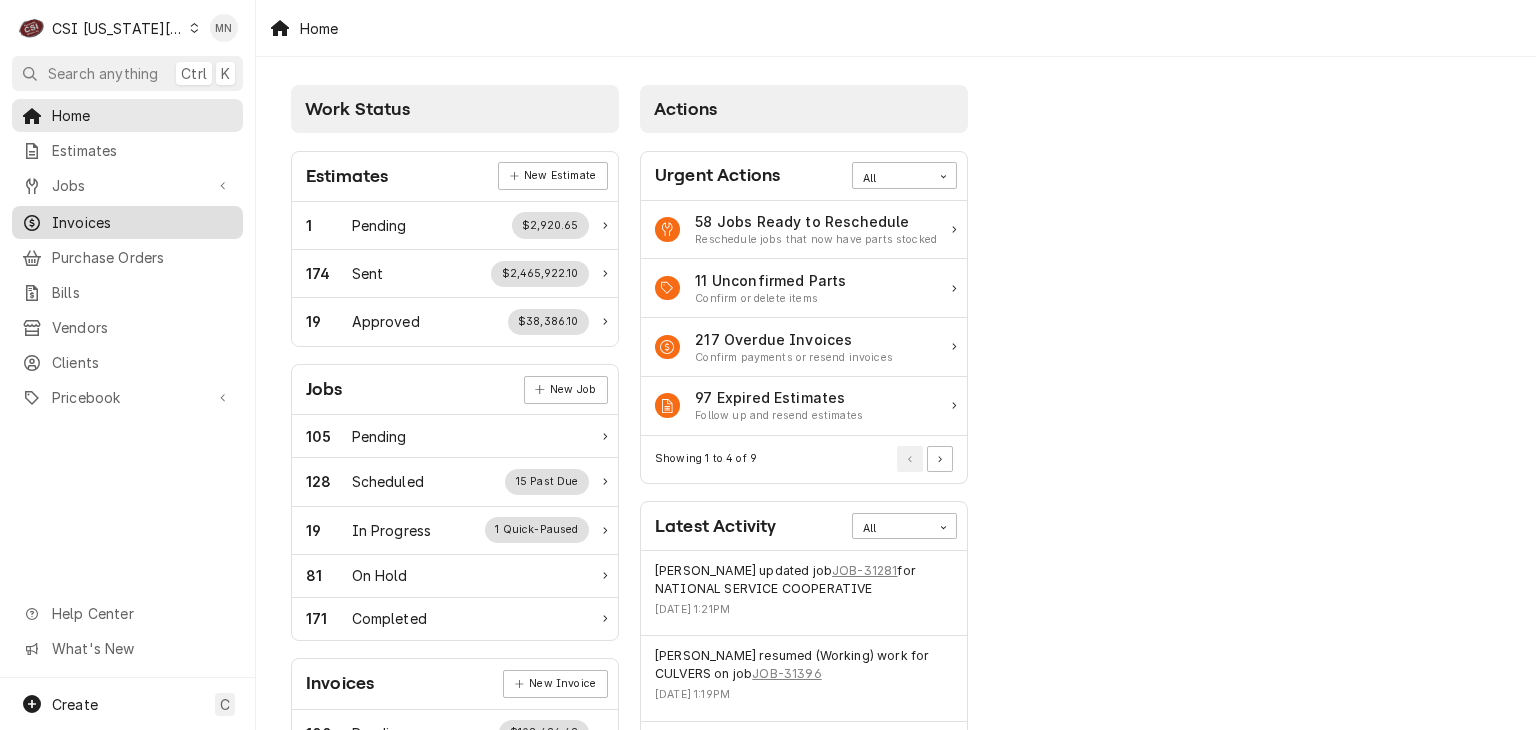 click on "Invoices" at bounding box center [142, 222] 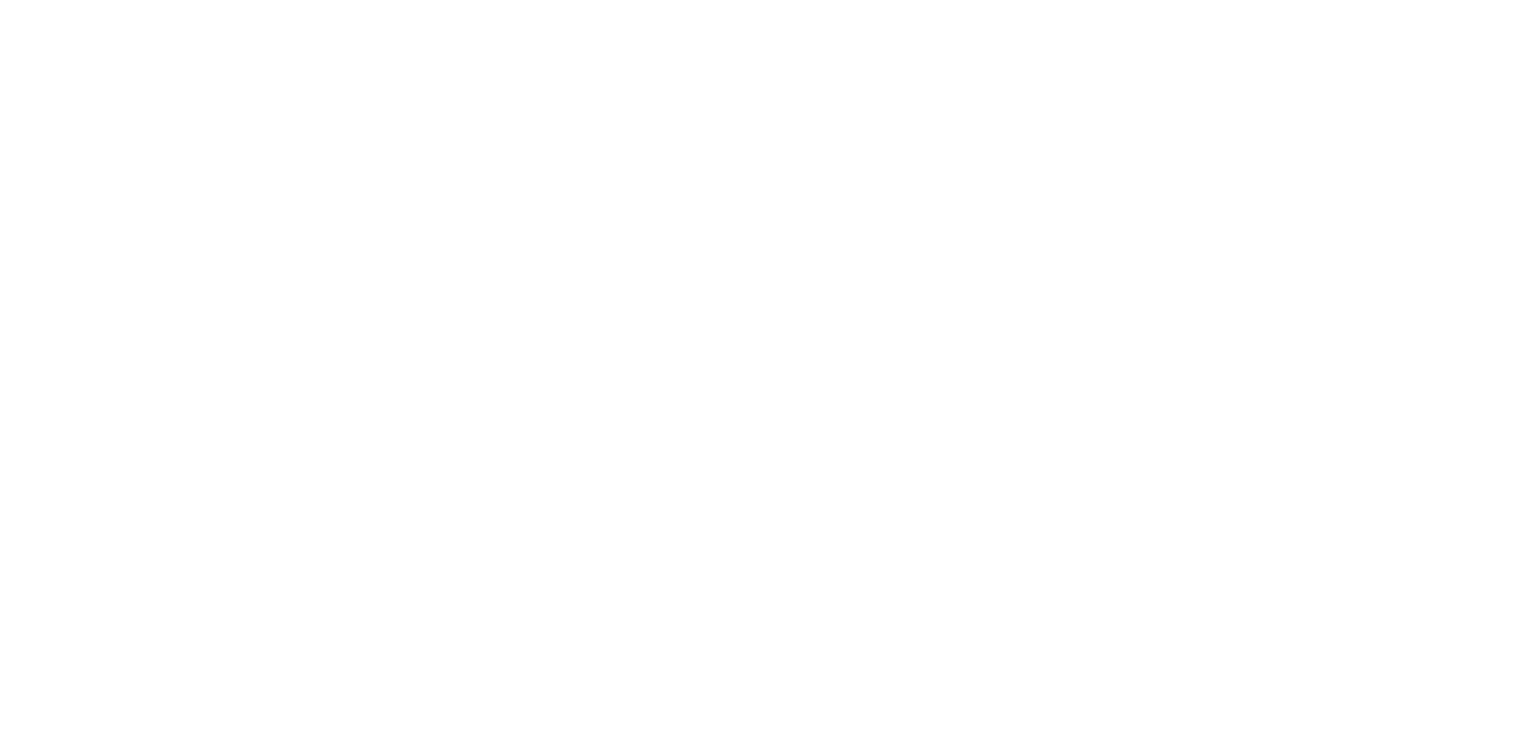 scroll, scrollTop: 0, scrollLeft: 0, axis: both 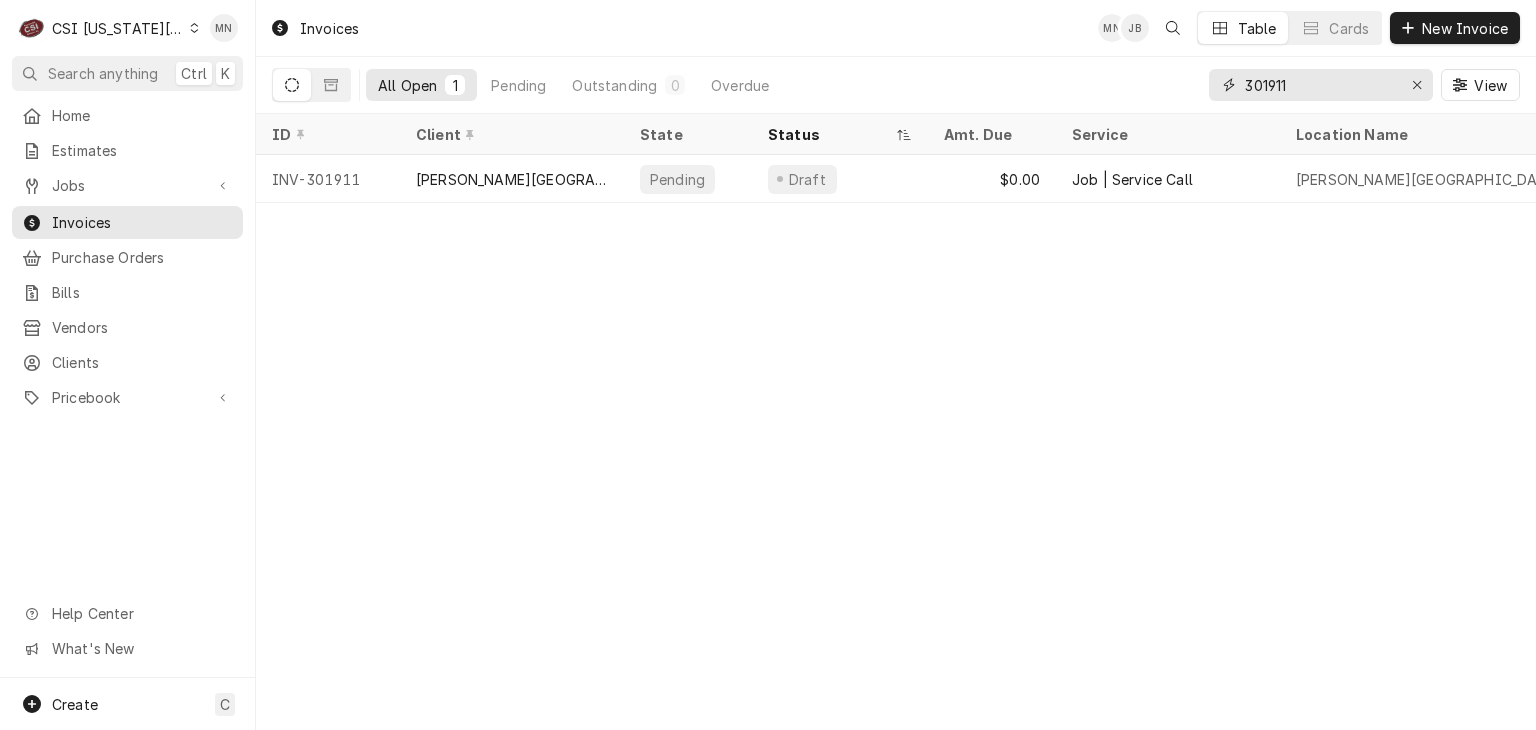 click on "301911" at bounding box center [1320, 85] 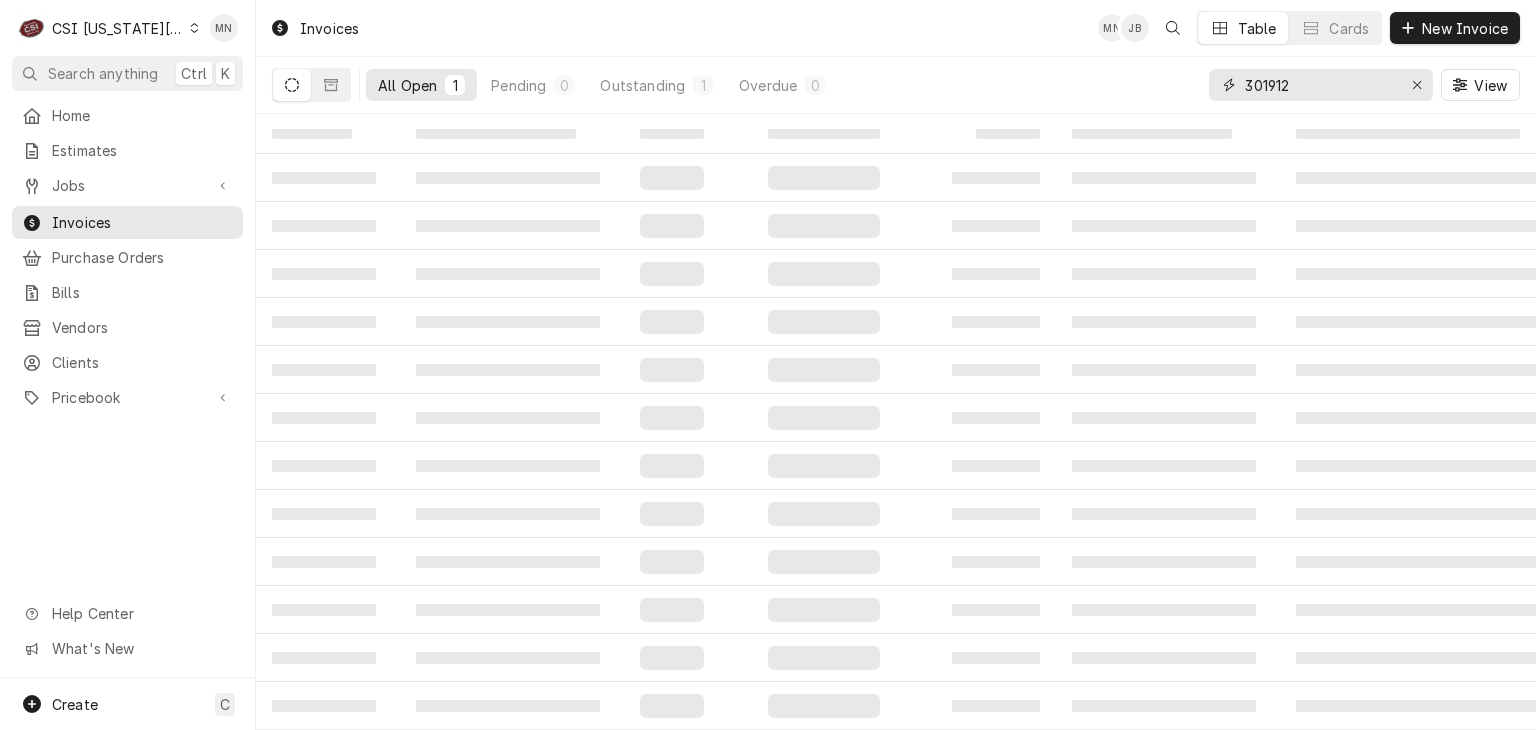 type on "301912" 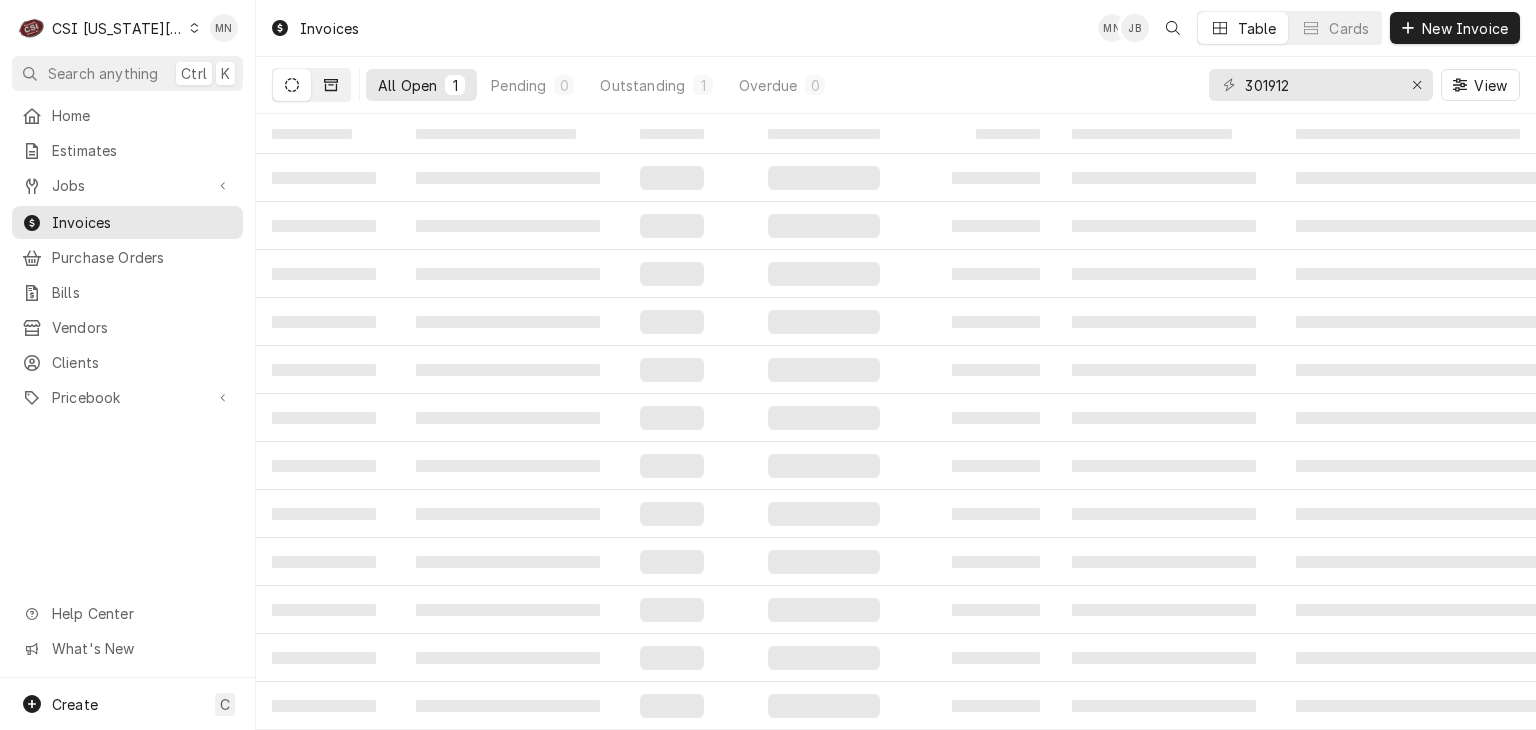 click 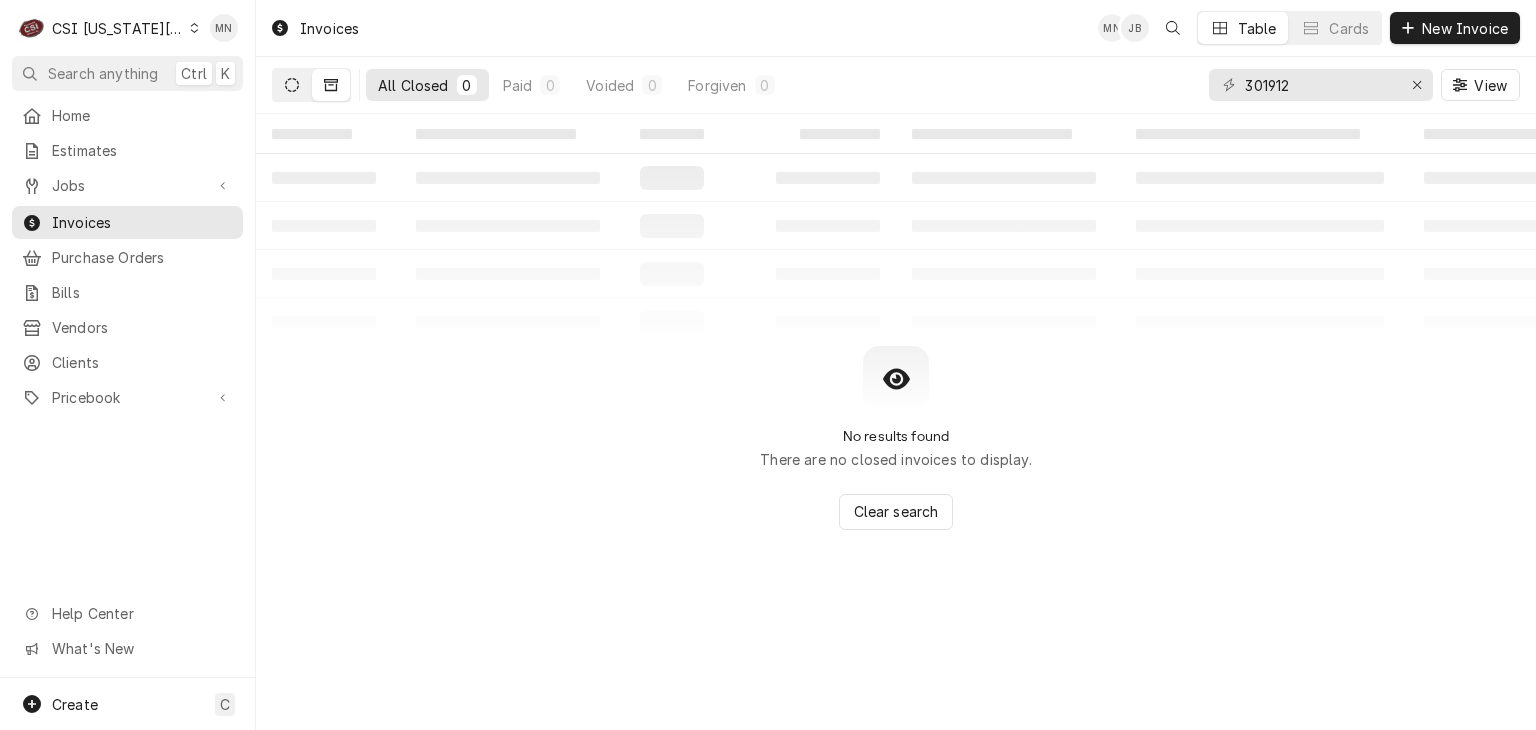 click at bounding box center [292, 85] 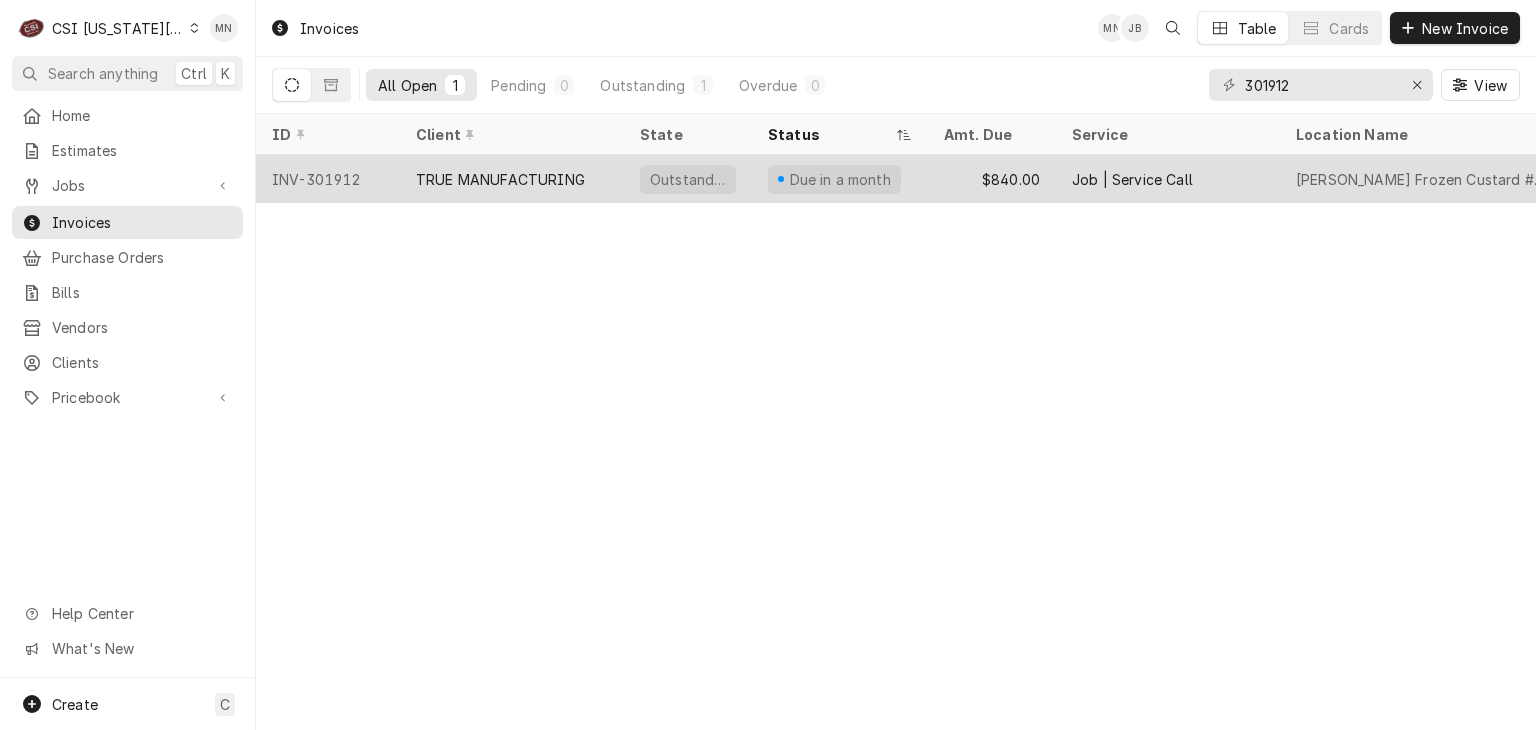 click on "TRUE MANUFACTURING" at bounding box center [512, 179] 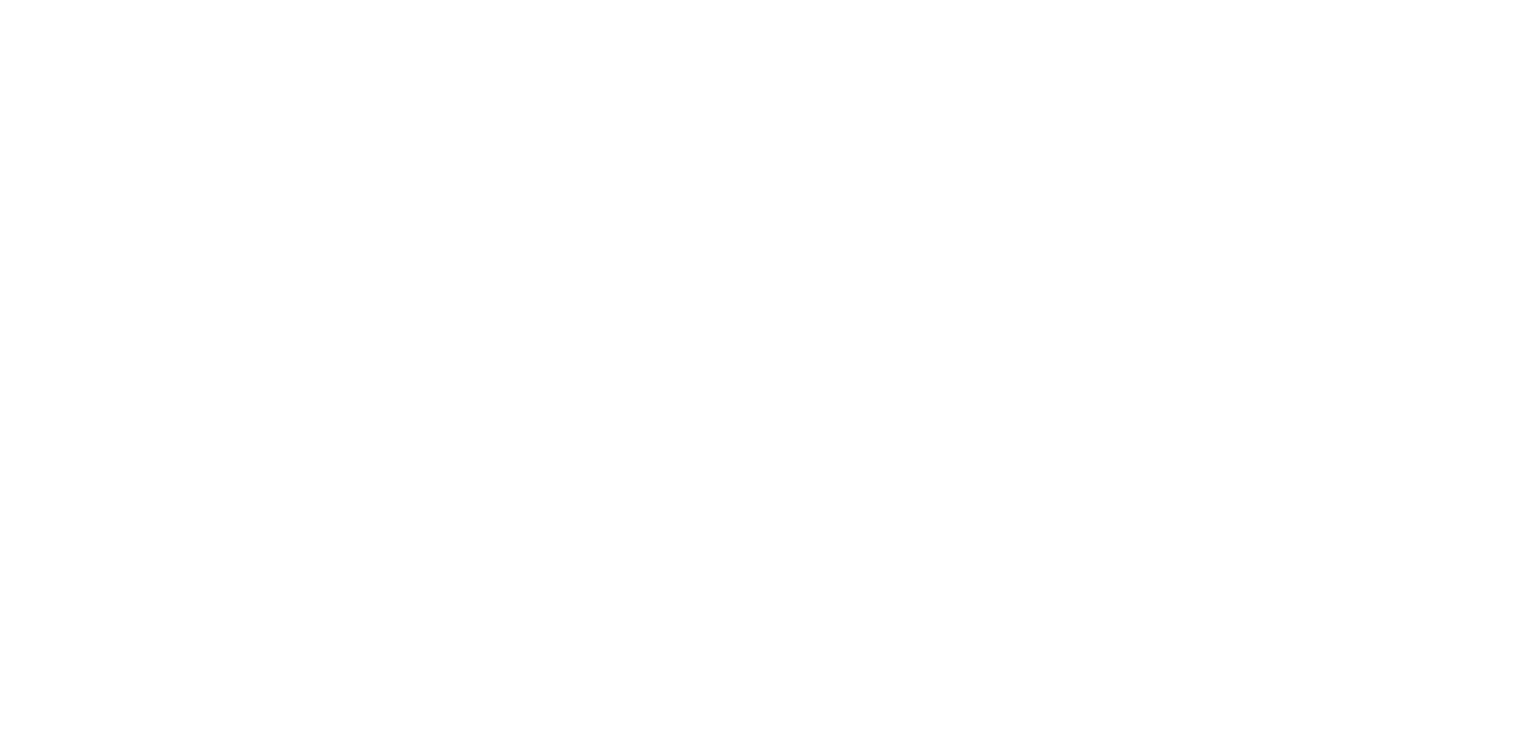 scroll, scrollTop: 0, scrollLeft: 0, axis: both 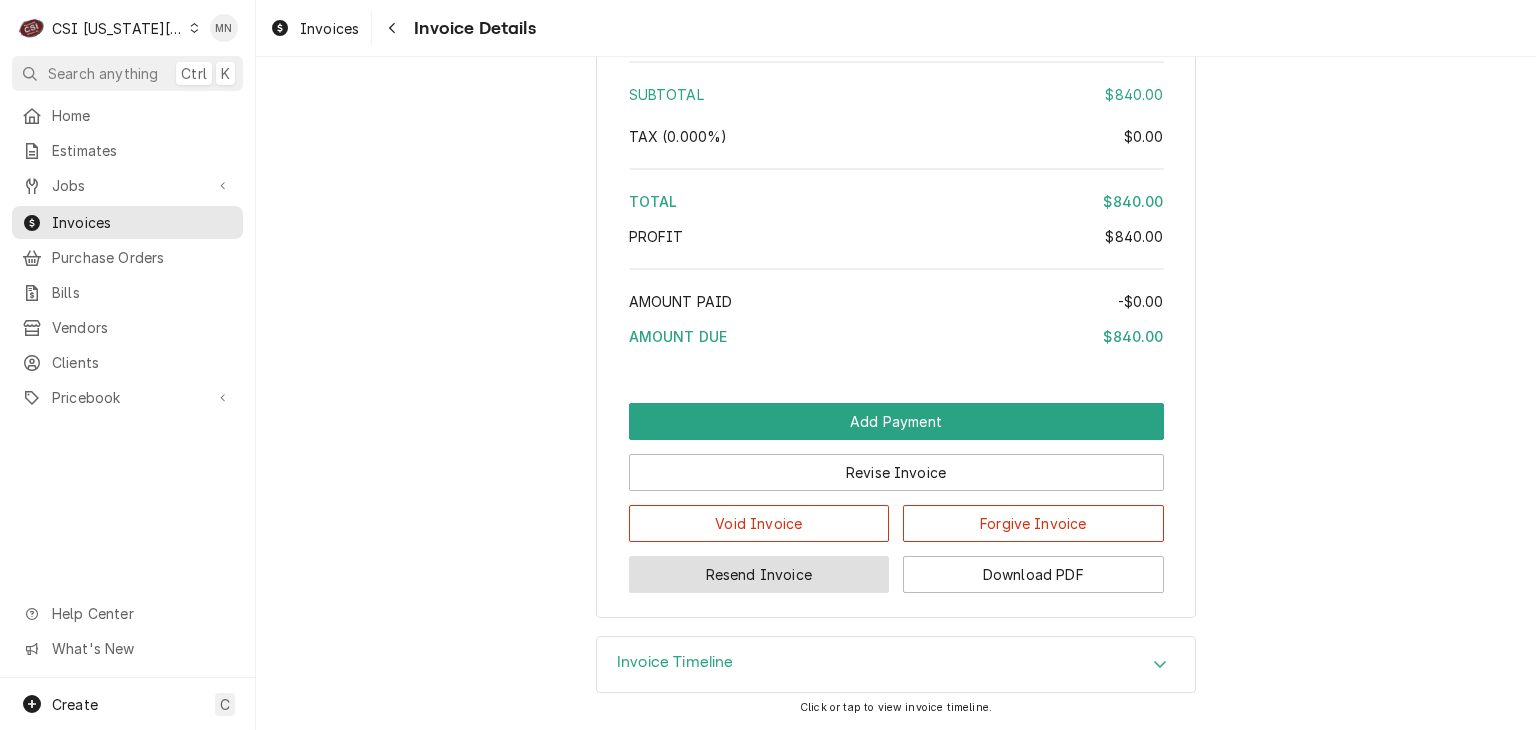 click on "Resend Invoice" at bounding box center (759, 574) 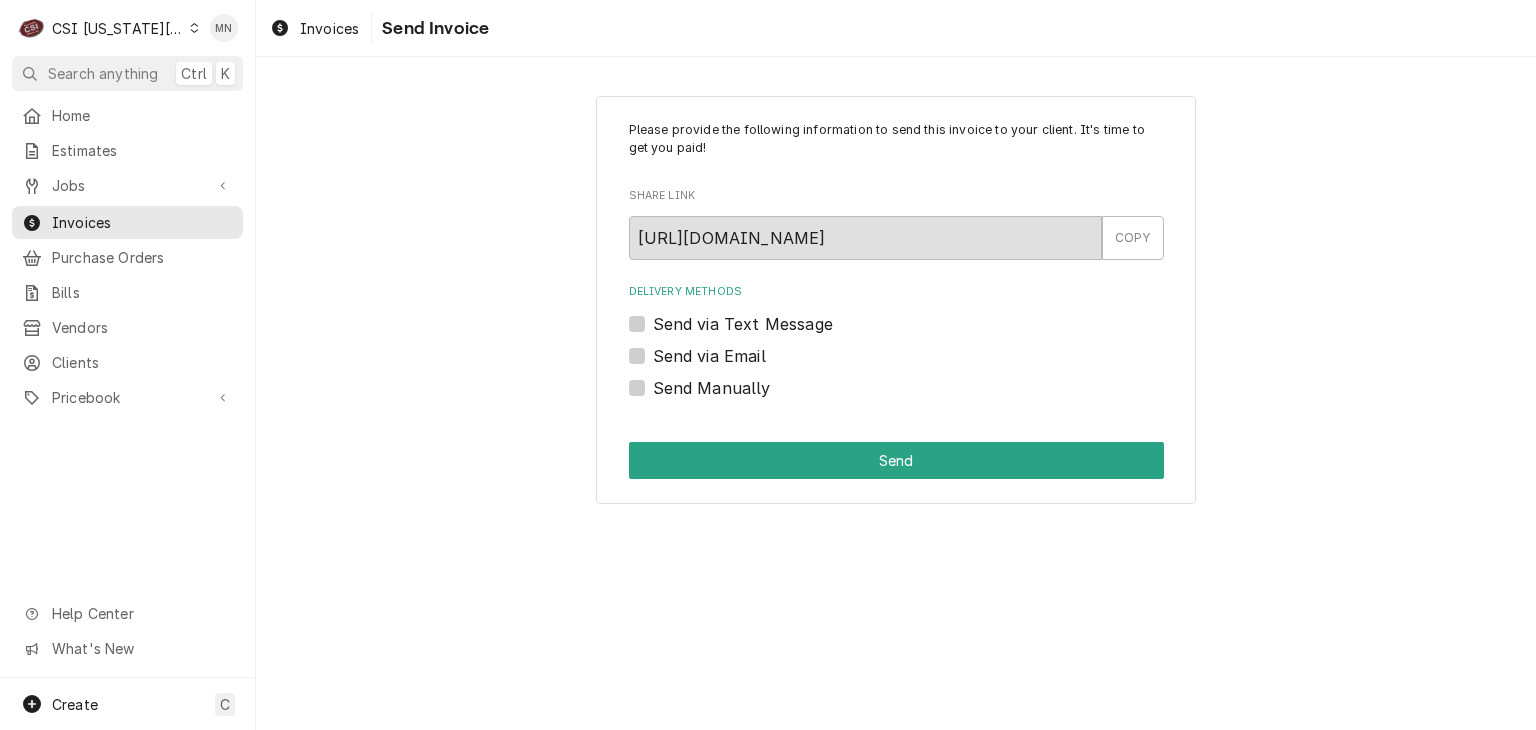click on "Send via Email" at bounding box center (709, 356) 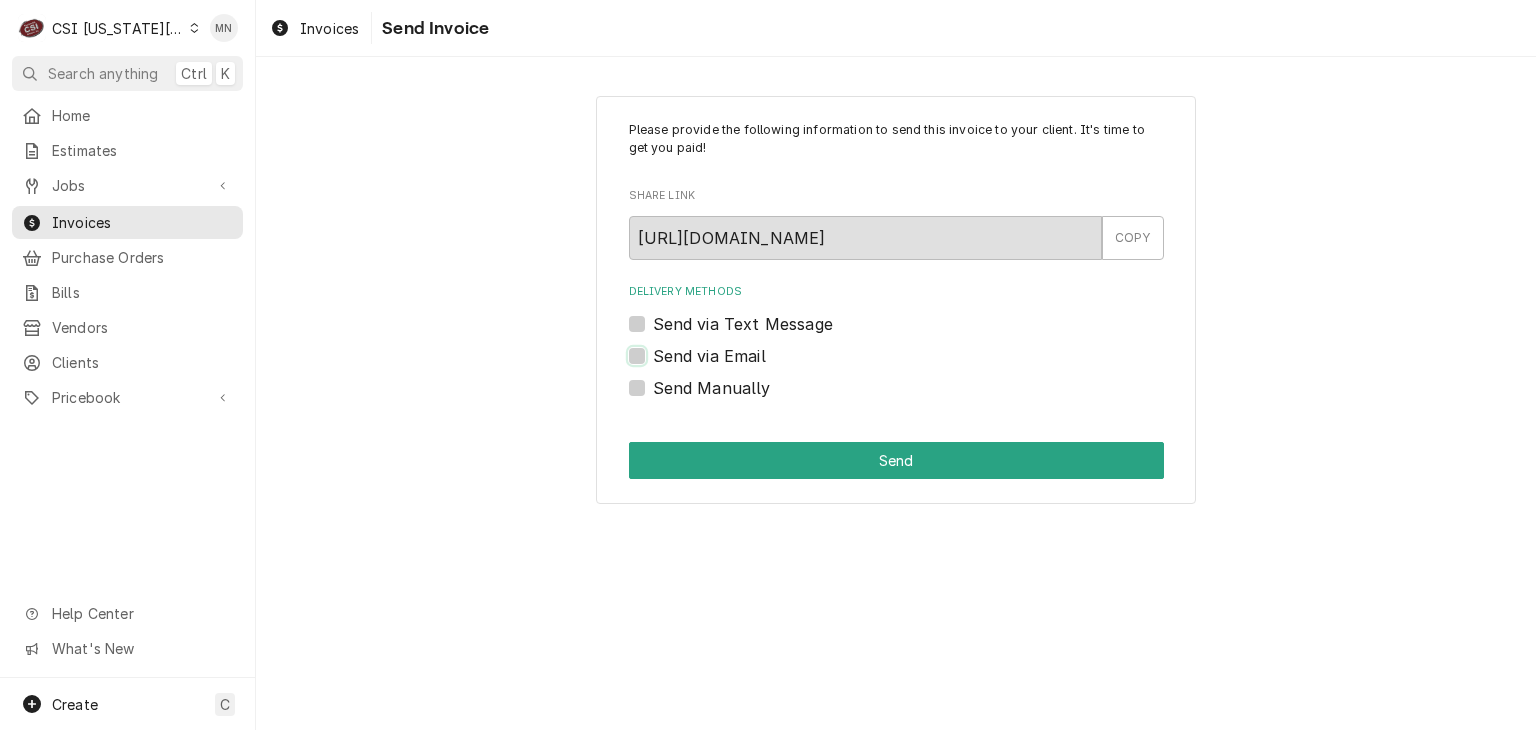 click on "Send via Email" at bounding box center [920, 366] 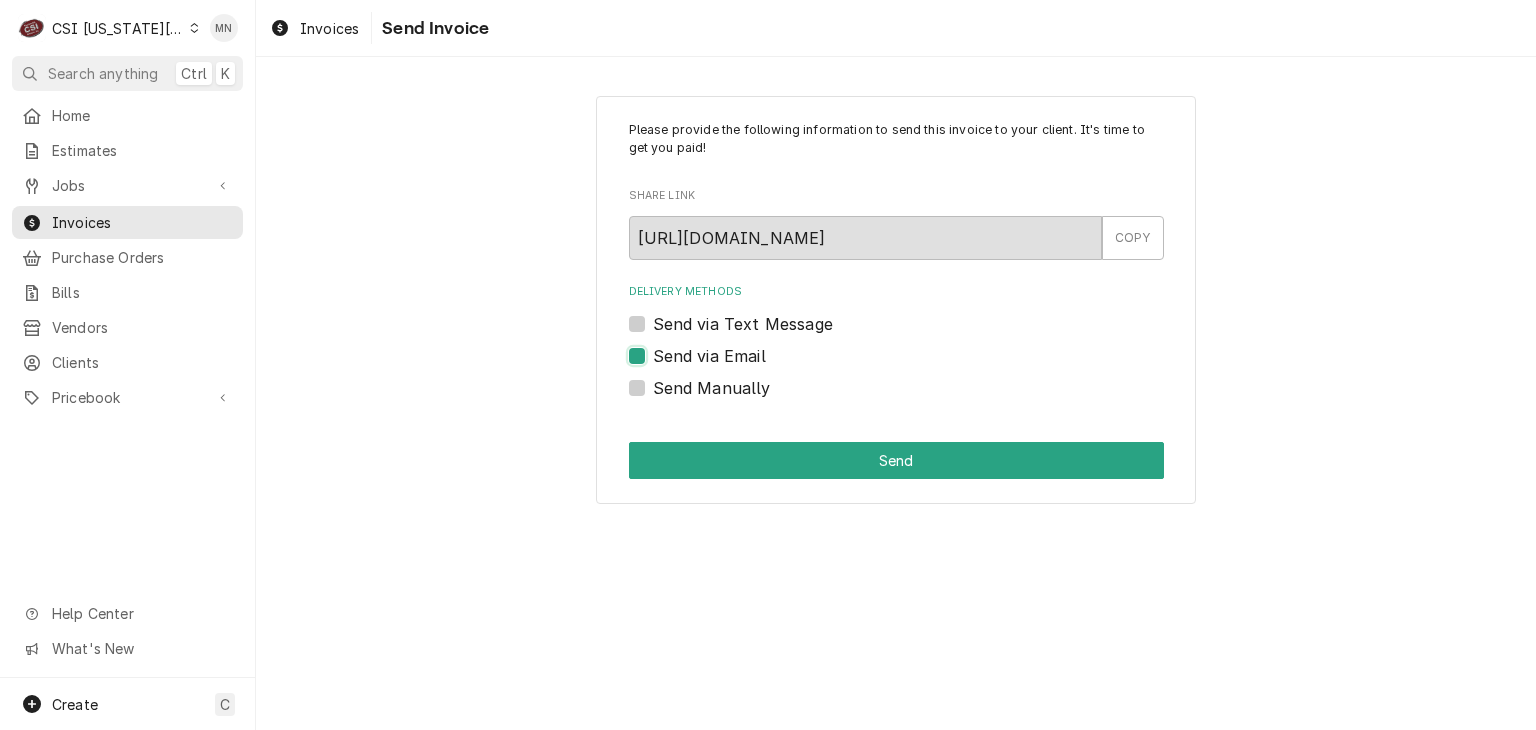 checkbox on "true" 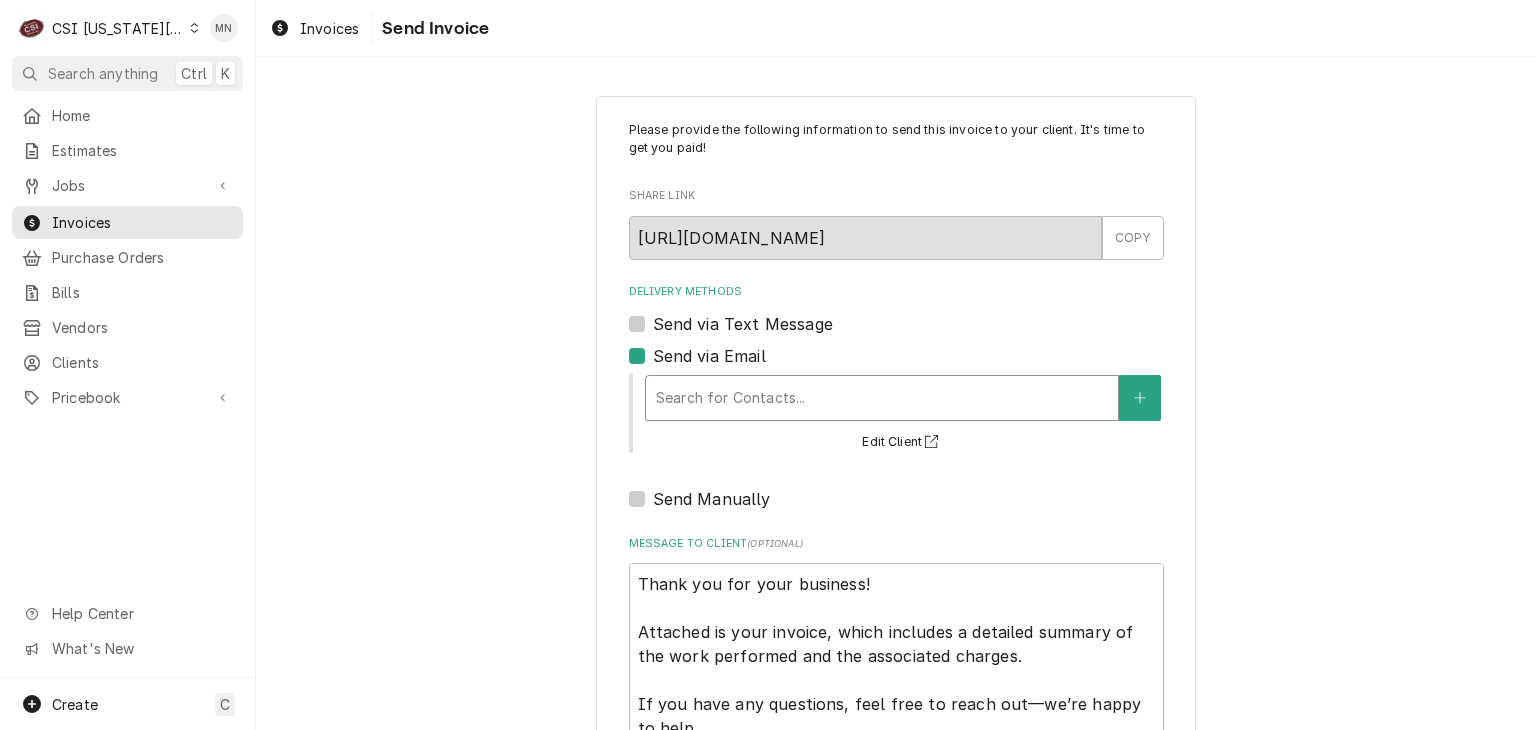 click at bounding box center (882, 398) 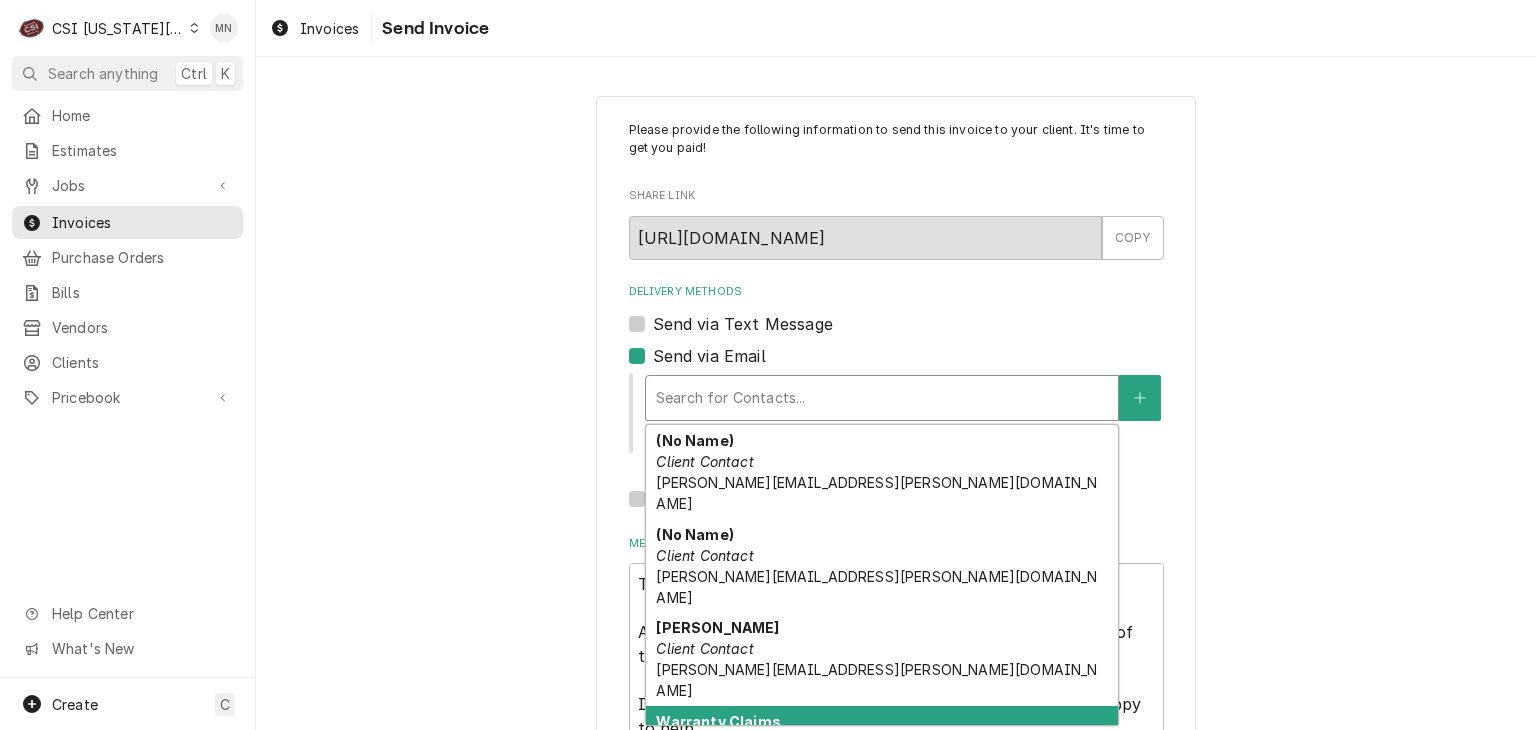 click on "Client Contact" at bounding box center [704, 742] 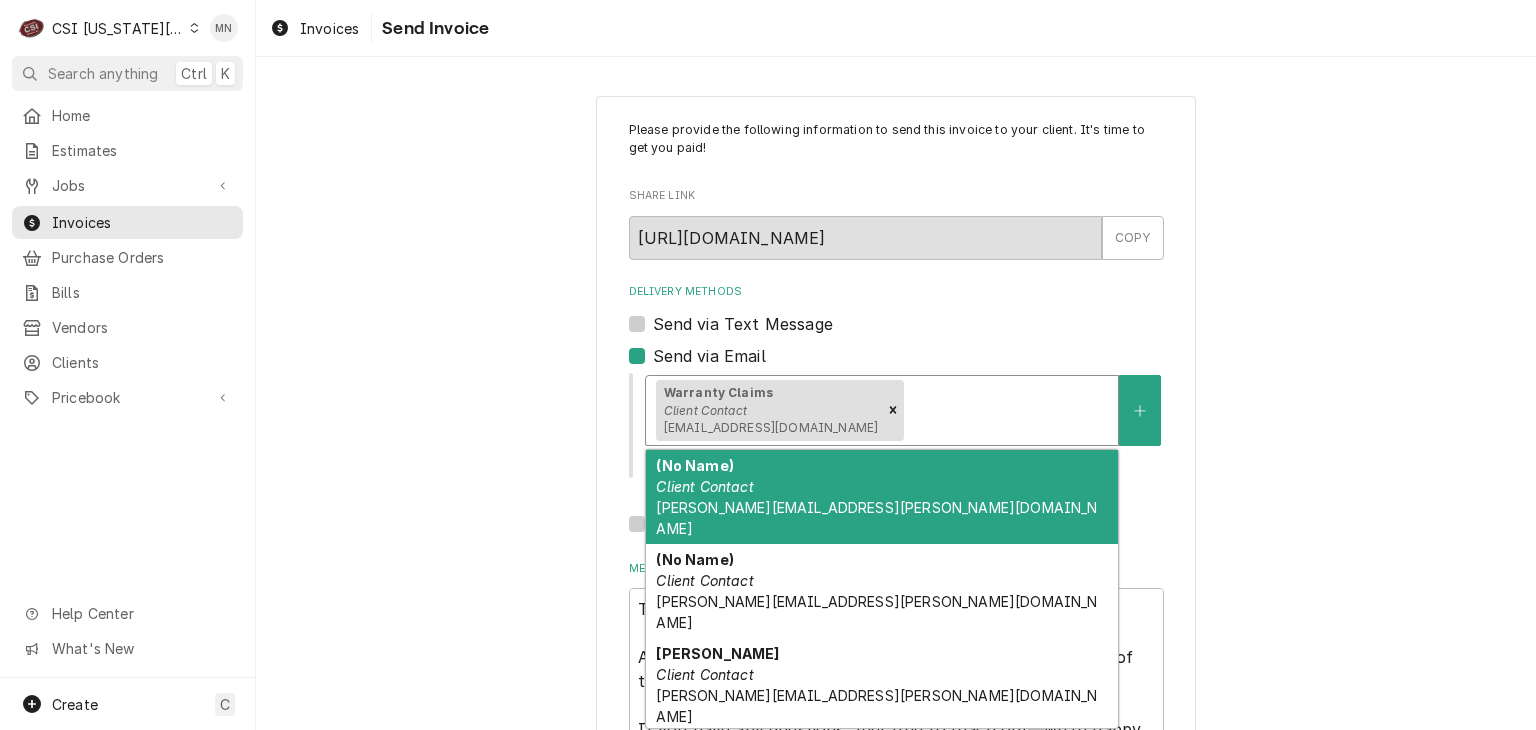 click at bounding box center [1008, 410] 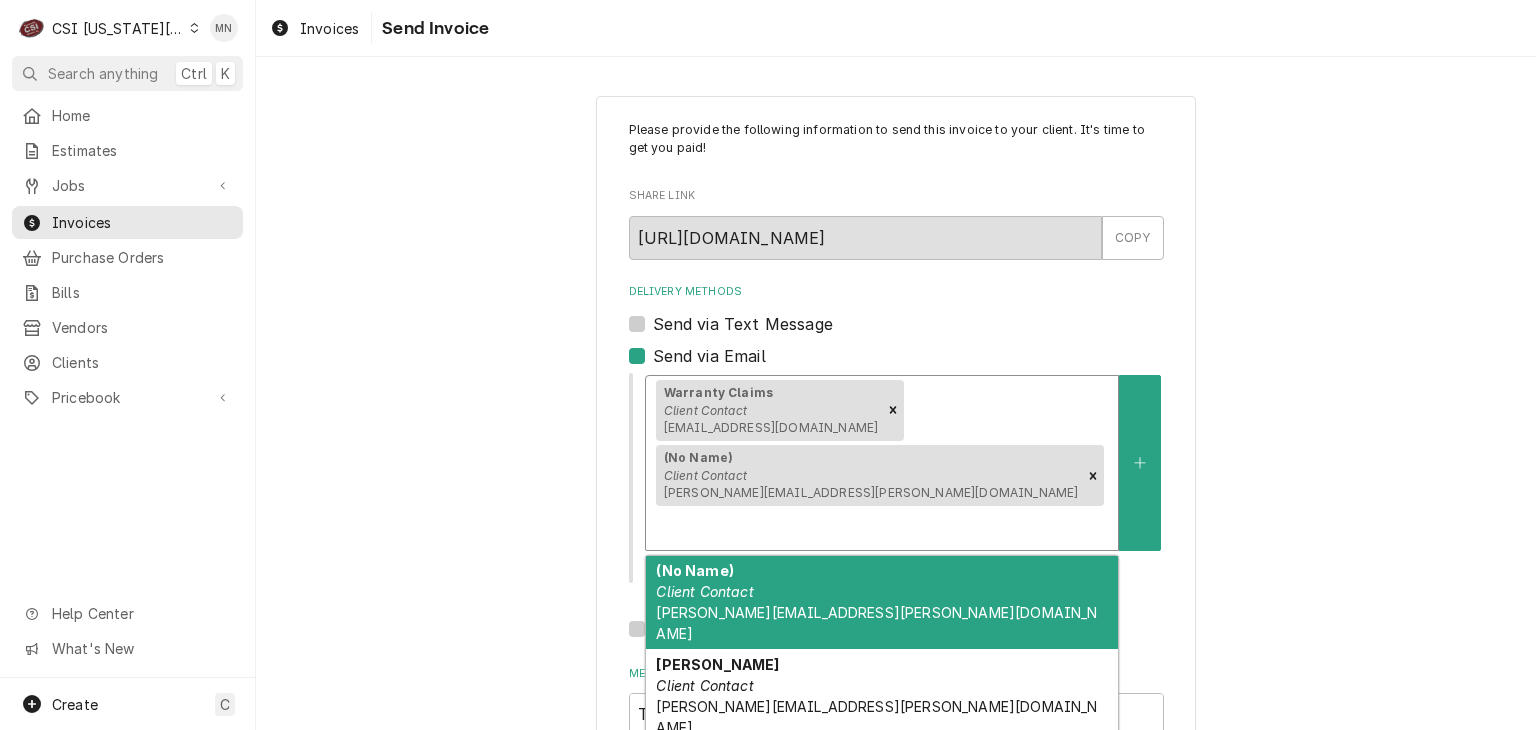 click at bounding box center (882, 528) 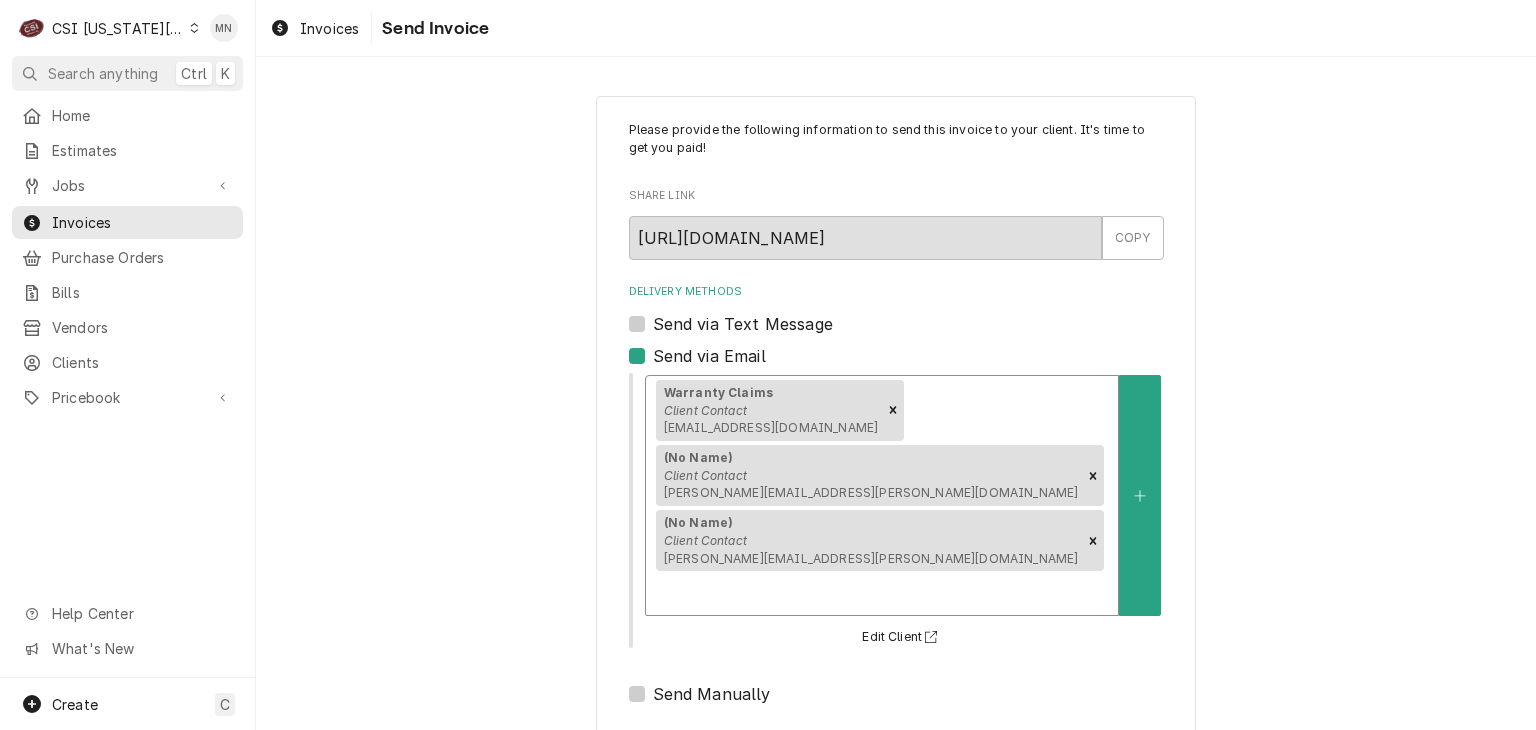 click at bounding box center [882, 593] 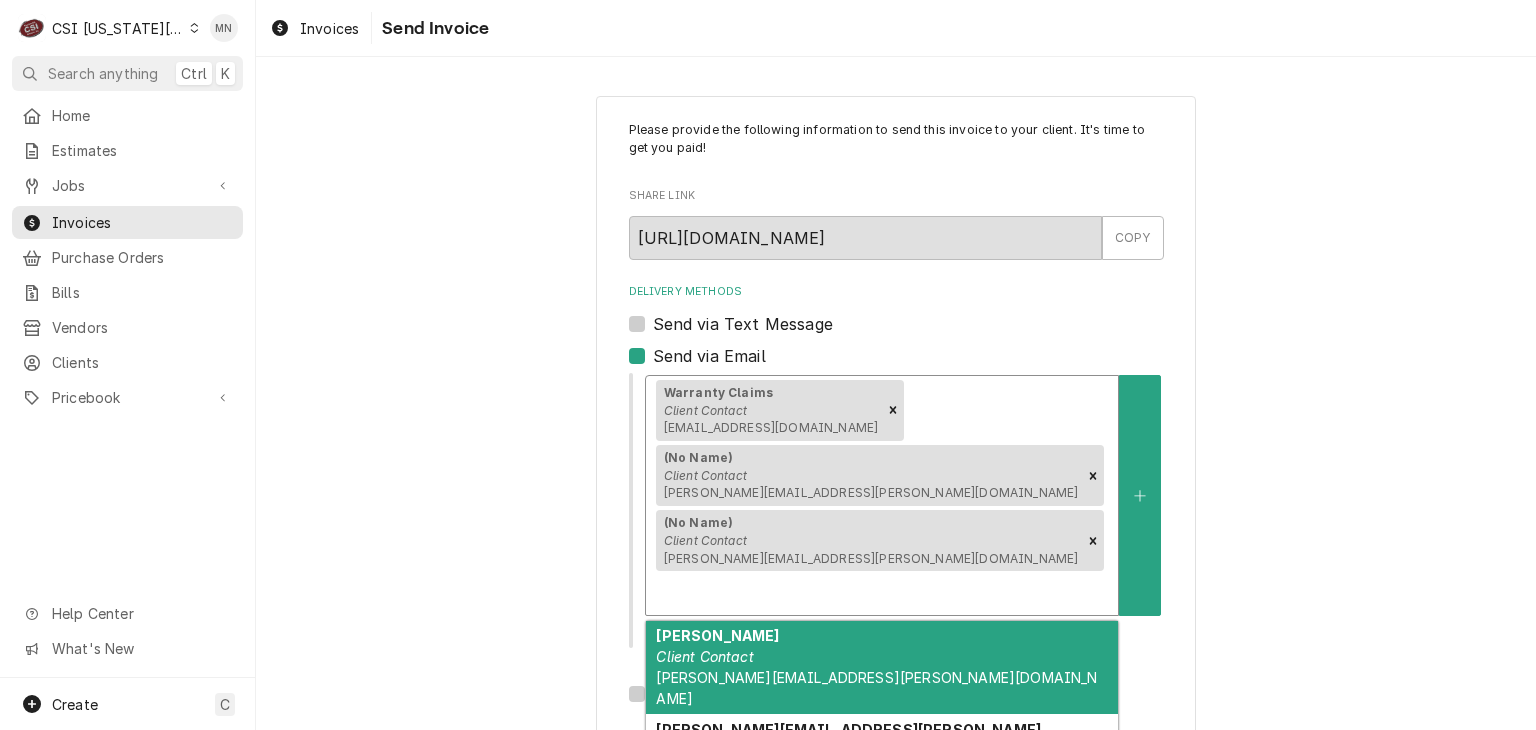 click on "Jessica Client Contact Jessica.rentfro@csi1.com" at bounding box center (882, 668) 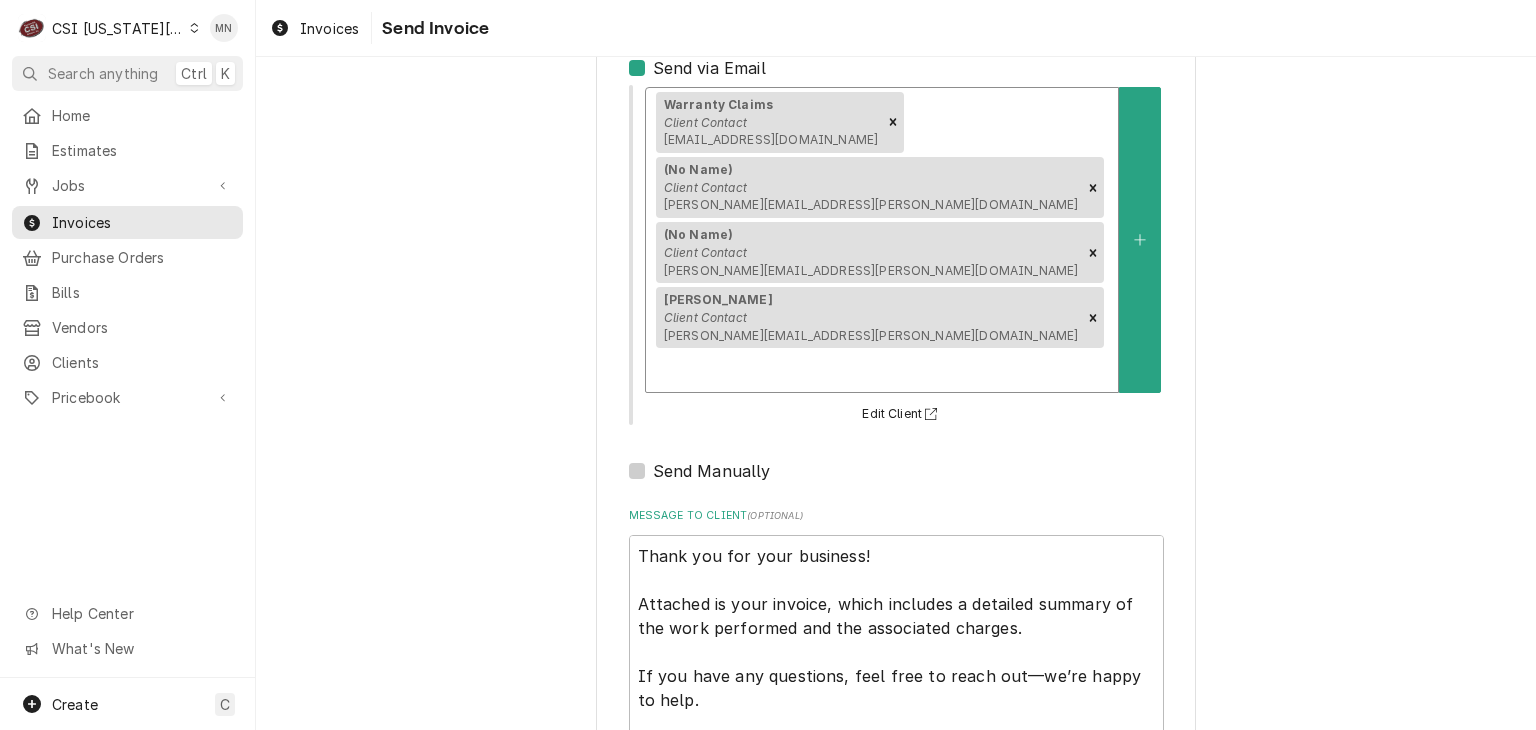 scroll, scrollTop: 300, scrollLeft: 0, axis: vertical 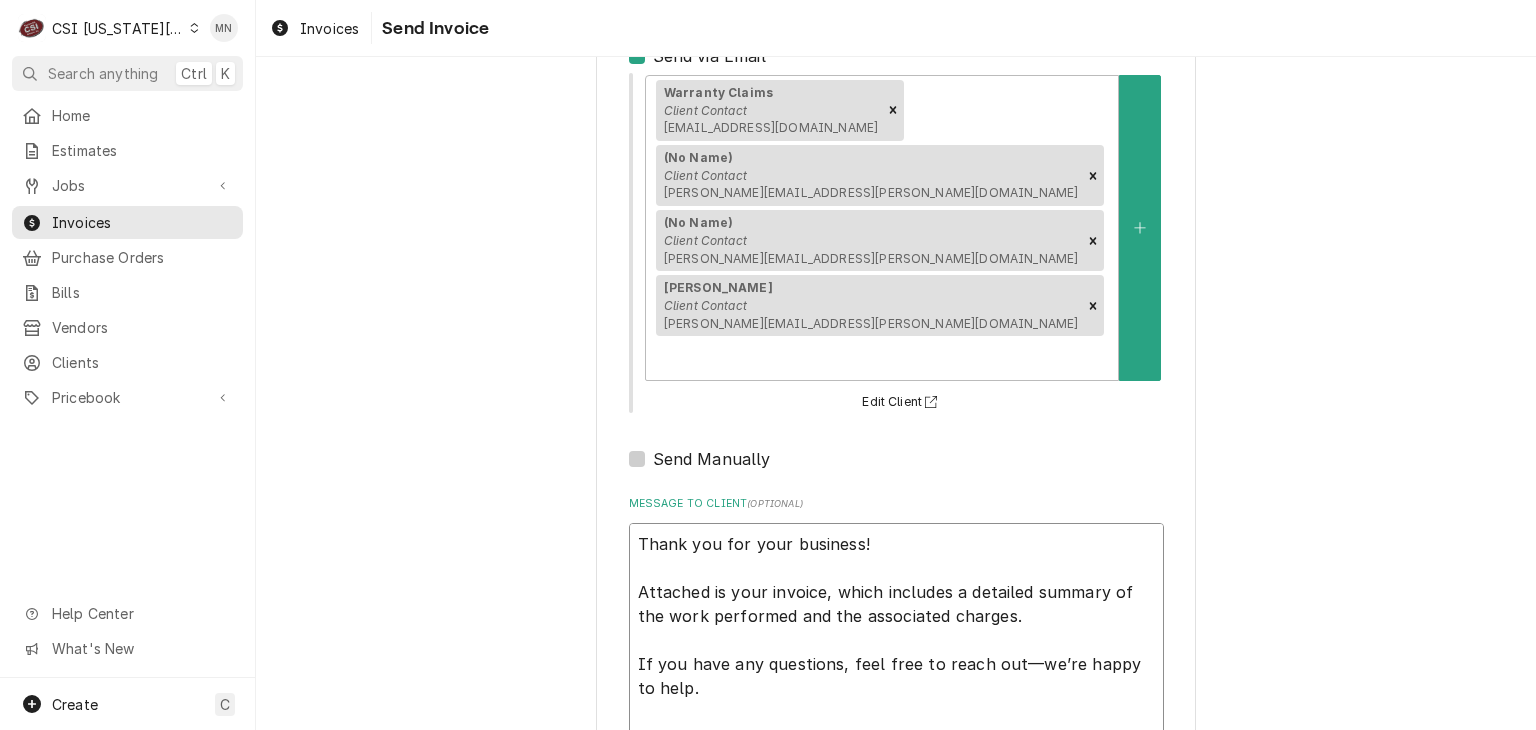 click on "Thank you for your business!
Attached is your invoice, which includes a detailed summary of the work performed and the associated charges.
If you have any questions, feel free to reach out—we’re happy to help.
We’d also love to hear about your experience with us. Please take a moment to complete our short customer satisfaction survey. Your feedback helps us continue to improve and serve you better.
https://www.surveymonkey.com/r/YQDNZTX
Thank you again for choosing us!" at bounding box center (896, 712) 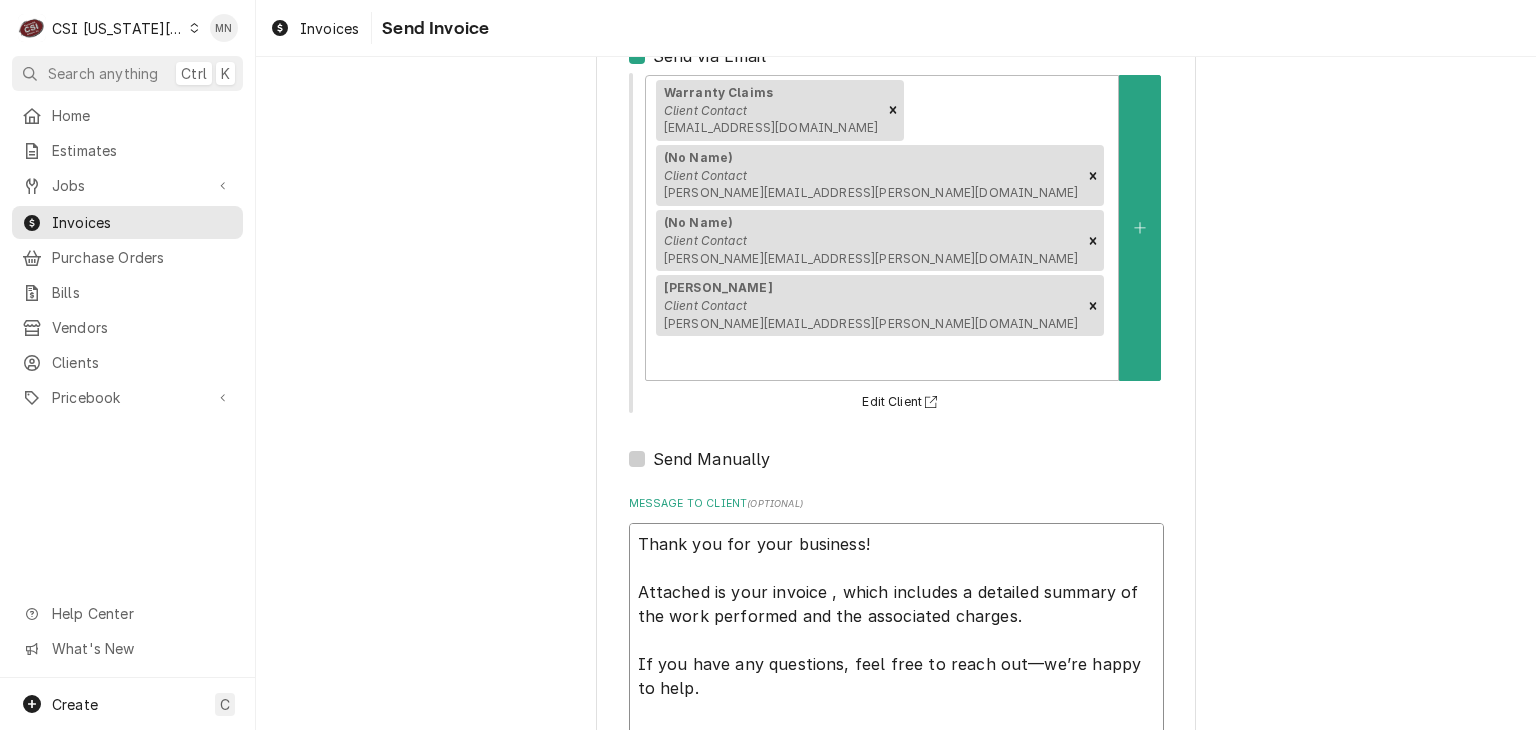 type on "x" 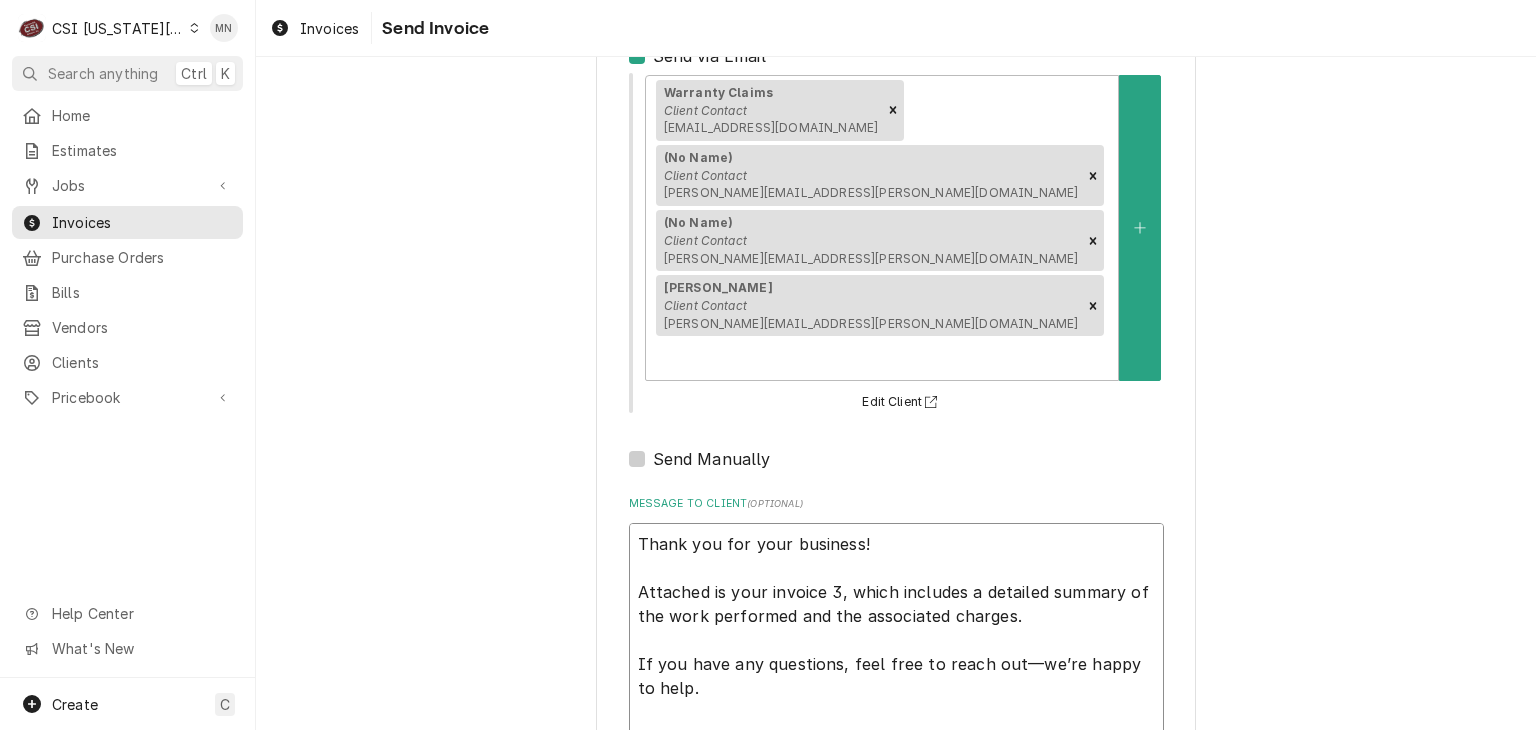 type on "x" 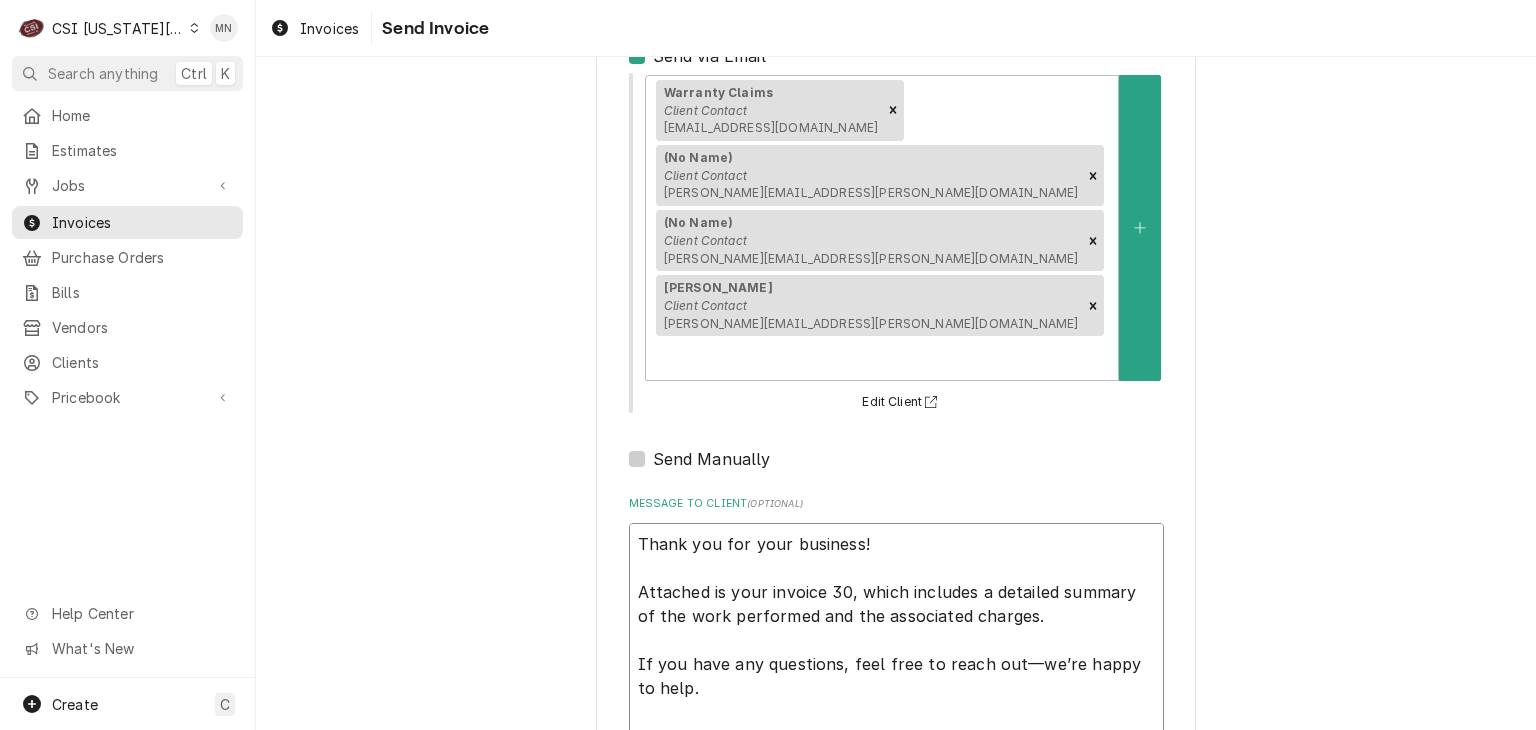 type on "x" 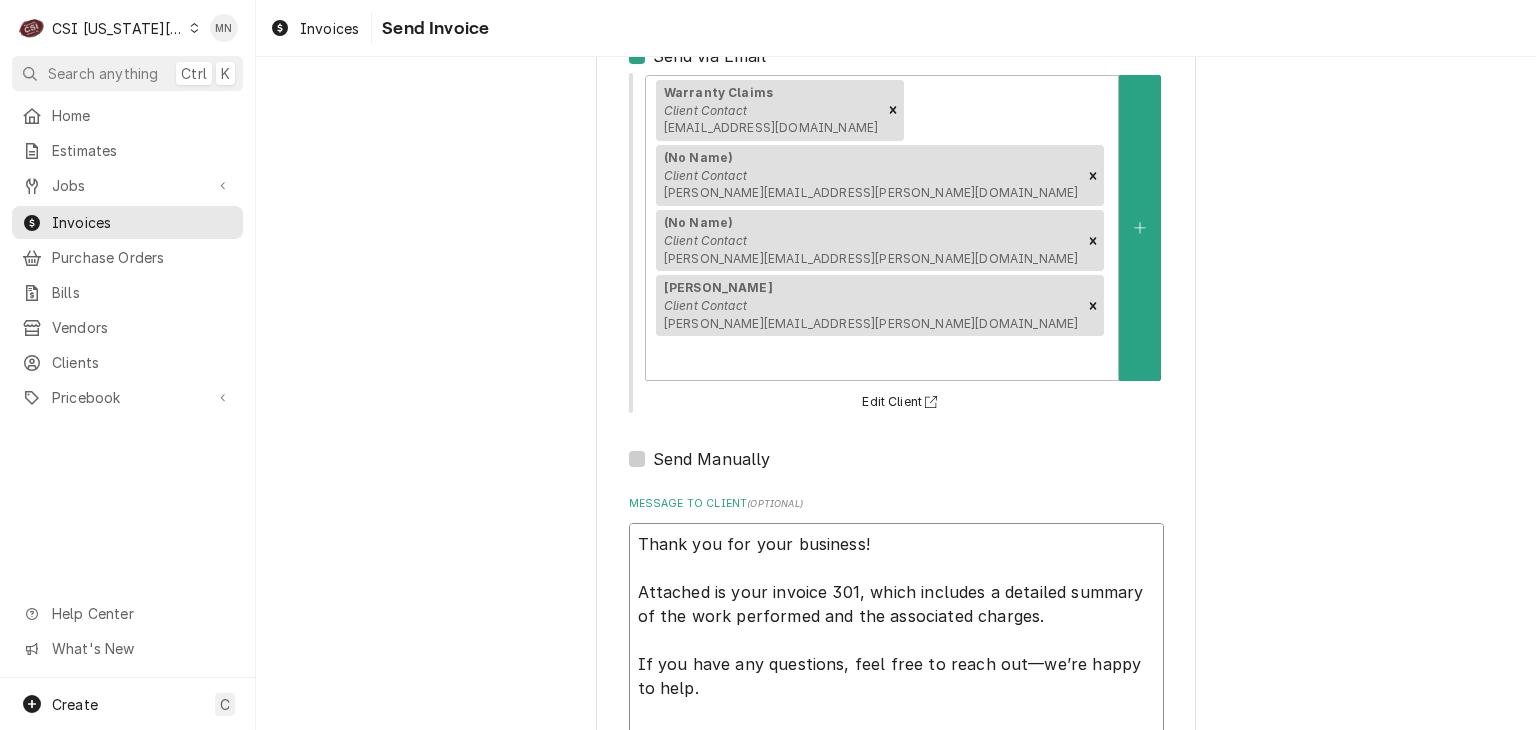 type on "x" 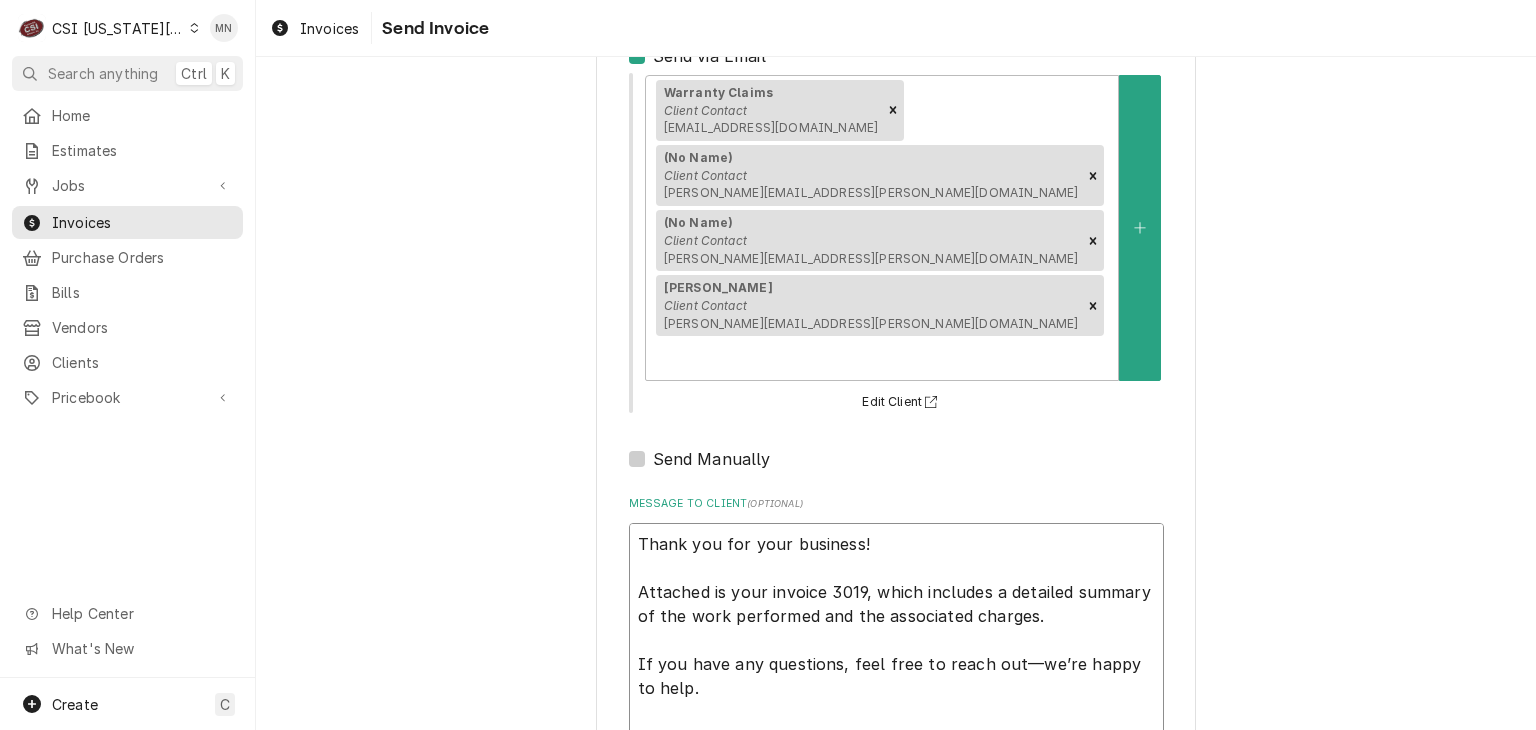 type on "x" 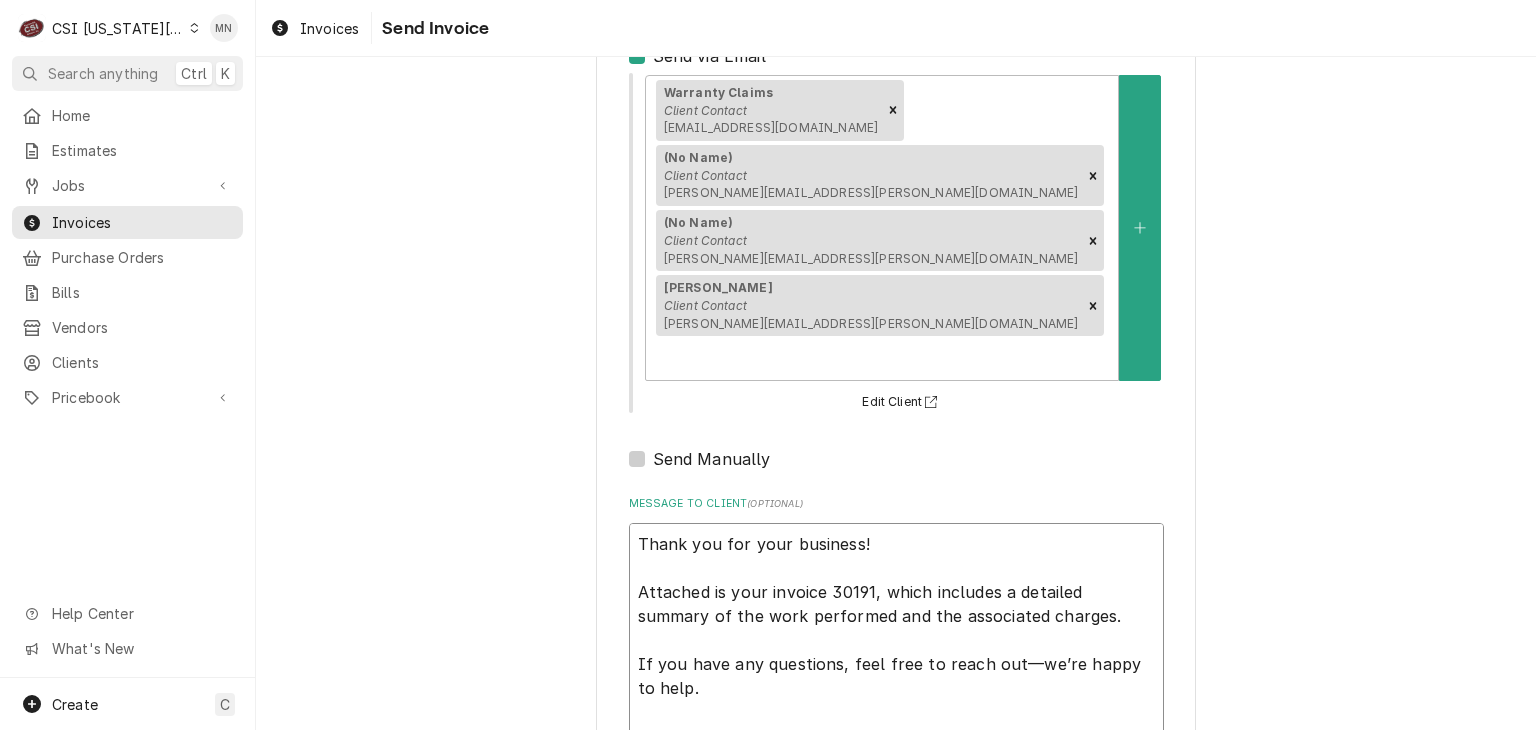 type on "x" 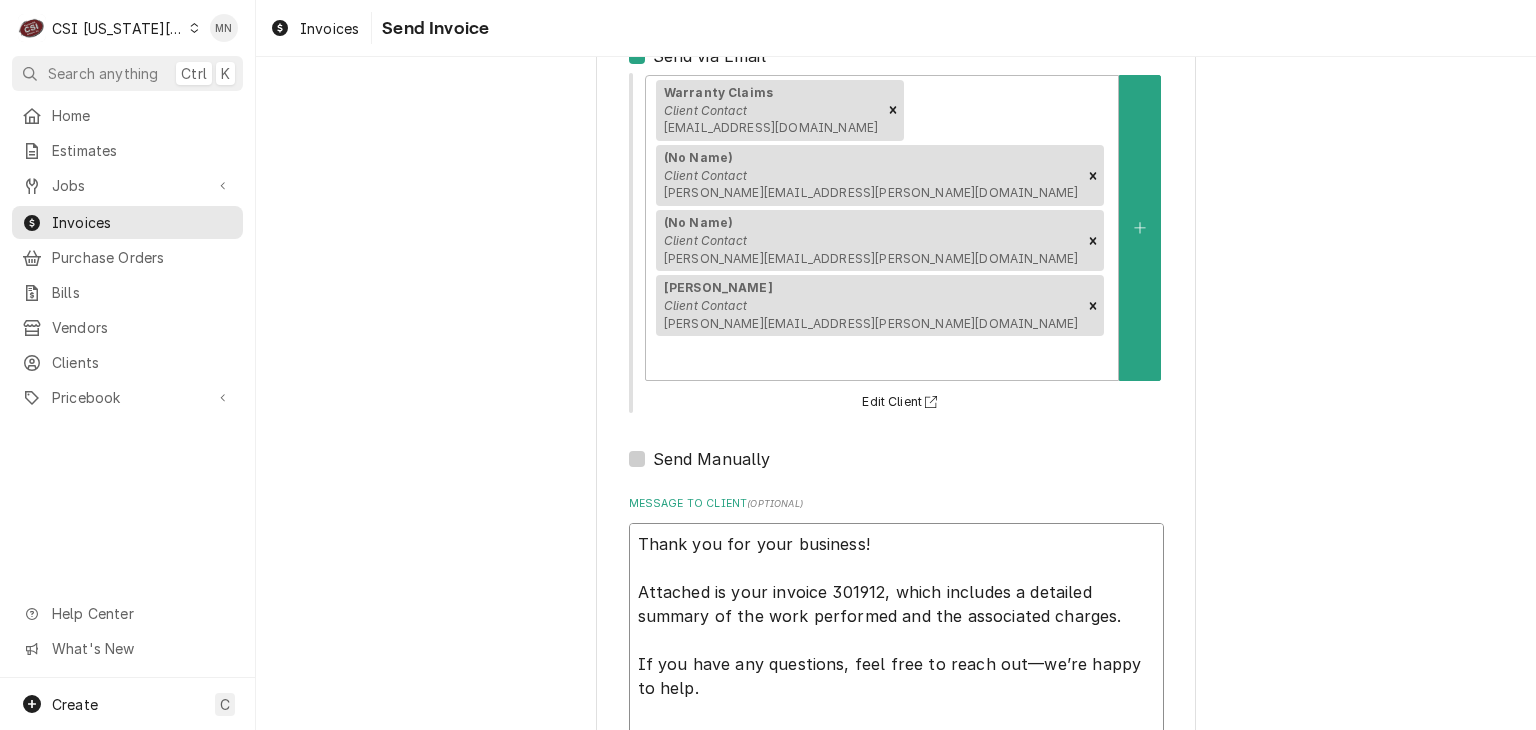 click on "Thank you for your business!
Attached is your invoice 301912, which includes a detailed summary of the work performed and the associated charges.
If you have any questions, feel free to reach out—we’re happy to help.
We’d also love to hear about your experience with us. Please take a moment to complete our short customer satisfaction survey. Your feedback helps us continue to improve and serve you better.
https://www.surveymonkey.com/r/YQDNZTX
Thank you again for choosing us!" at bounding box center (896, 712) 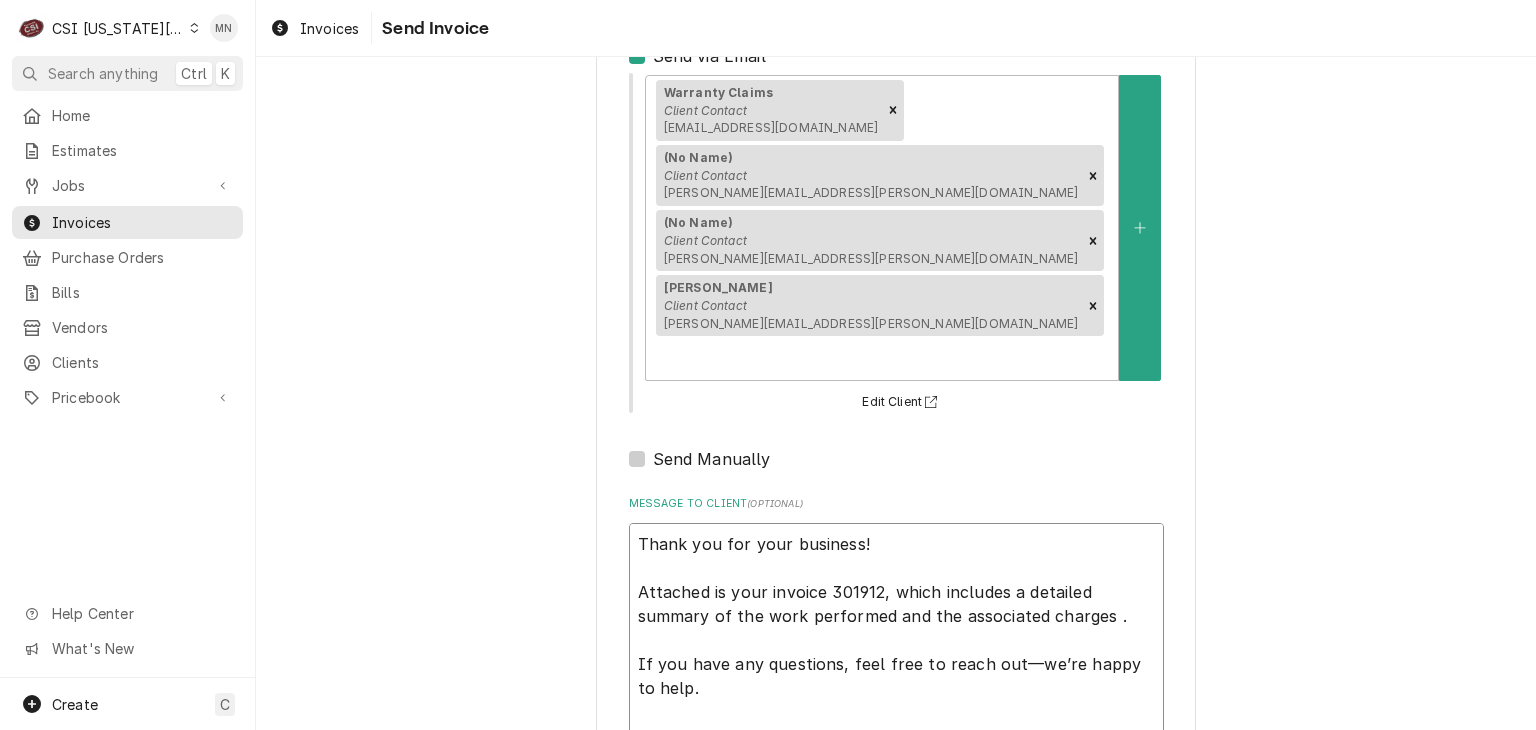 type on "x" 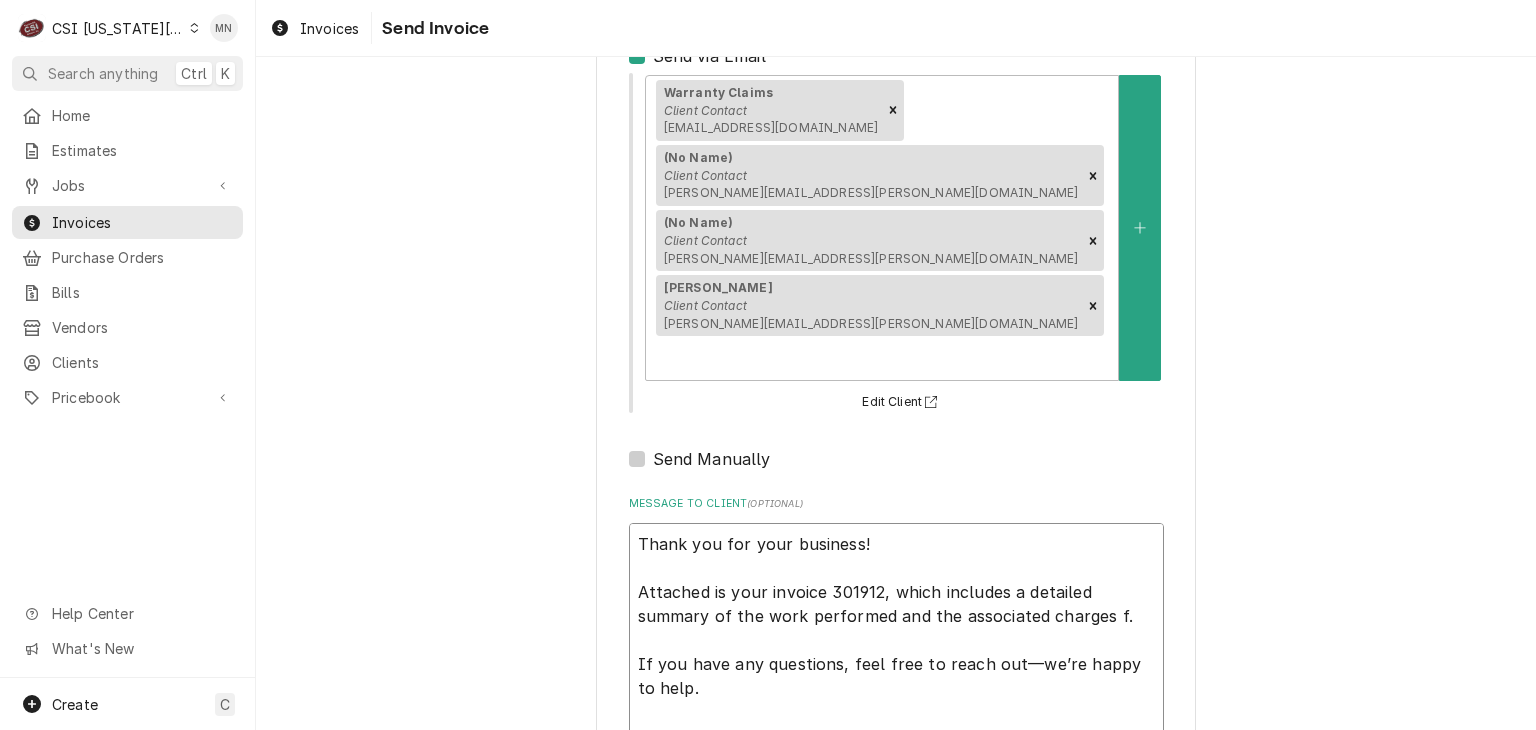 type on "x" 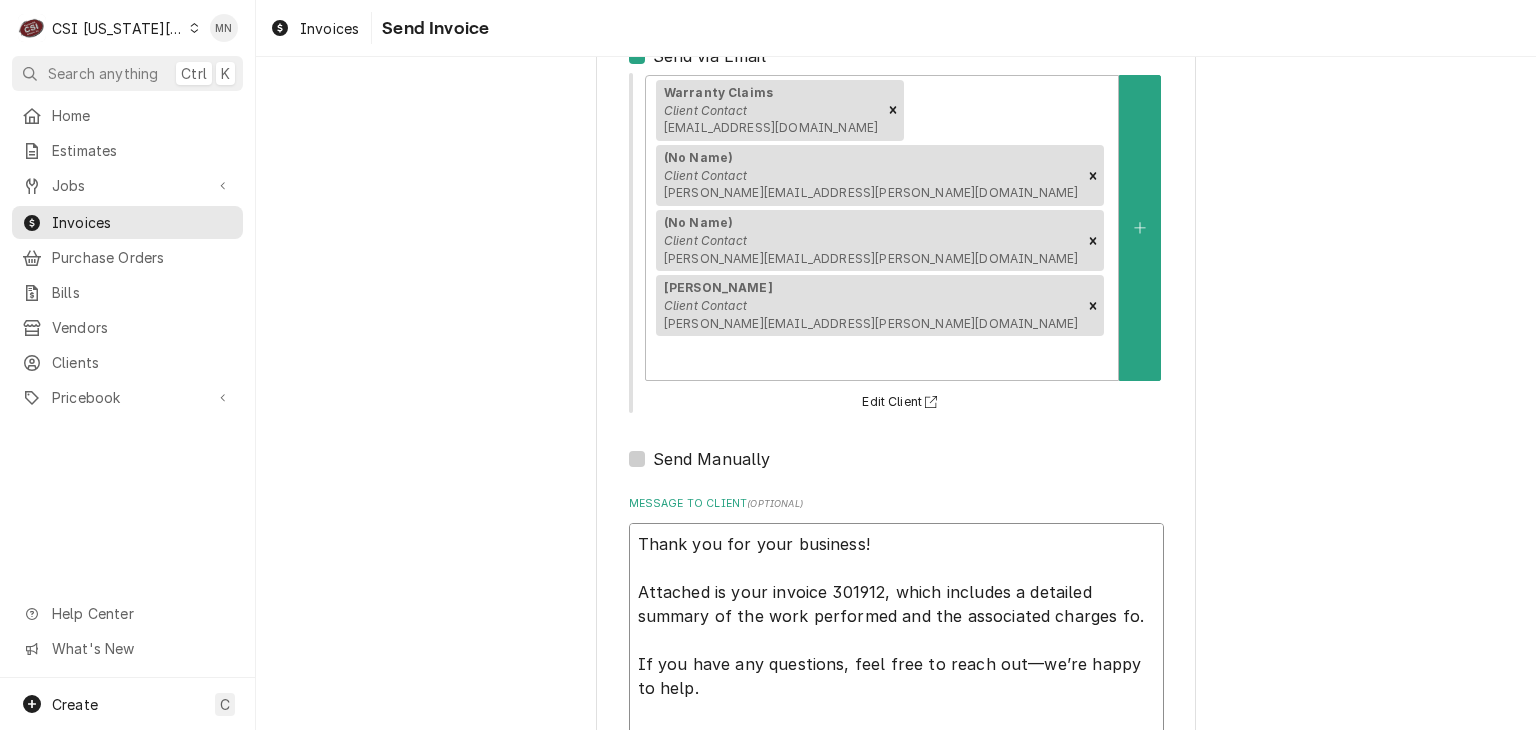type on "x" 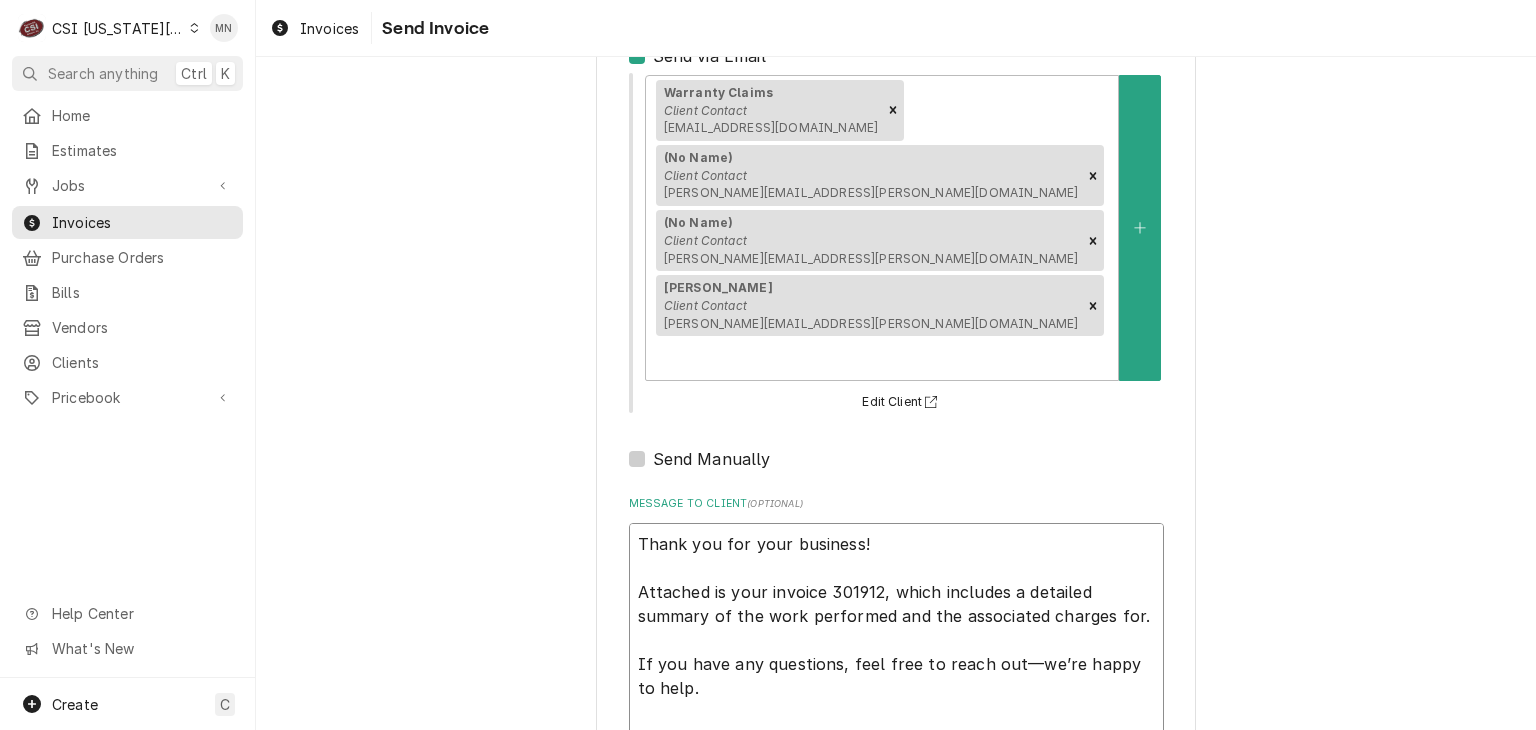 type on "x" 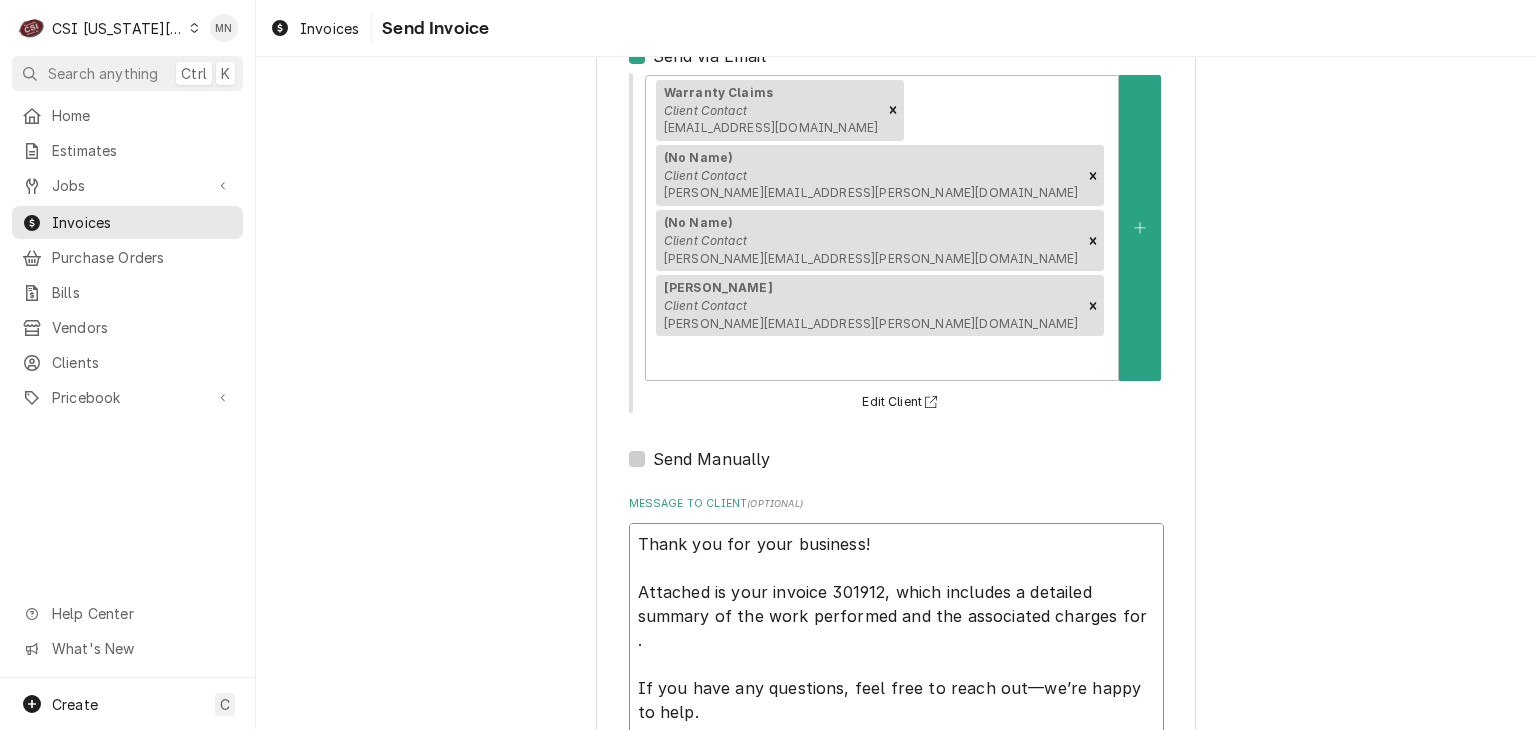 type on "Thank you for your business!
Attached is your invoice 301912, which includes a detailed summary of the work performed and the associated charges for .
If you have any questions, feel free to reach out—we’re happy to help.
We’d also love to hear about your experience with us. Please take a moment to complete our short customer satisfaction survey. Your feedback helps us continue to improve and serve you better.
https://www.surveymonkey.com/r/YQDNZTX
Thank you again for choosing us!" 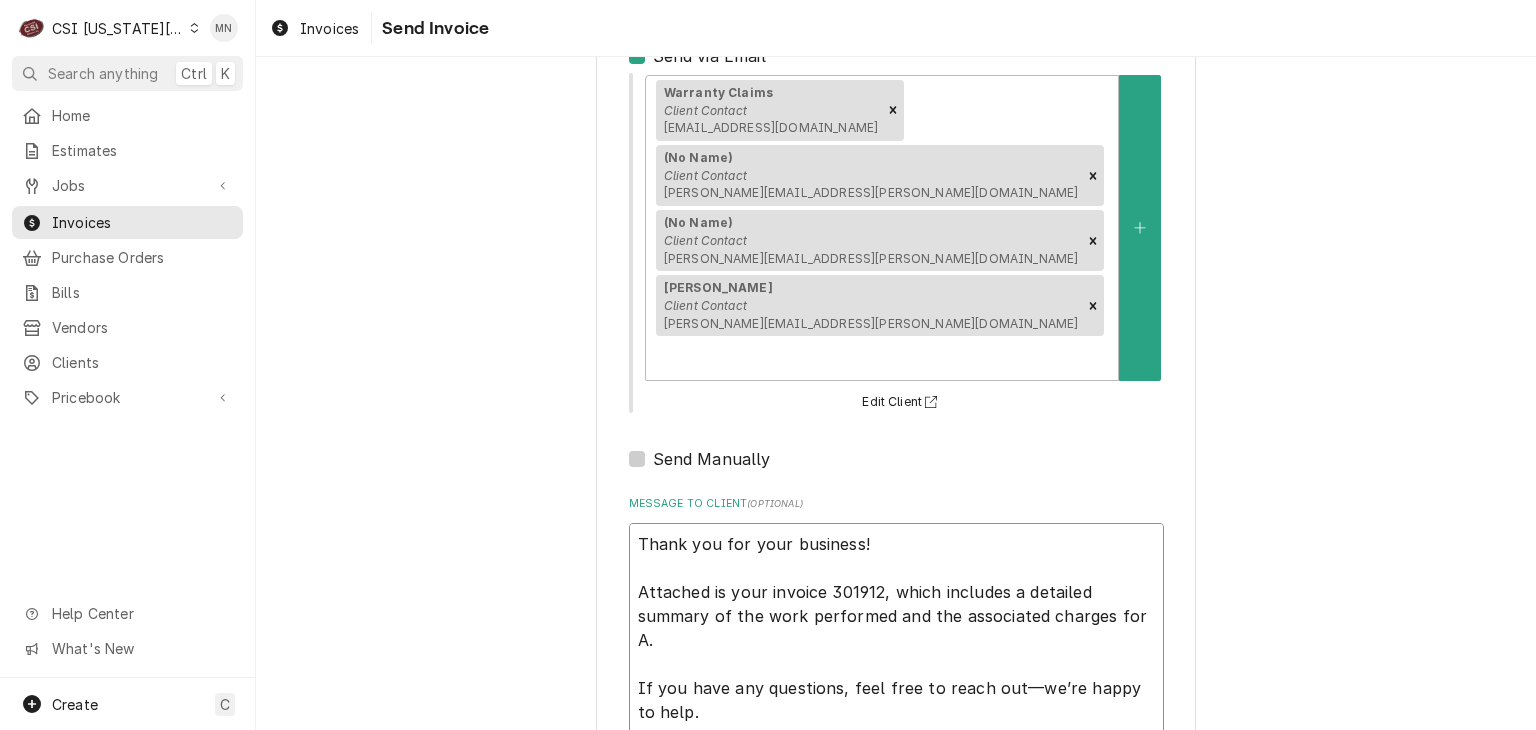 type on "x" 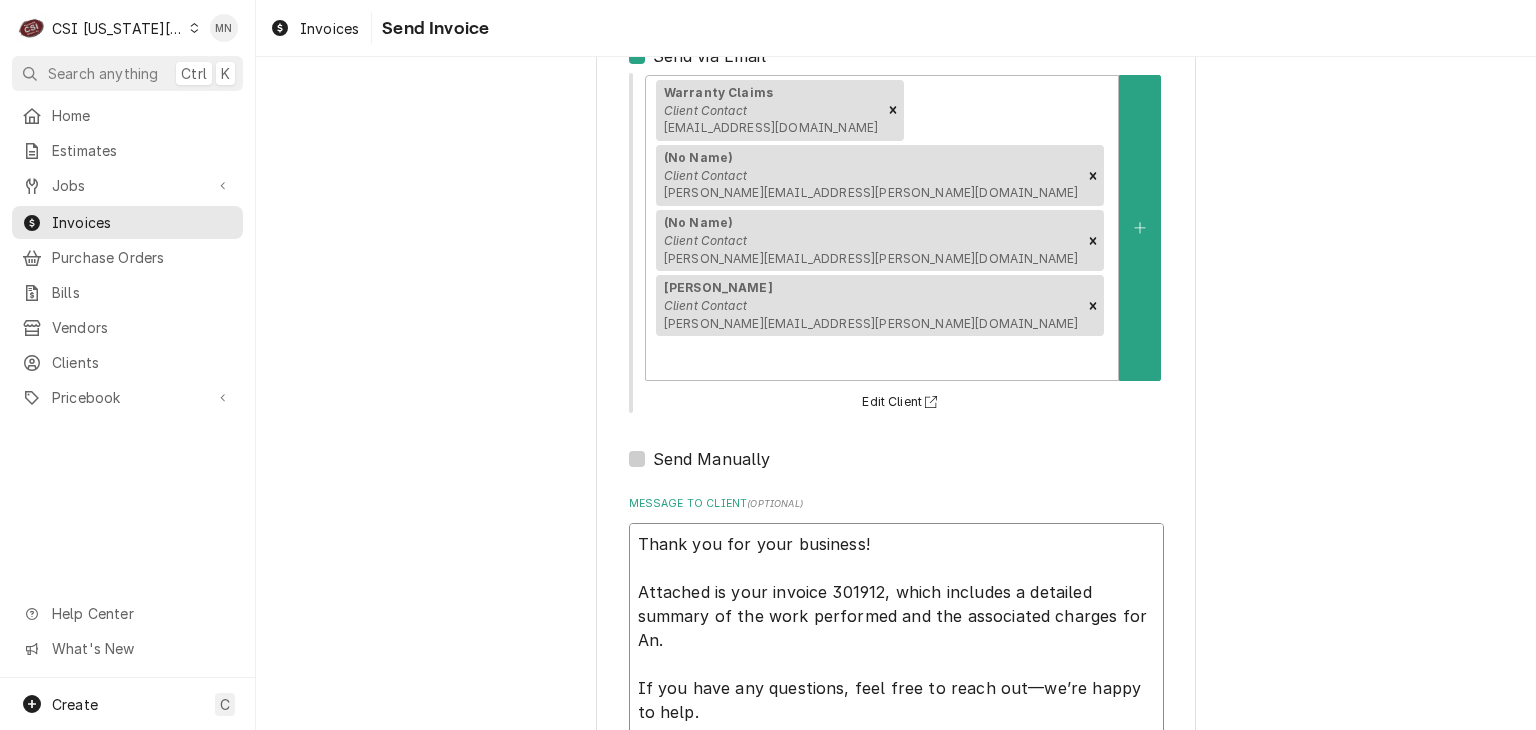 type on "x" 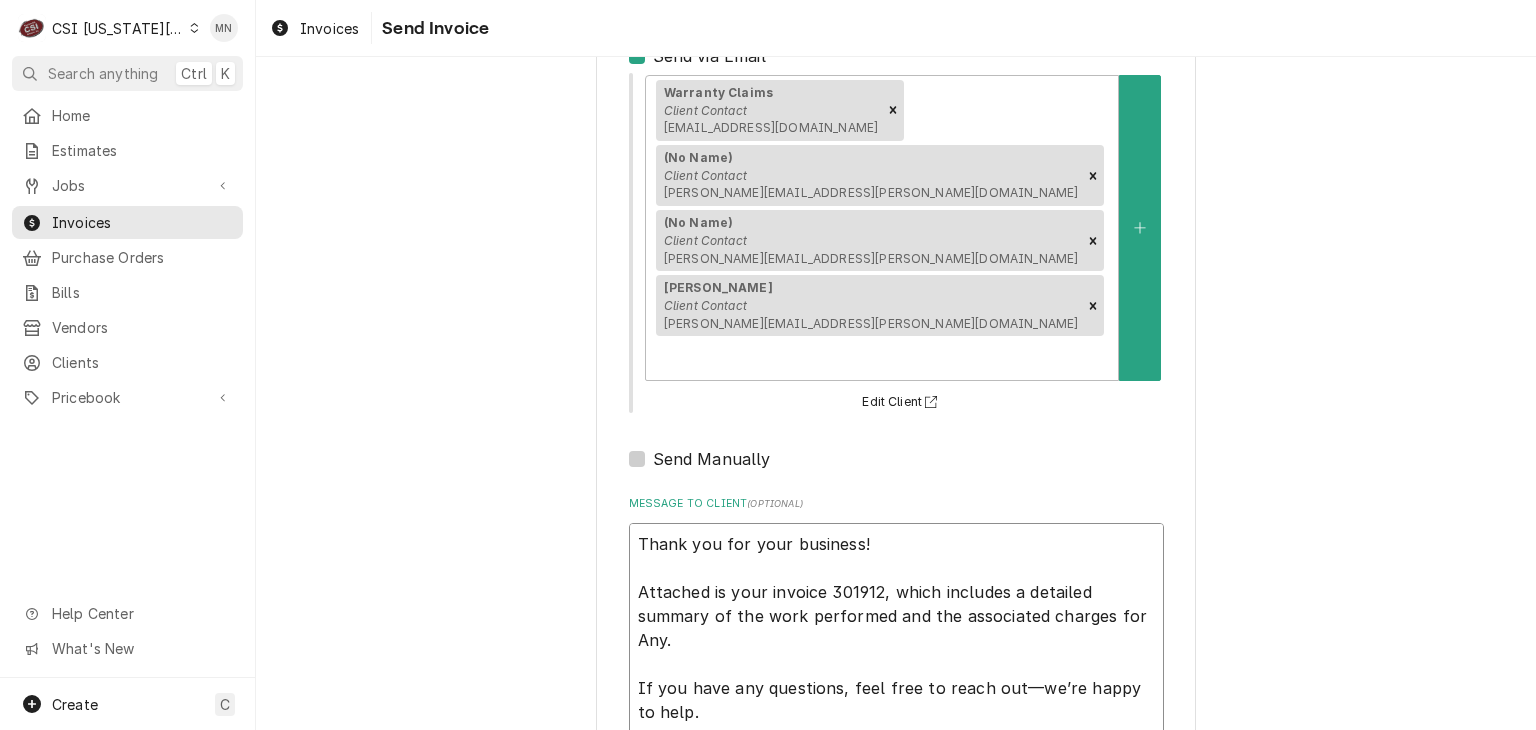 type on "x" 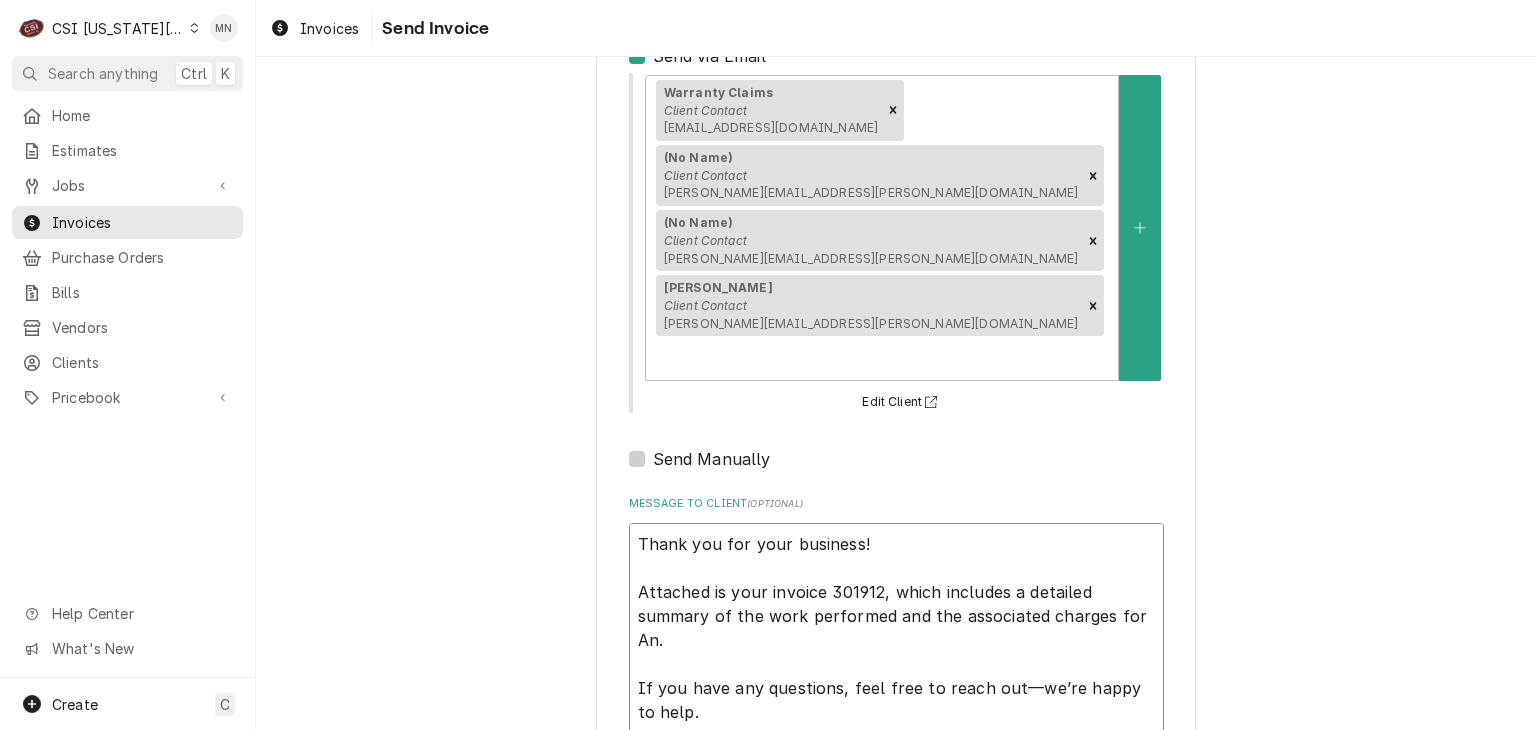 type on "x" 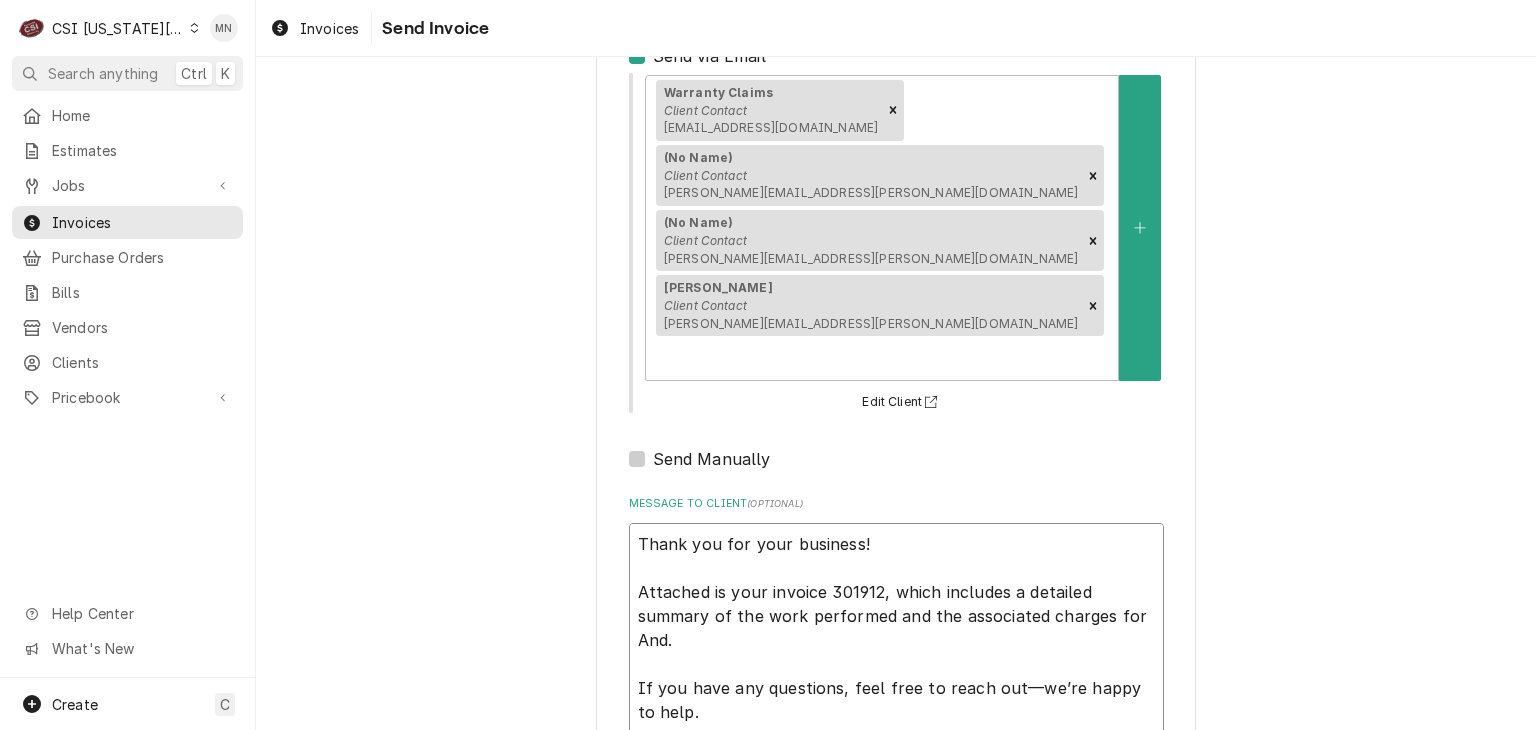 type on "x" 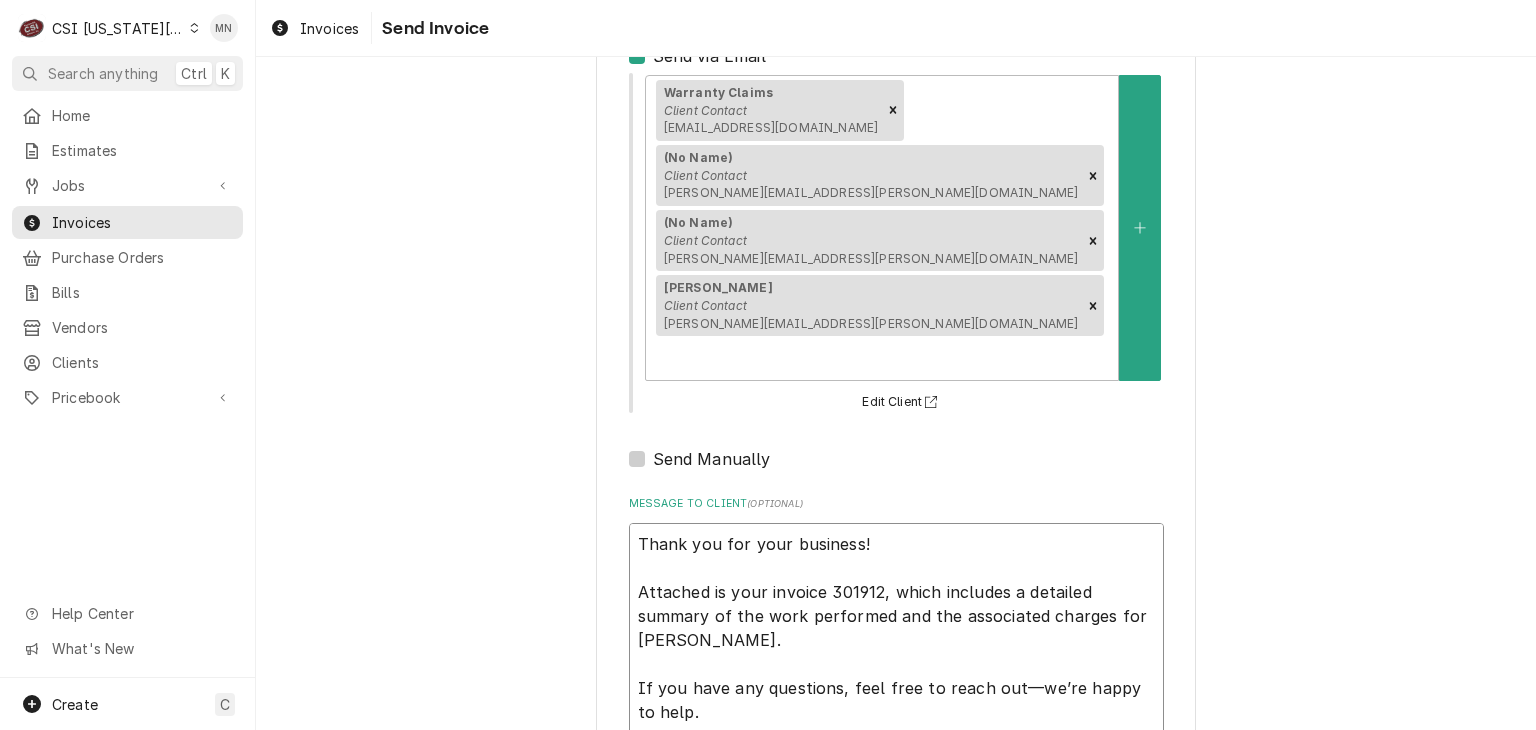 type on "x" 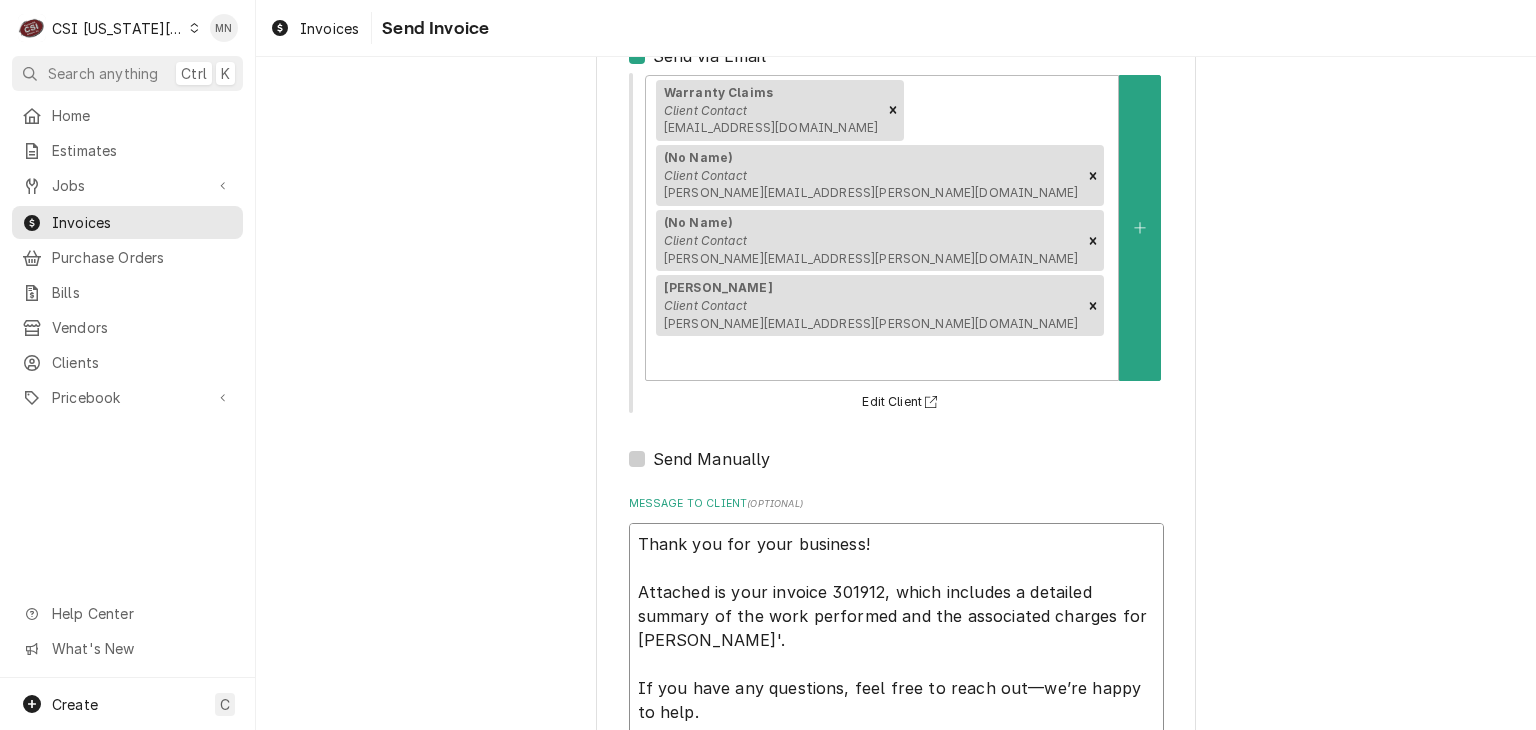type on "x" 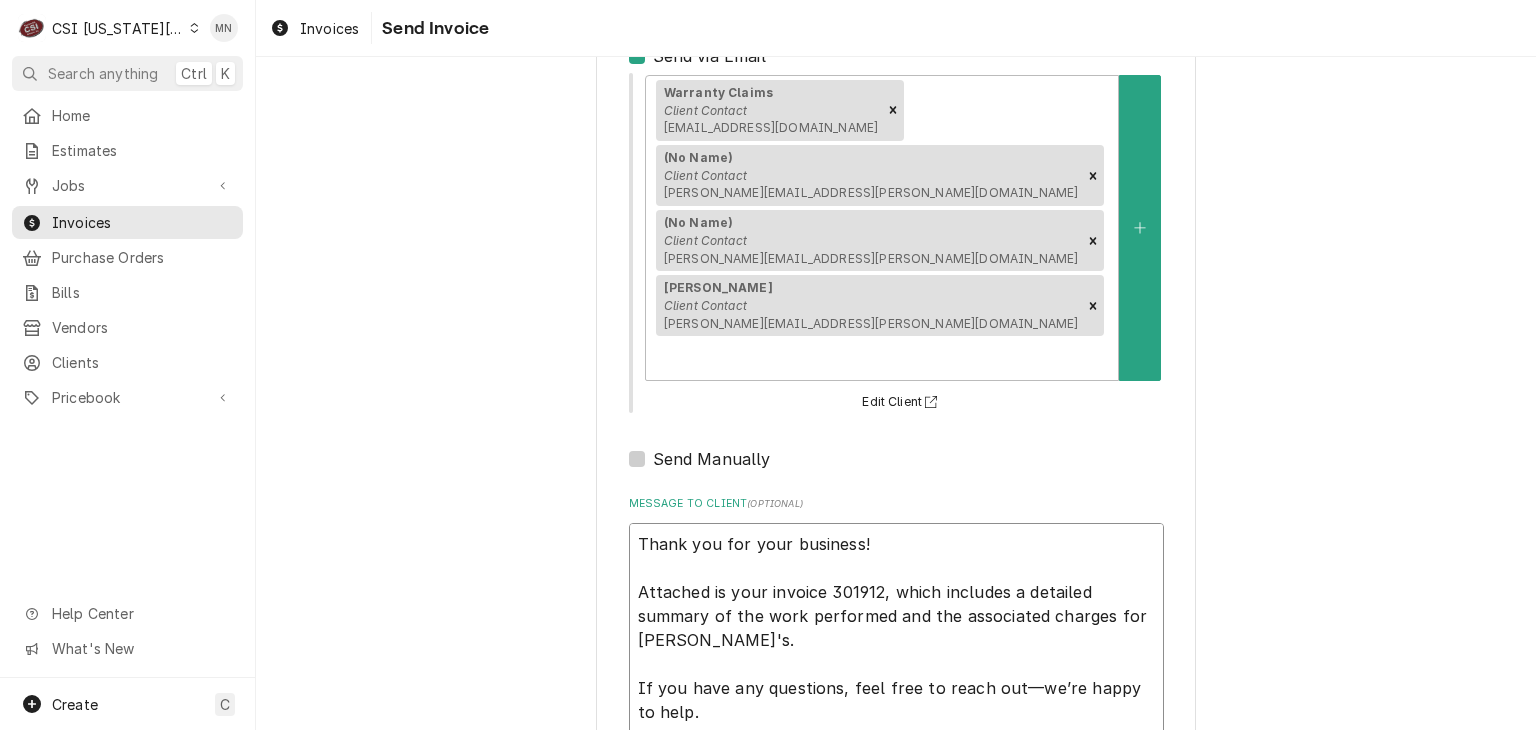 type on "Thank you for your business!
Attached is your invoice 301912, which includes a detailed summary of the work performed and the associated charges for Andy's .
If you have any questions, feel free to reach out—we’re happy to help.
We’d also love to hear about your experience with us. Please take a moment to complete our short customer satisfaction survey. Your feedback helps us continue to improve and serve you better.
https://www.surveymonkey.com/r/YQDNZTX
Thank you again for choosing us!" 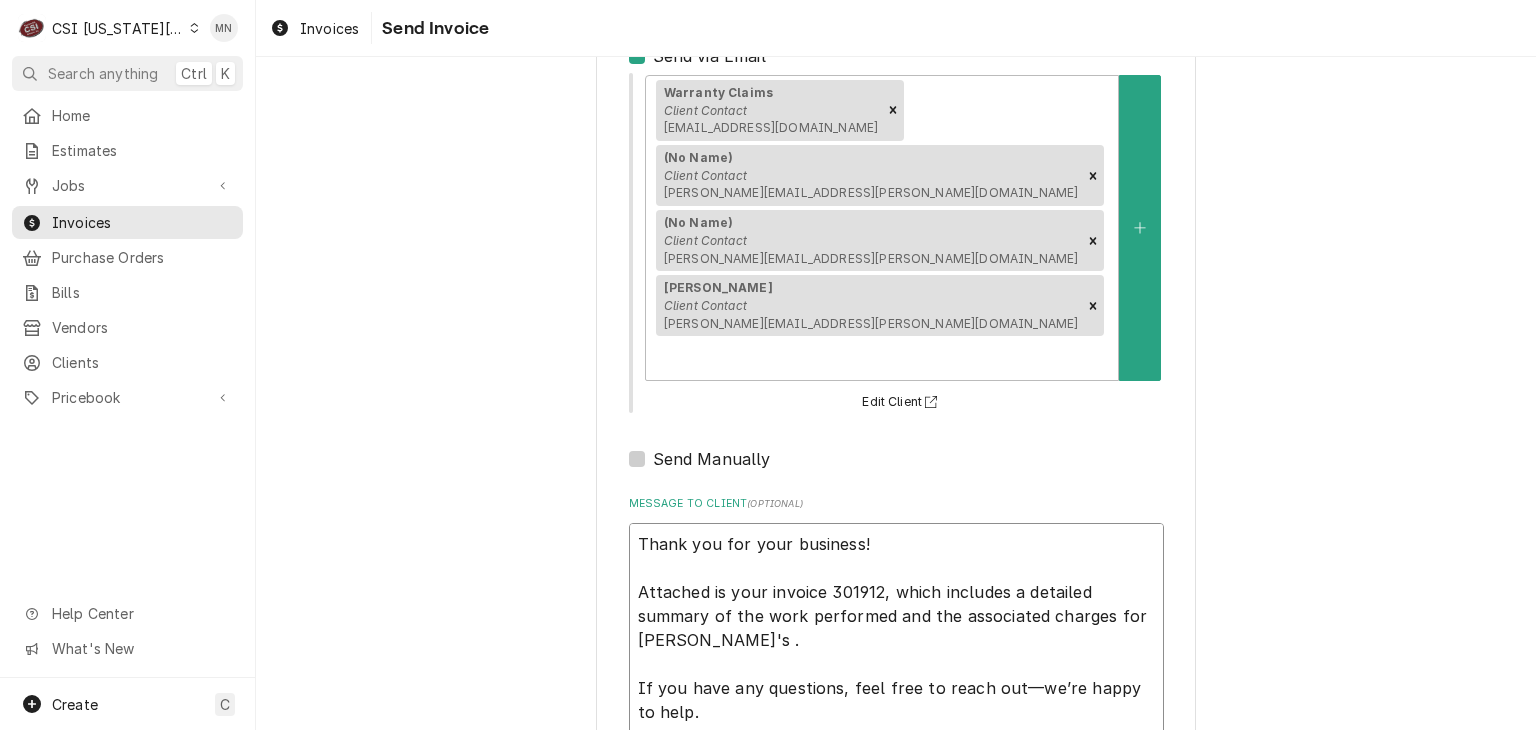 type on "x" 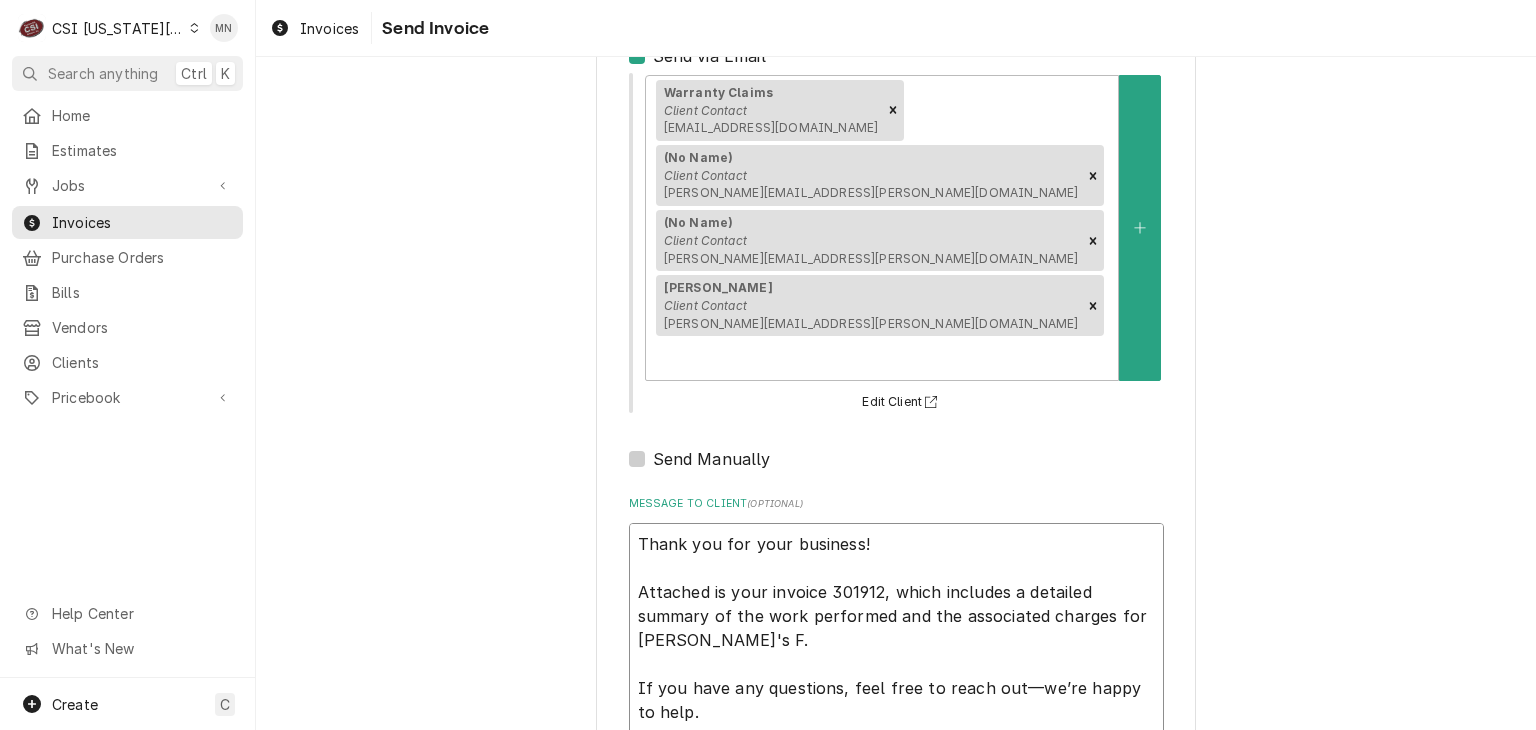 type on "x" 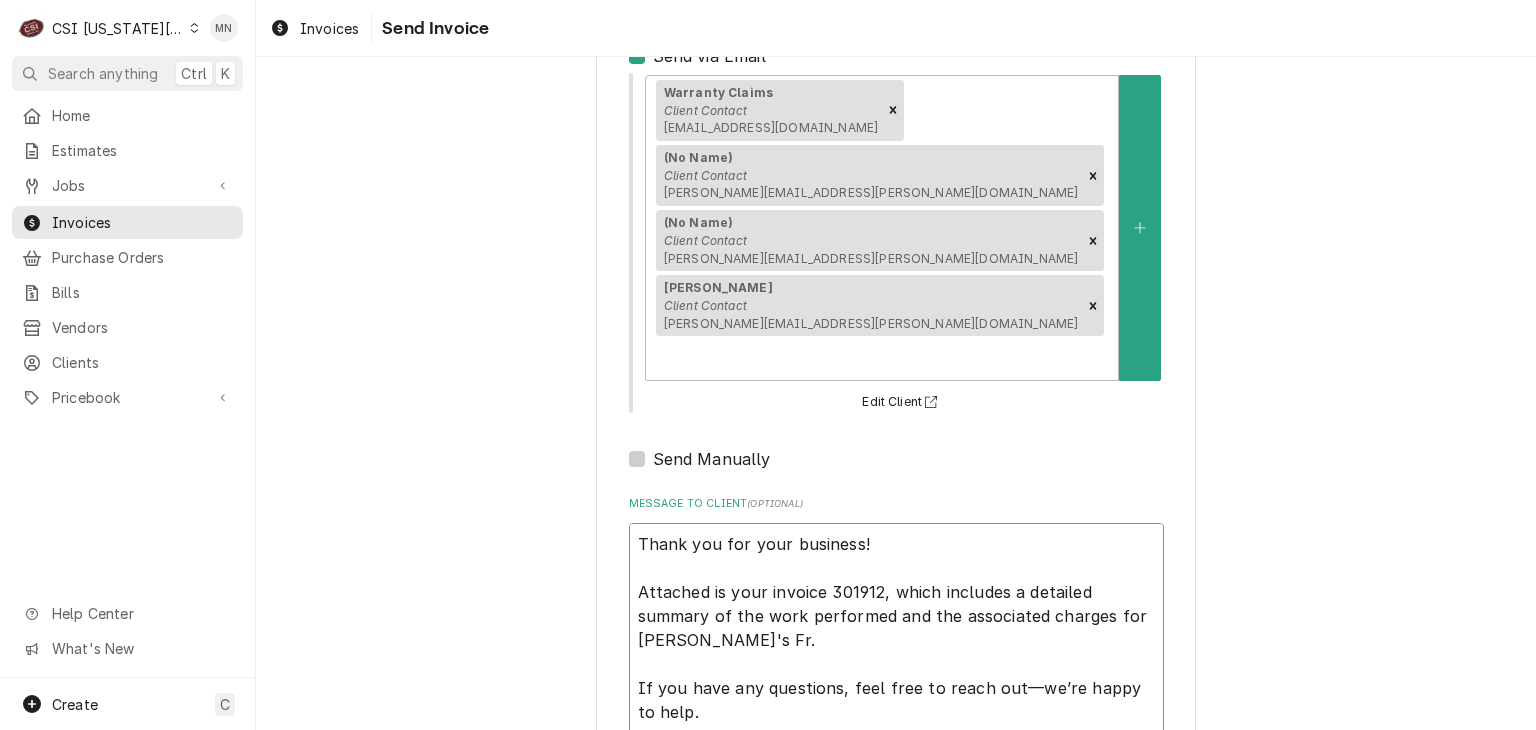 type on "Thank you for your business!
Attached is your invoice 301912, which includes a detailed summary of the work performed and the associated charges for Andy's Fro.
If you have any questions, feel free to reach out—we’re happy to help.
We’d also love to hear about your experience with us. Please take a moment to complete our short customer satisfaction survey. Your feedback helps us continue to improve and serve you better.
https://www.surveymonkey.com/r/YQDNZTX
Thank you again for choosing us!" 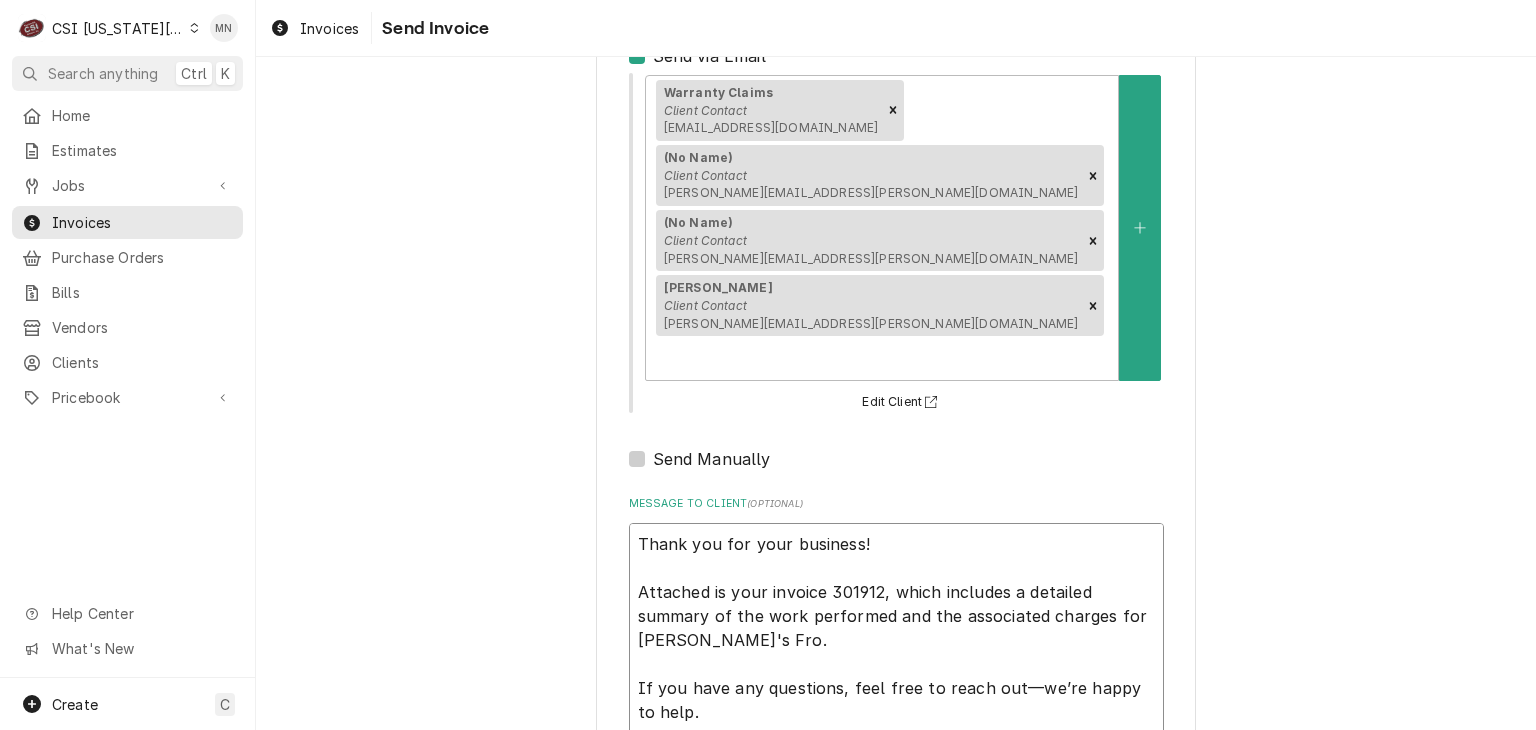 type on "x" 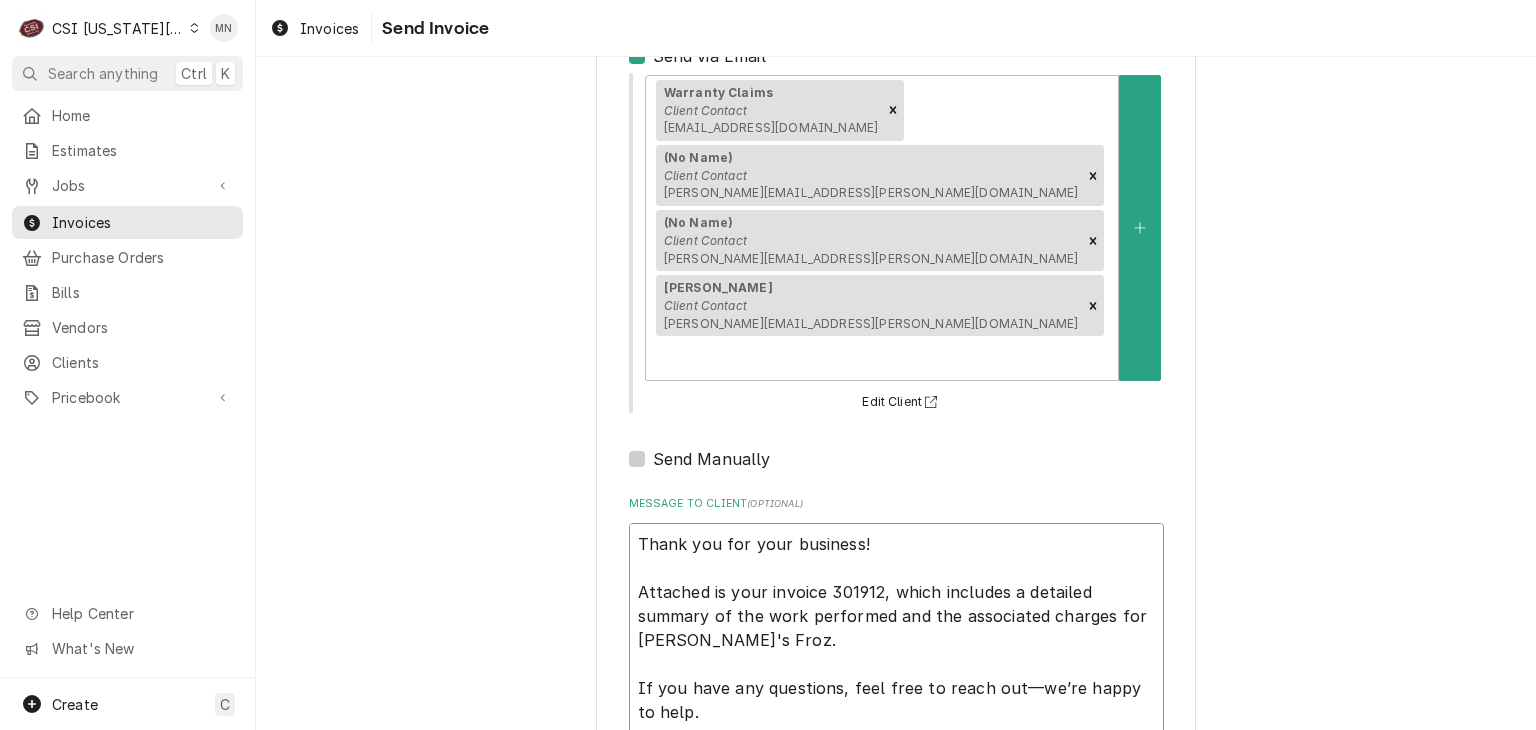 type on "x" 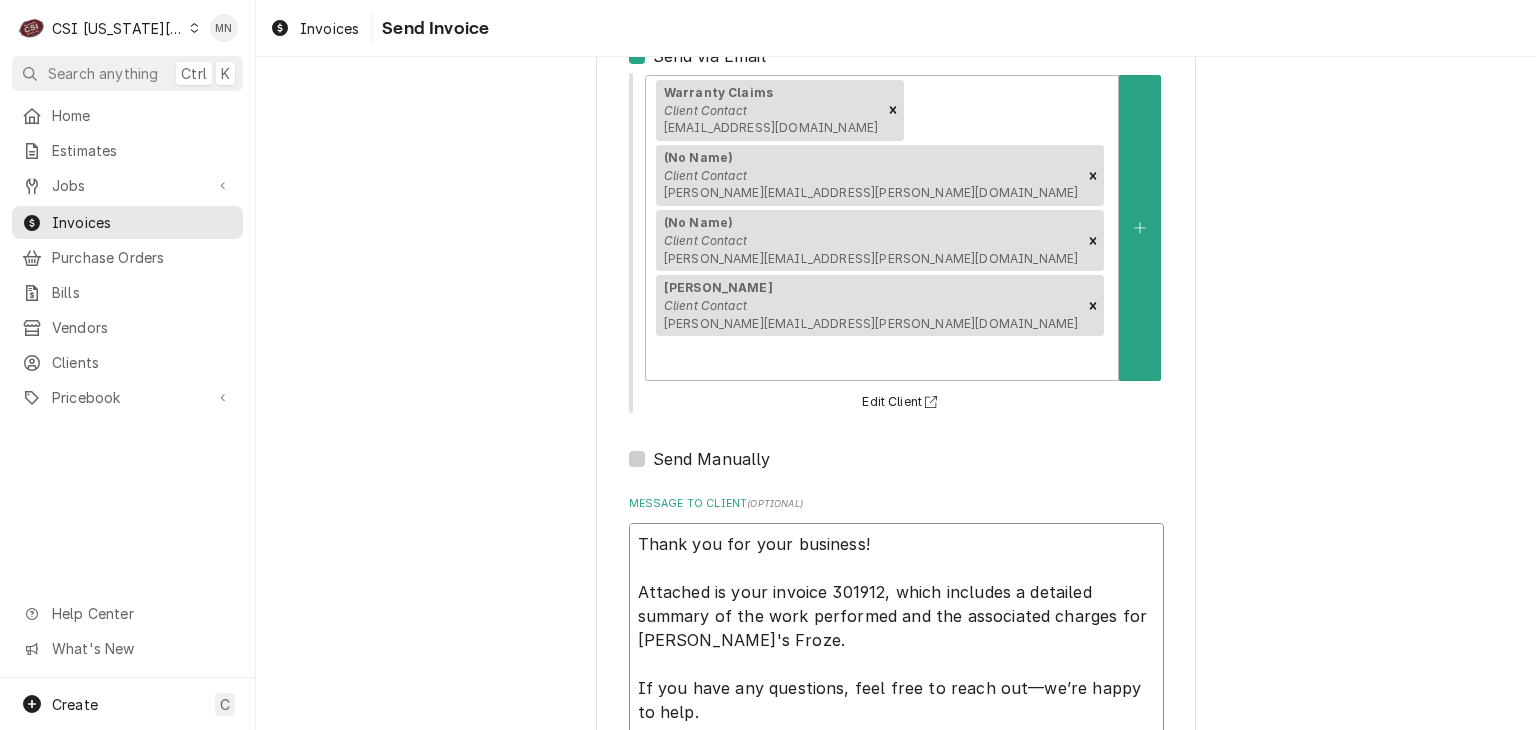 type on "x" 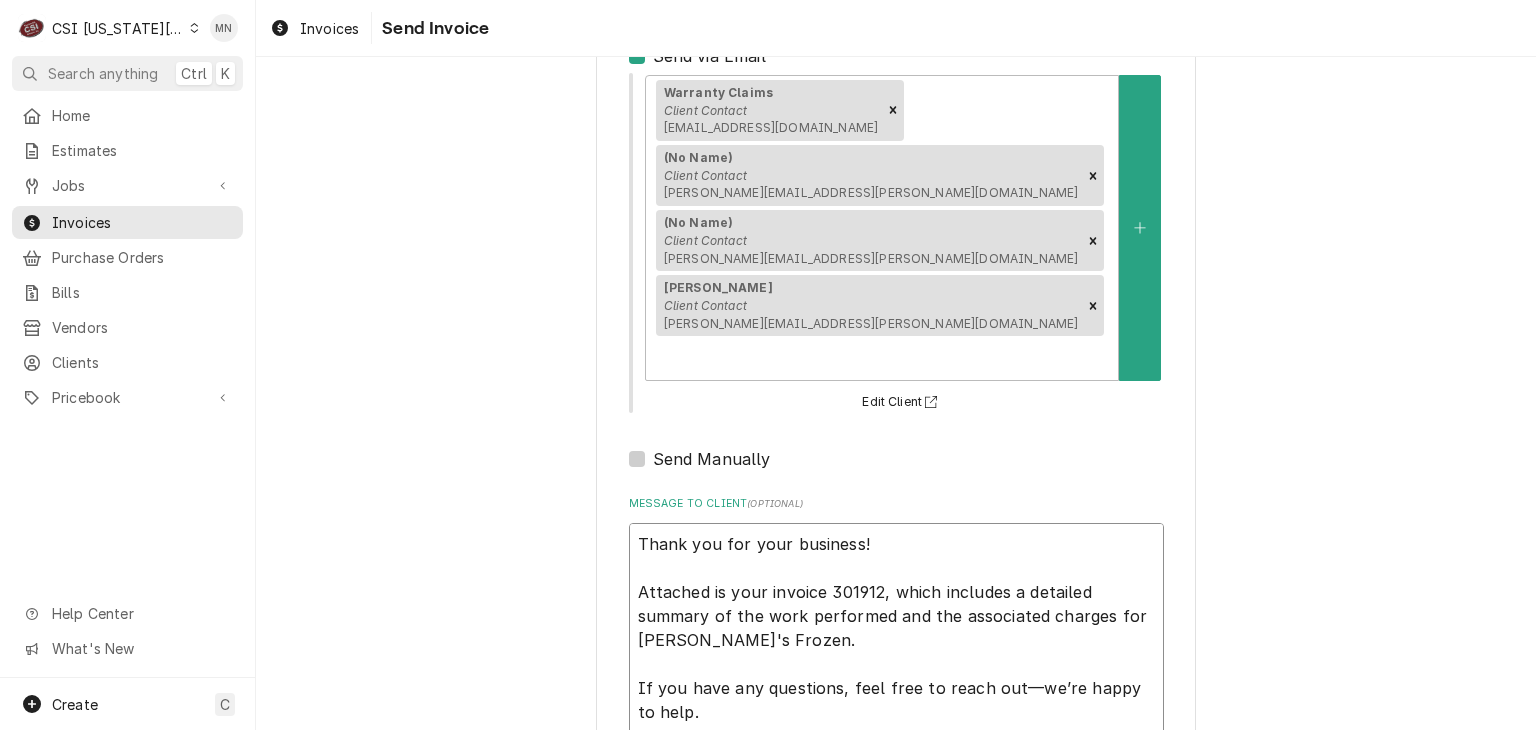 type on "x" 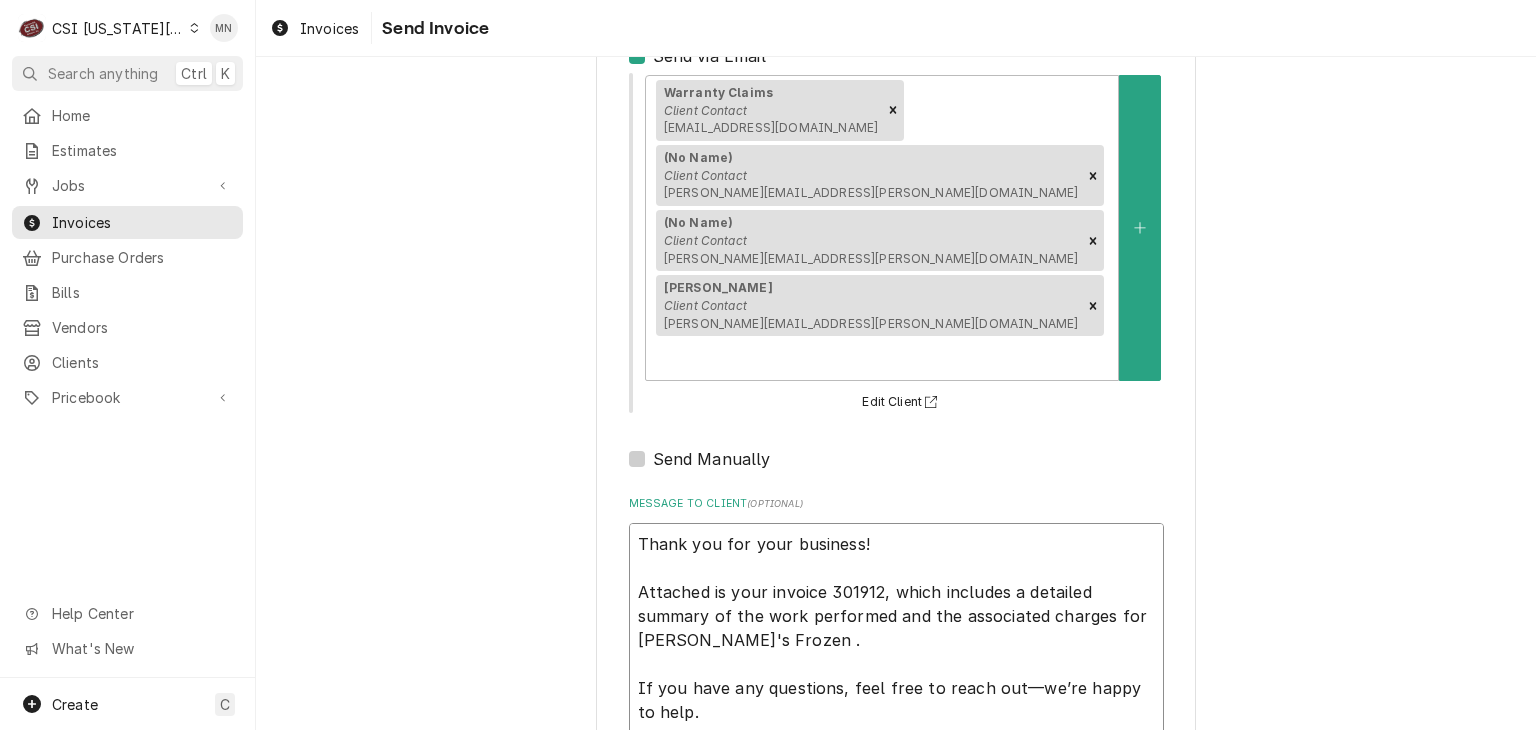 type on "x" 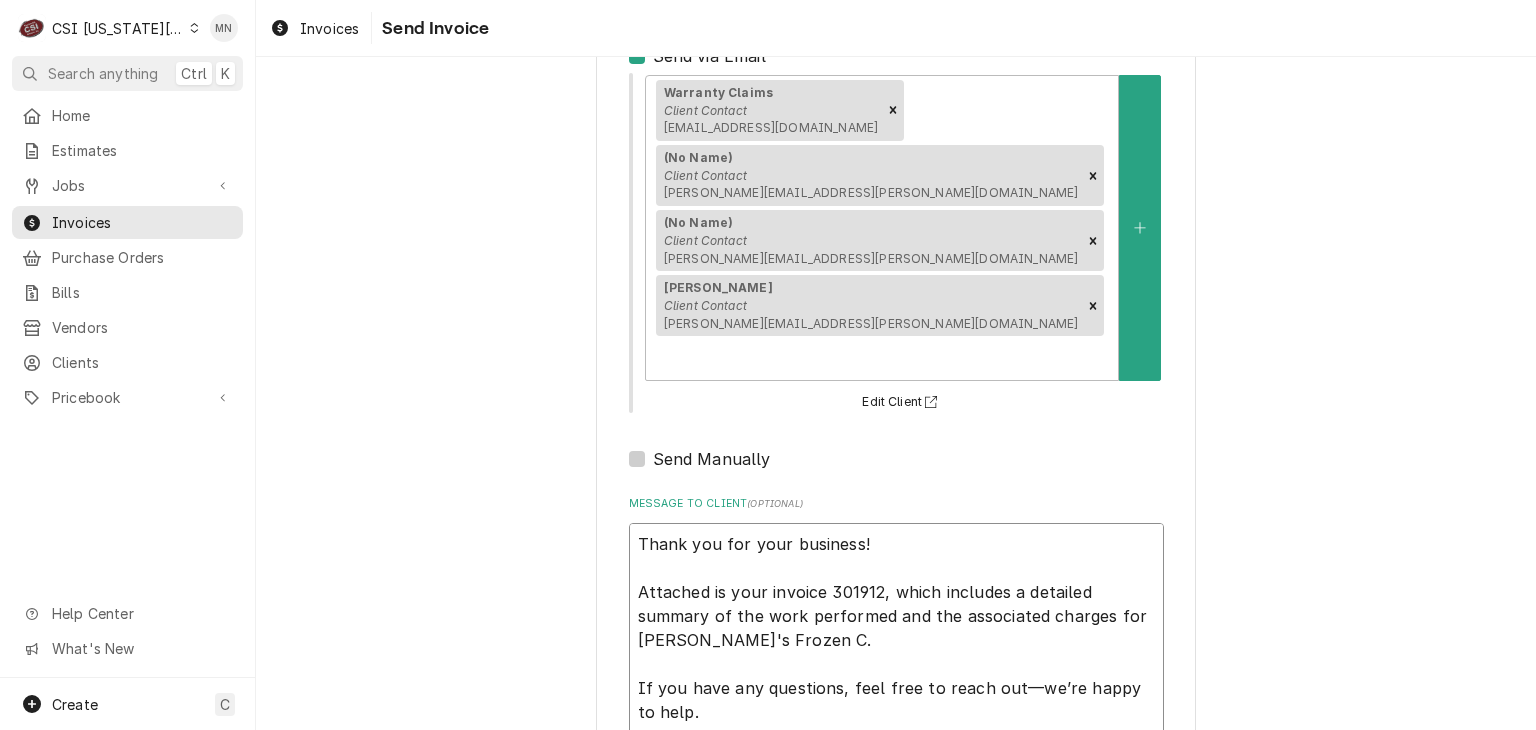 type on "x" 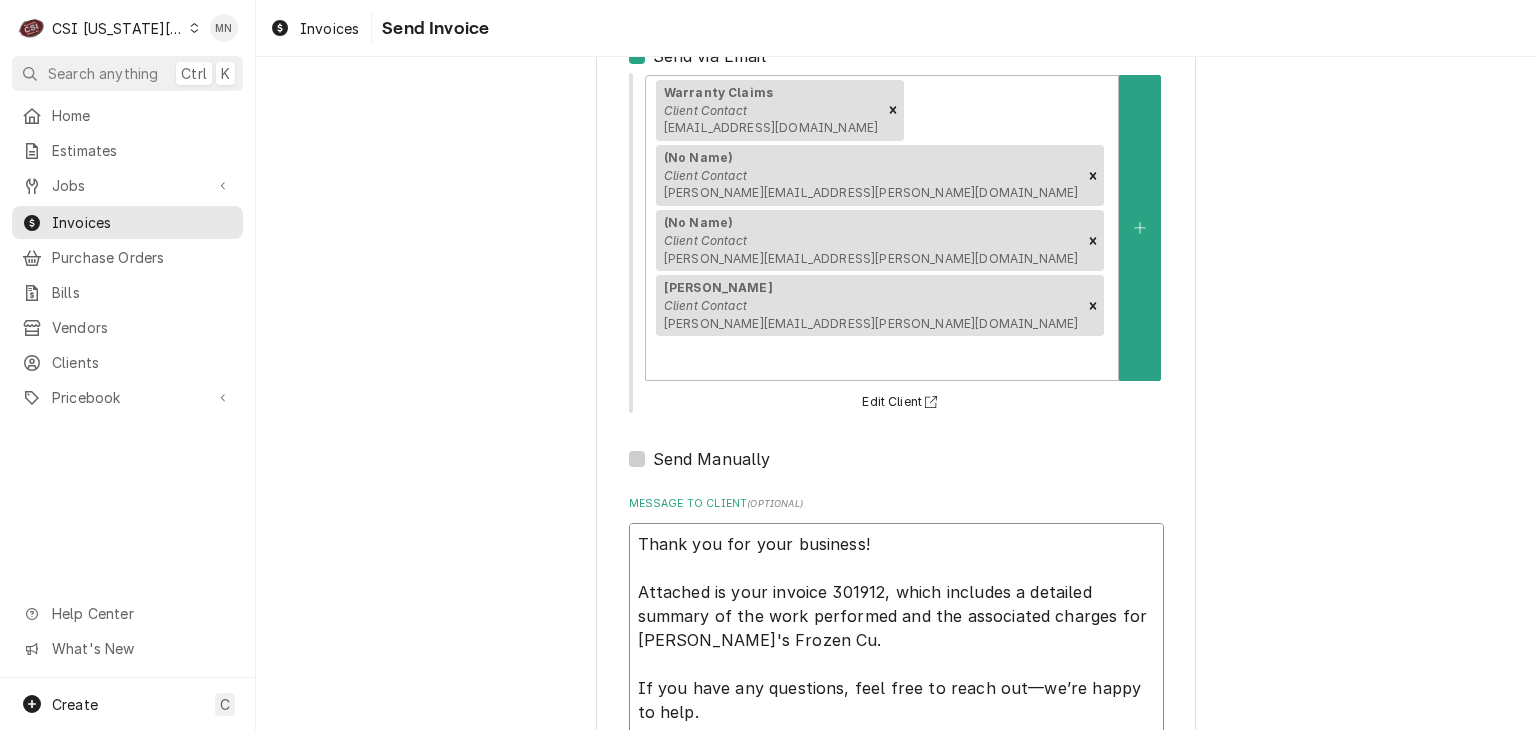 type on "x" 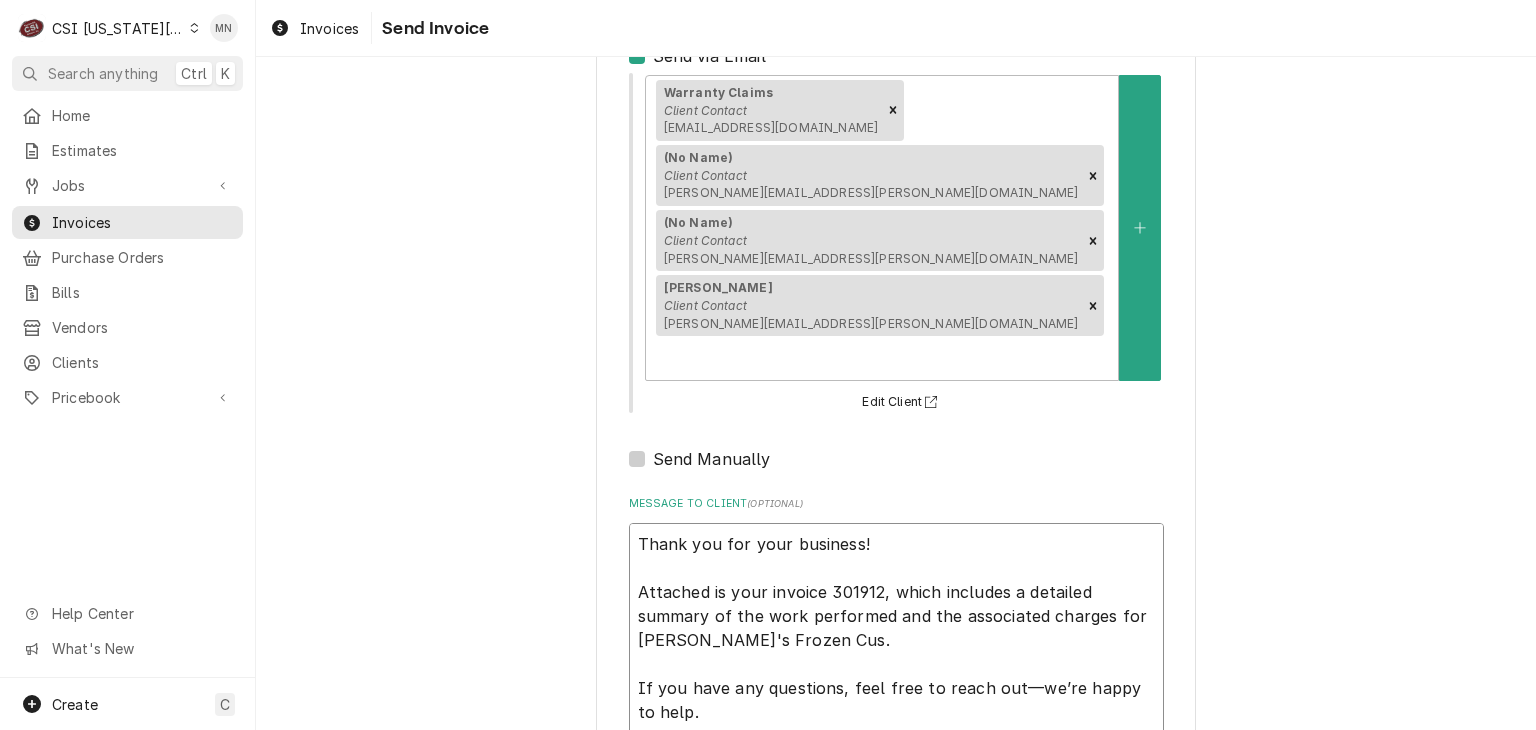 type on "x" 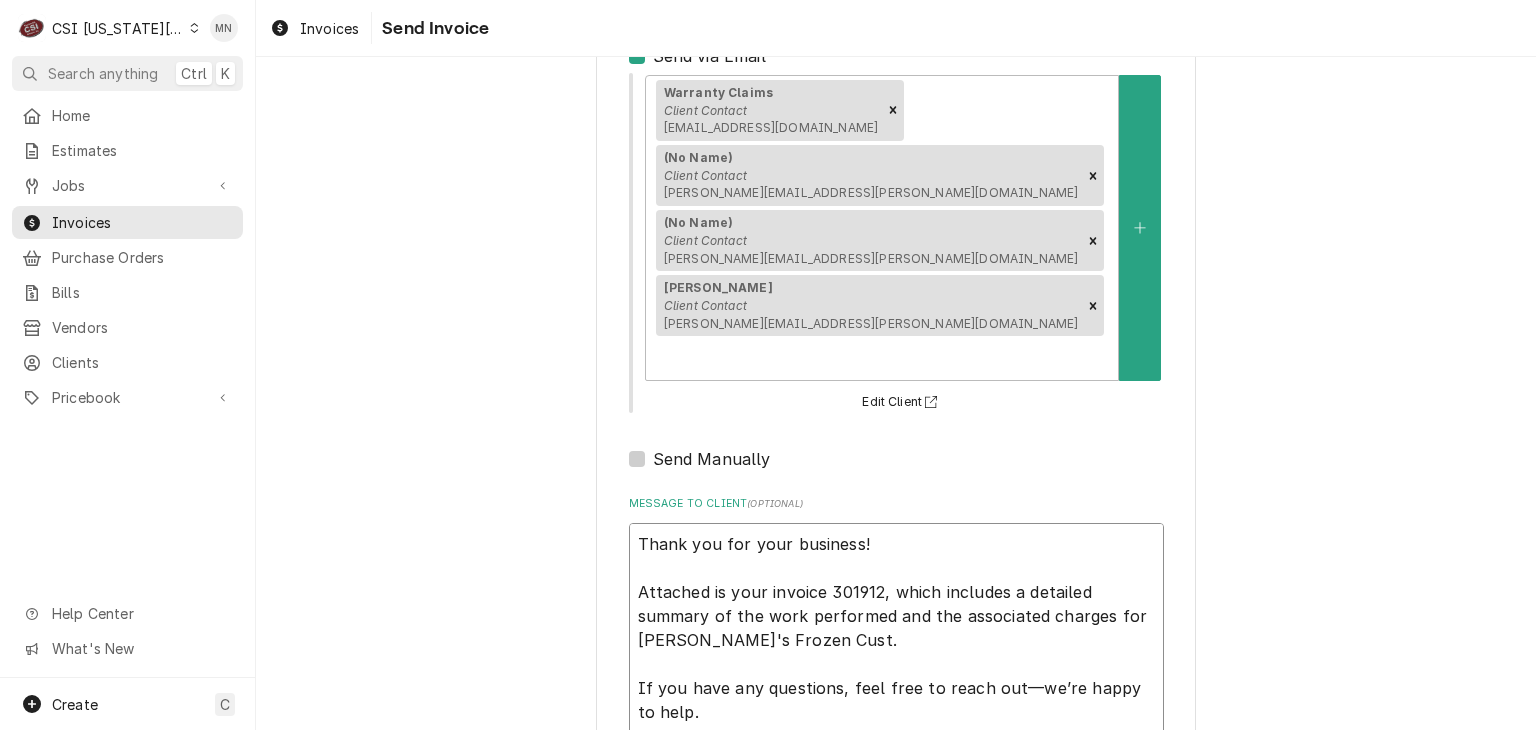 type on "x" 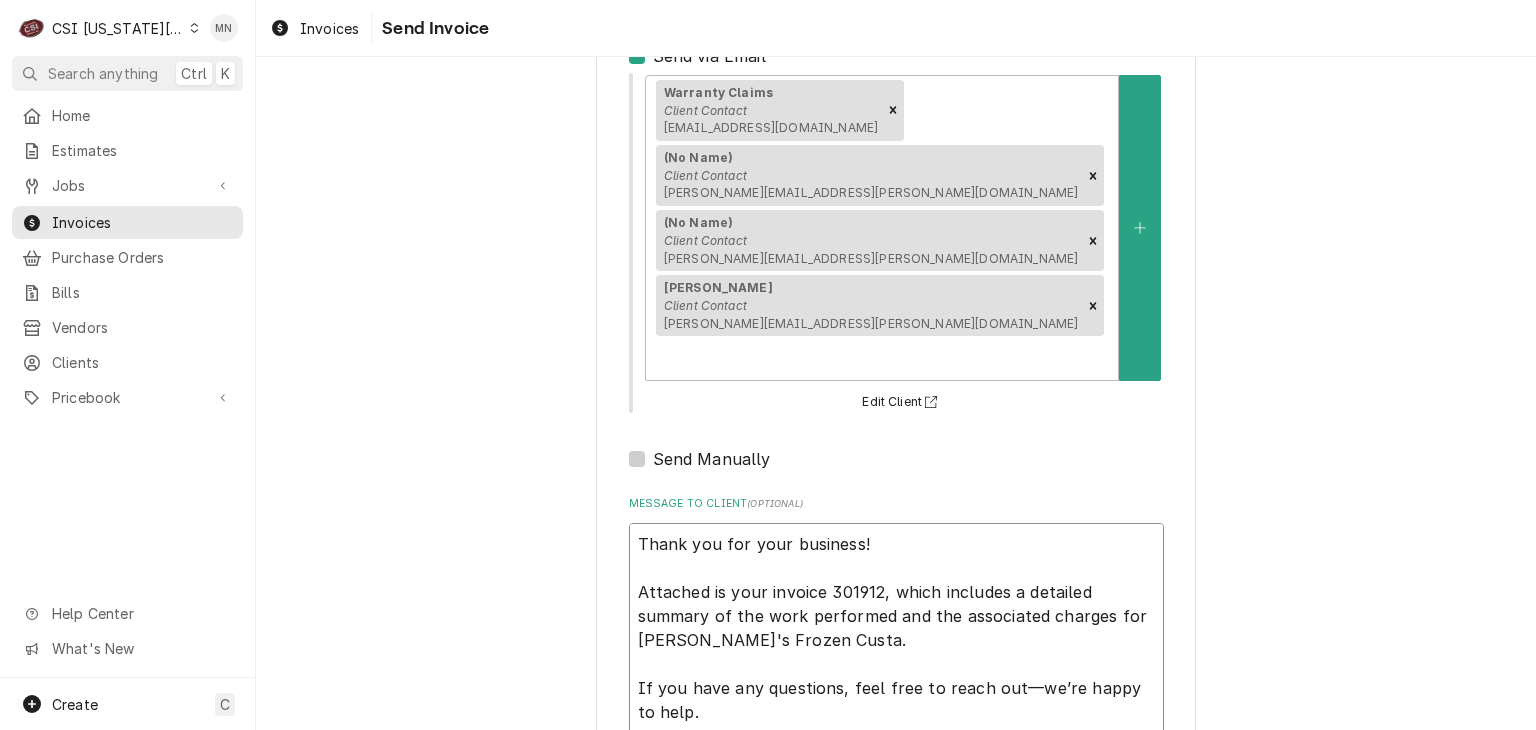 type on "x" 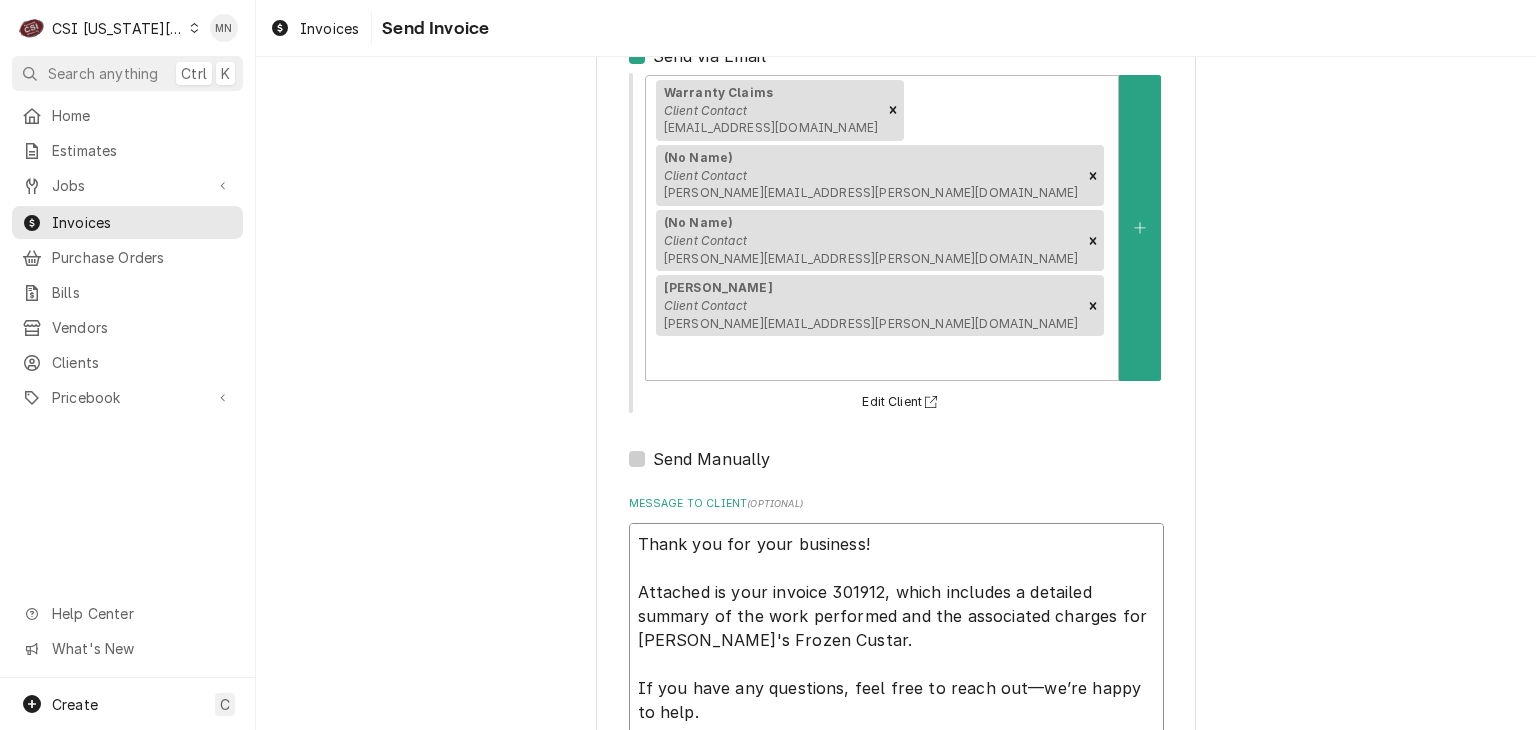type on "x" 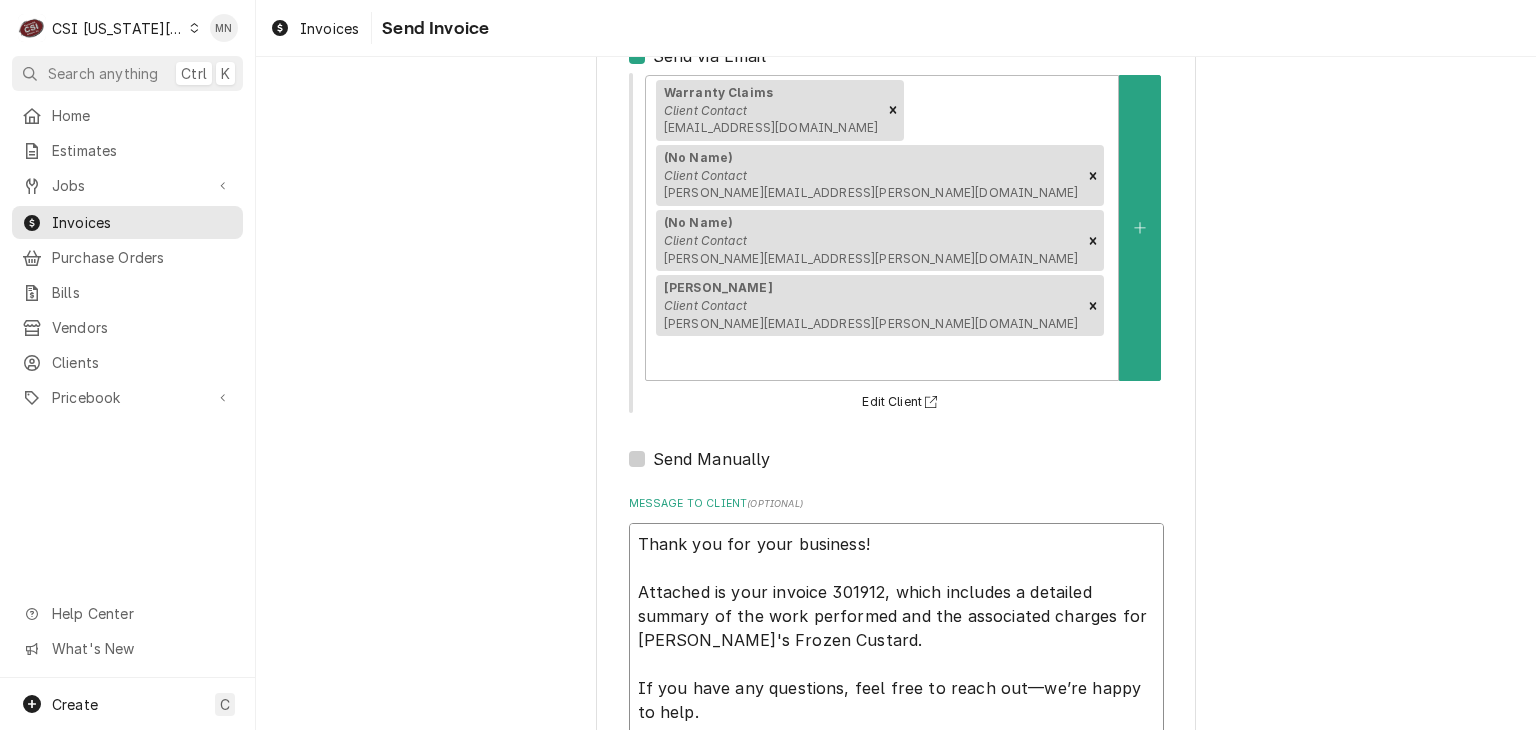 type on "x" 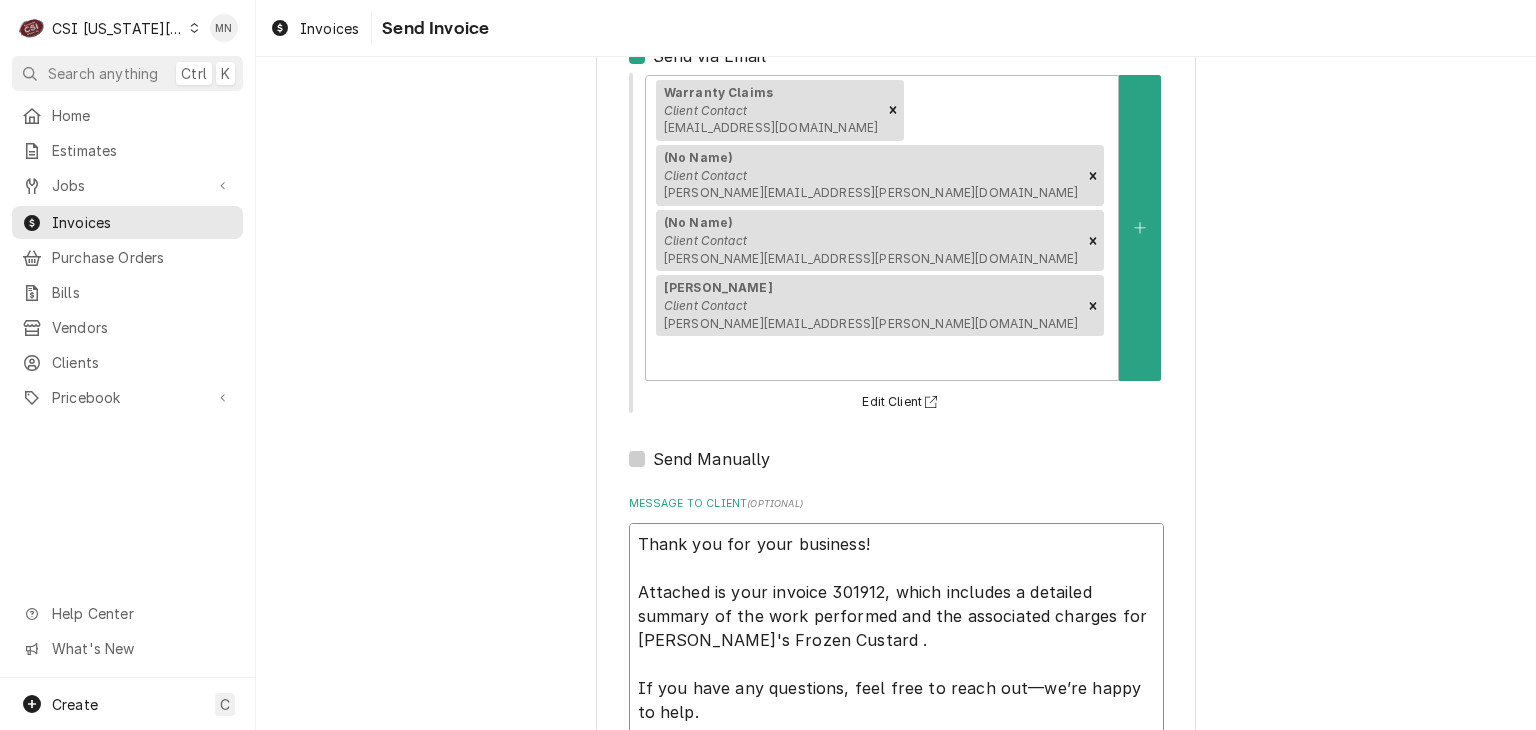 type on "x" 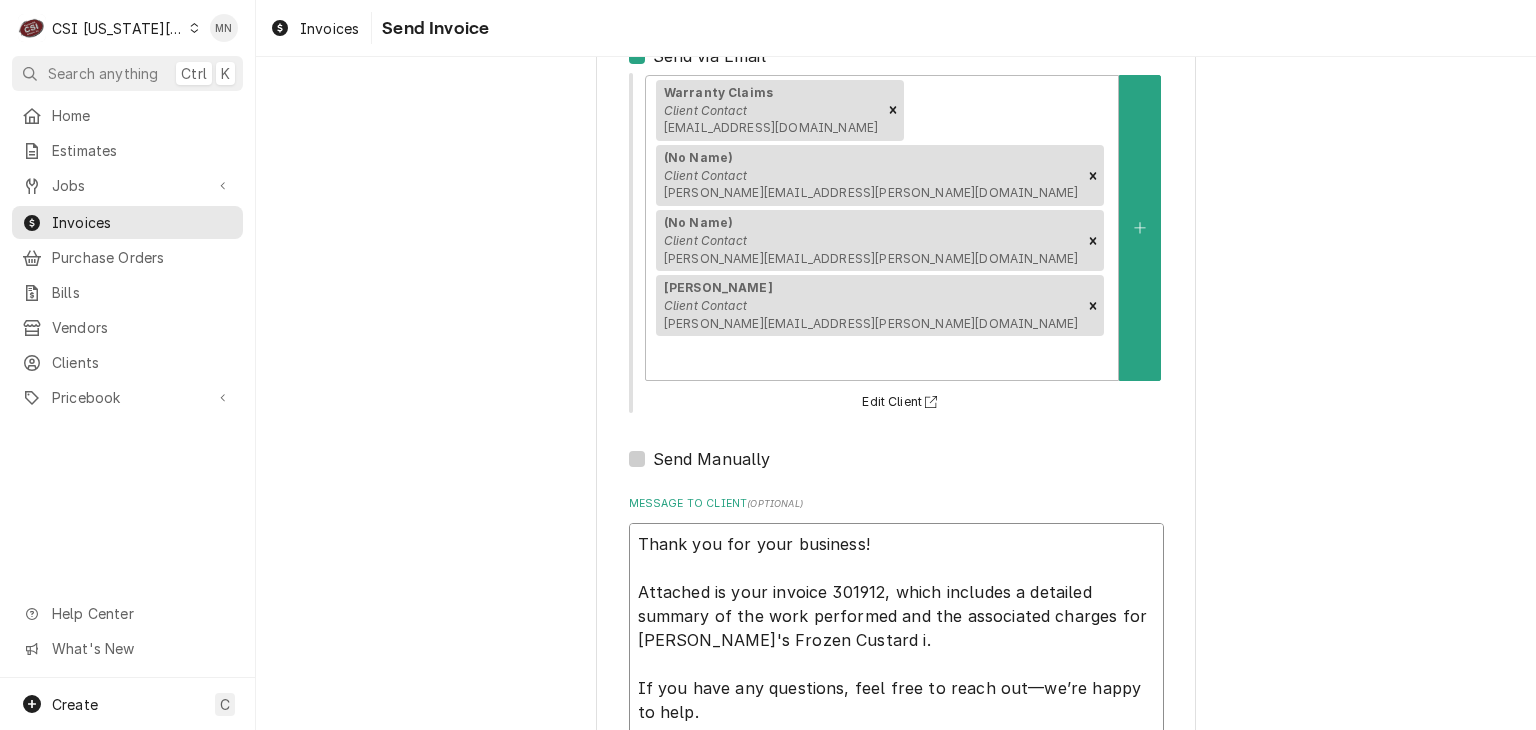 type on "x" 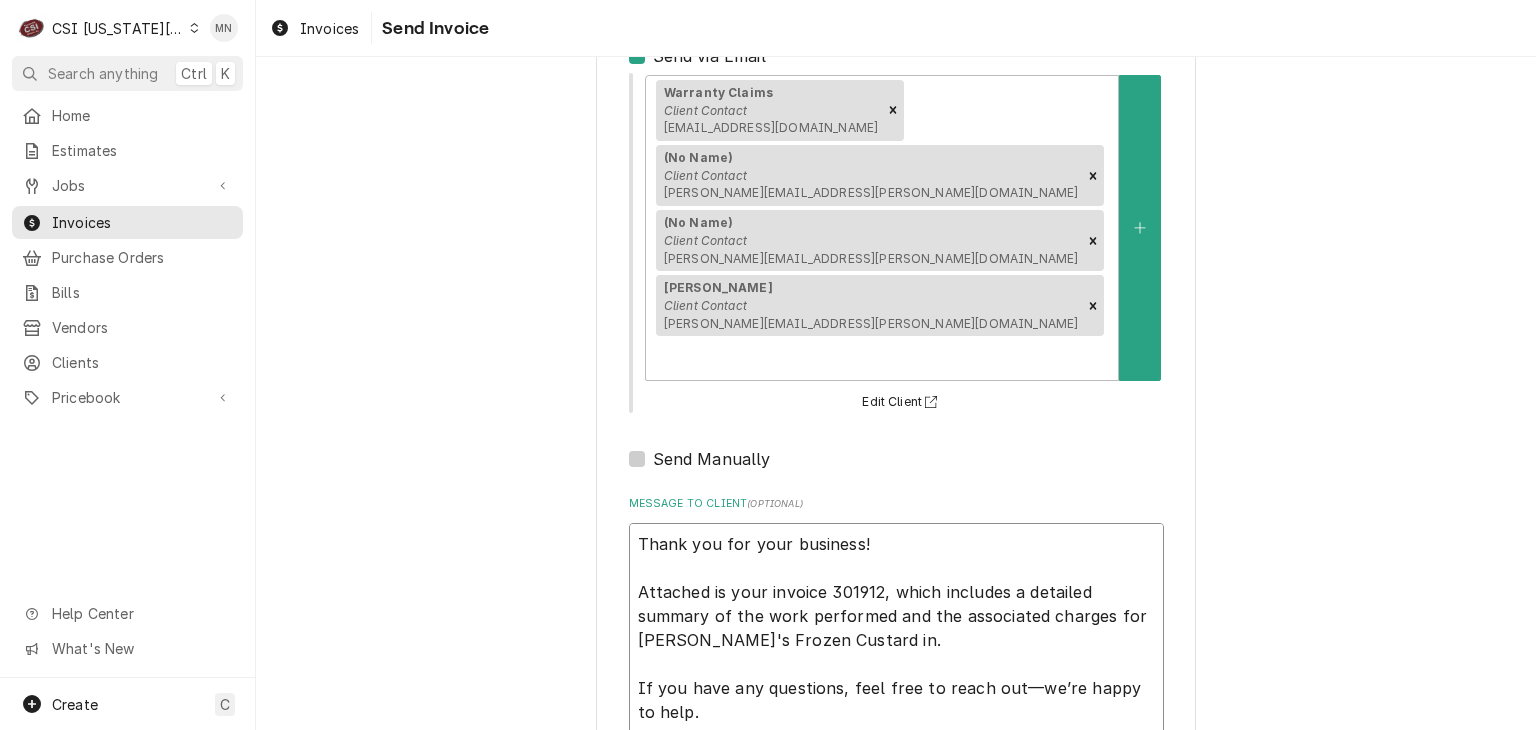type on "x" 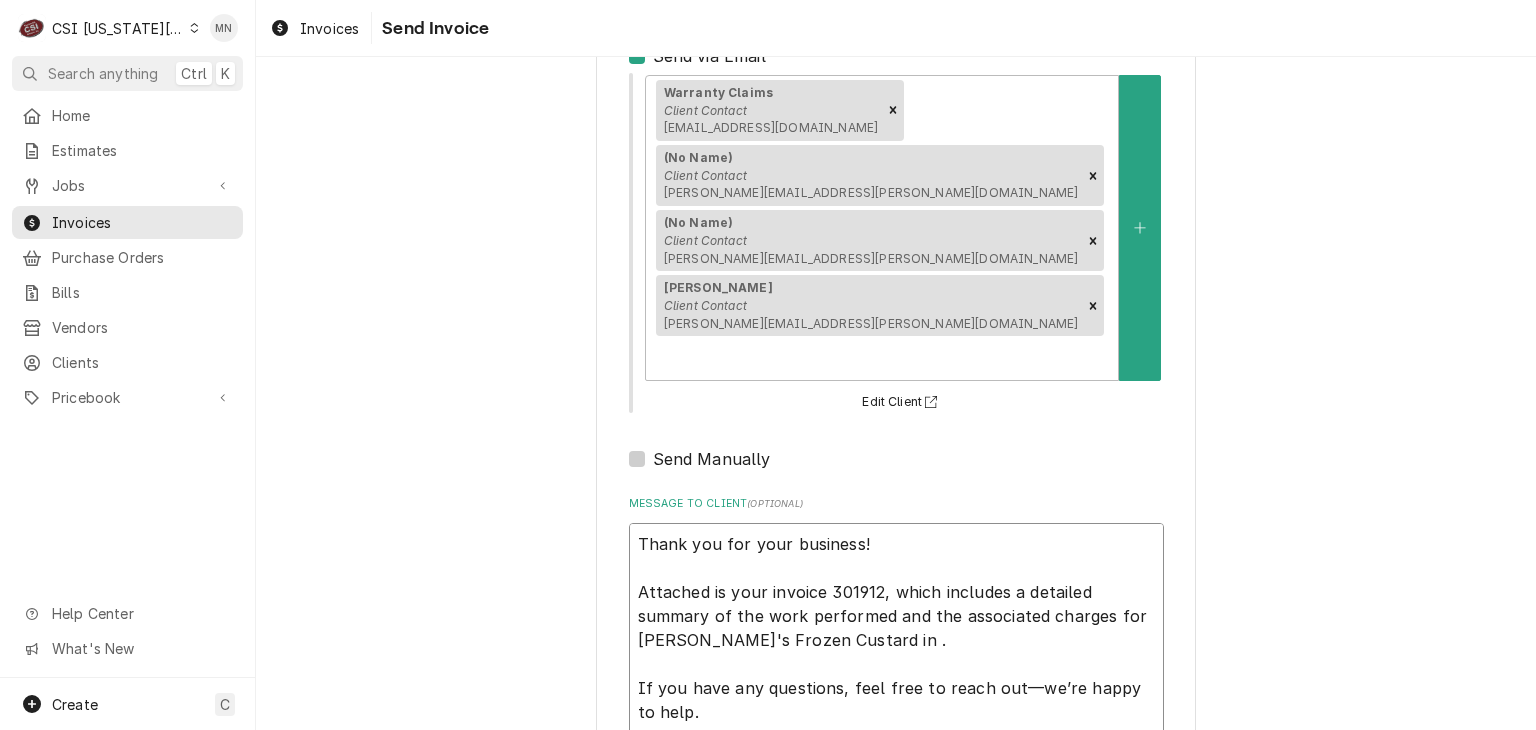 type on "x" 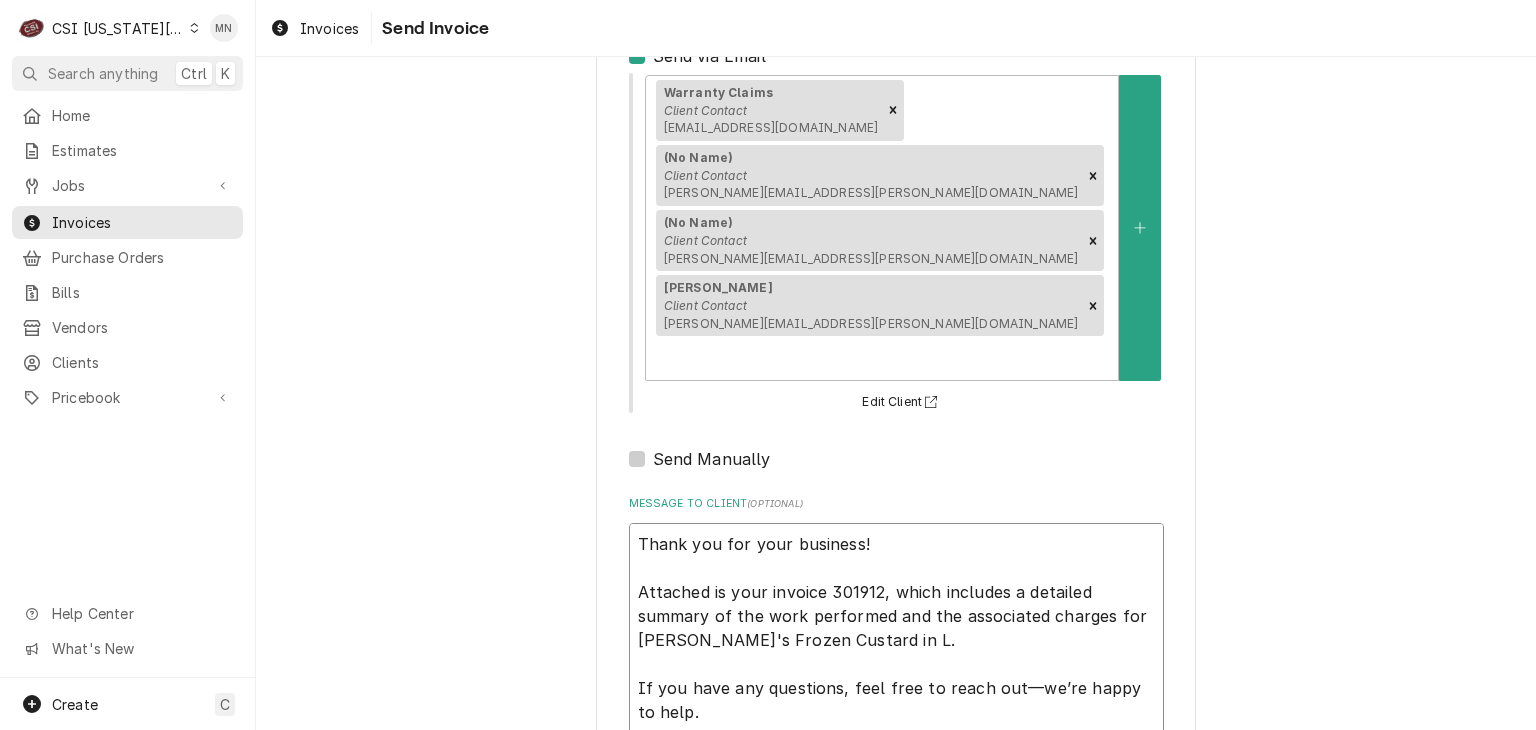 type on "x" 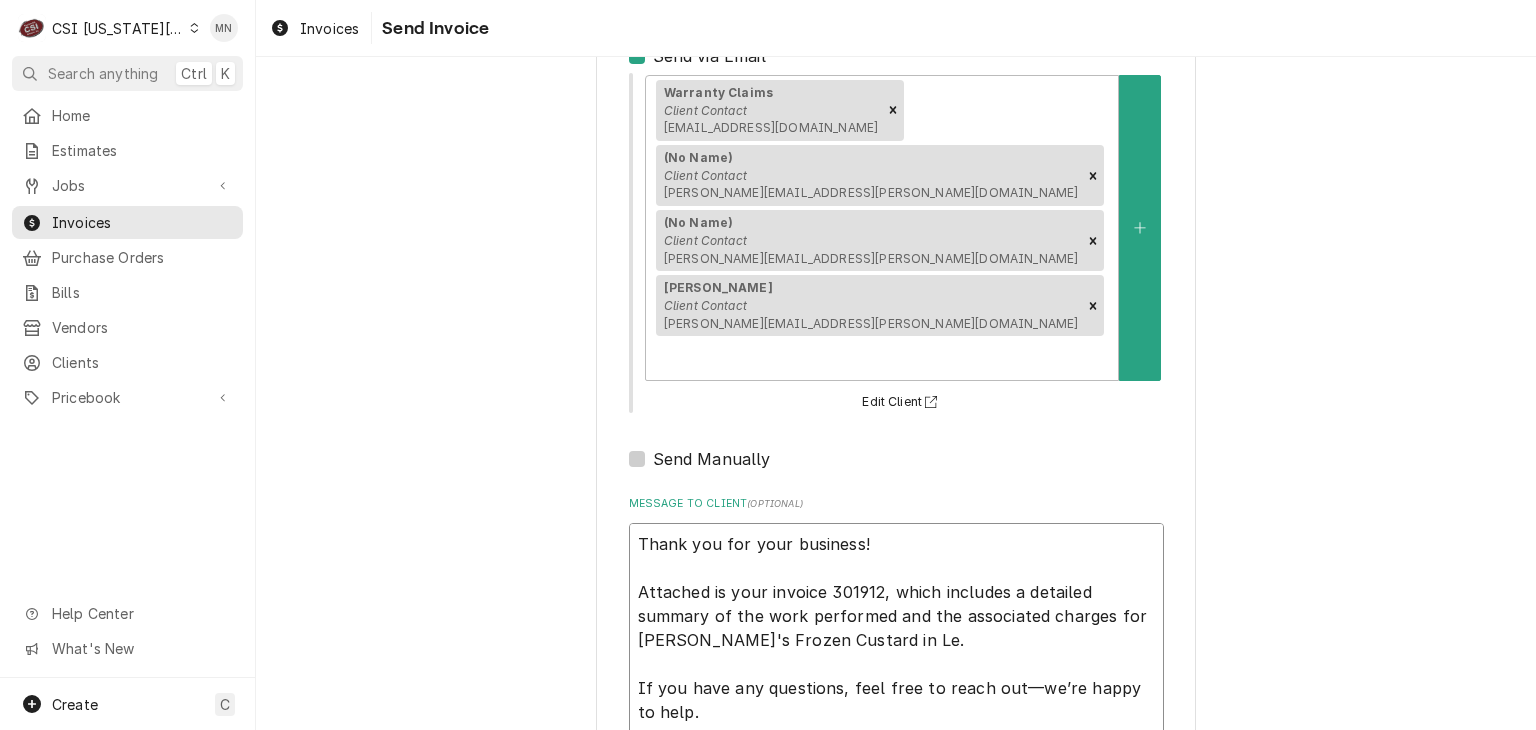 type on "x" 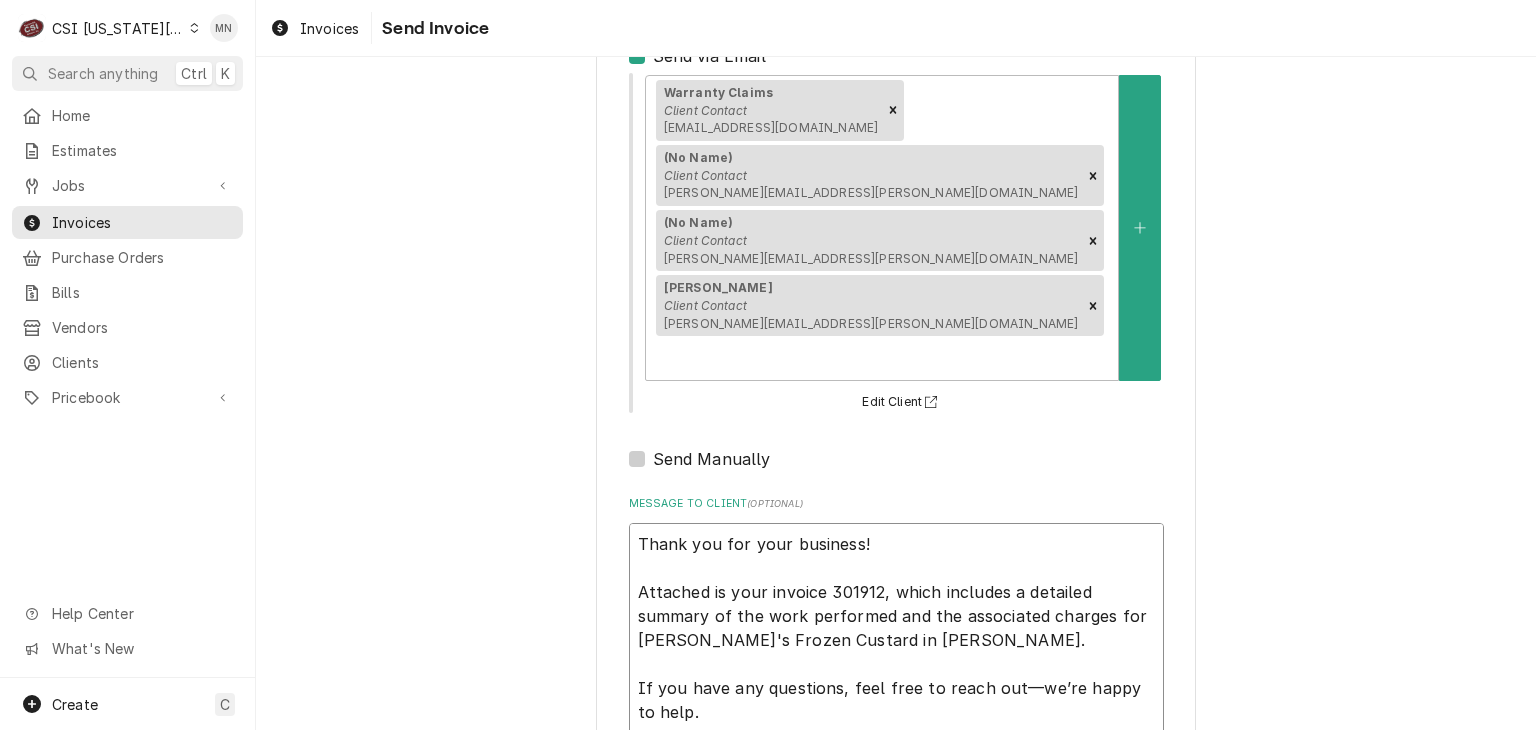 type on "x" 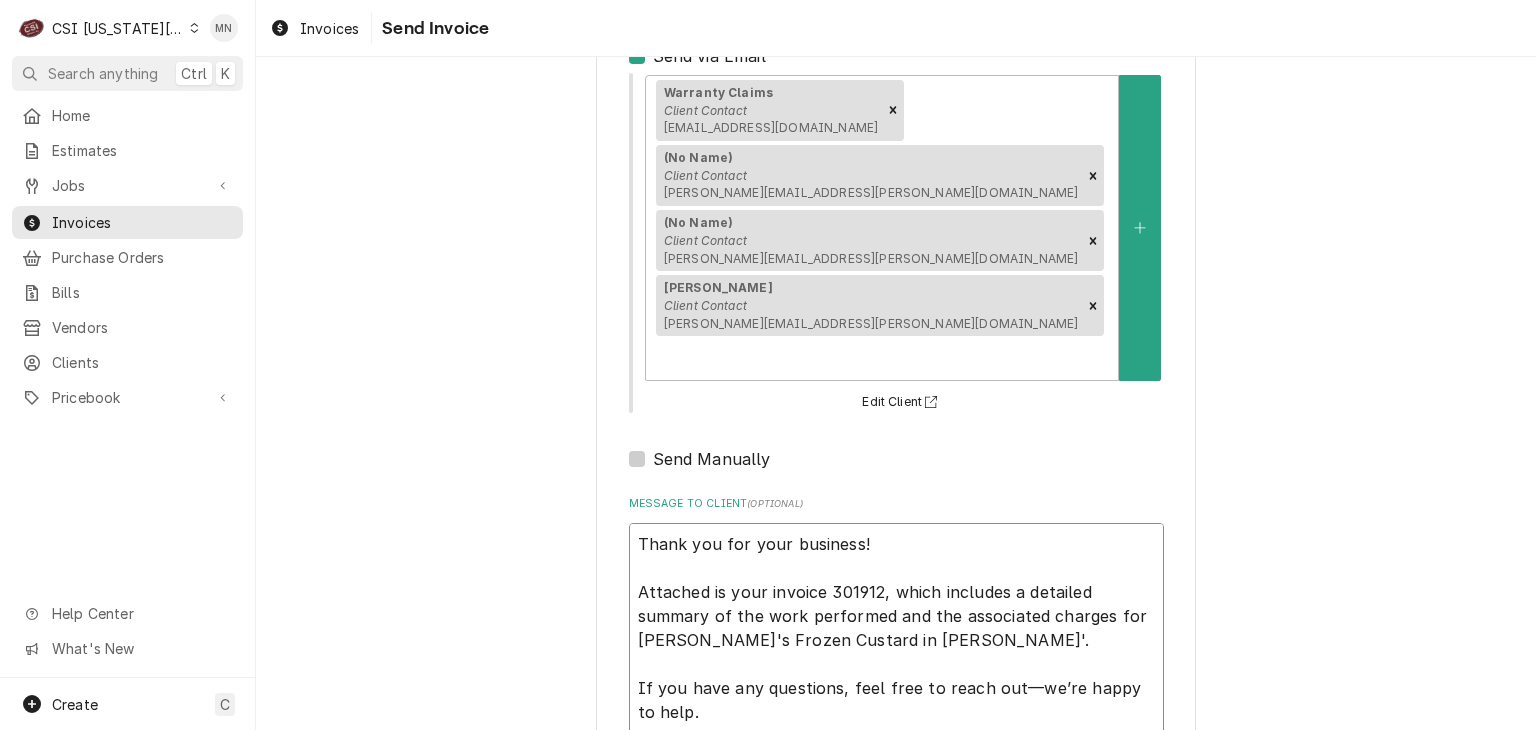 type on "x" 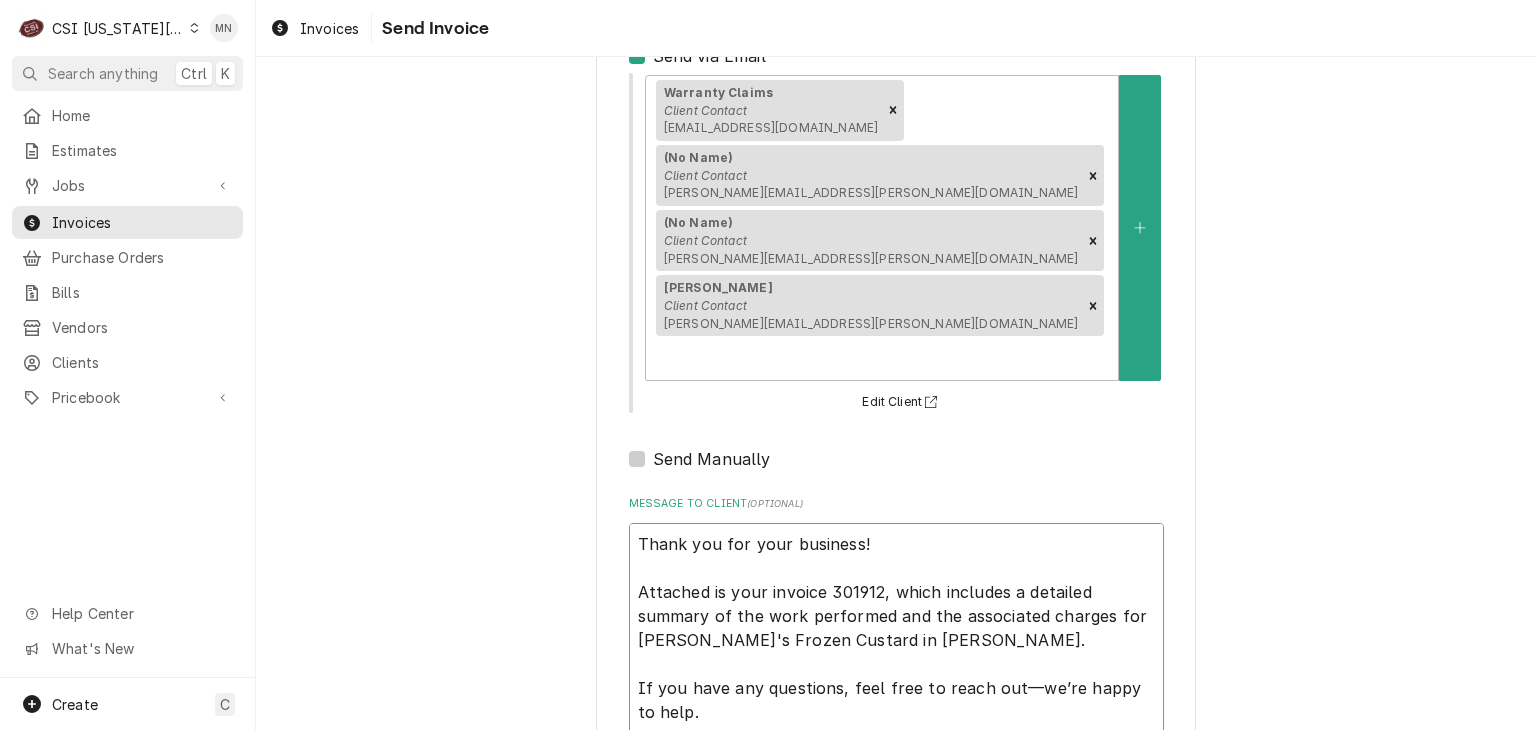type on "Thank you for your business!
Attached is your invoice 301912, which includes a detailed summary of the work performed and the associated charges for Andy's Frozen Custard in Lee's .
If you have any questions, feel free to reach out—we’re happy to help.
We’d also love to hear about your experience with us. Please take a moment to complete our short customer satisfaction survey. Your feedback helps us continue to improve and serve you better.
https://www.surveymonkey.com/r/YQDNZTX
Thank you again for choosing us!" 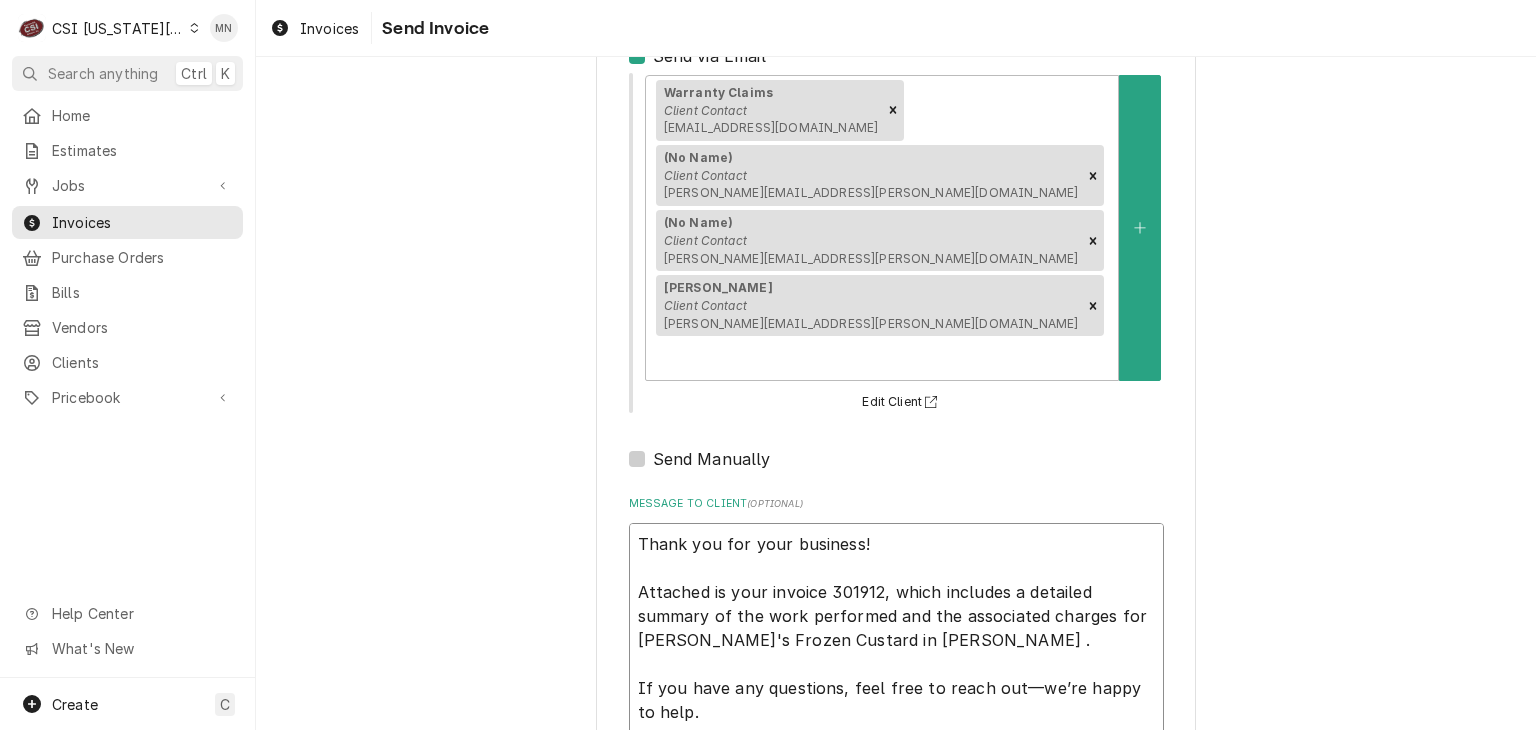 type on "x" 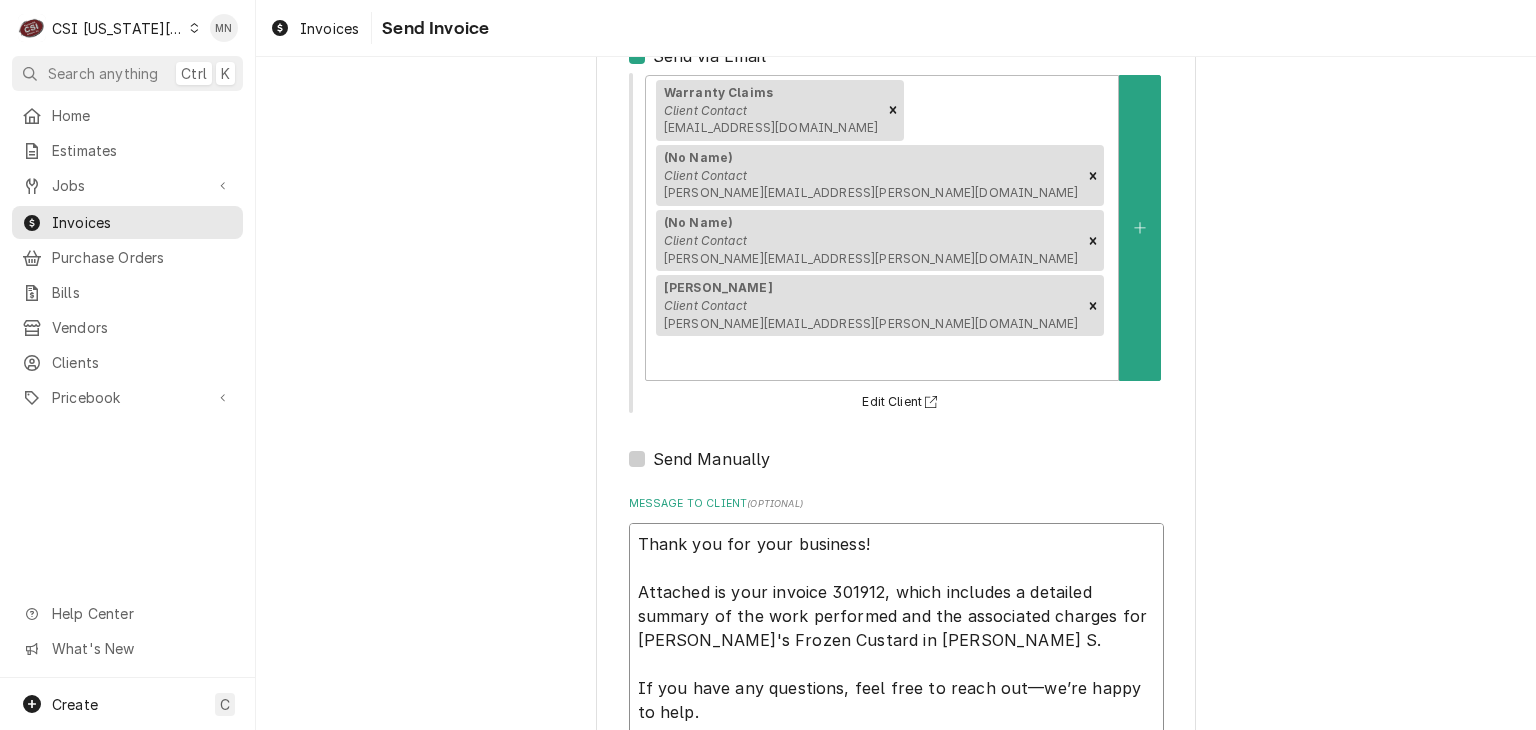 type on "x" 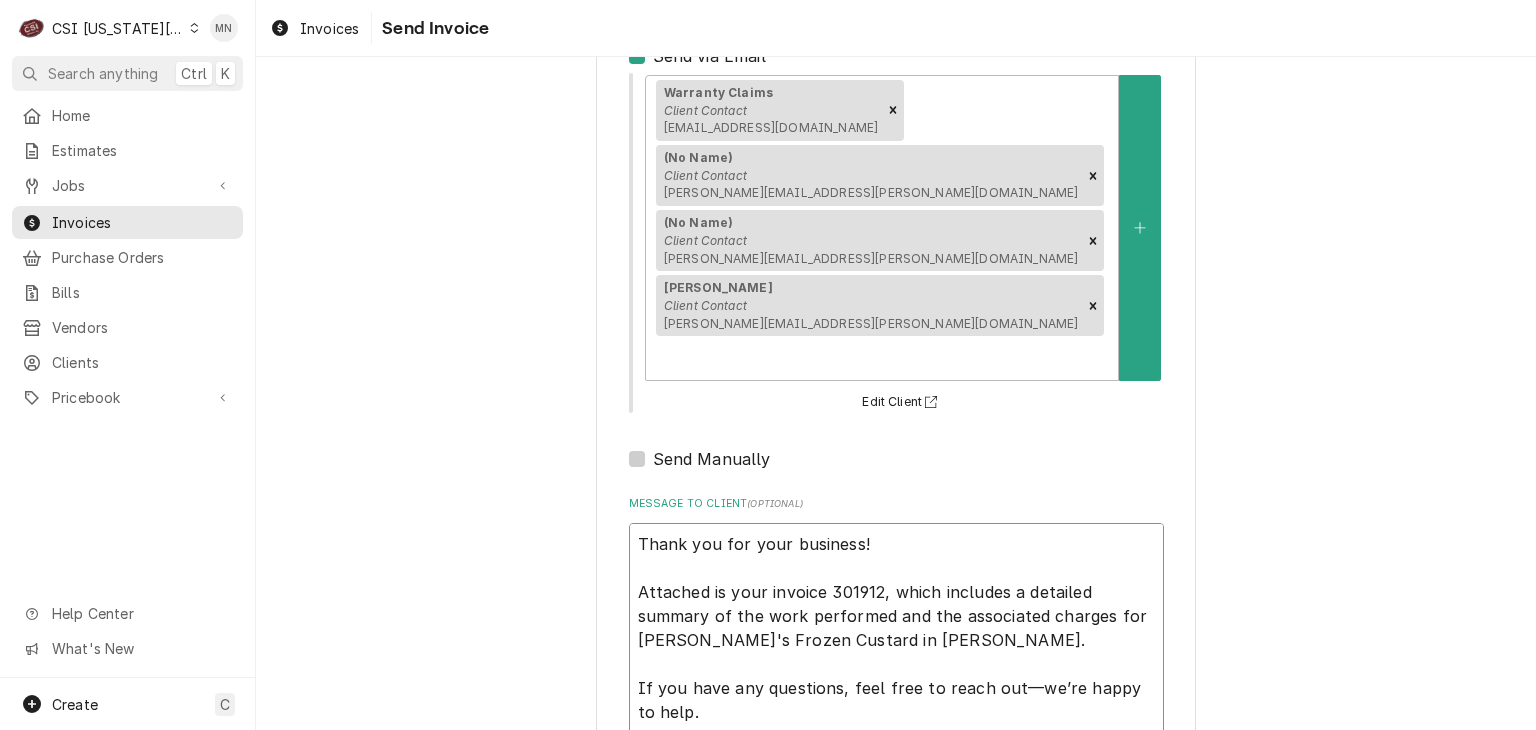 type on "x" 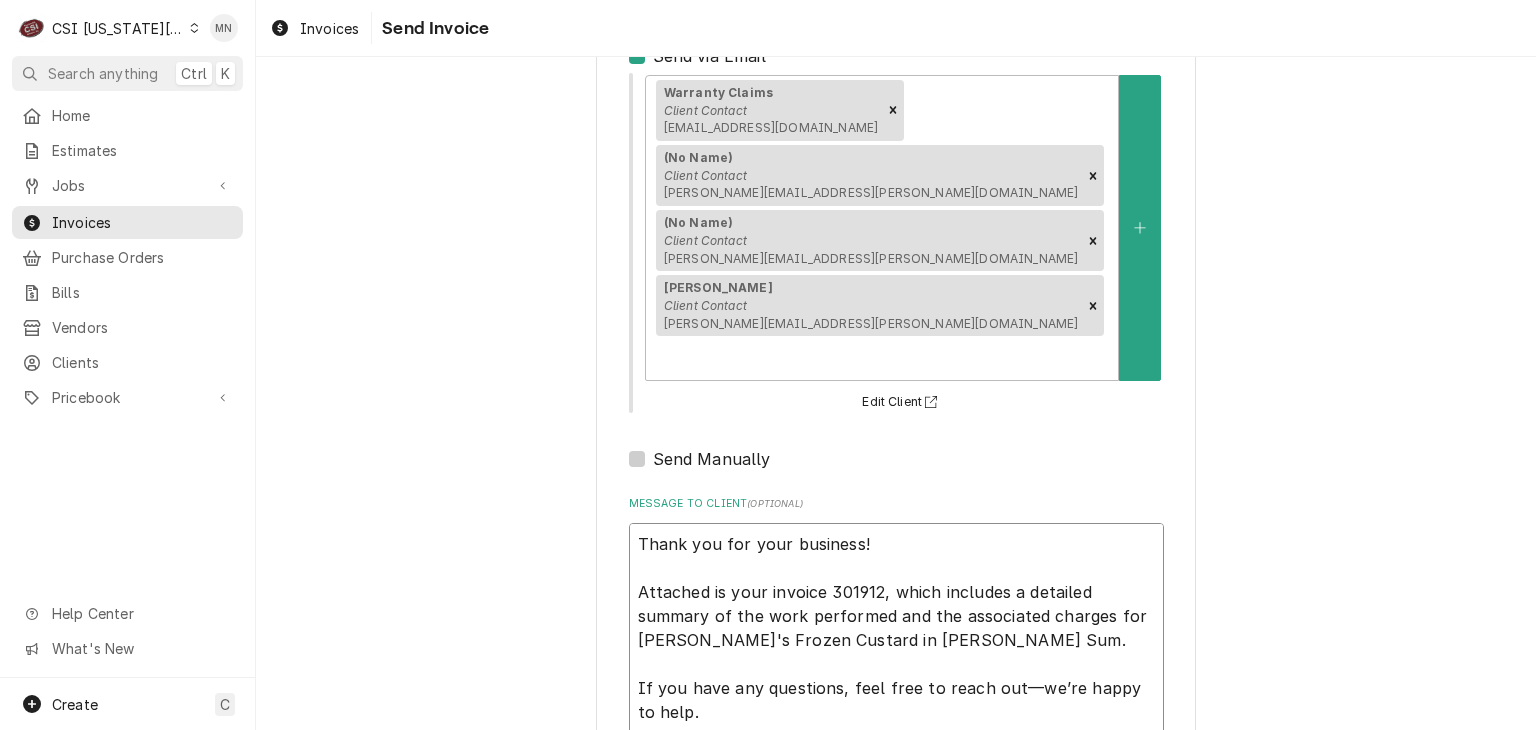 type on "x" 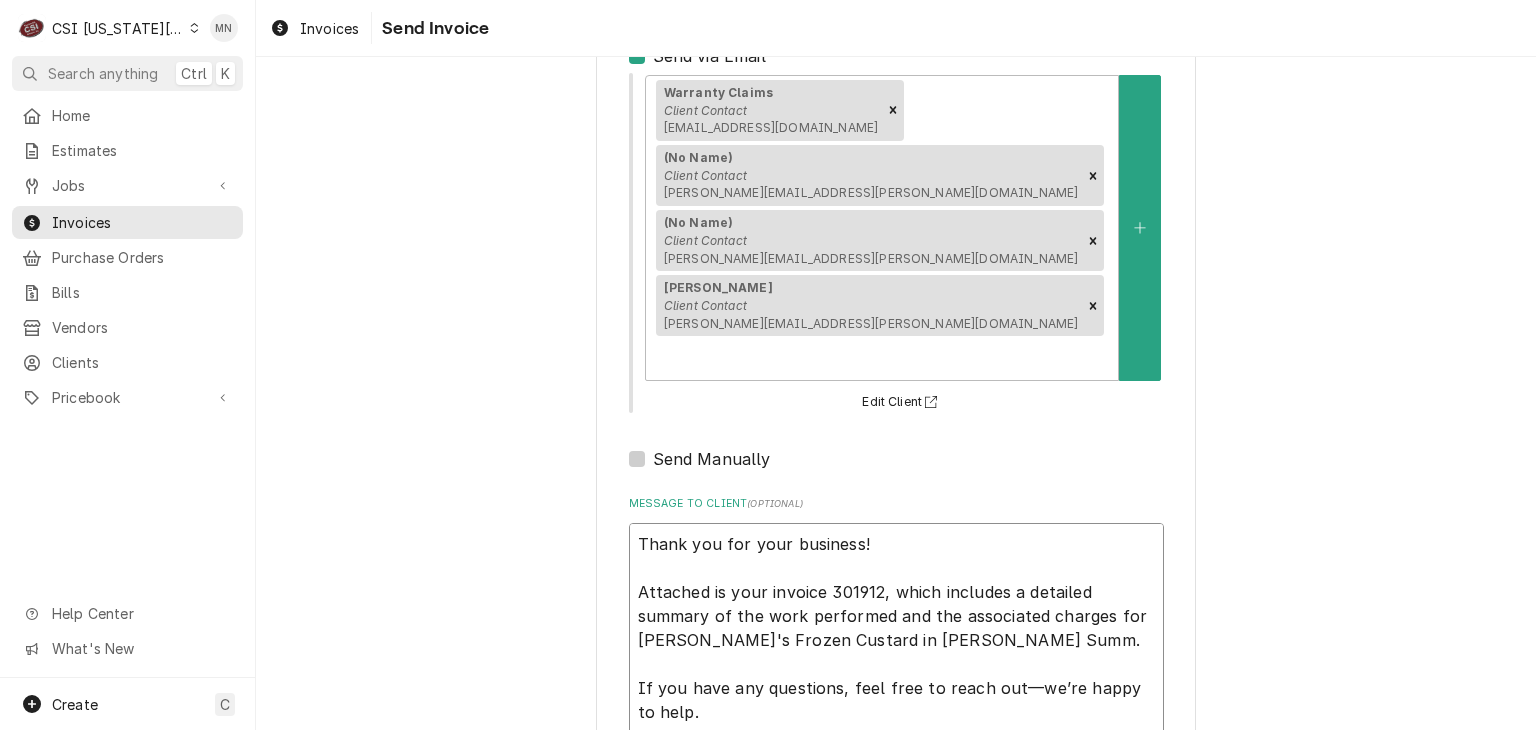 type on "x" 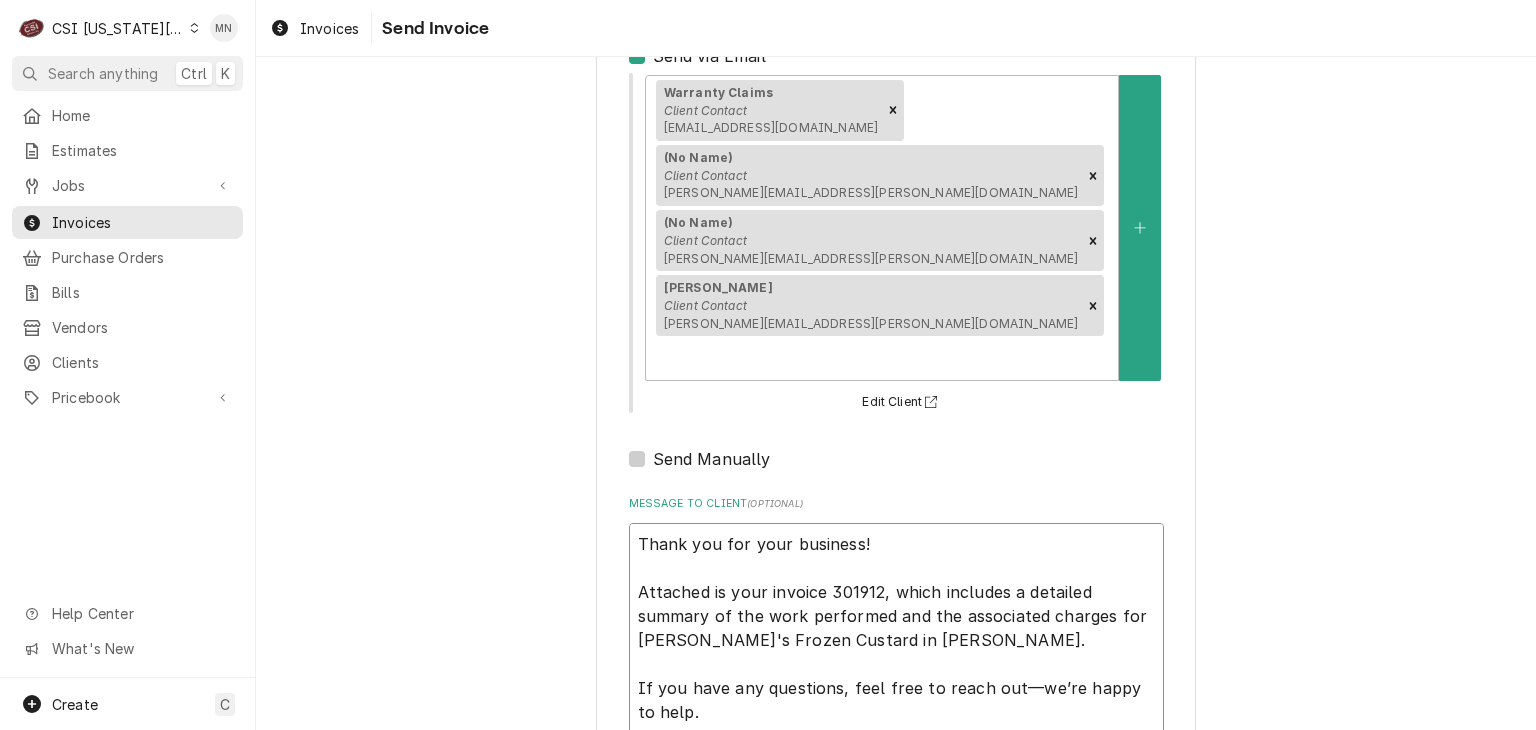 type on "x" 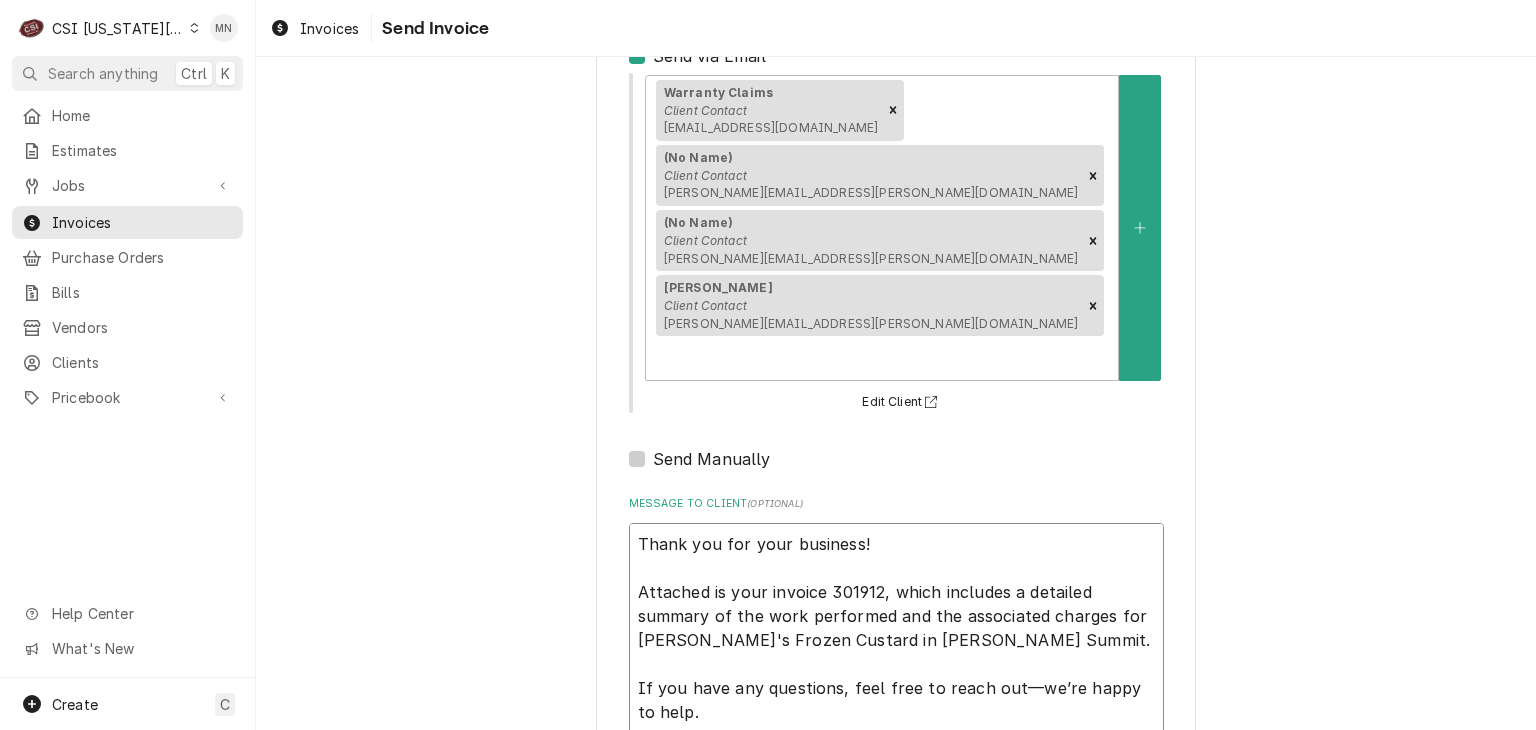 type on "x" 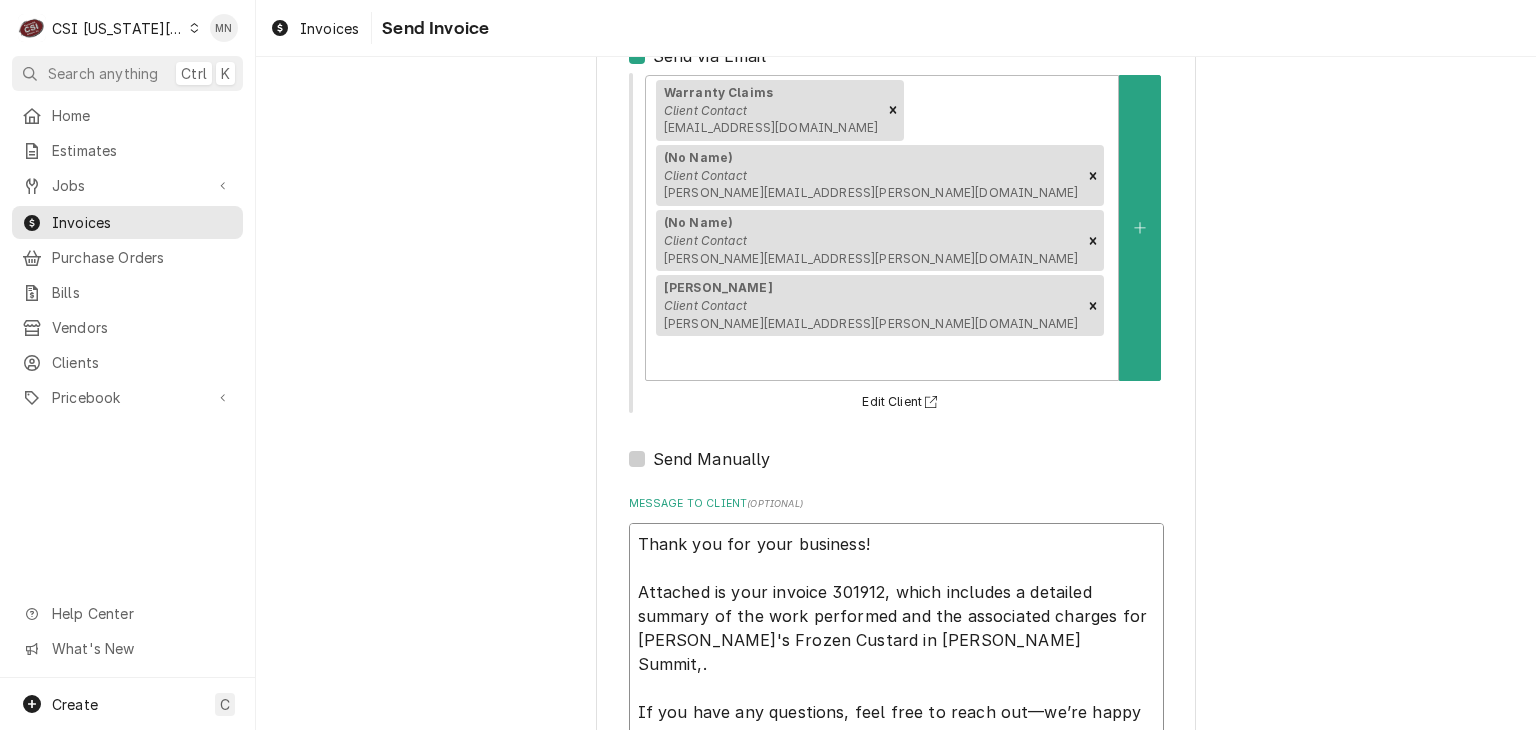 type on "x" 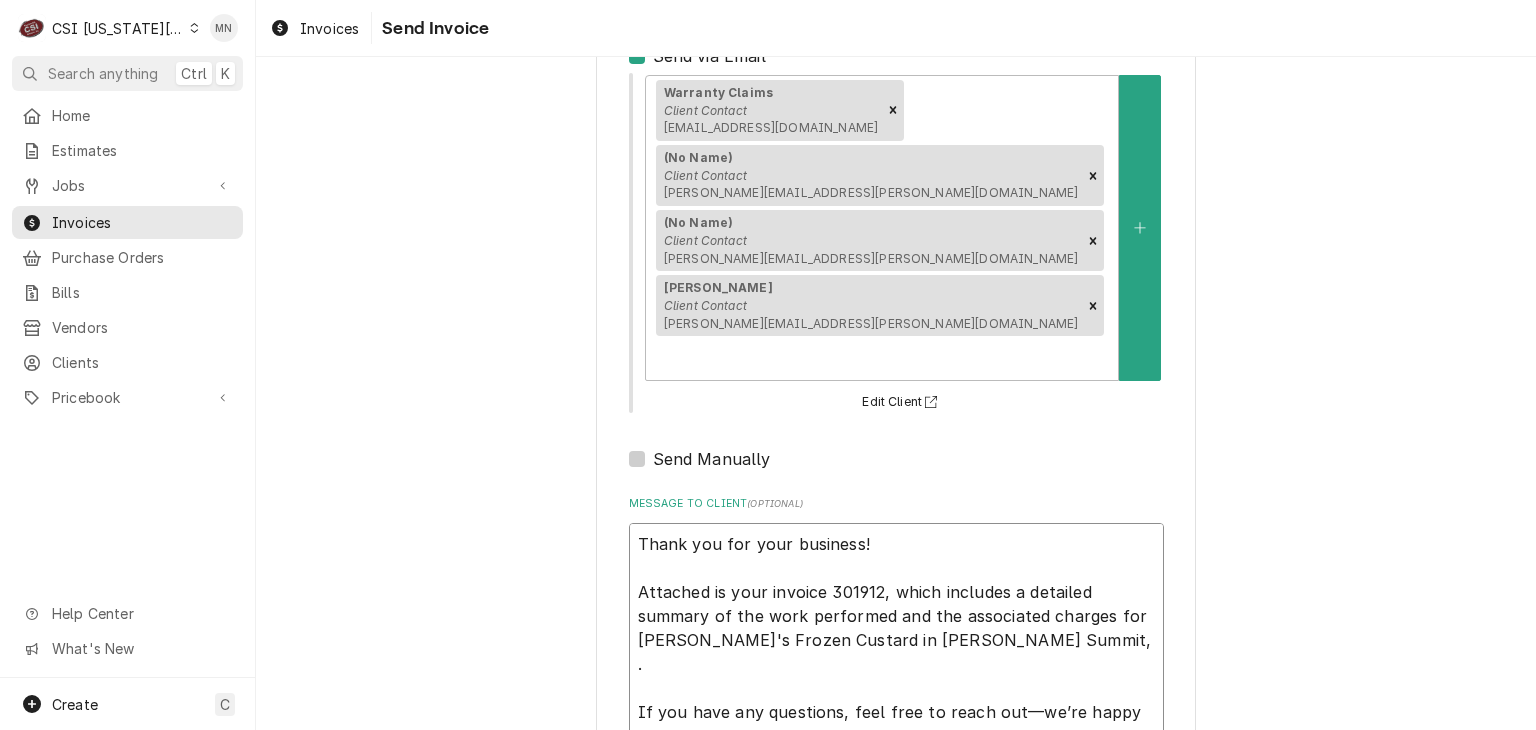 type on "x" 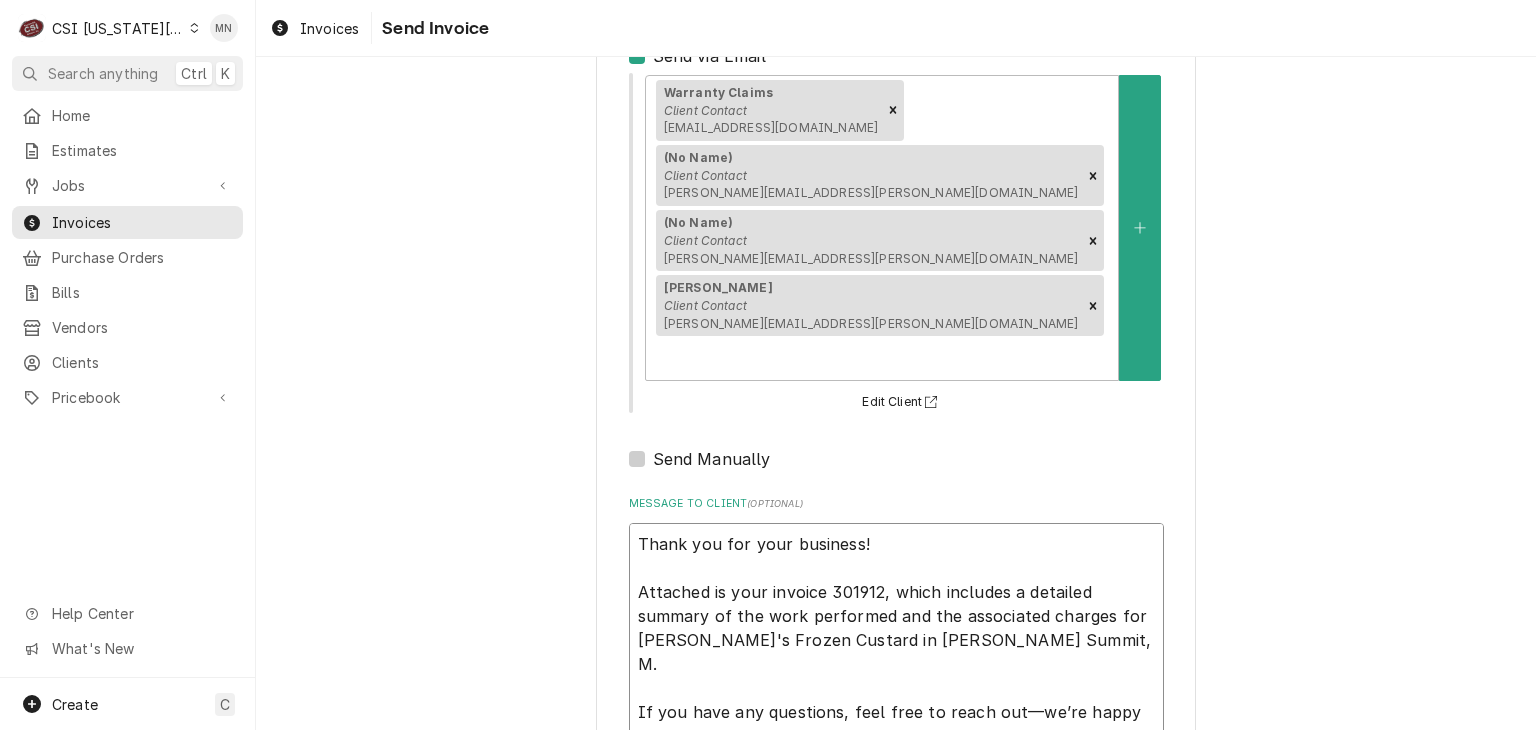 type on "x" 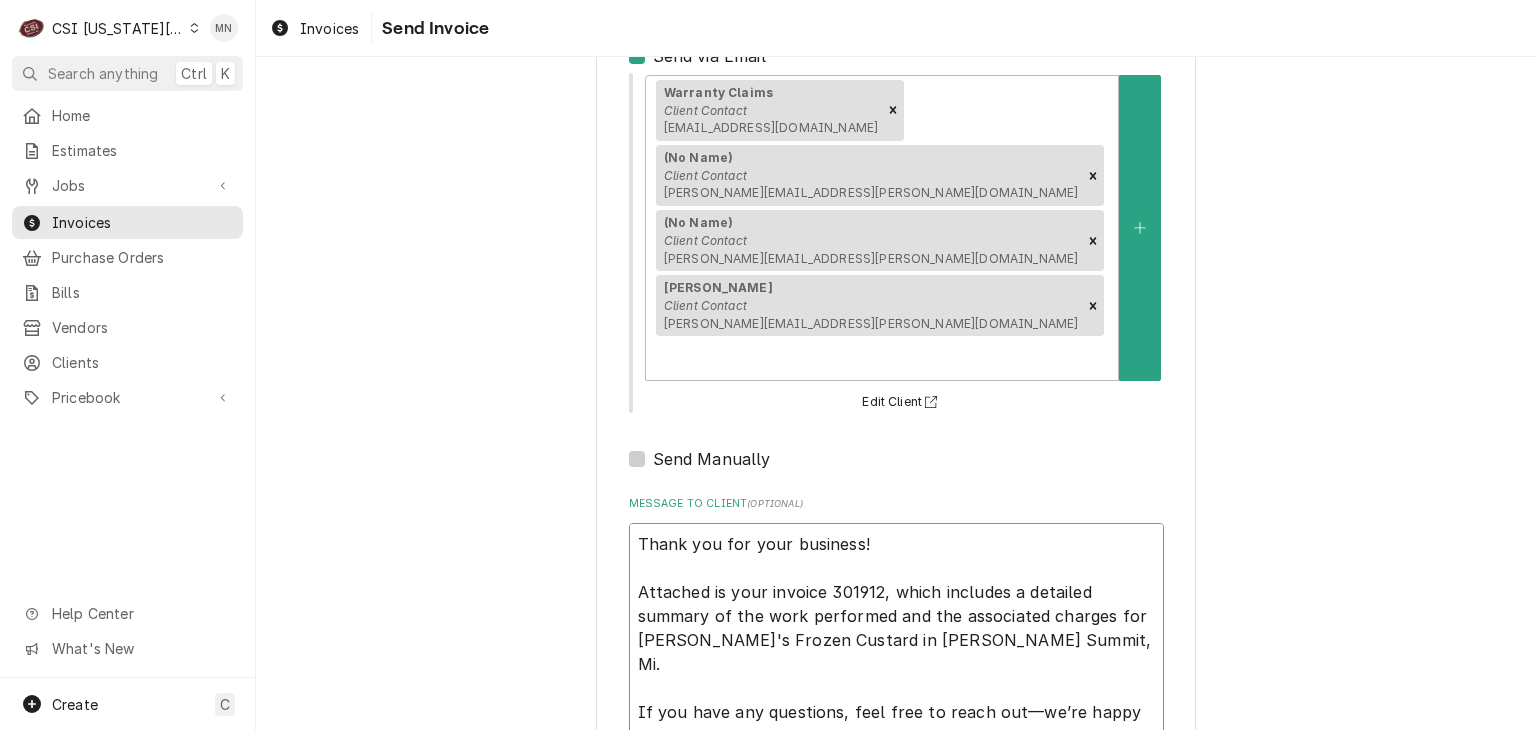 type on "Thank you for your business!
Attached is your invoice 301912, which includes a detailed summary of the work performed and the associated charges for Andy's Frozen Custard in Lee's Summit, Mis.
If you have any questions, feel free to reach out—we’re happy to help.
We’d also love to hear about your experience with us. Please take a moment to complete our short customer satisfaction survey. Your feedback helps us continue to improve and serve you better.
https://www.surveymonkey.com/r/YQDNZTX
Thank you again for choosing us!" 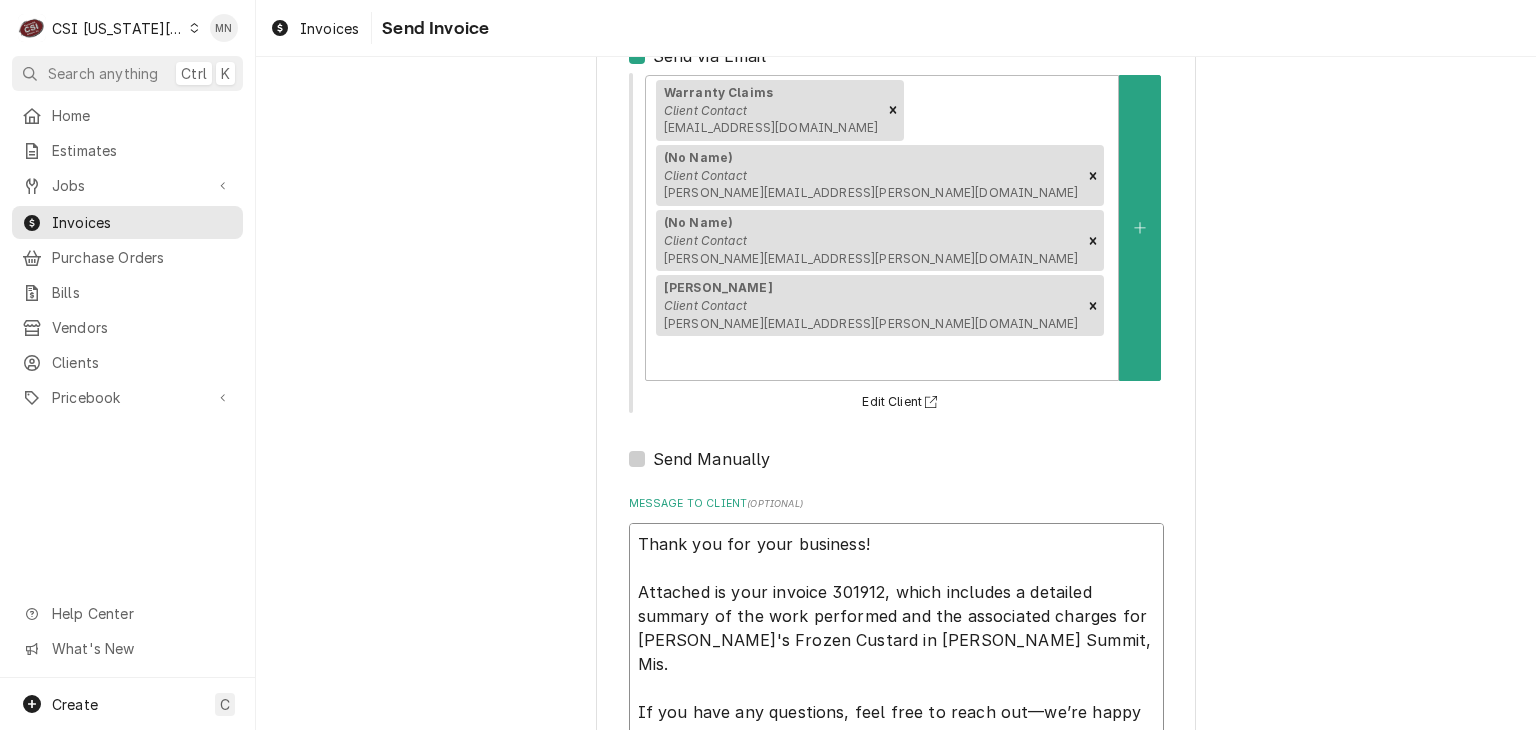 type on "x" 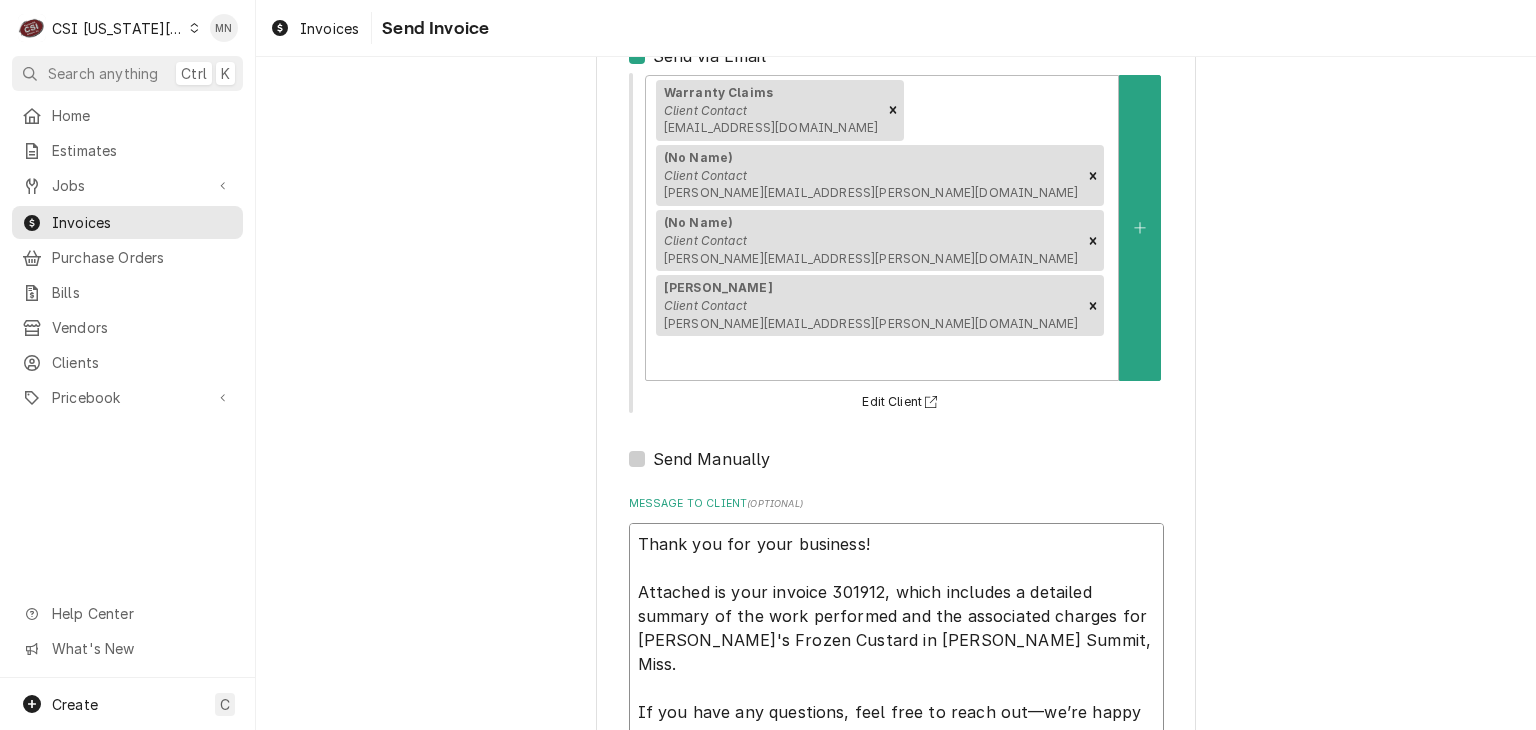 type on "Thank you for your business!
Attached is your invoice 301912, which includes a detailed summary of the work performed and the associated charges for Andy's Frozen Custard in Lee's Summit, Misso.
If you have any questions, feel free to reach out—we’re happy to help.
We’d also love to hear about your experience with us. Please take a moment to complete our short customer satisfaction survey. Your feedback helps us continue to improve and serve you better.
https://www.surveymonkey.com/r/YQDNZTX
Thank you again for choosing us!" 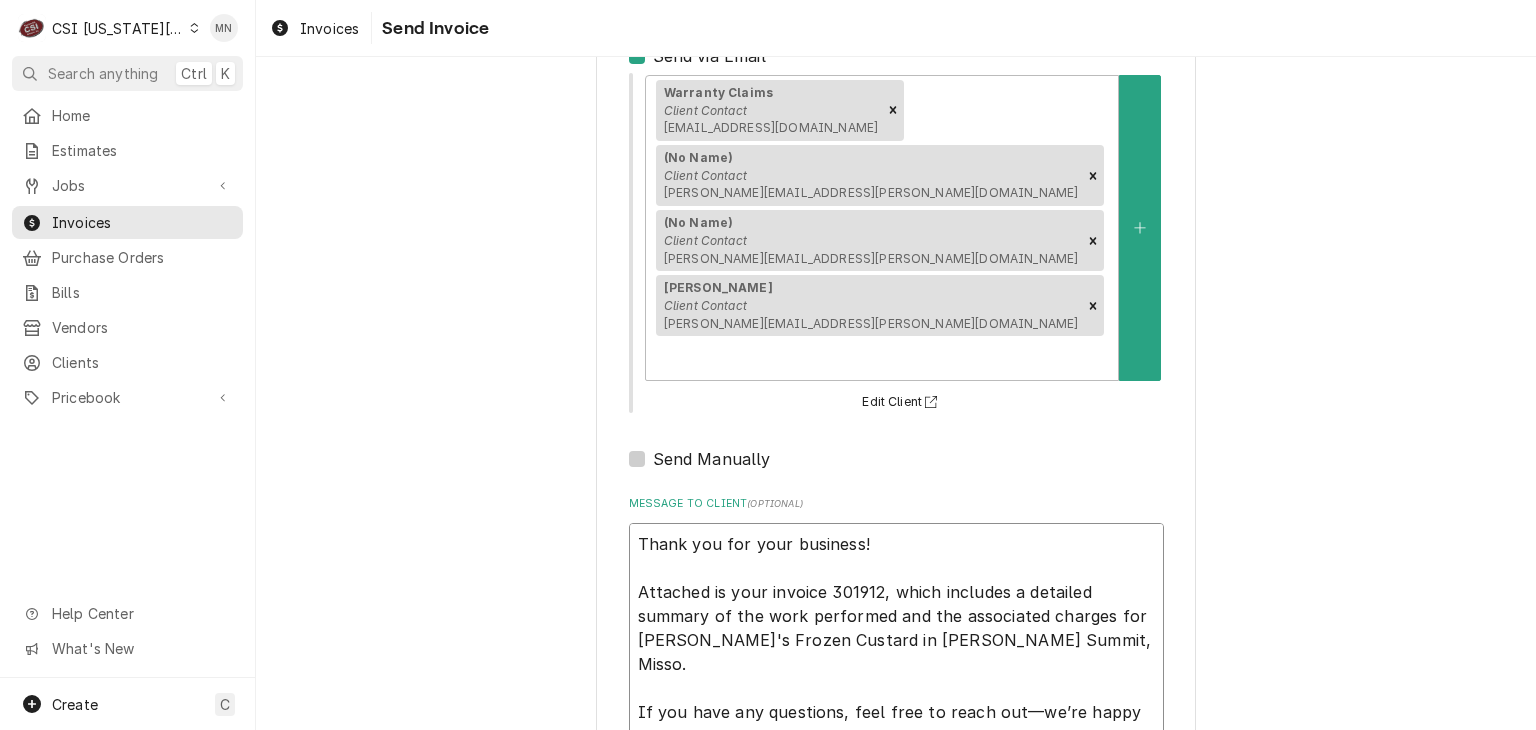 type on "x" 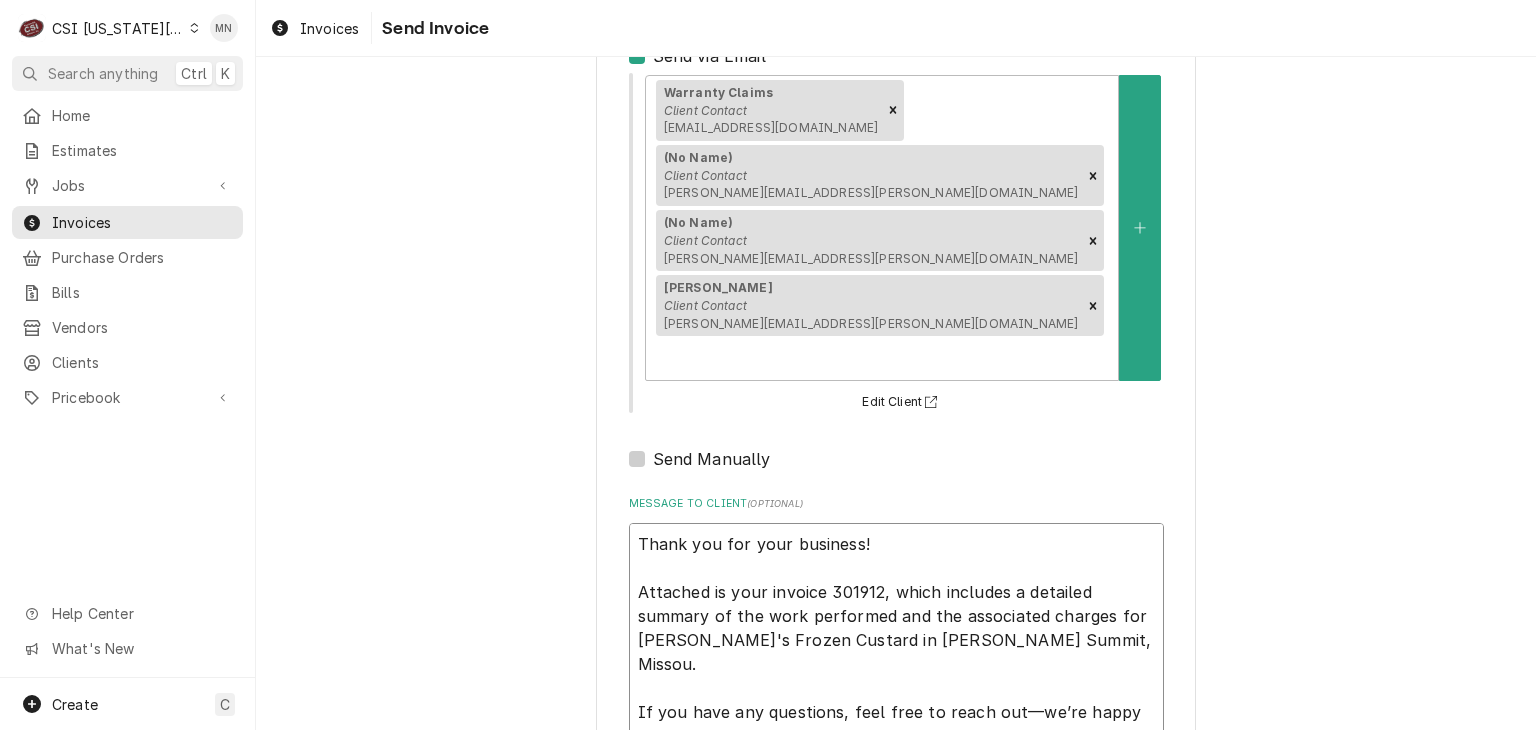 type on "x" 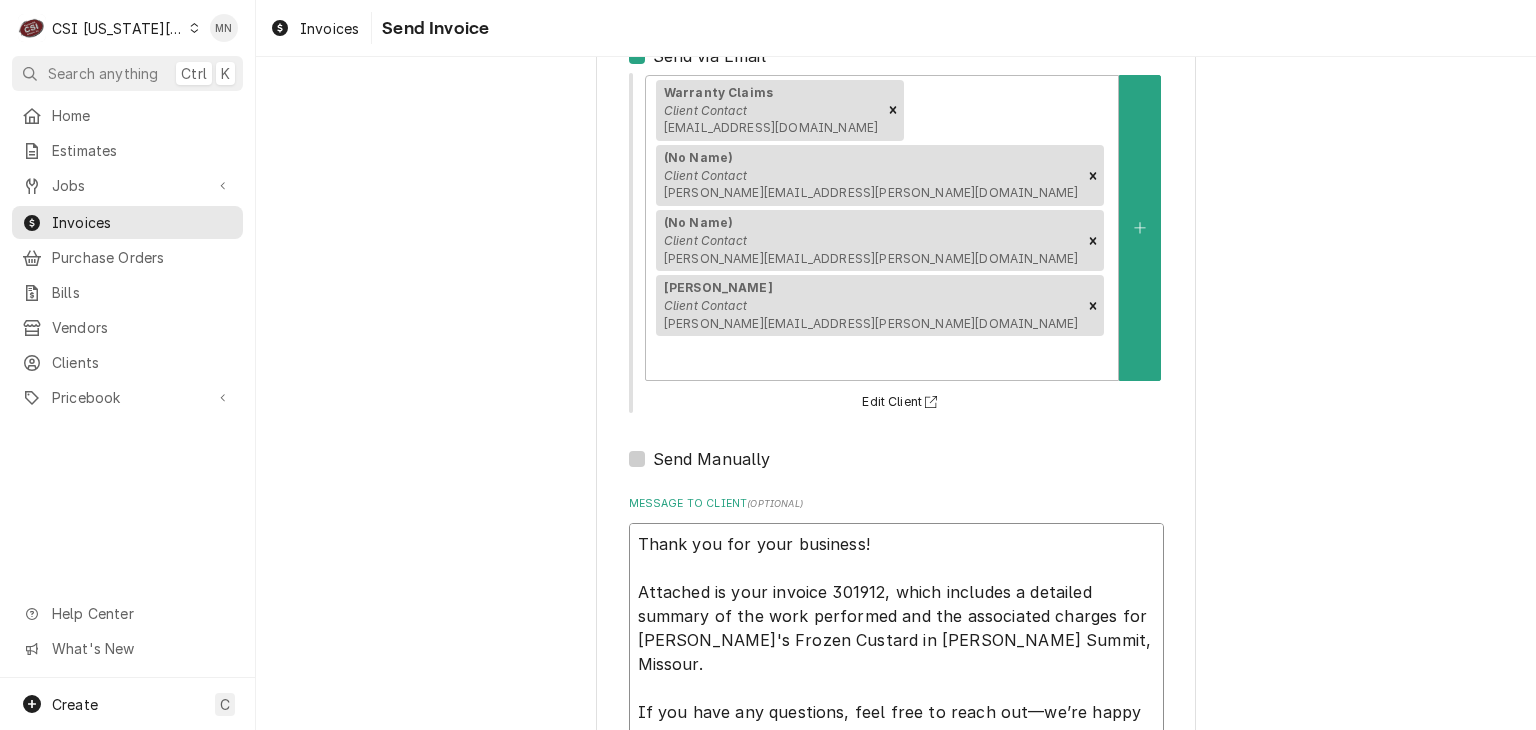 type on "x" 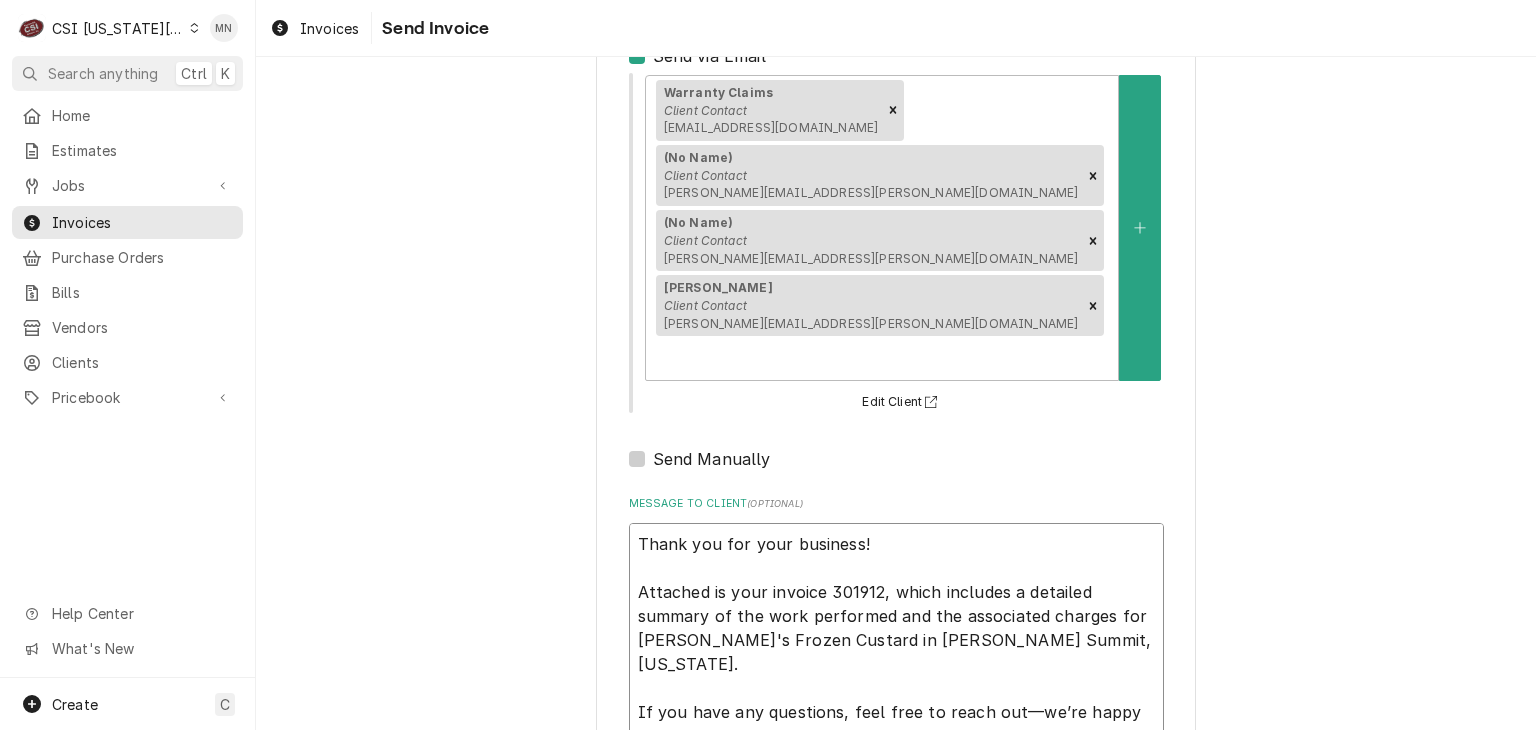 scroll, scrollTop: 24, scrollLeft: 0, axis: vertical 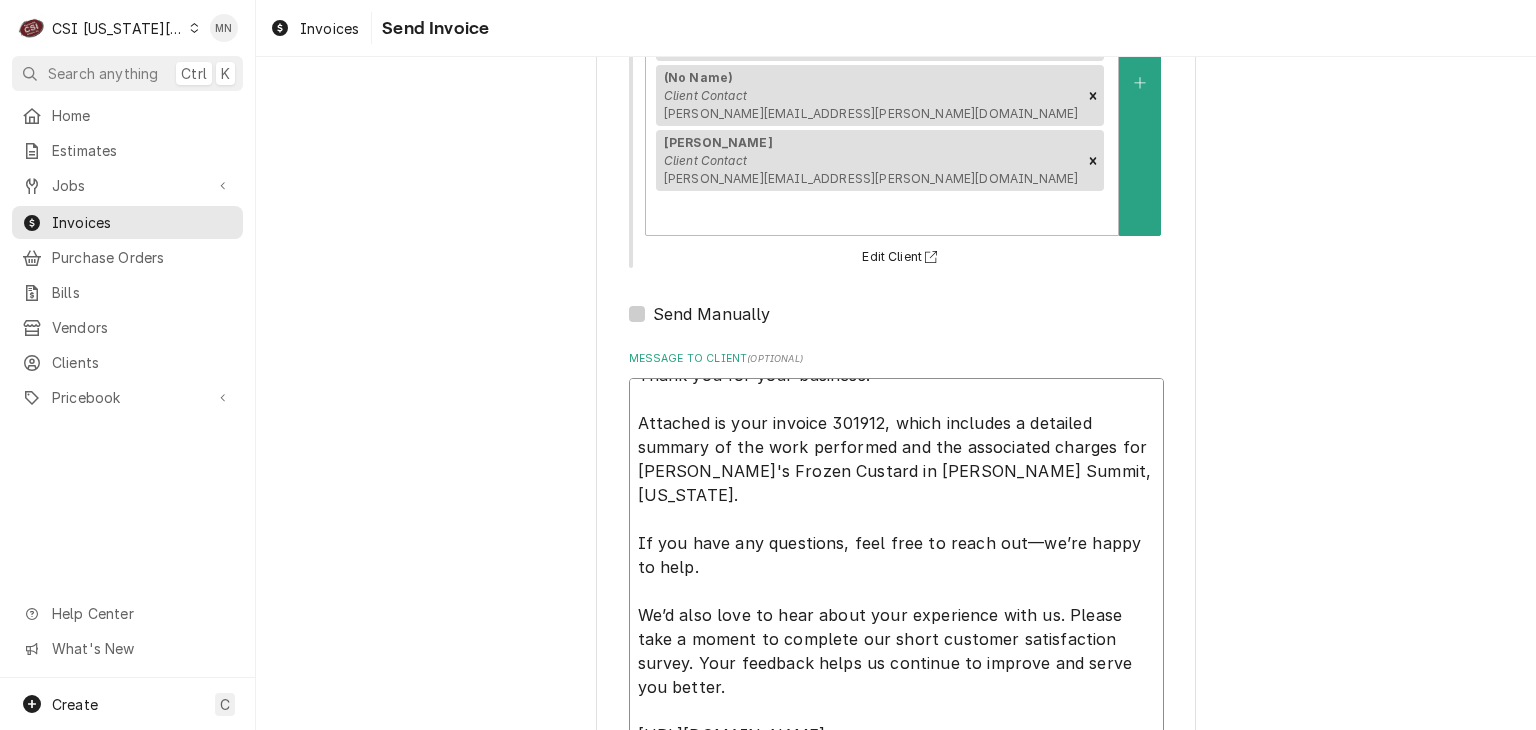 type on "Thank you for your business!
Attached is your invoice 301912, which includes a detailed summary of the work performed and the associated charges for Andy's Frozen Custard in Lee's Summit, Missouri.
If you have any questions, feel free to reach out—we’re happy to help.
We’d also love to hear about your experience with us. Please take a moment to complete our short customer satisfaction survey. Your feedback helps us continue to improve and serve you better.
https://www.surveymonkey.com/r/YQDNZTX
Thank you again for choosing us!" 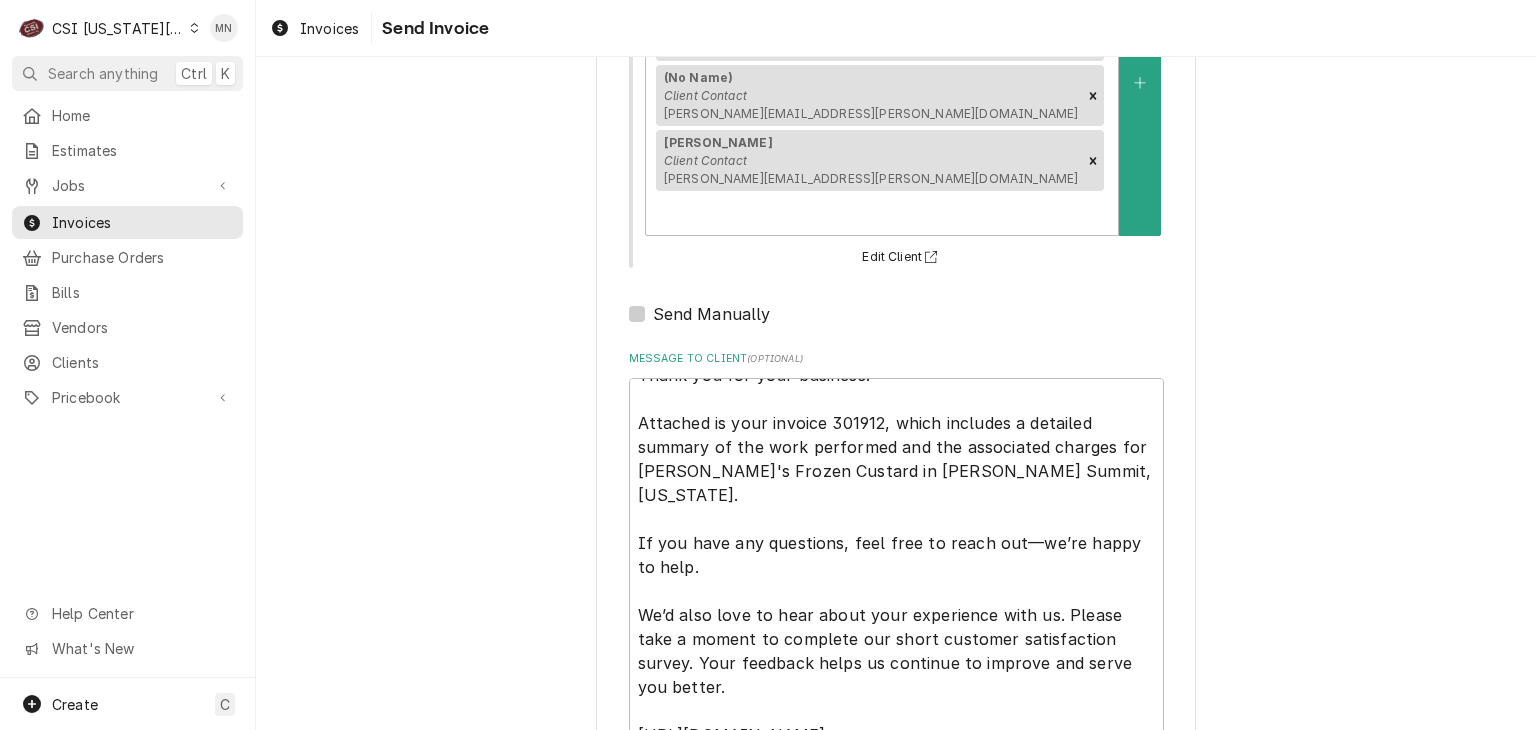 click on "Send" at bounding box center (896, 840) 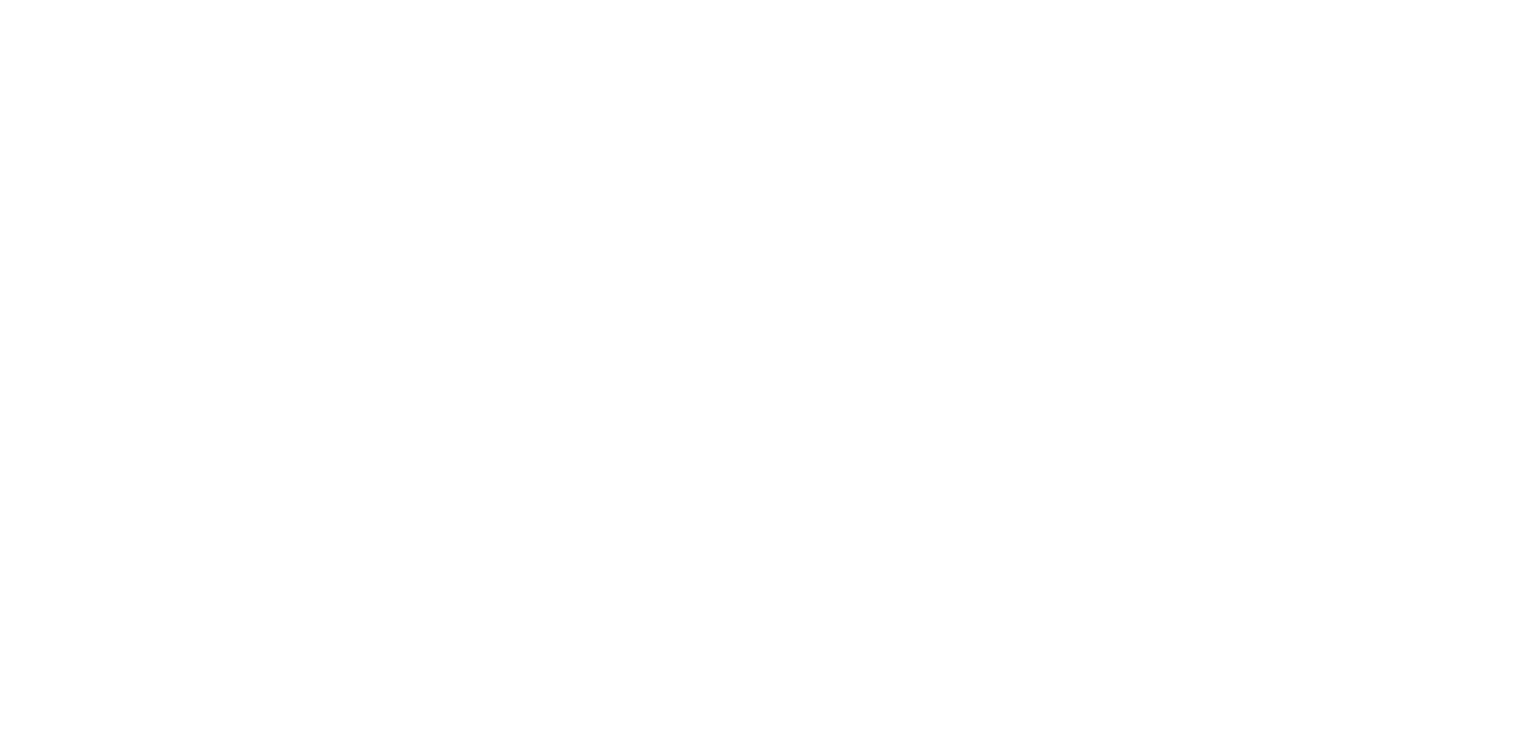 scroll, scrollTop: 0, scrollLeft: 0, axis: both 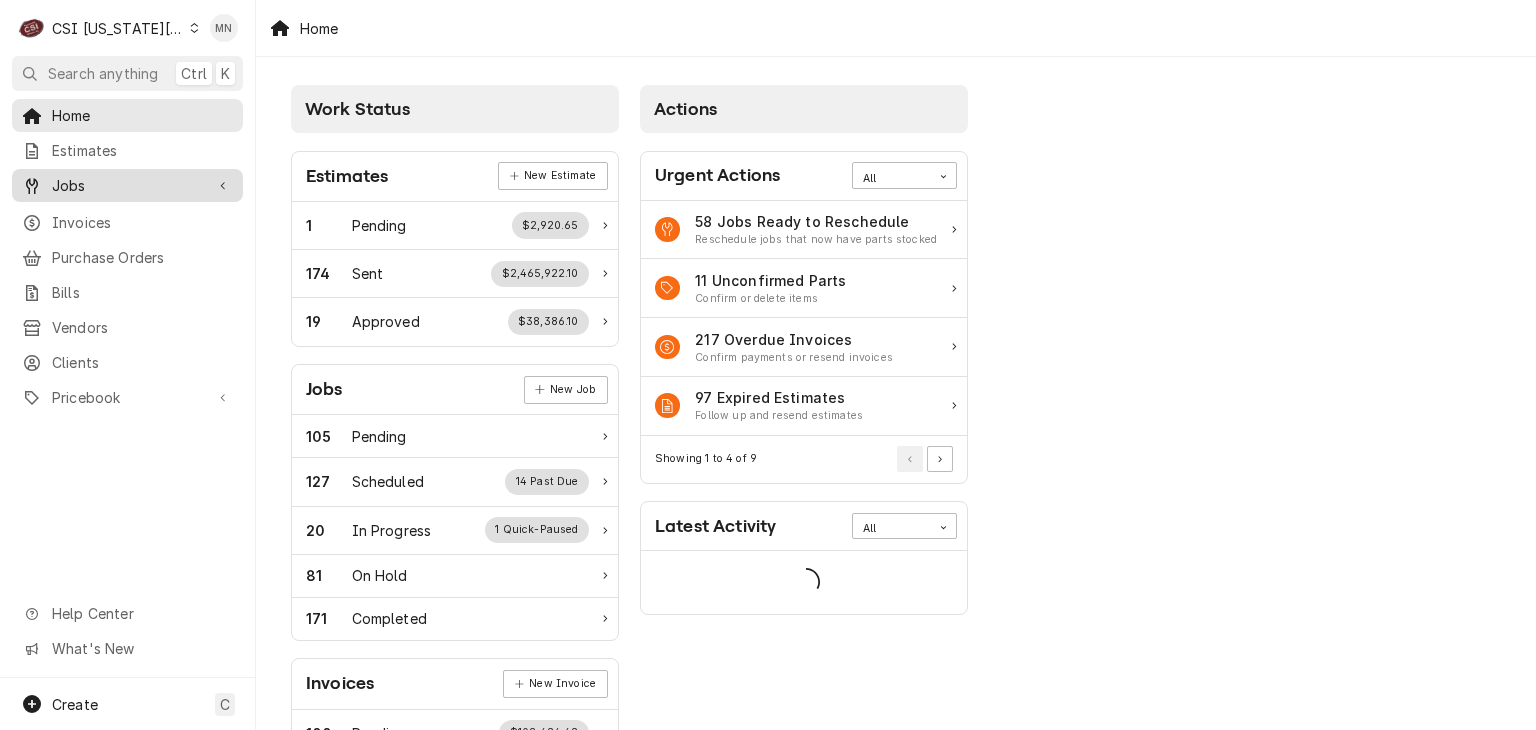 click on "Jobs" at bounding box center (127, 185) 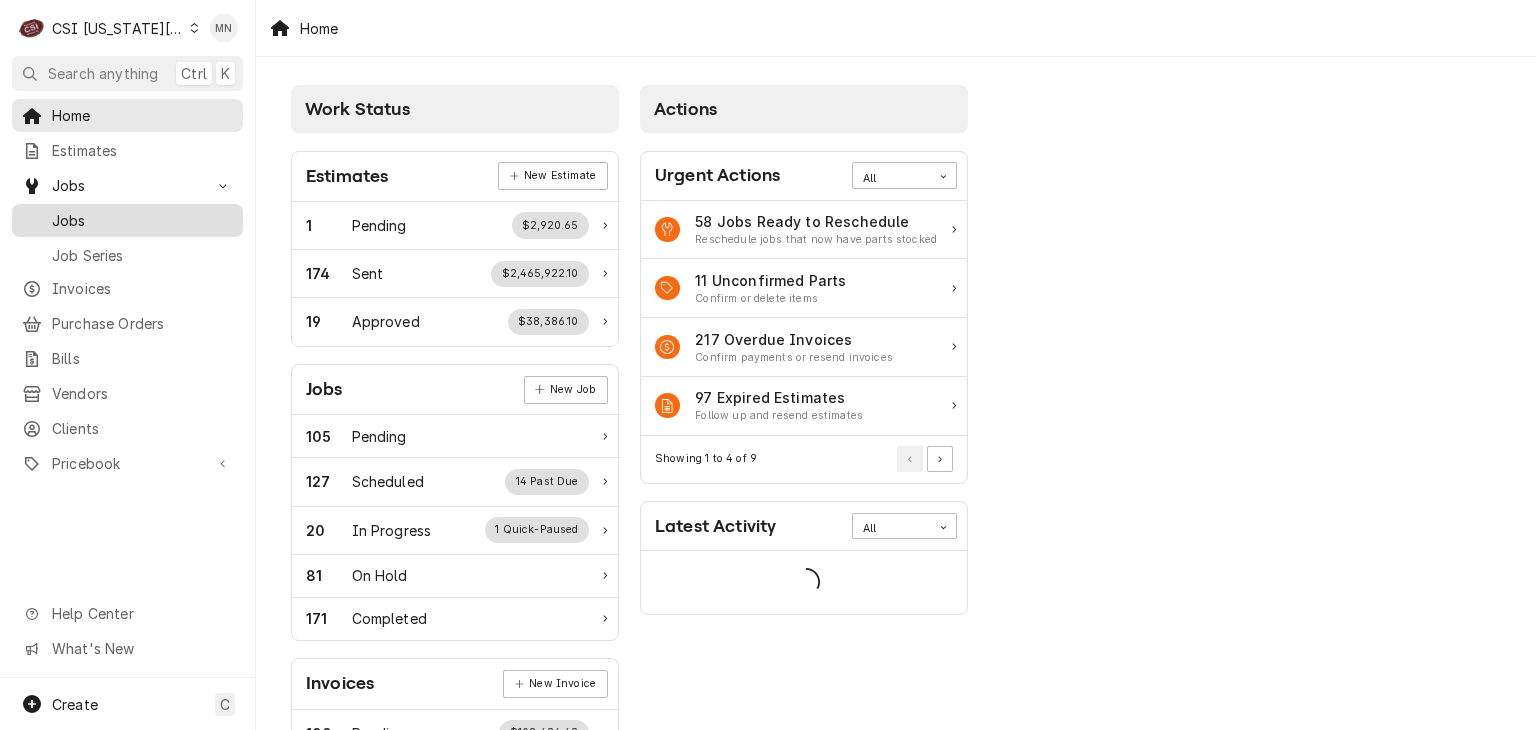 click on "Jobs" at bounding box center [142, 220] 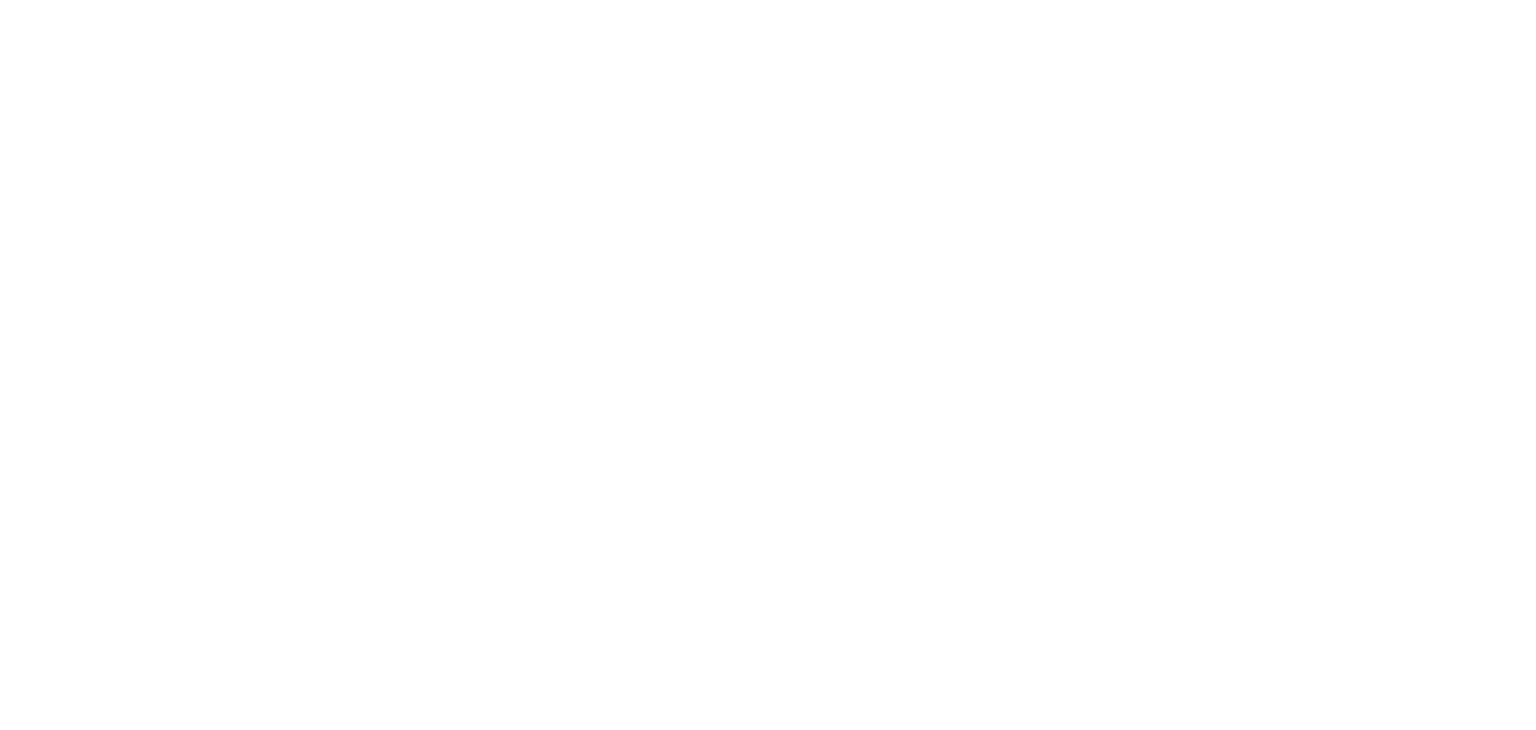 scroll, scrollTop: 0, scrollLeft: 0, axis: both 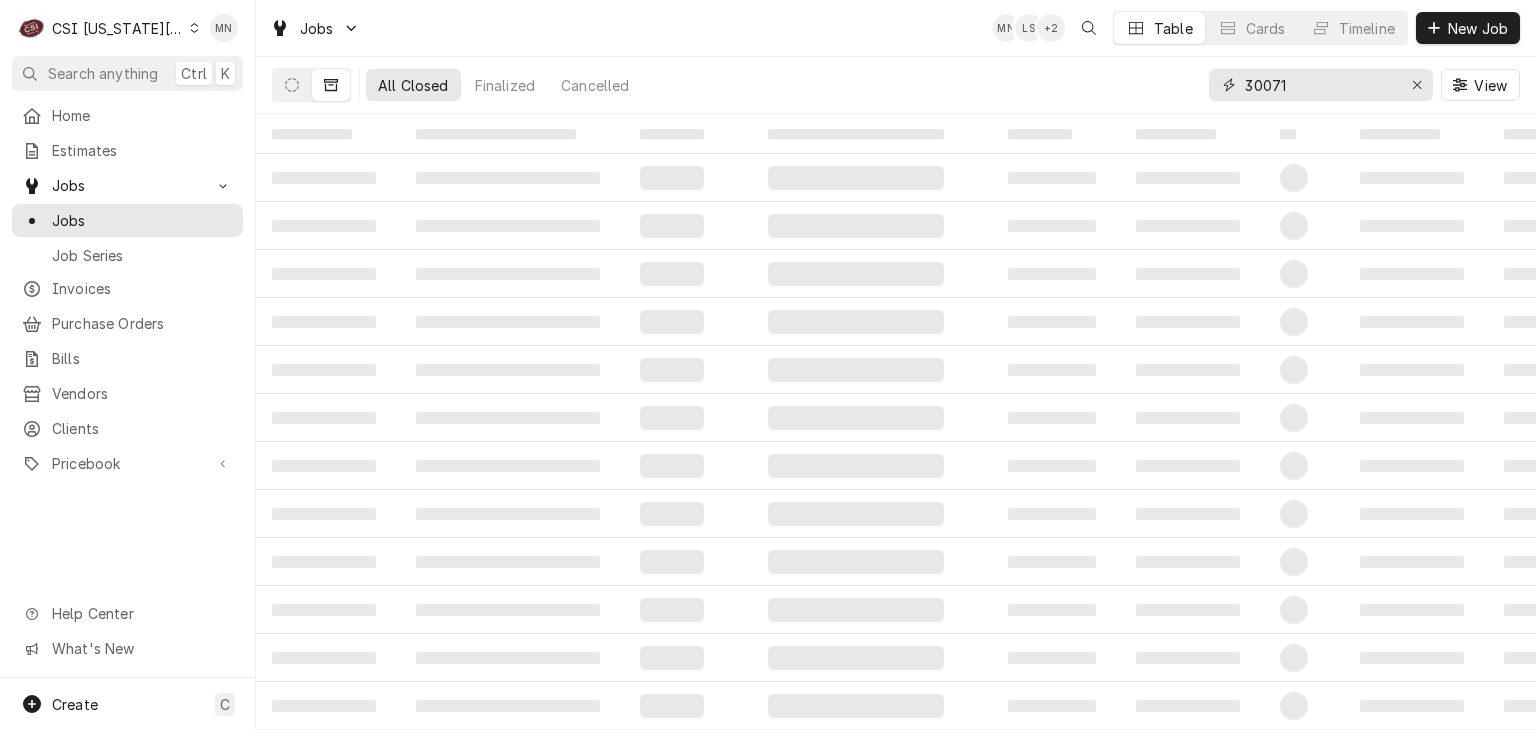 drag, startPoint x: 1298, startPoint y: 95, endPoint x: 1080, endPoint y: 78, distance: 218.66183 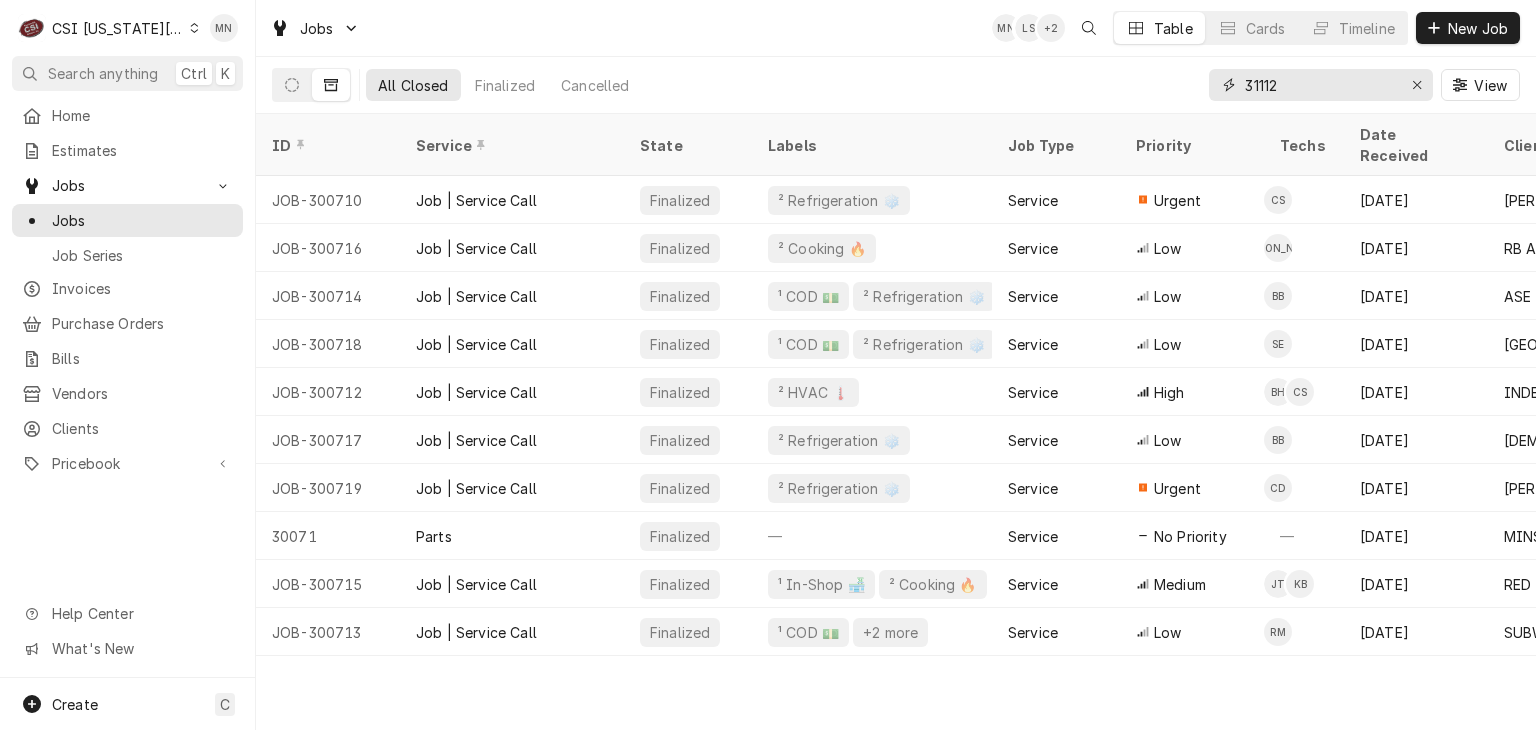 type on "31112" 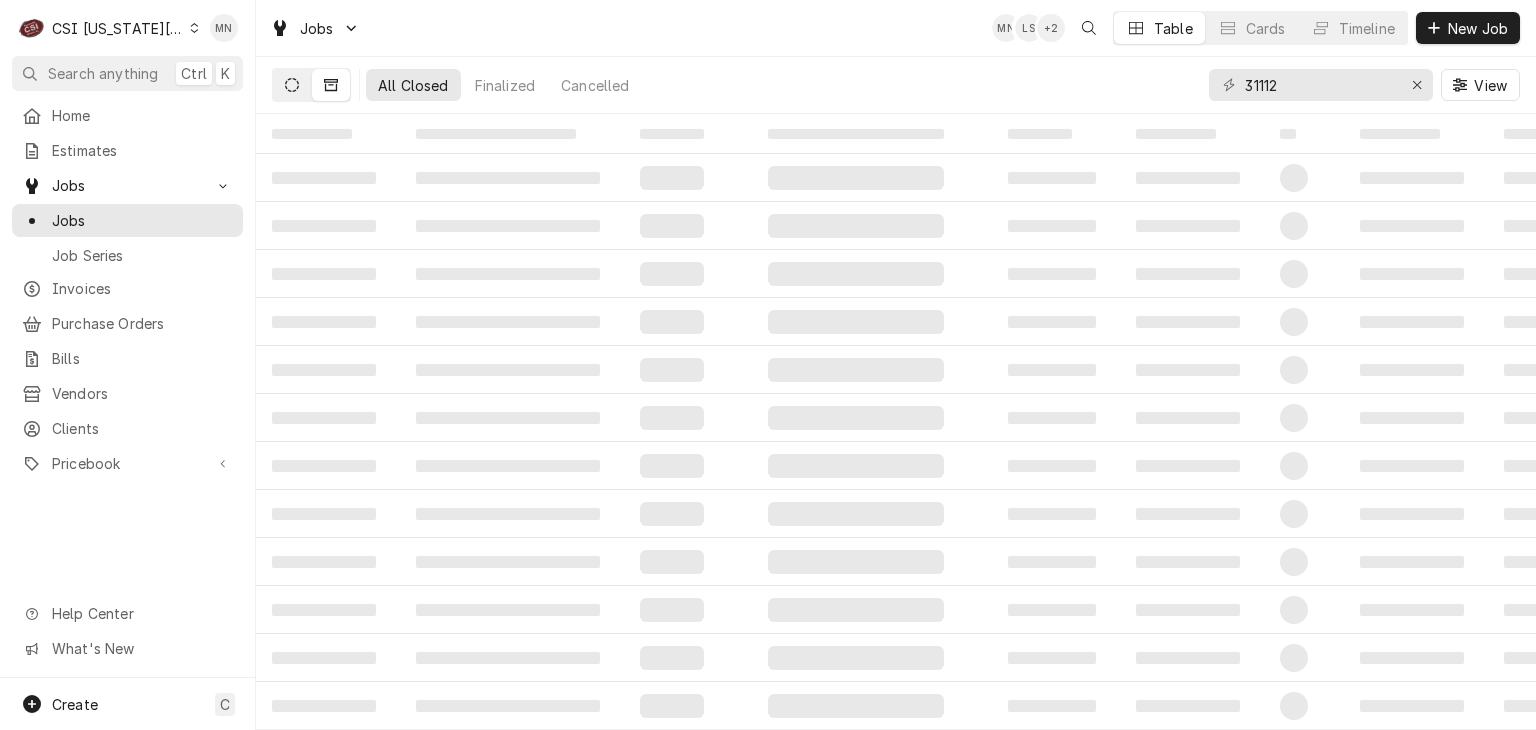 click 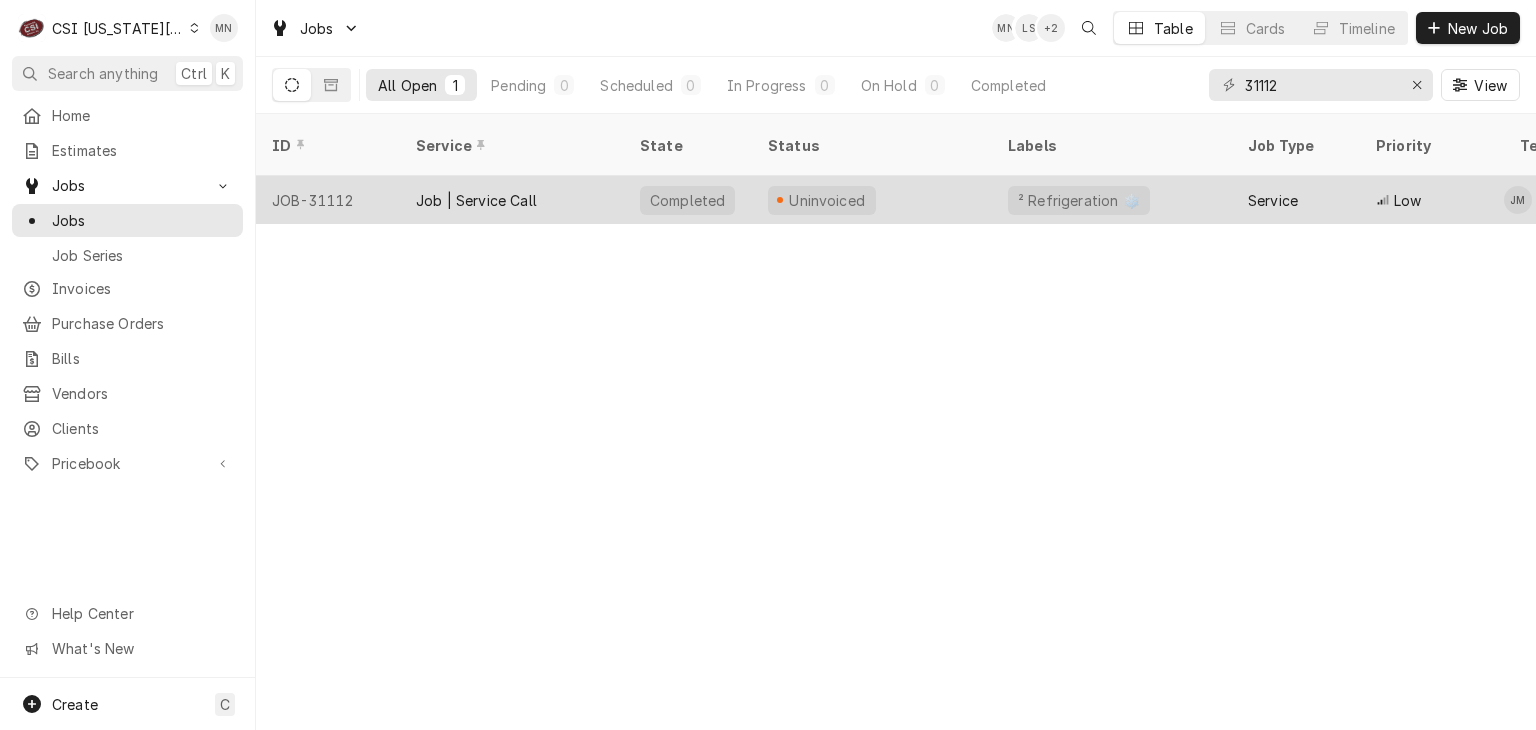 click on "JOB-31112" at bounding box center [328, 200] 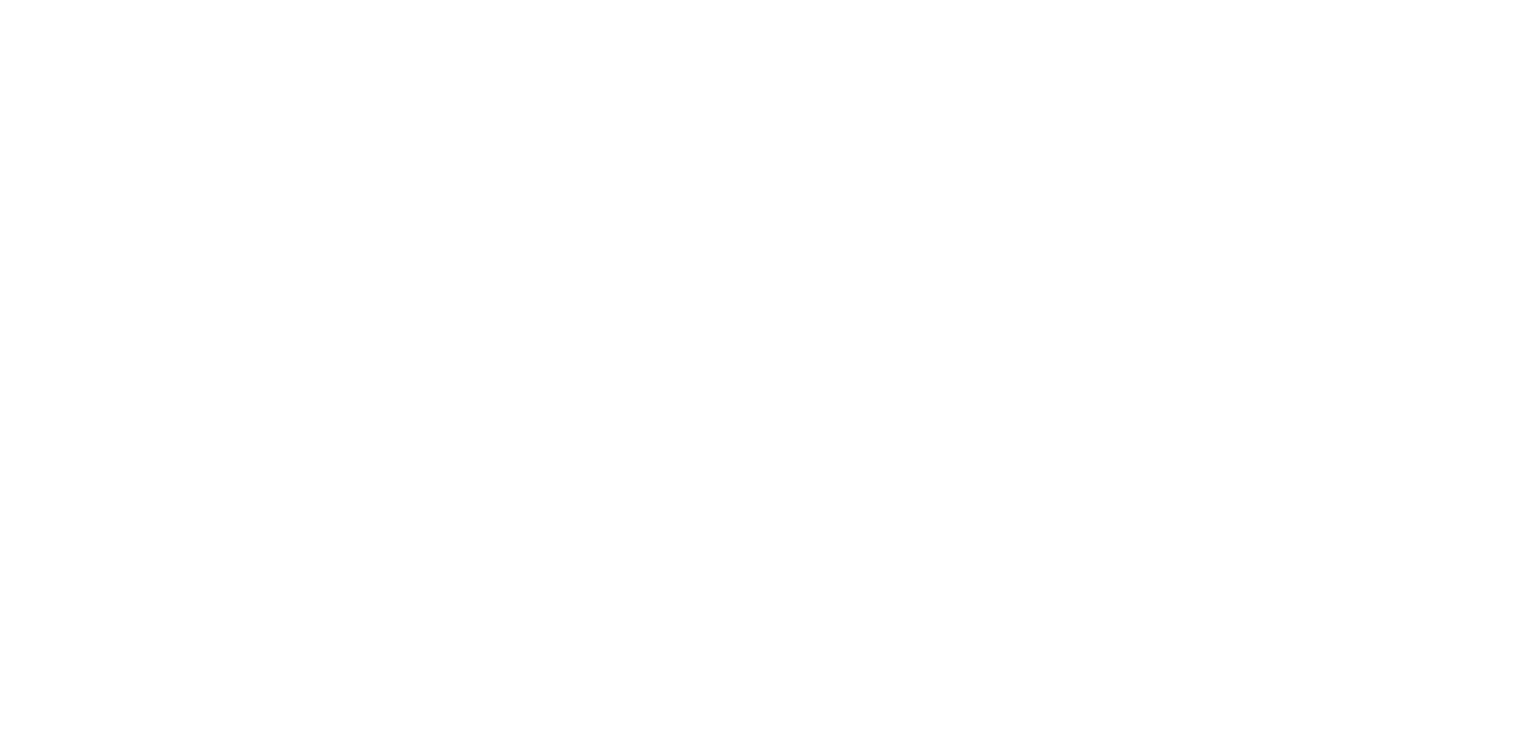 scroll, scrollTop: 0, scrollLeft: 0, axis: both 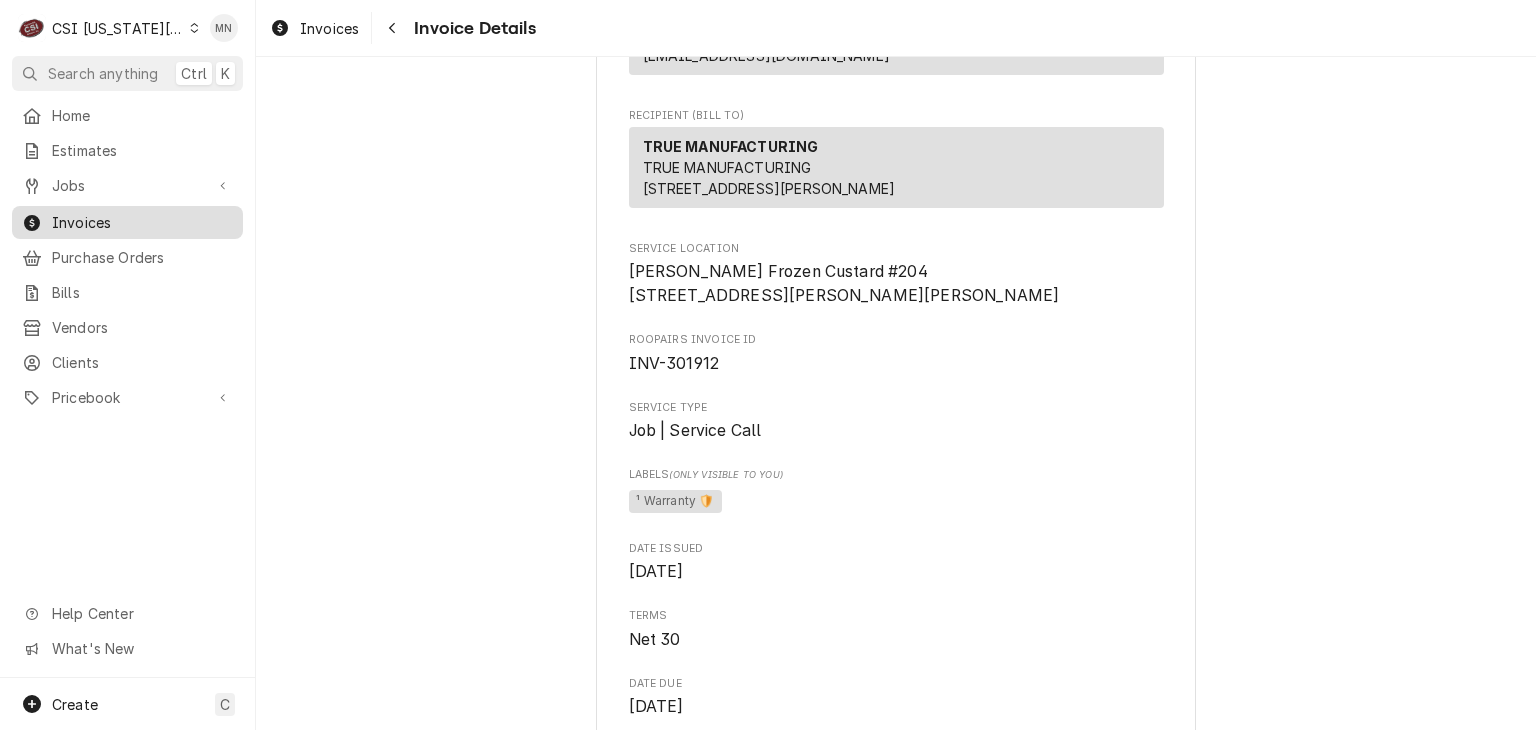 click on "Invoices" at bounding box center [142, 222] 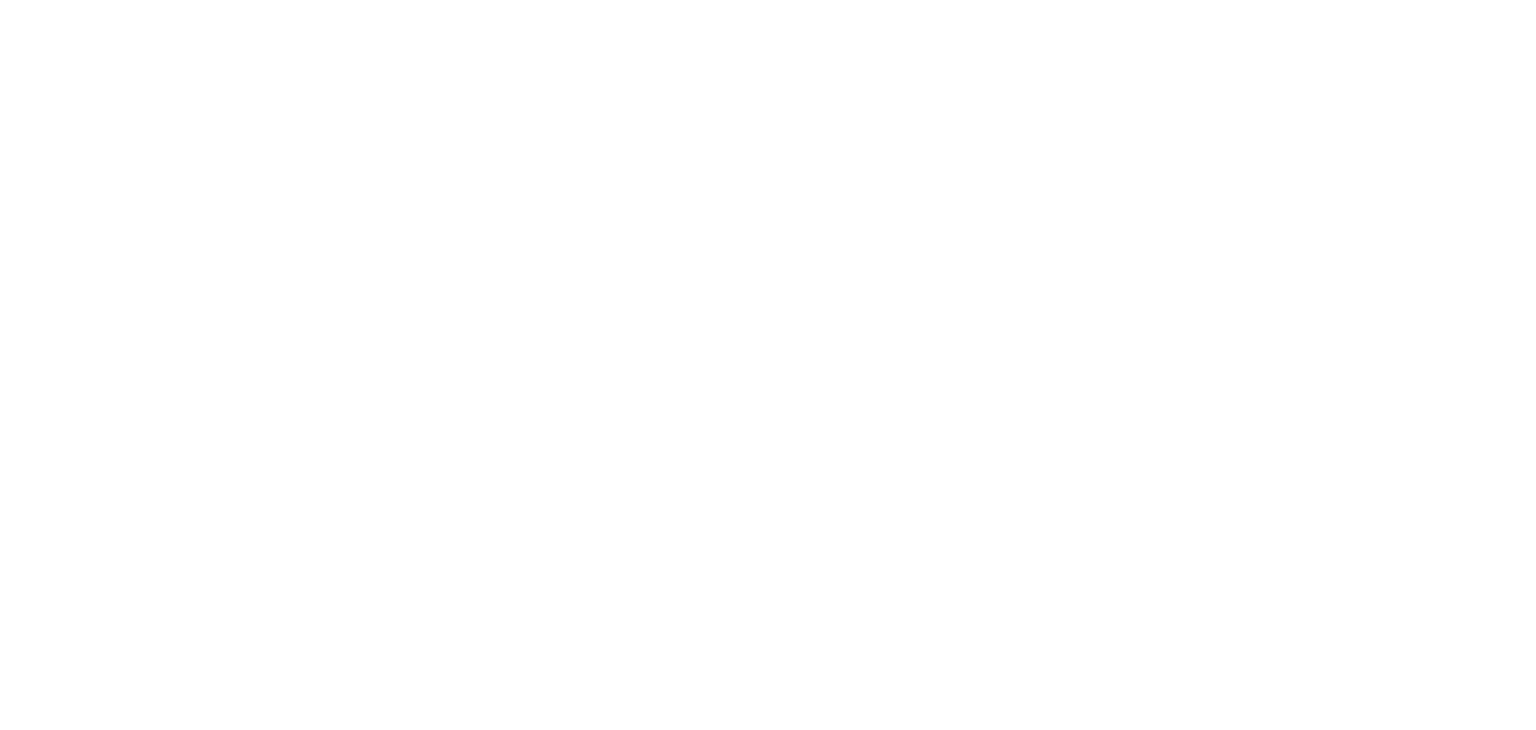 scroll, scrollTop: 0, scrollLeft: 0, axis: both 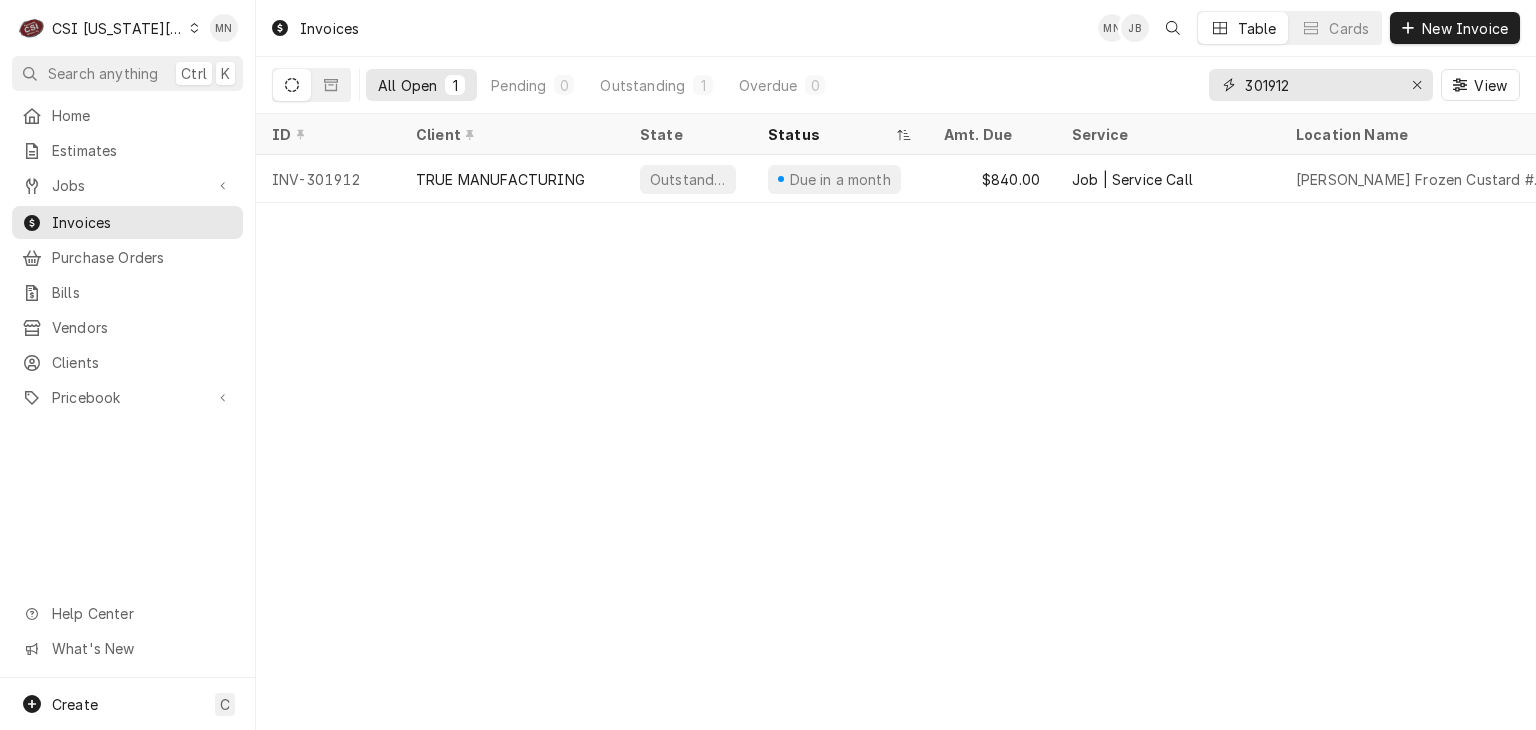 drag, startPoint x: 1300, startPoint y: 94, endPoint x: 1151, endPoint y: 90, distance: 149.05368 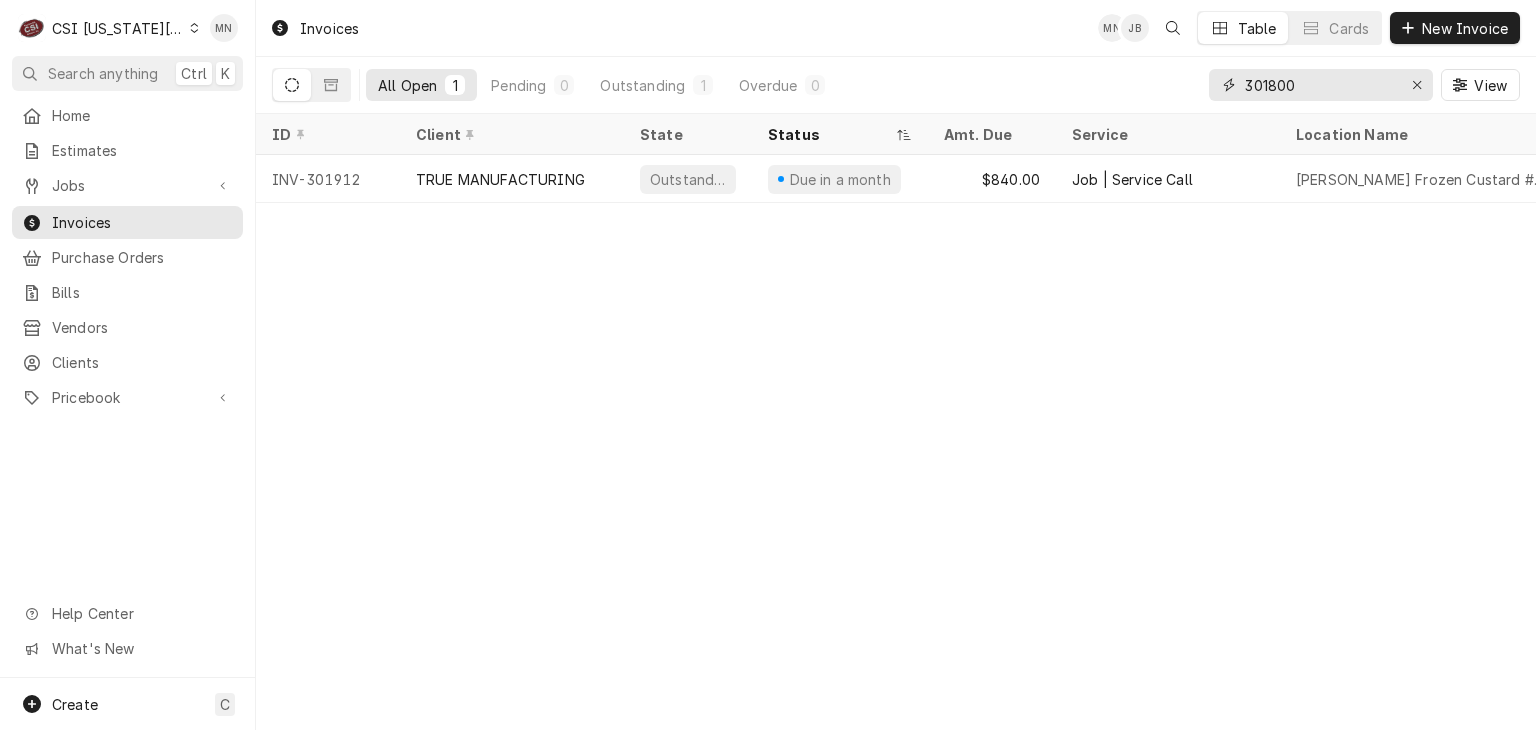 type on "301800" 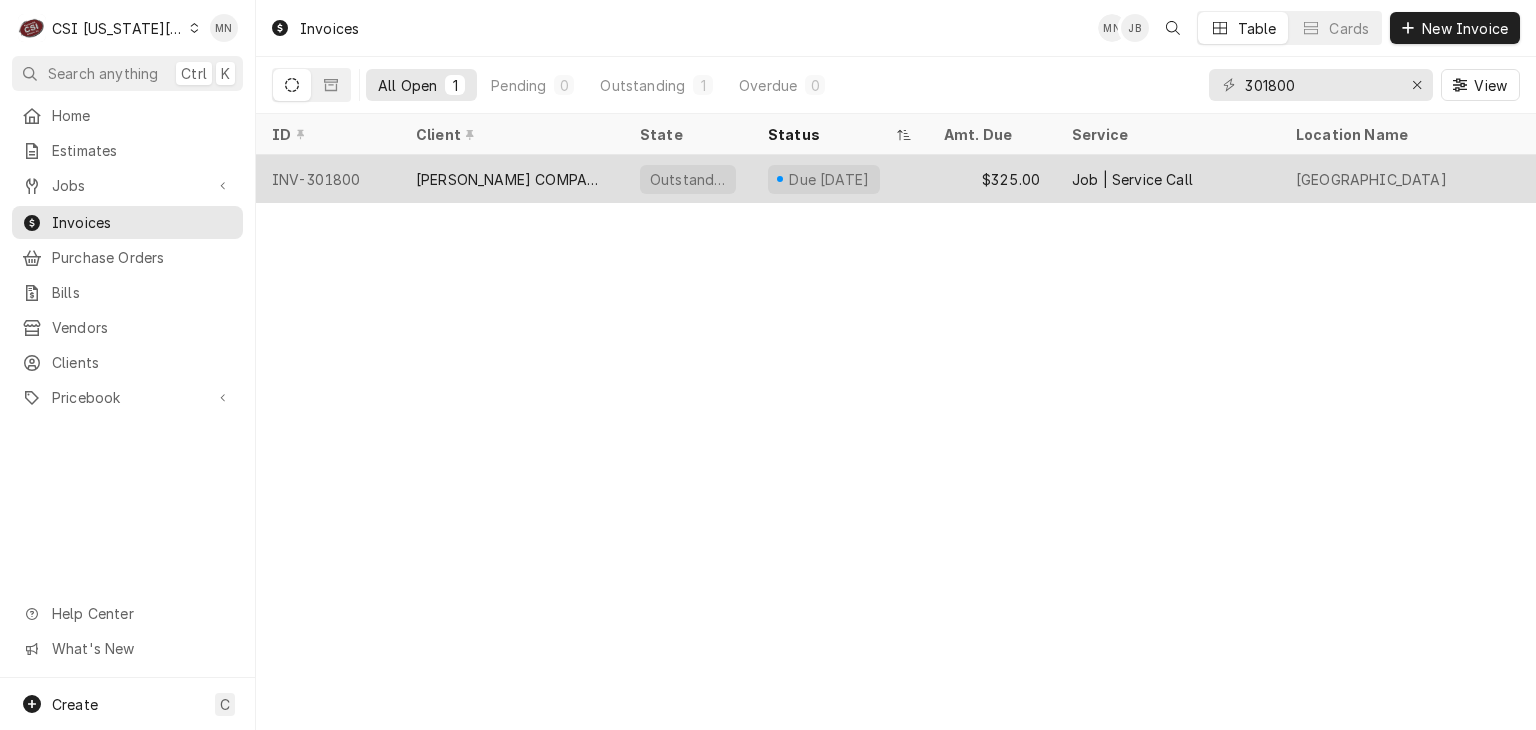 click on "[PERSON_NAME] COMPANY - KC" at bounding box center (512, 179) 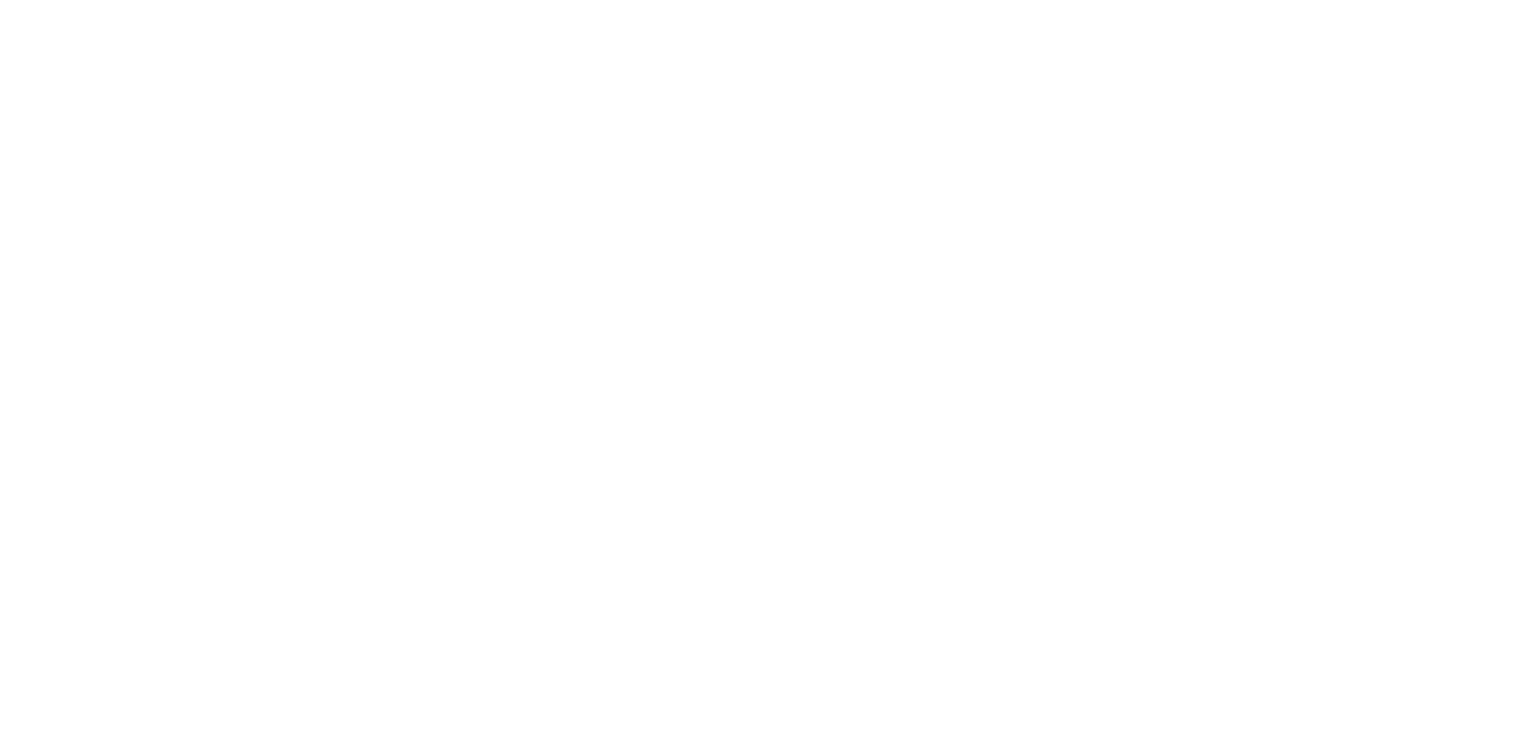 scroll, scrollTop: 0, scrollLeft: 0, axis: both 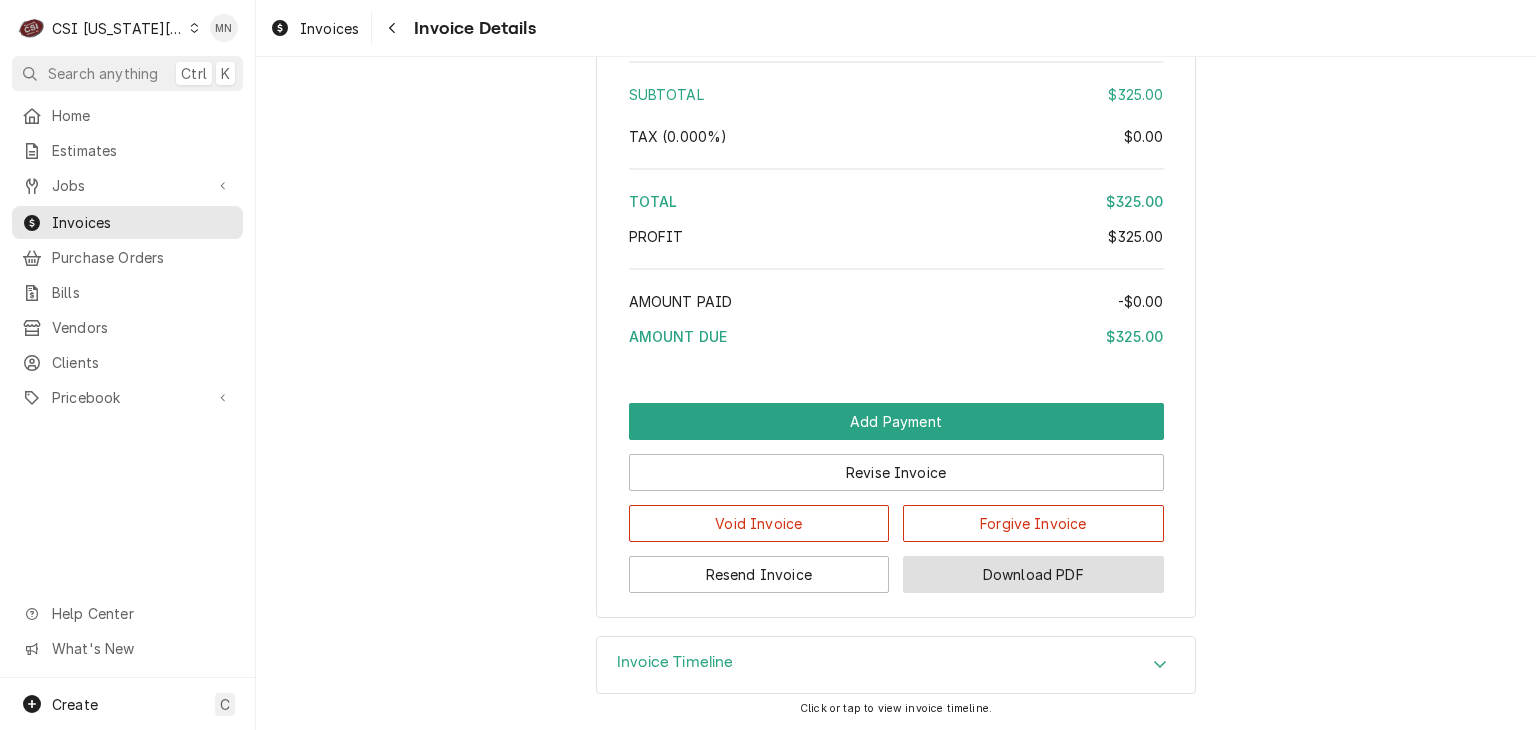 click on "Download PDF" at bounding box center (1033, 574) 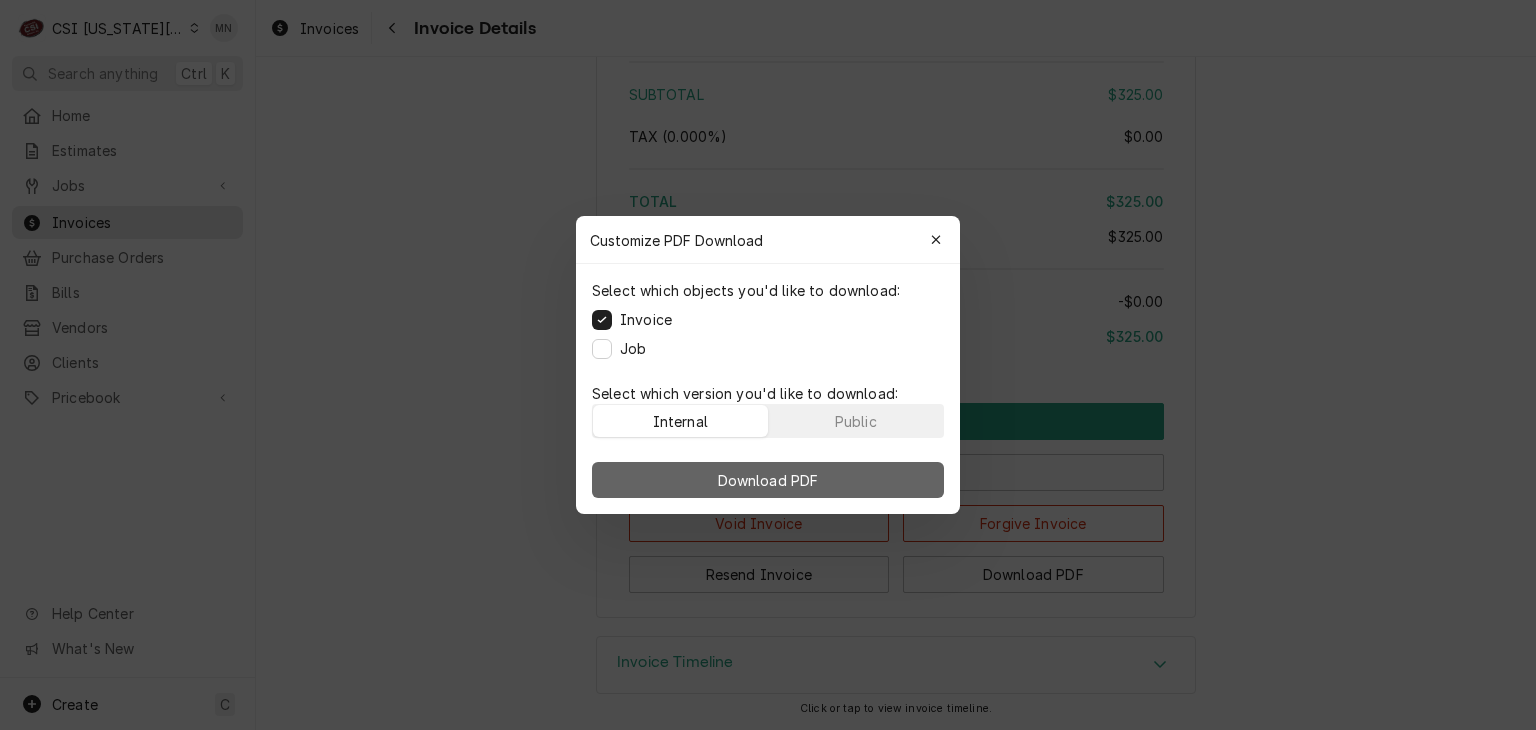 click on "Download PDF" at bounding box center [768, 480] 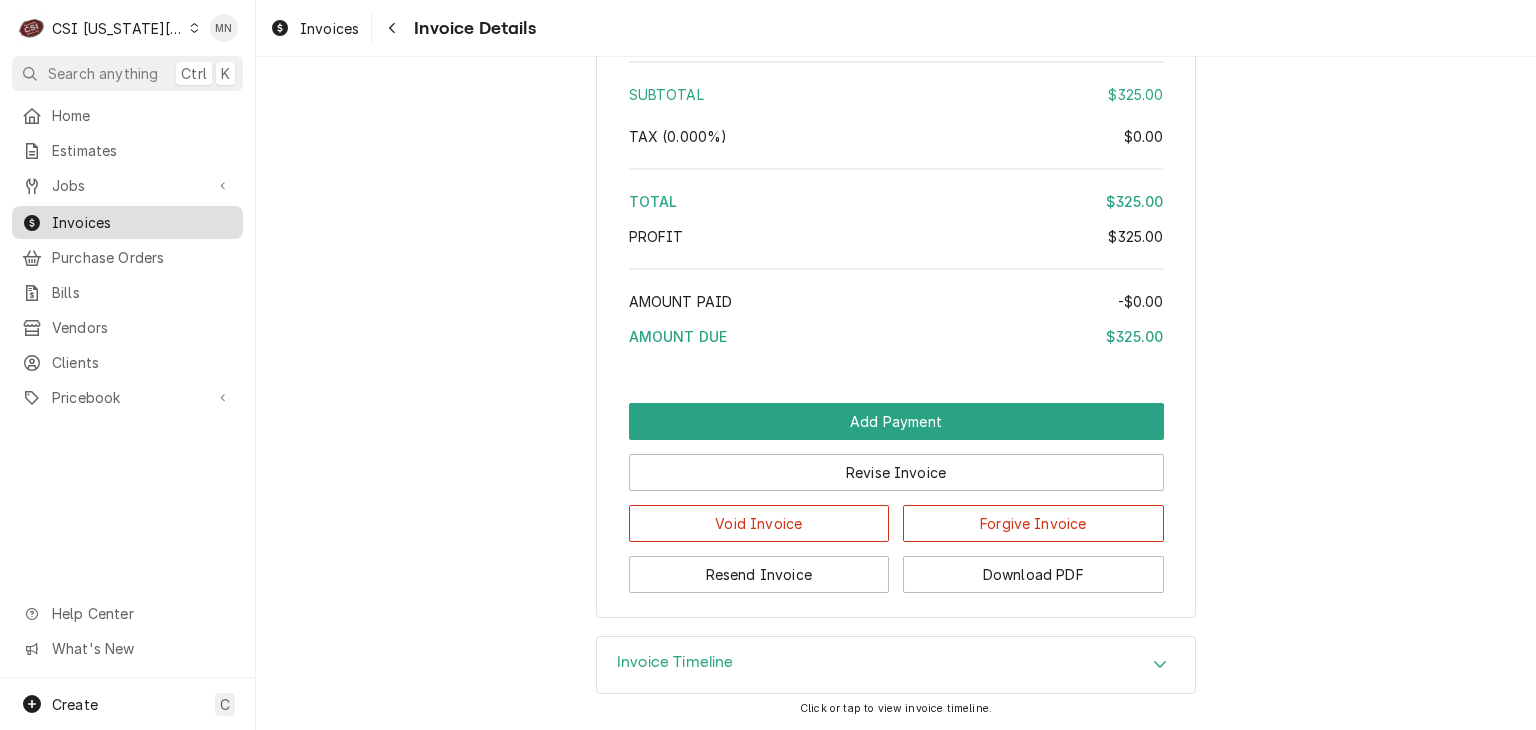 click on "Invoices" at bounding box center (142, 222) 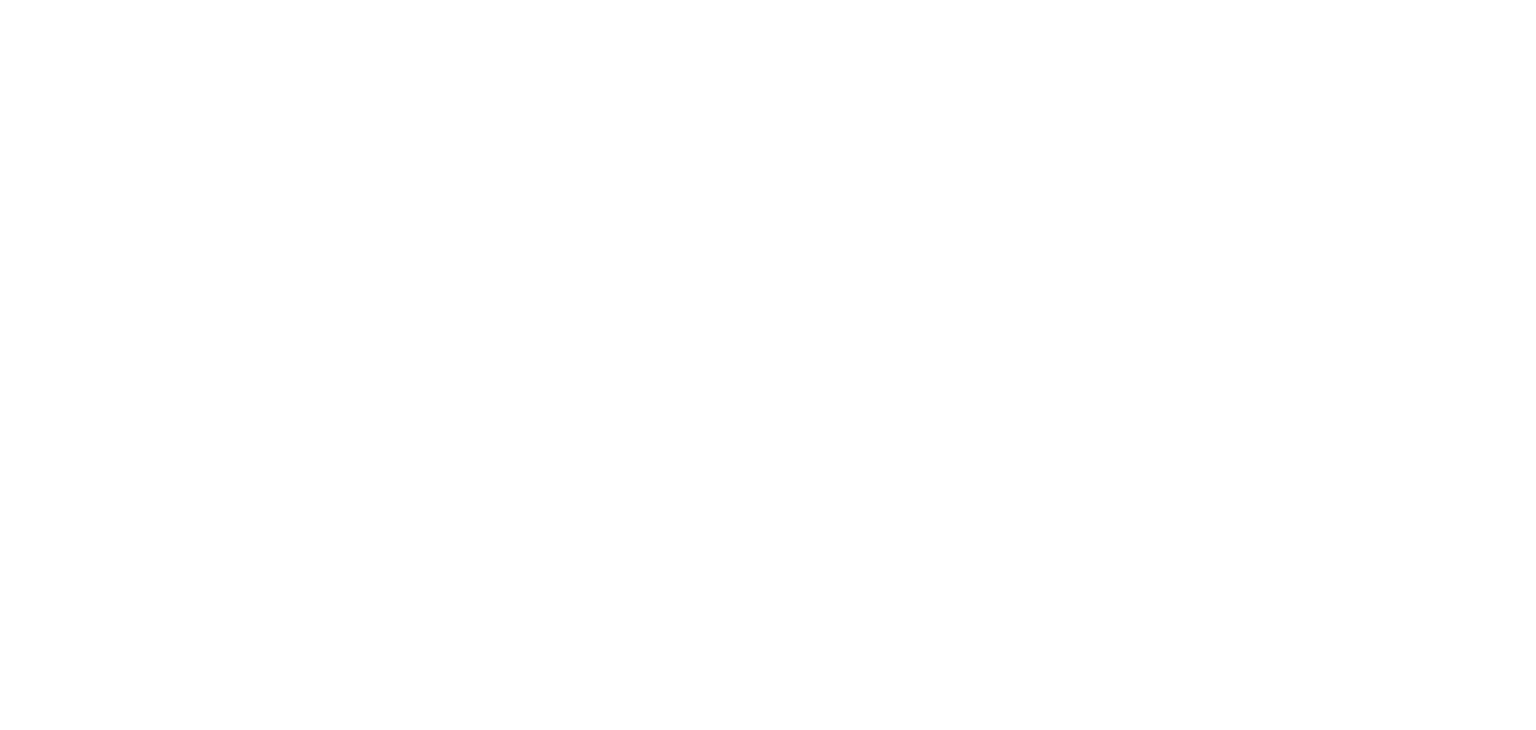 scroll, scrollTop: 0, scrollLeft: 0, axis: both 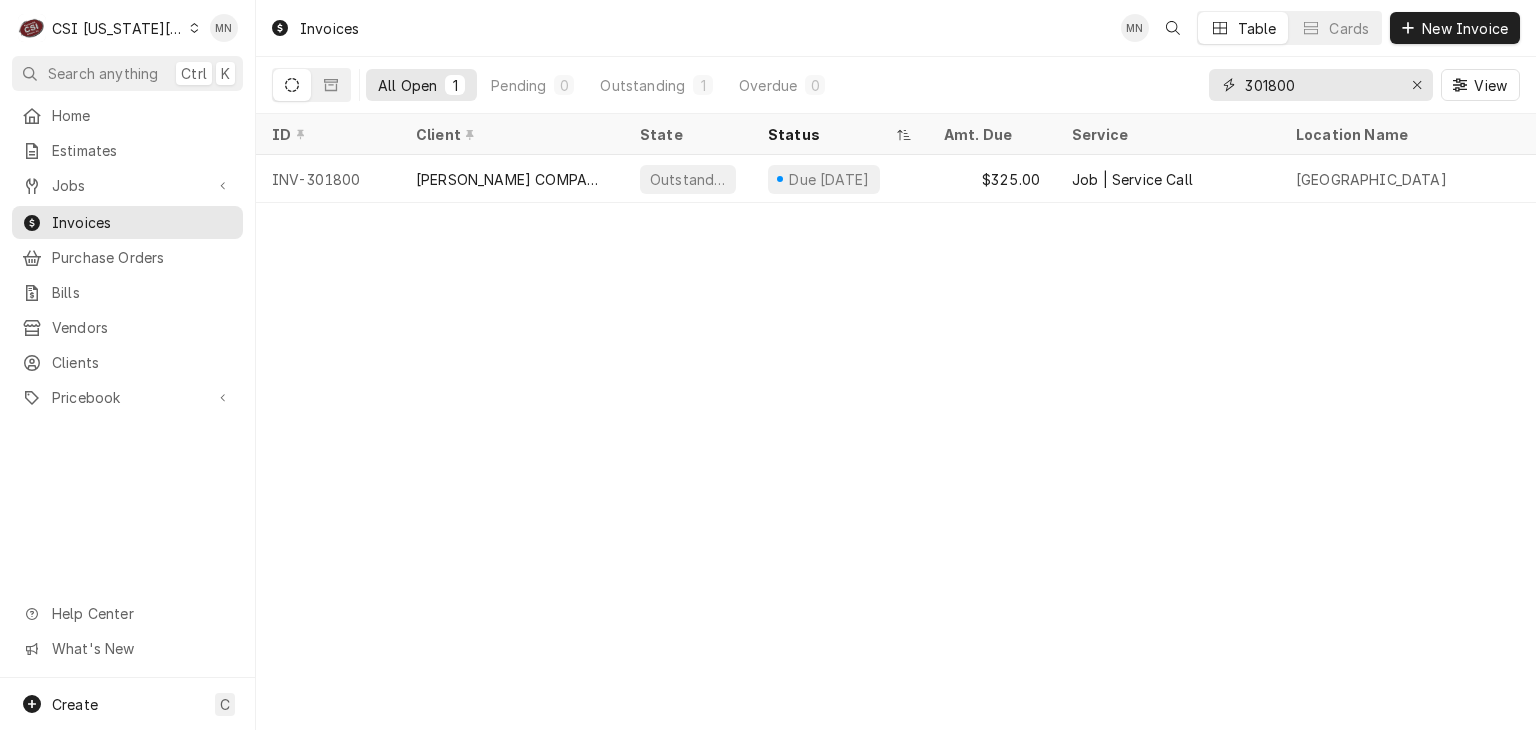 drag, startPoint x: 1331, startPoint y: 78, endPoint x: 1051, endPoint y: 61, distance: 280.5156 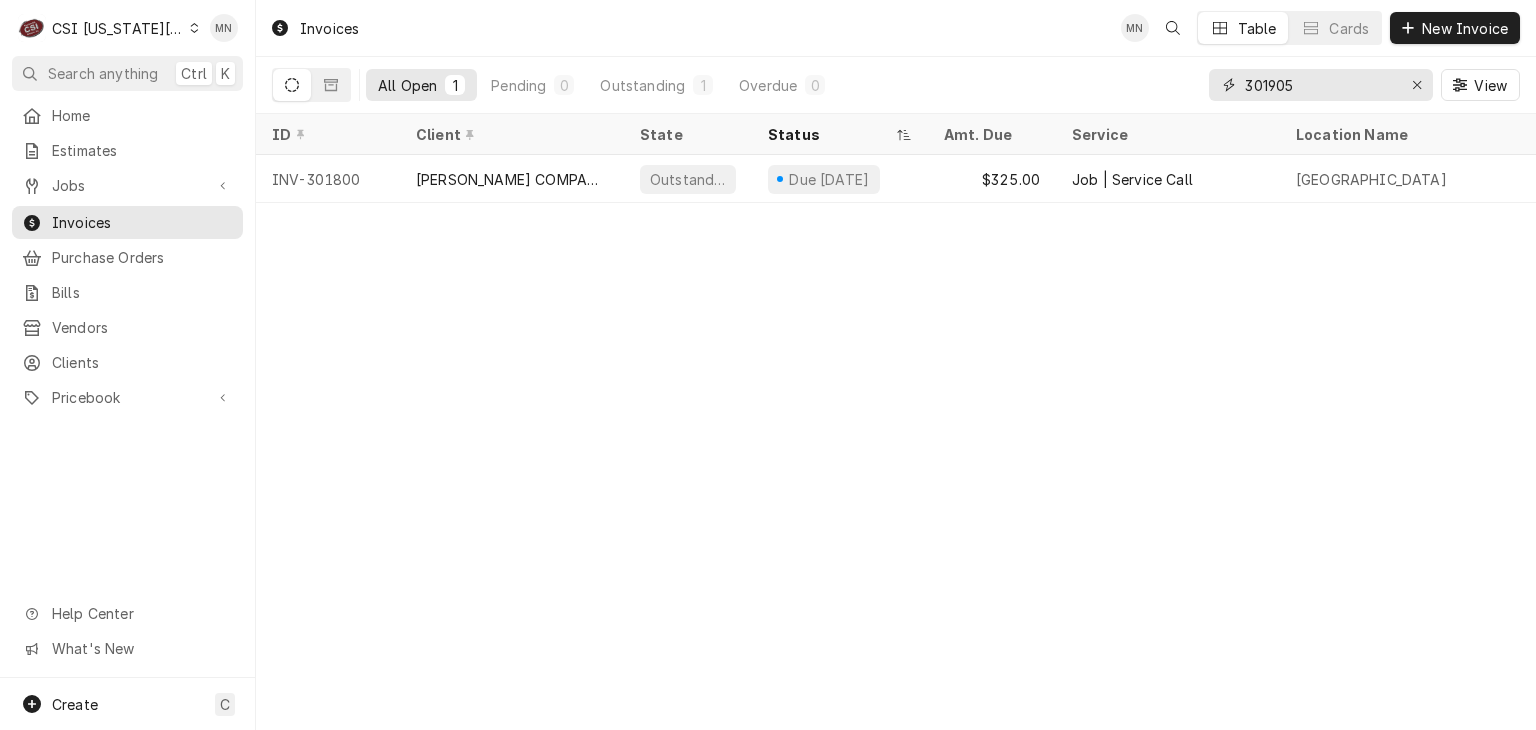 type on "301905" 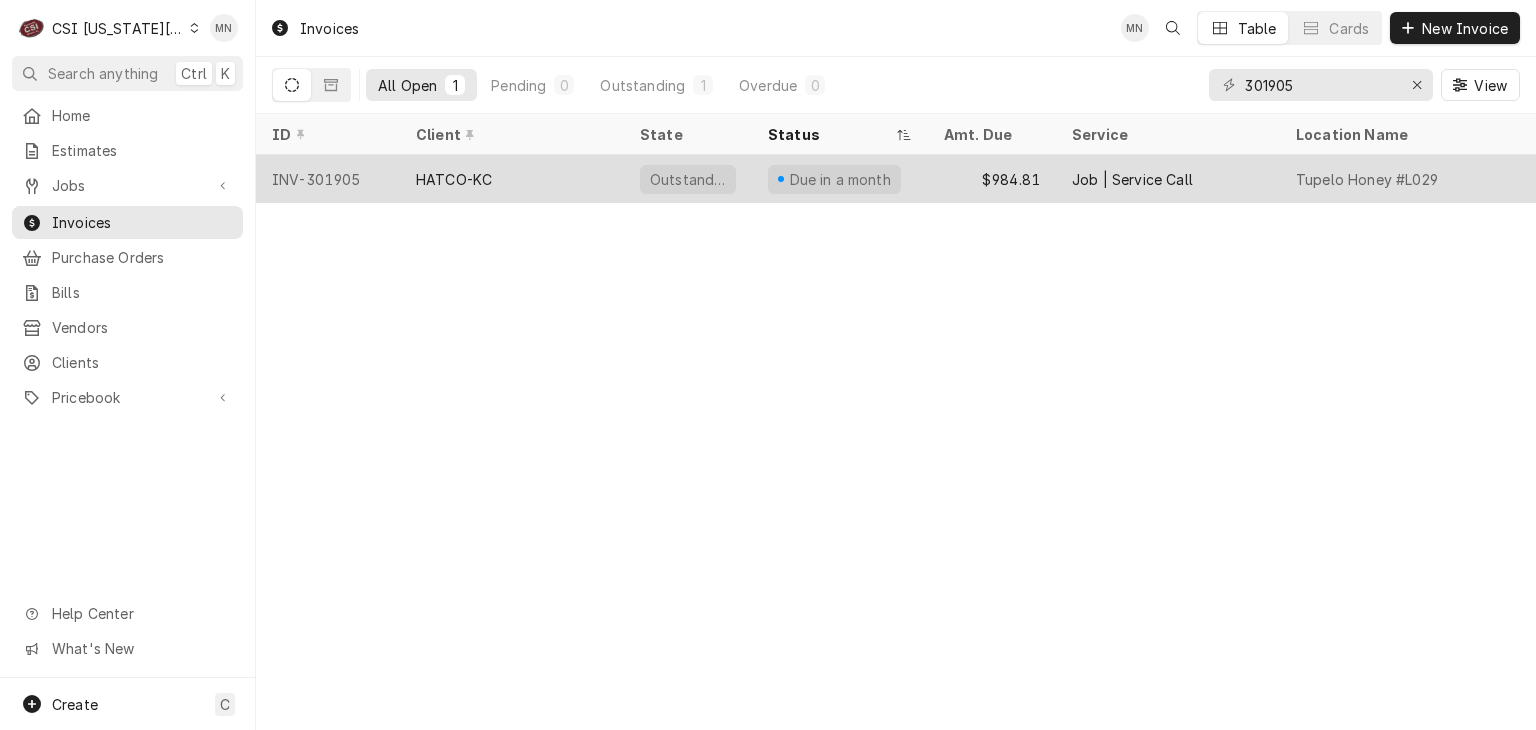 click on "HATCO-KC" at bounding box center (512, 179) 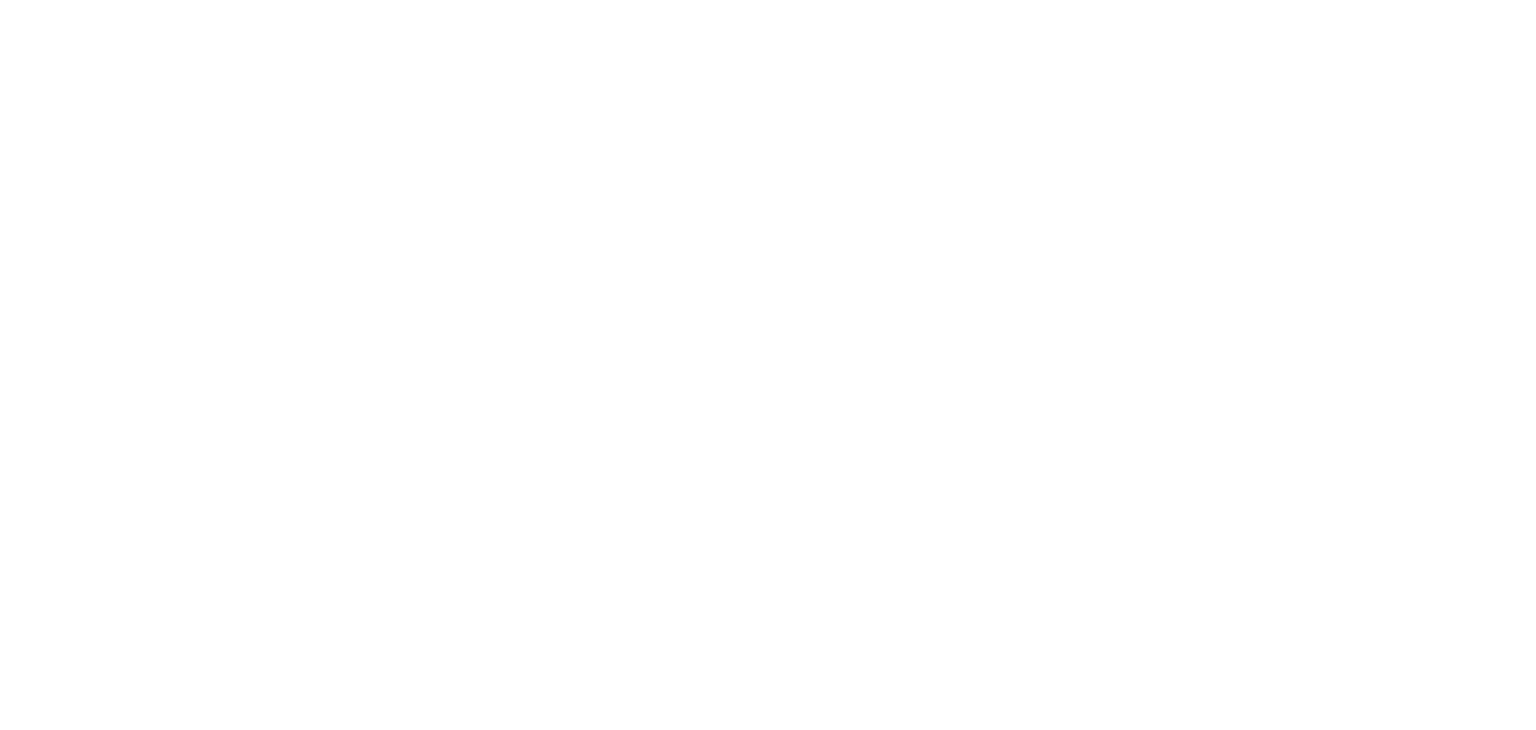 scroll, scrollTop: 0, scrollLeft: 0, axis: both 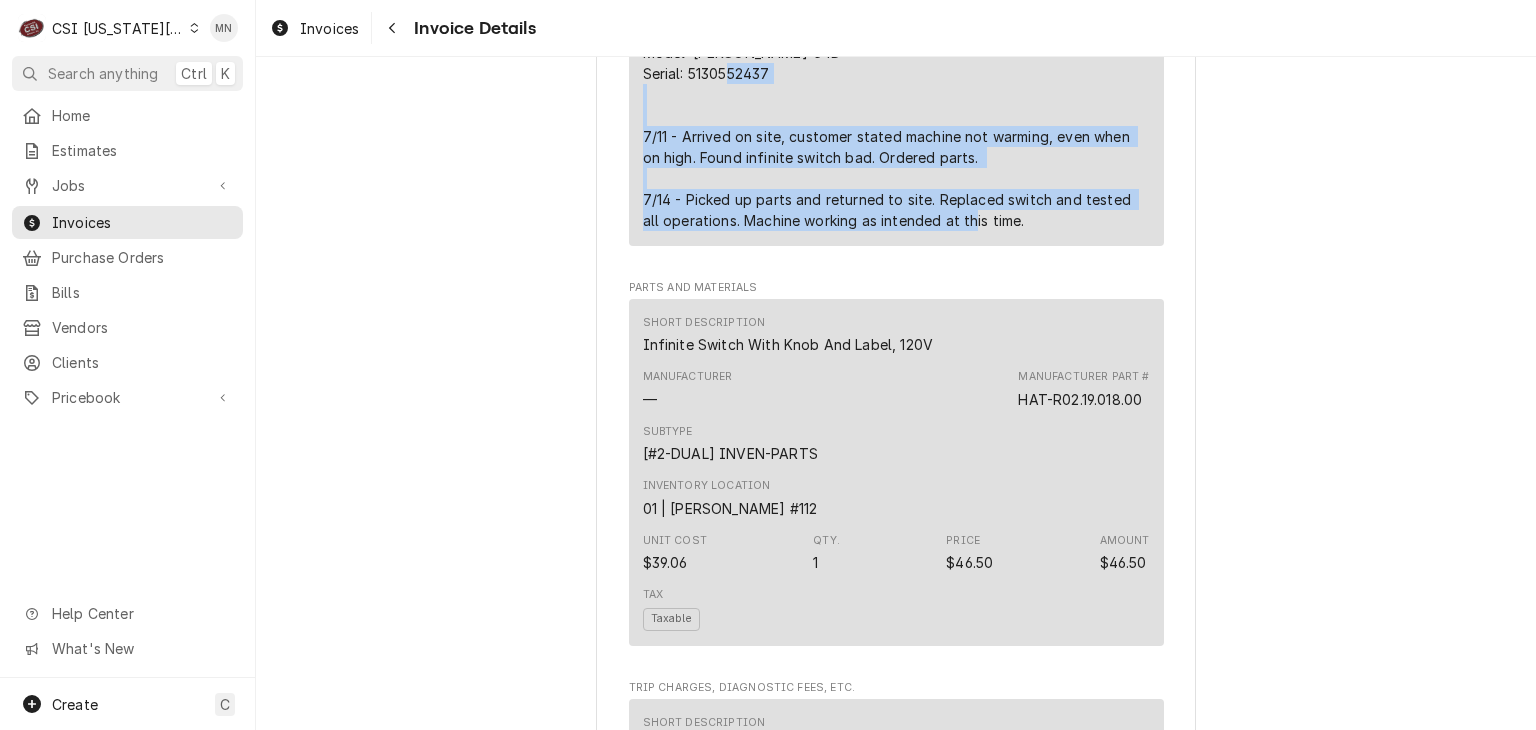 drag, startPoint x: 630, startPoint y: 197, endPoint x: 1042, endPoint y: 282, distance: 420.67685 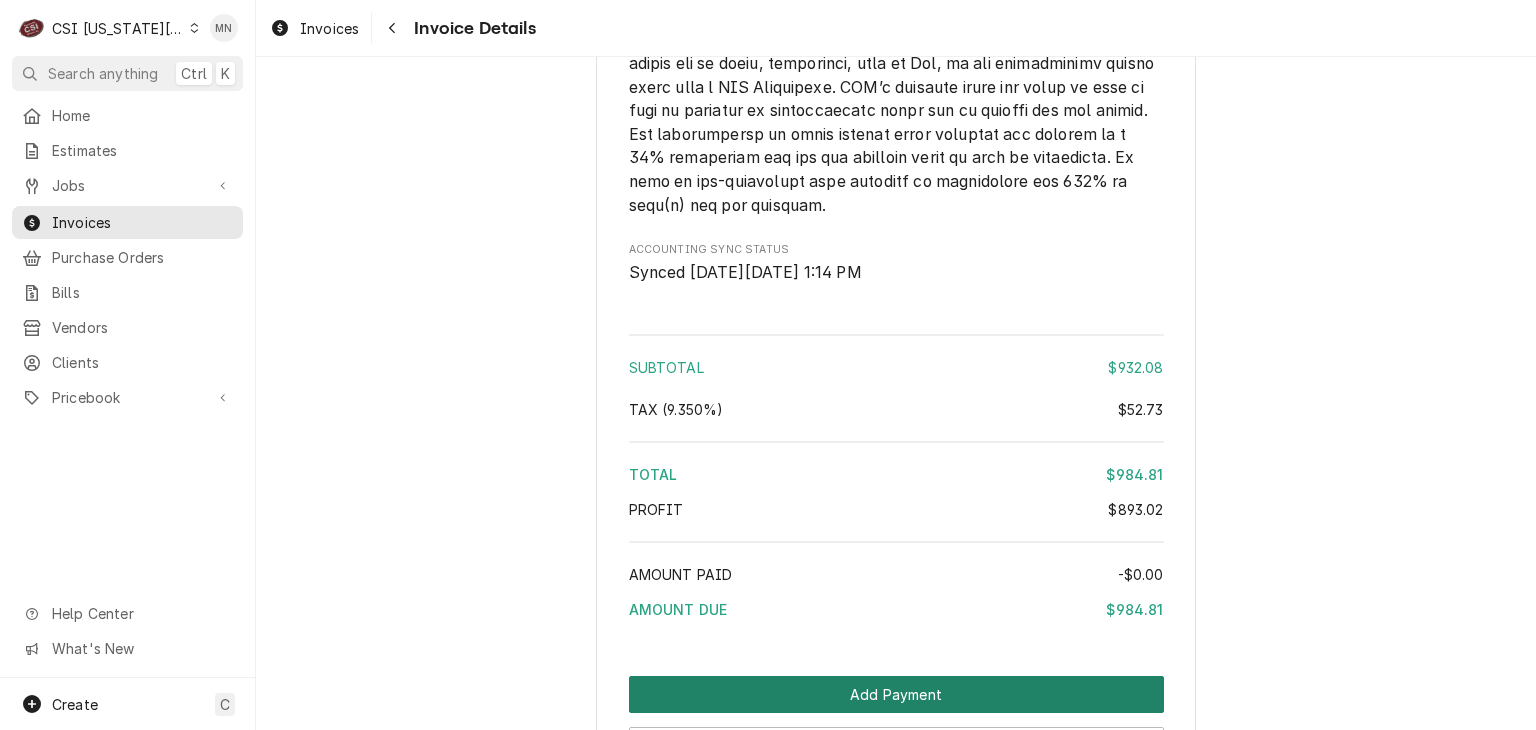 scroll, scrollTop: 4025, scrollLeft: 0, axis: vertical 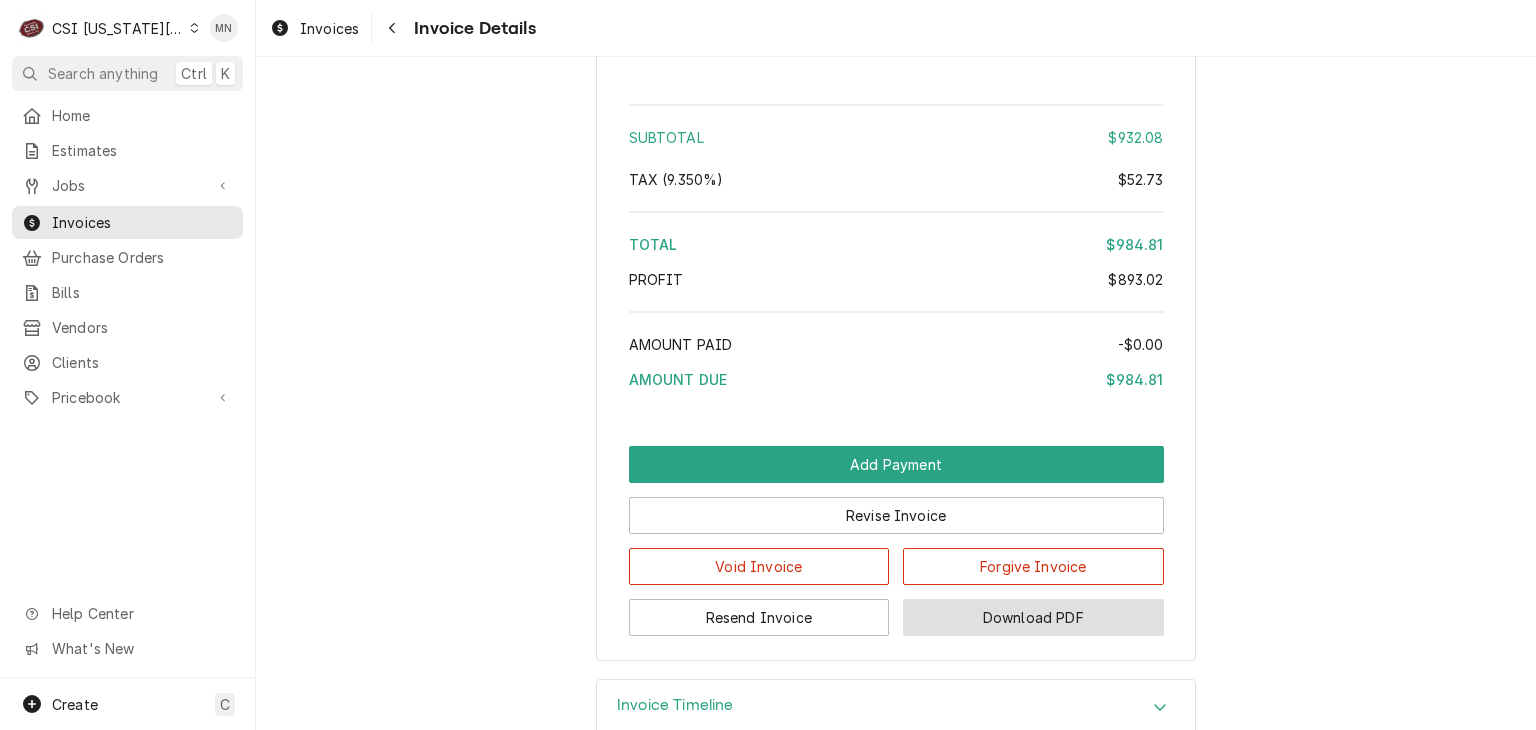 click on "Download PDF" at bounding box center (1033, 617) 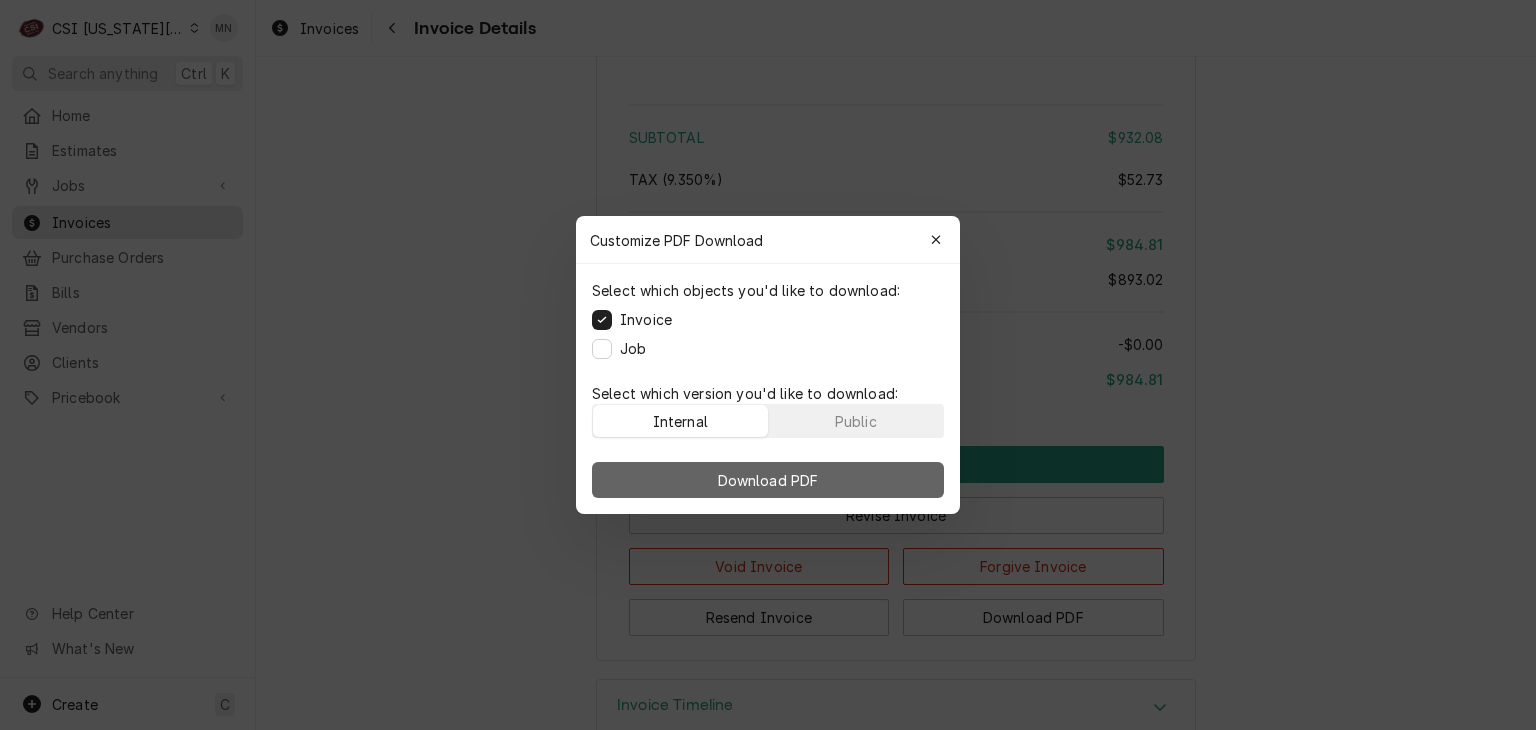 click on "Download PDF" at bounding box center [768, 480] 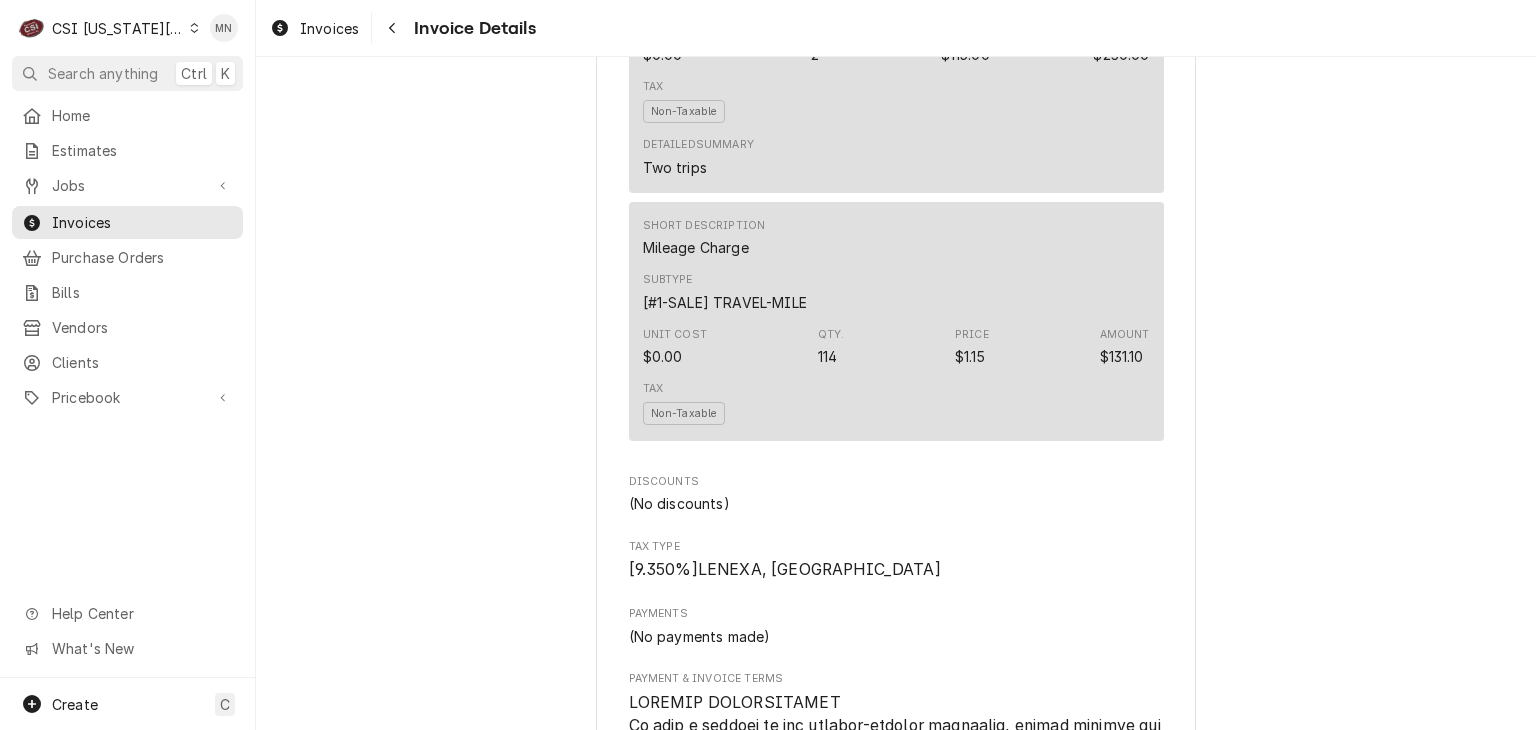 scroll, scrollTop: 2225, scrollLeft: 0, axis: vertical 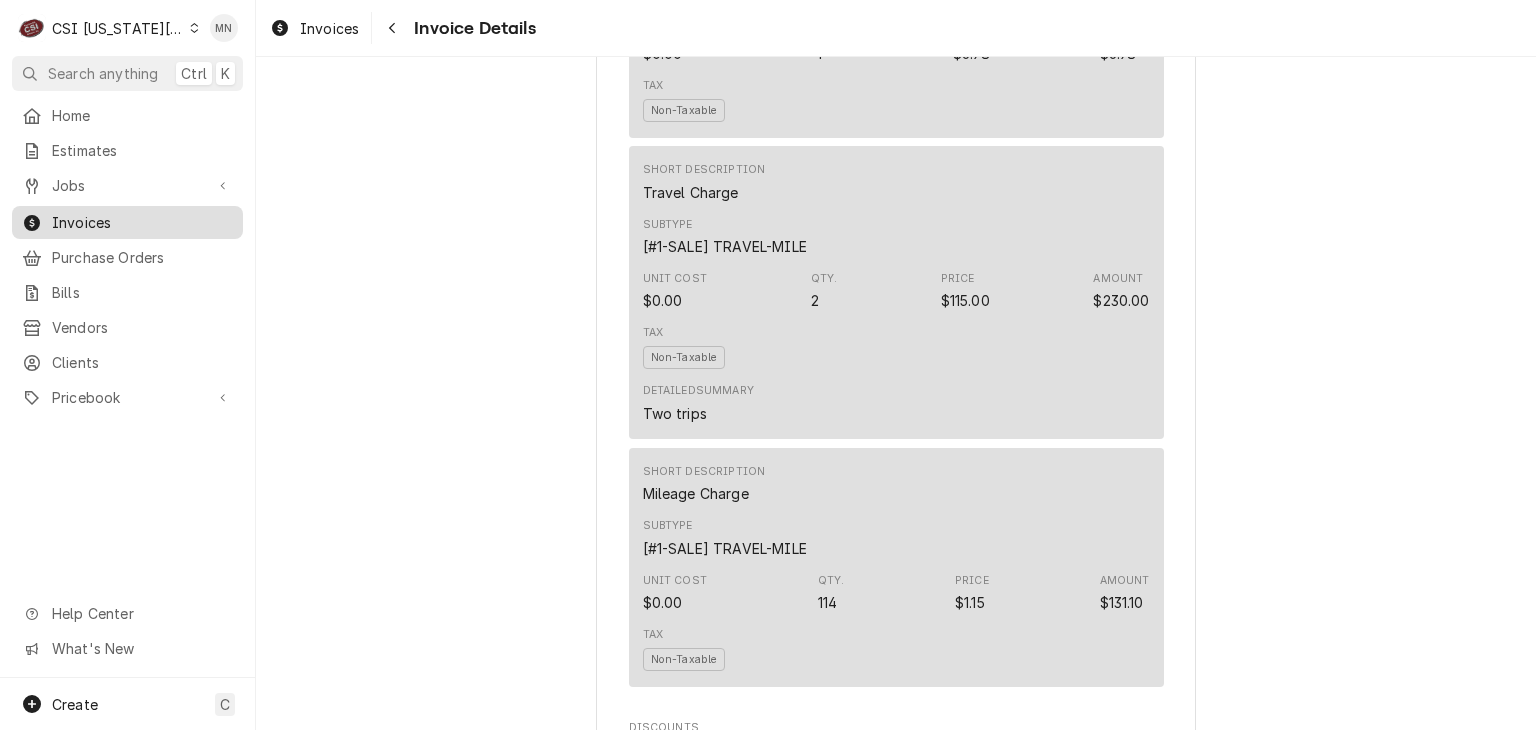 click on "Invoices" at bounding box center [142, 222] 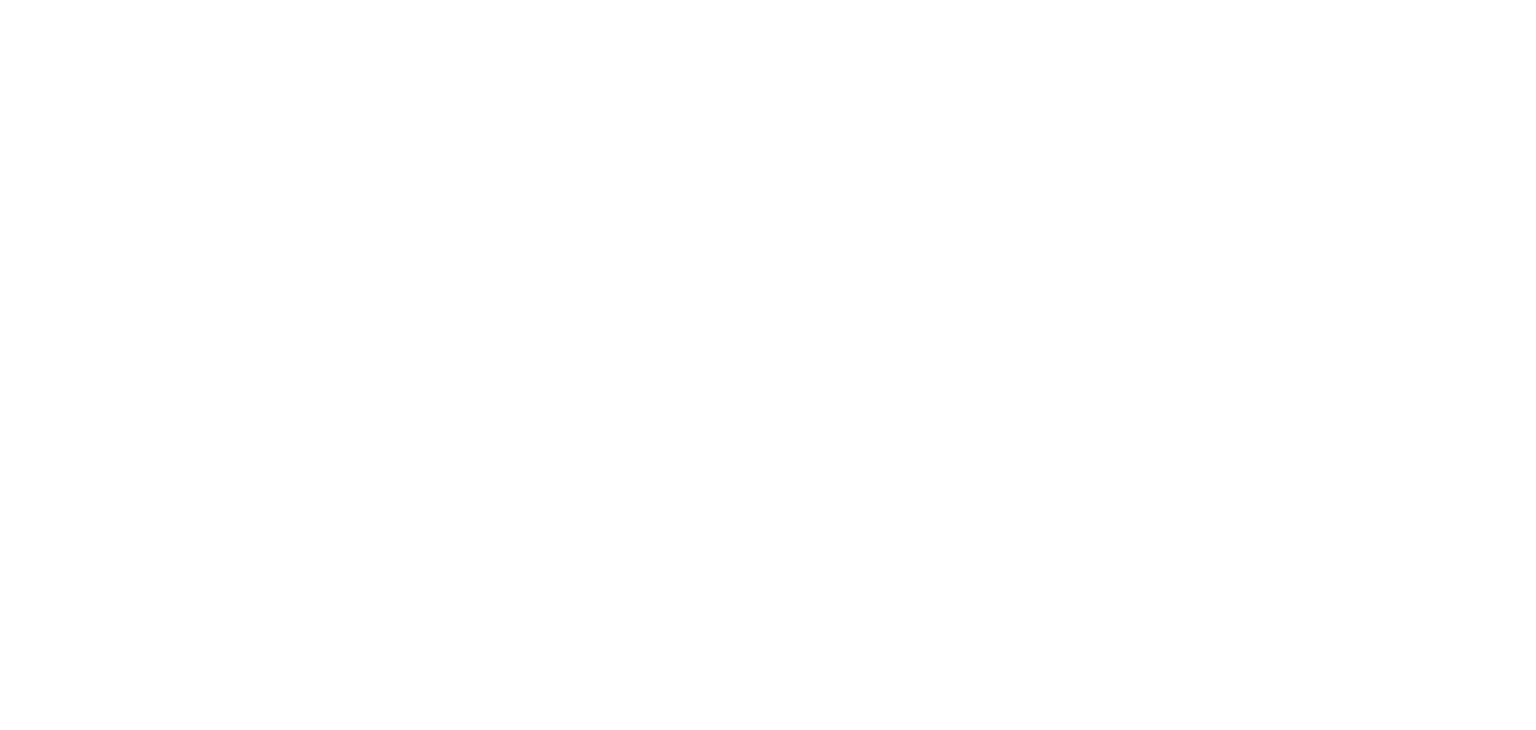 scroll, scrollTop: 0, scrollLeft: 0, axis: both 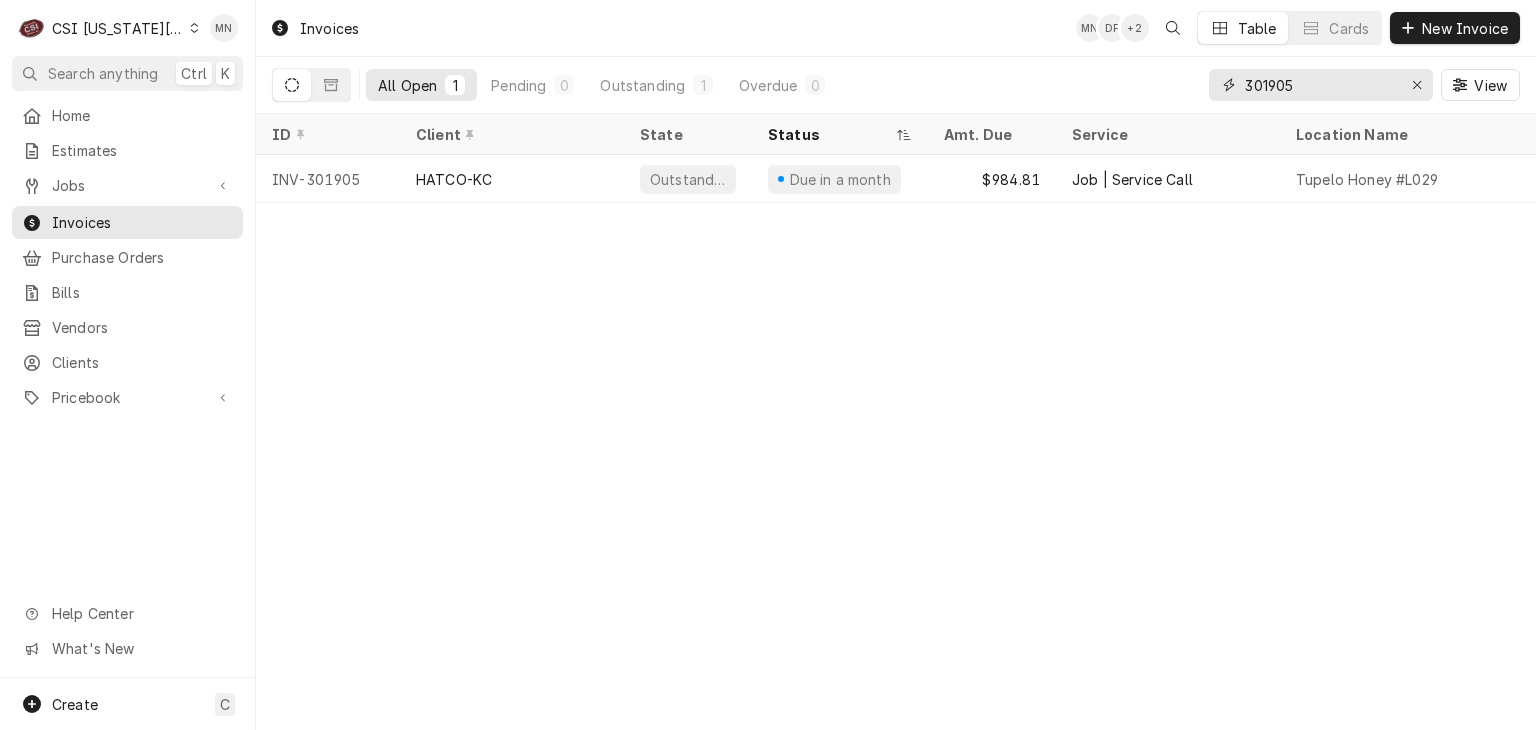 drag, startPoint x: 1348, startPoint y: 87, endPoint x: 1145, endPoint y: 81, distance: 203.08865 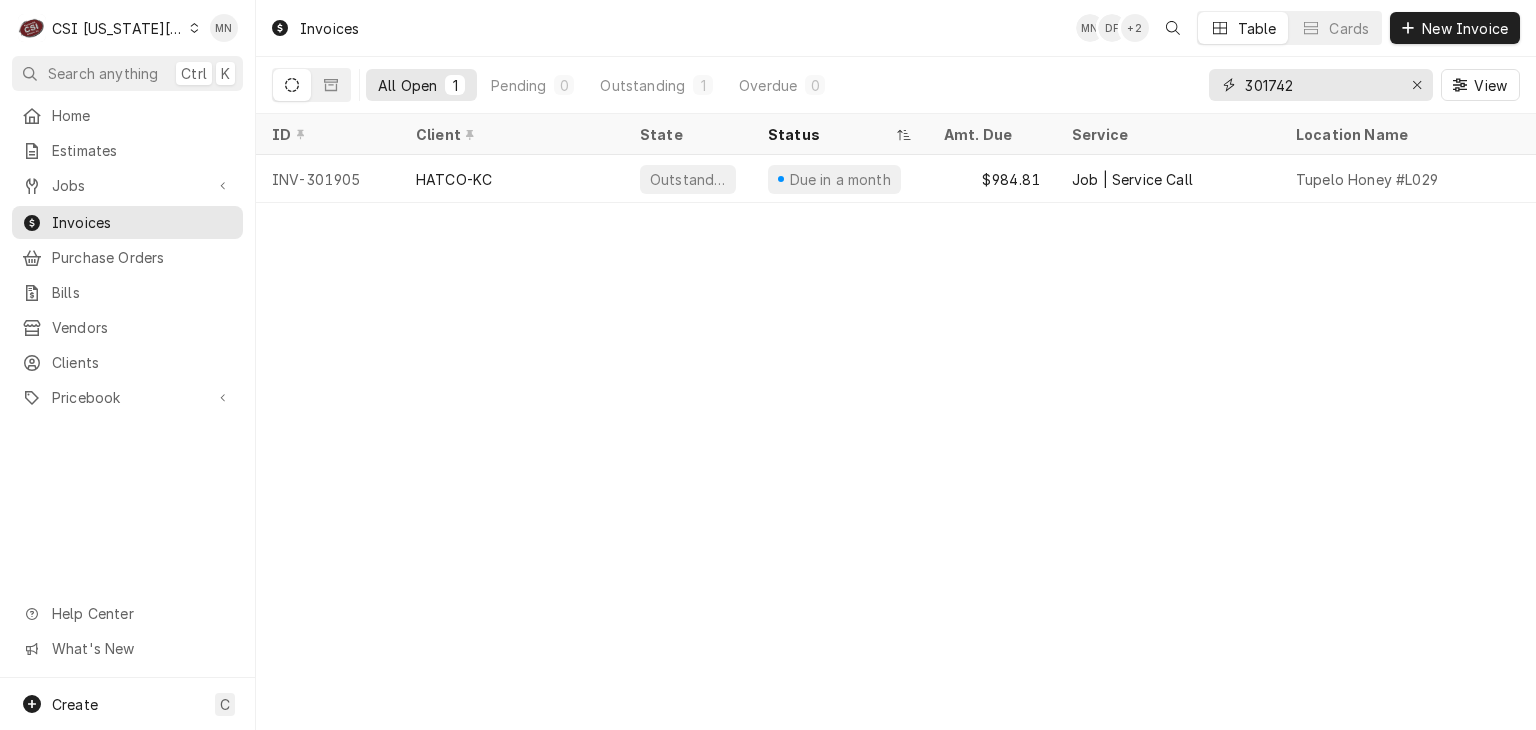 type on "301742" 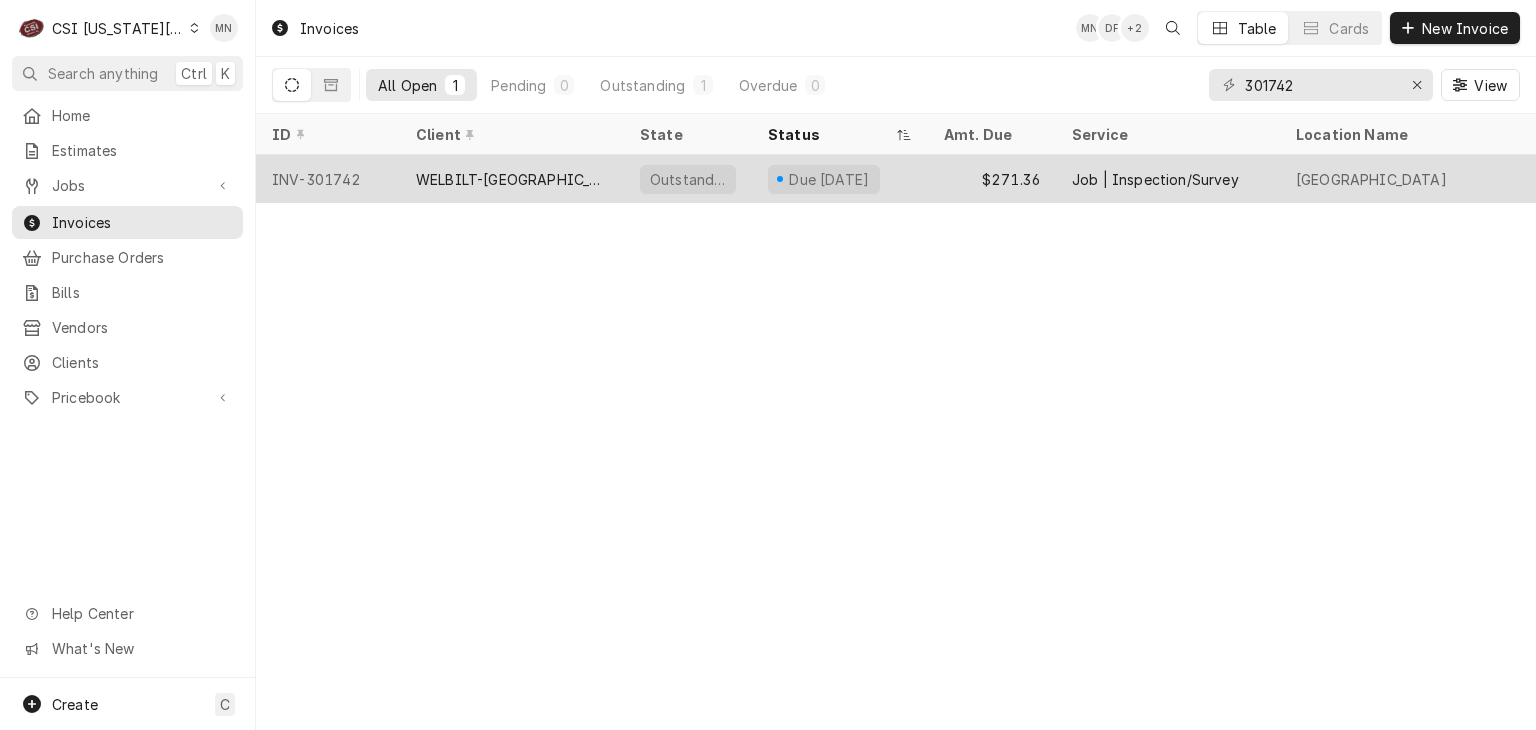 click on "WELBILT-[GEOGRAPHIC_DATA]" at bounding box center [512, 179] 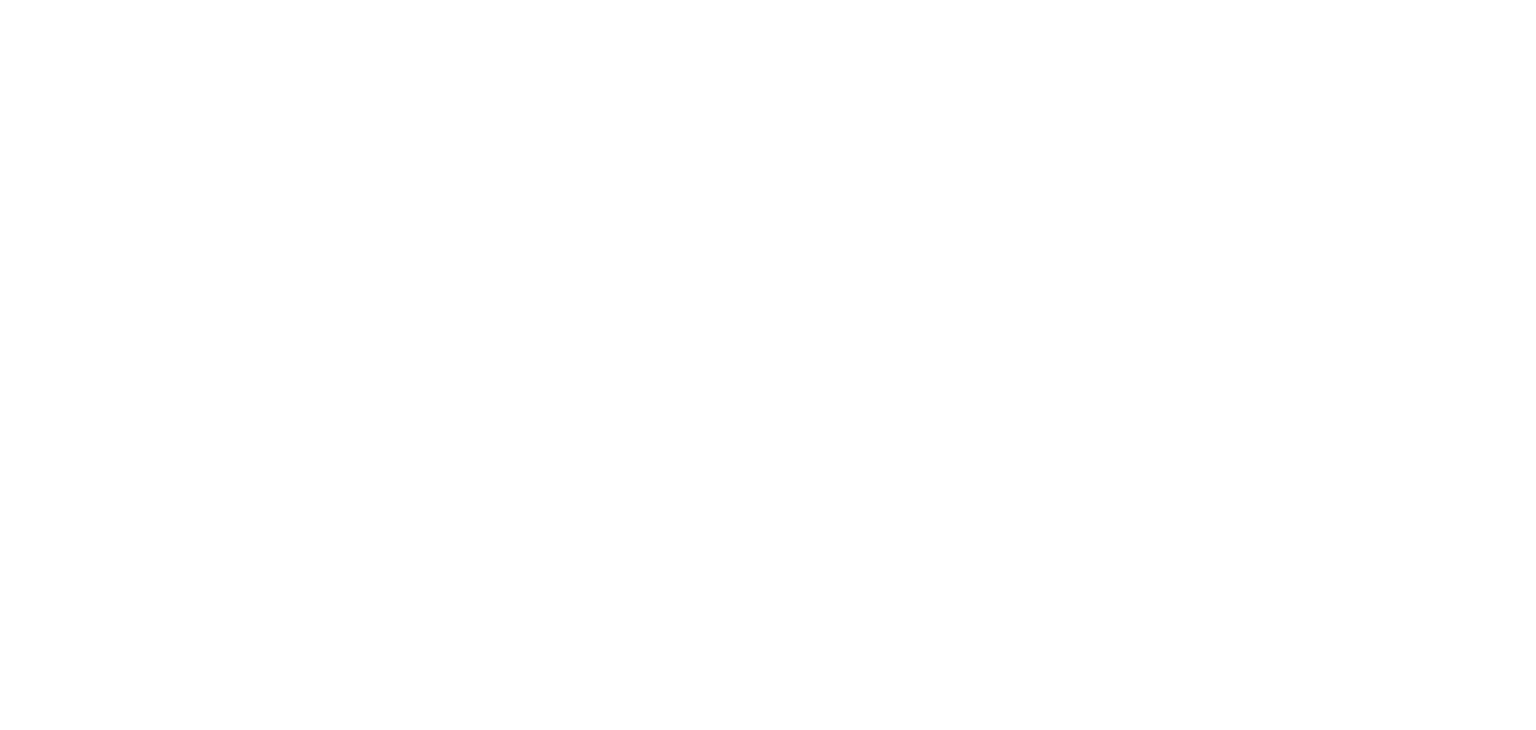 scroll, scrollTop: 0, scrollLeft: 0, axis: both 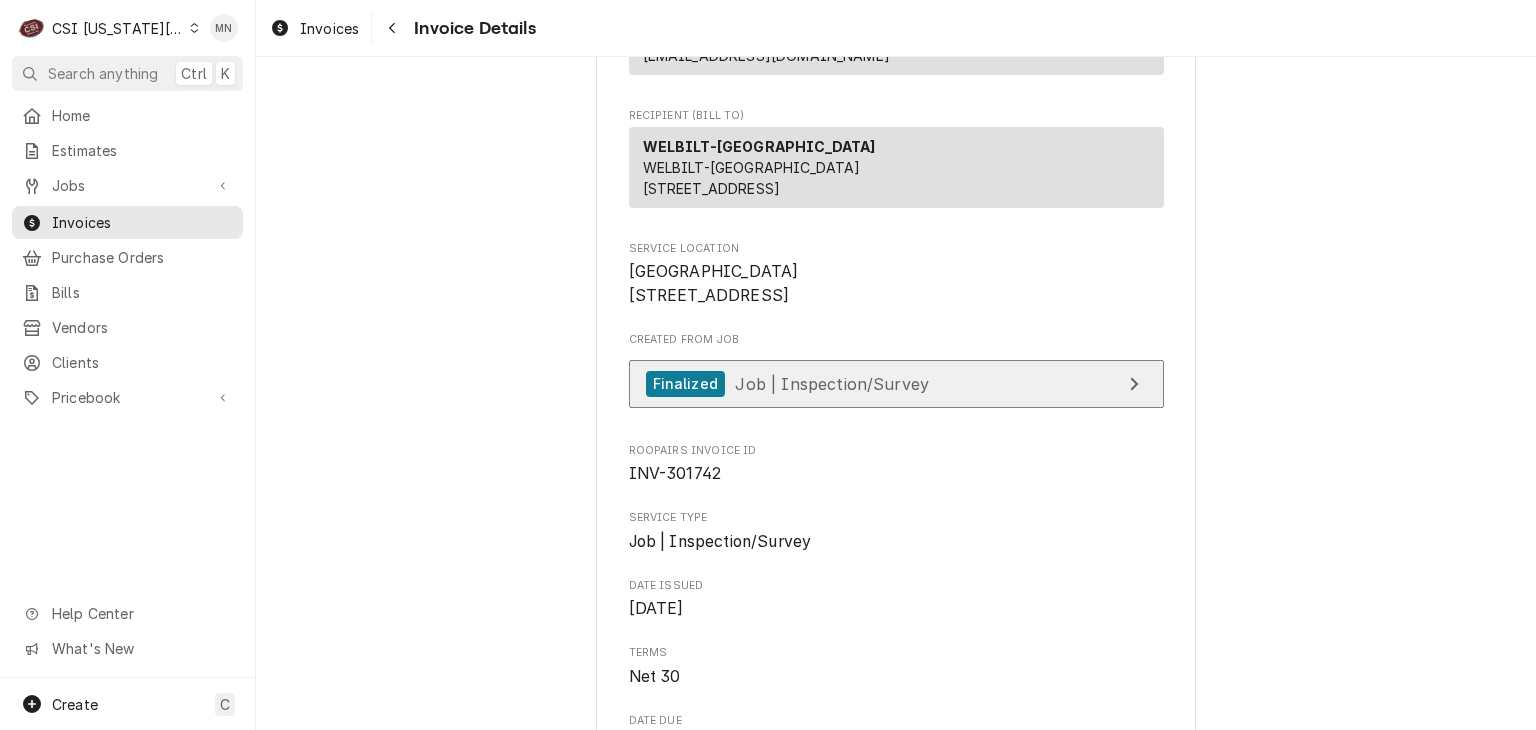 click on "Finalized Job | Inspection/Survey" at bounding box center (896, 384) 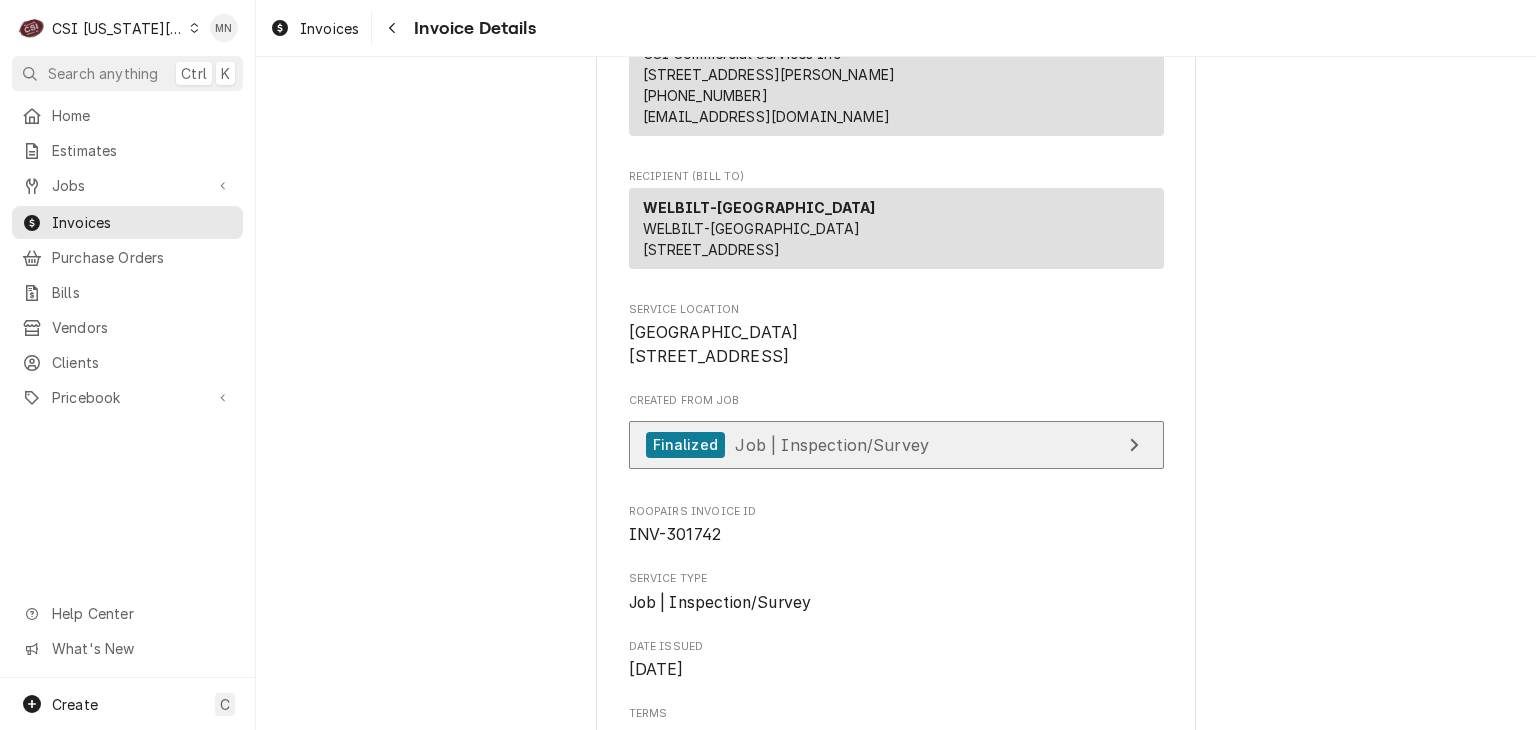 scroll, scrollTop: 400, scrollLeft: 0, axis: vertical 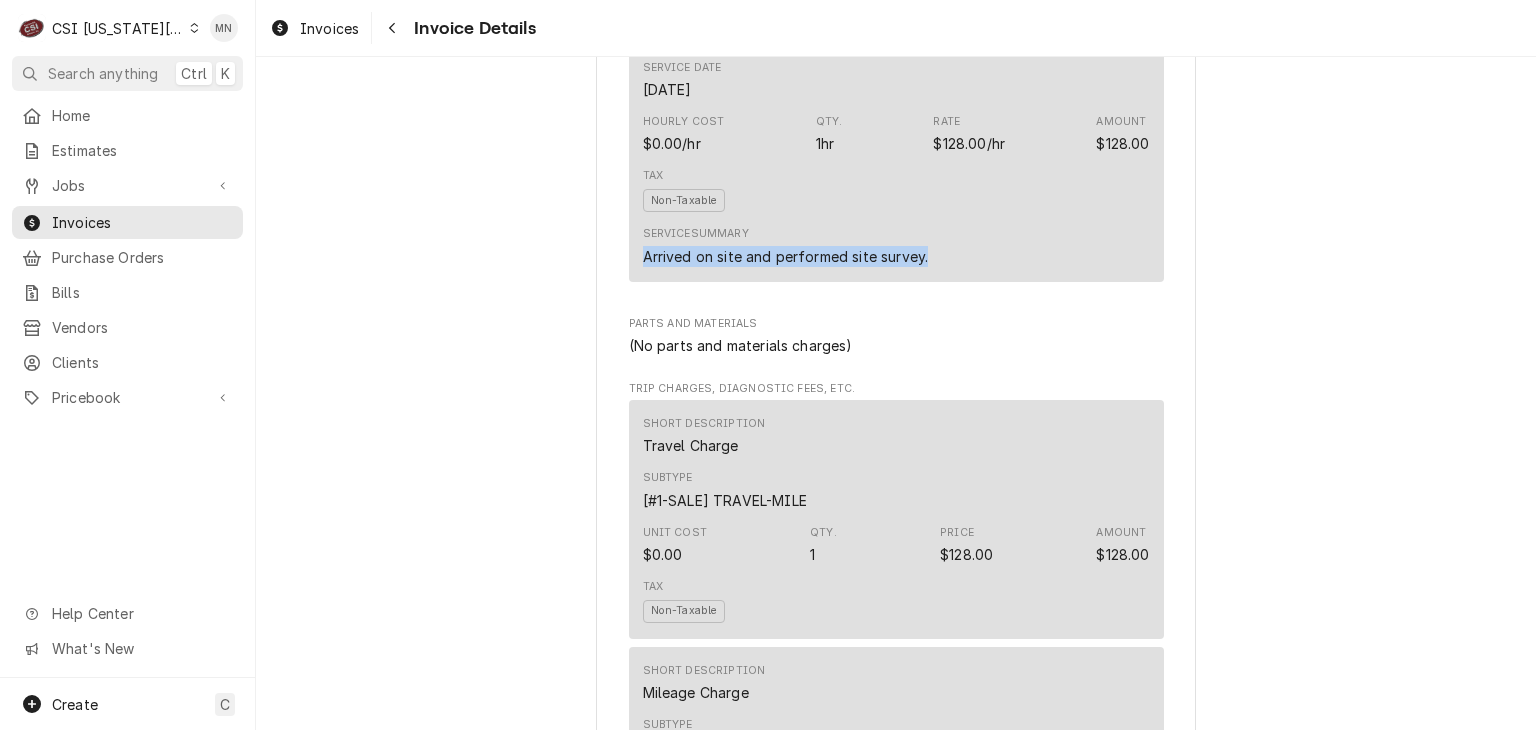 drag, startPoint x: 633, startPoint y: 320, endPoint x: 921, endPoint y: 327, distance: 288.08505 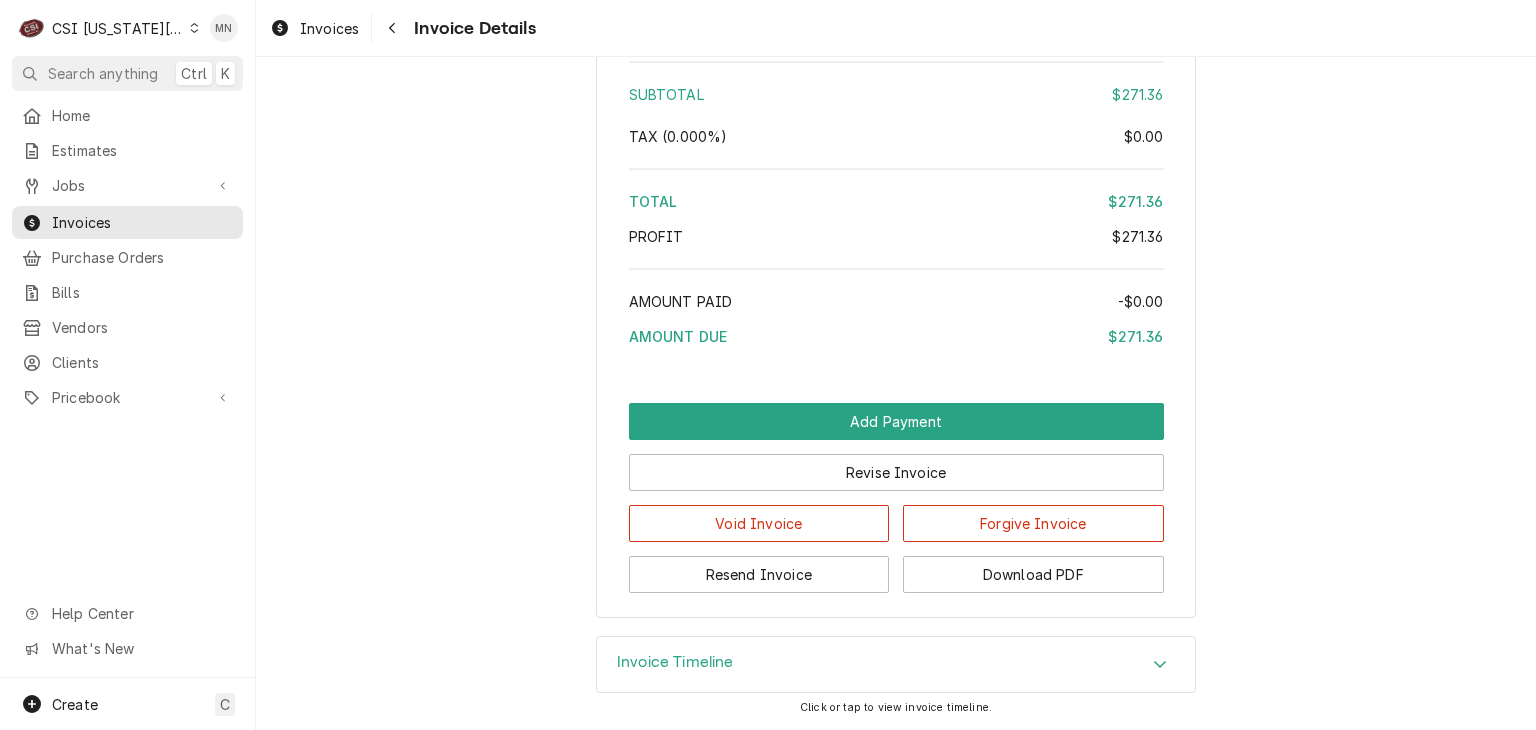 scroll, scrollTop: 3369, scrollLeft: 0, axis: vertical 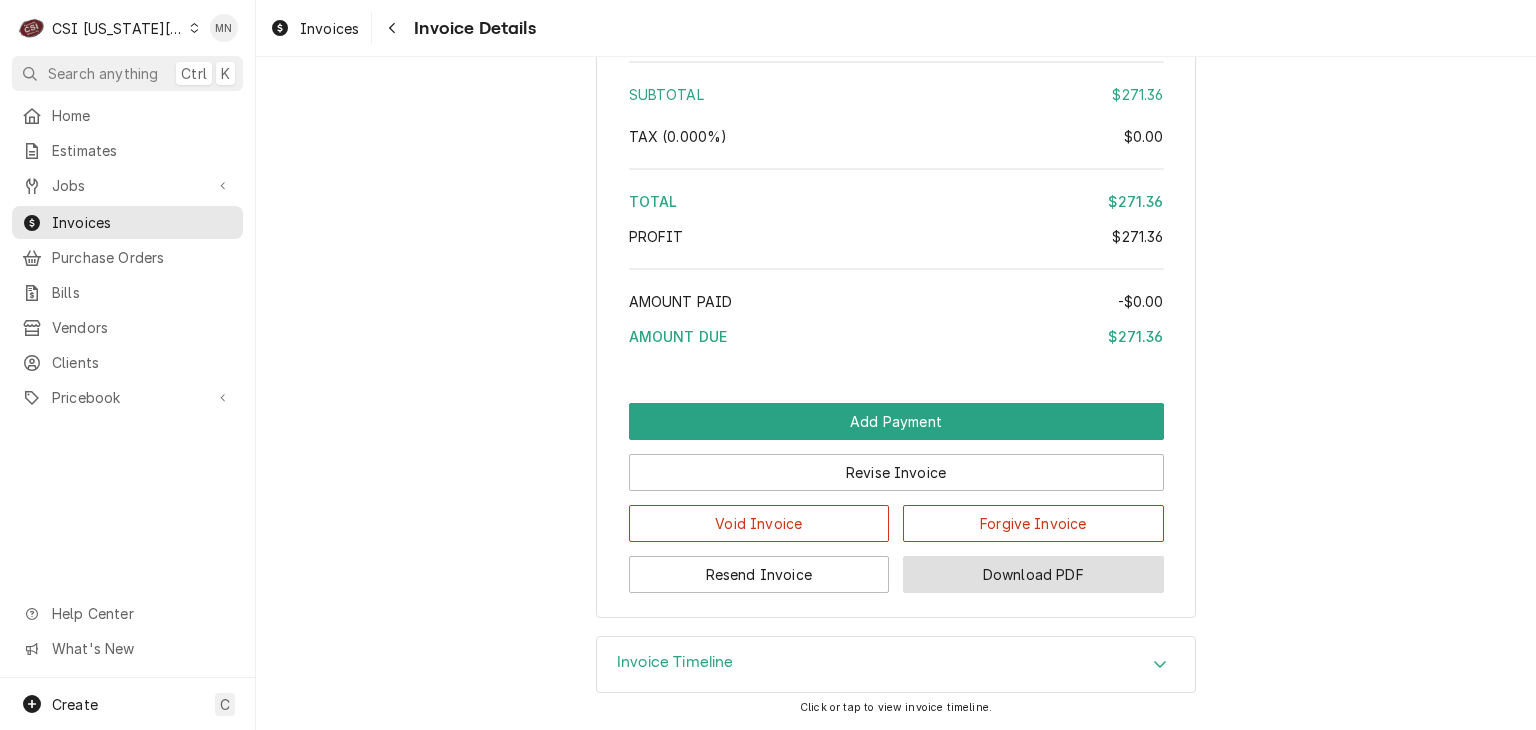 click on "Download PDF" at bounding box center (1033, 574) 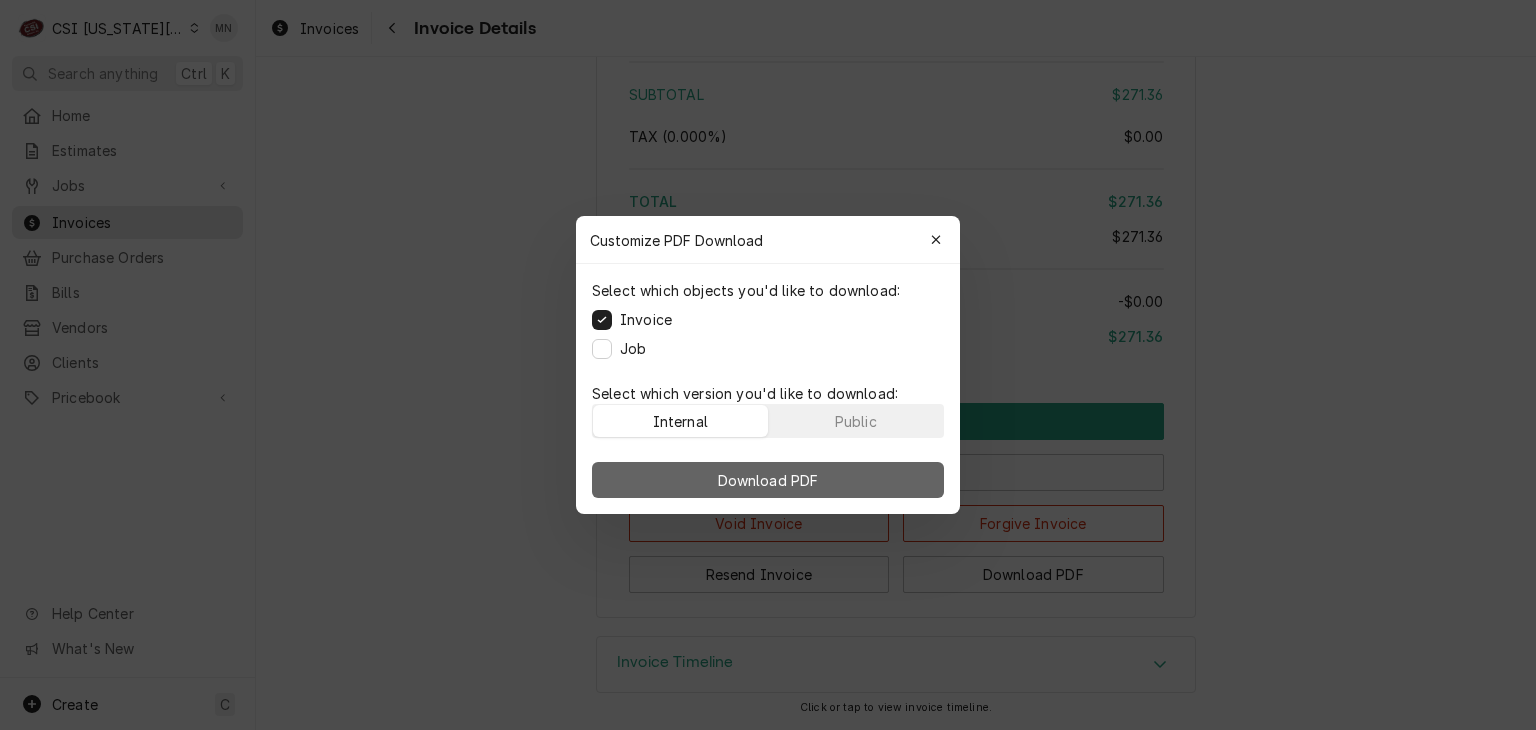 click on "Download PDF" at bounding box center (768, 480) 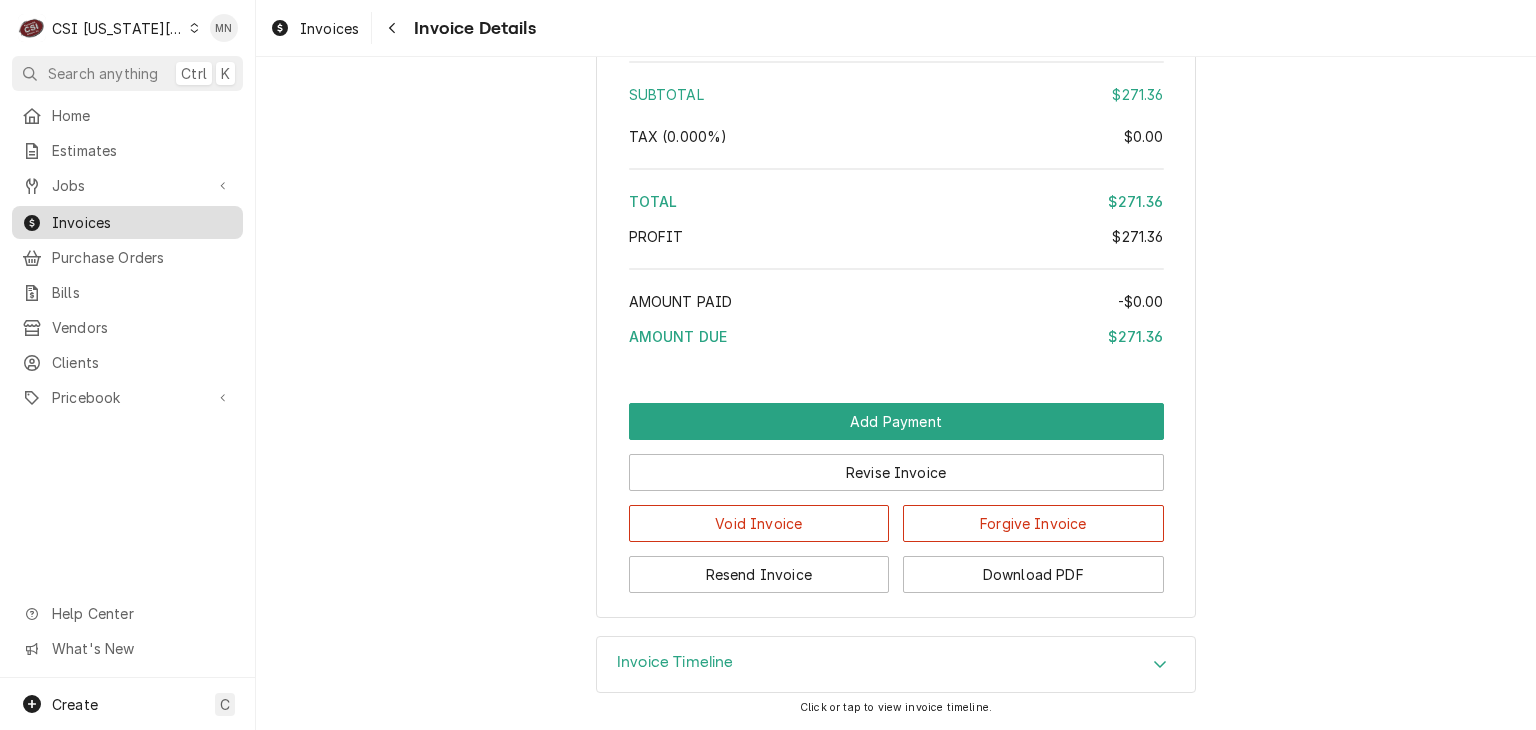 click on "Invoices" at bounding box center [142, 222] 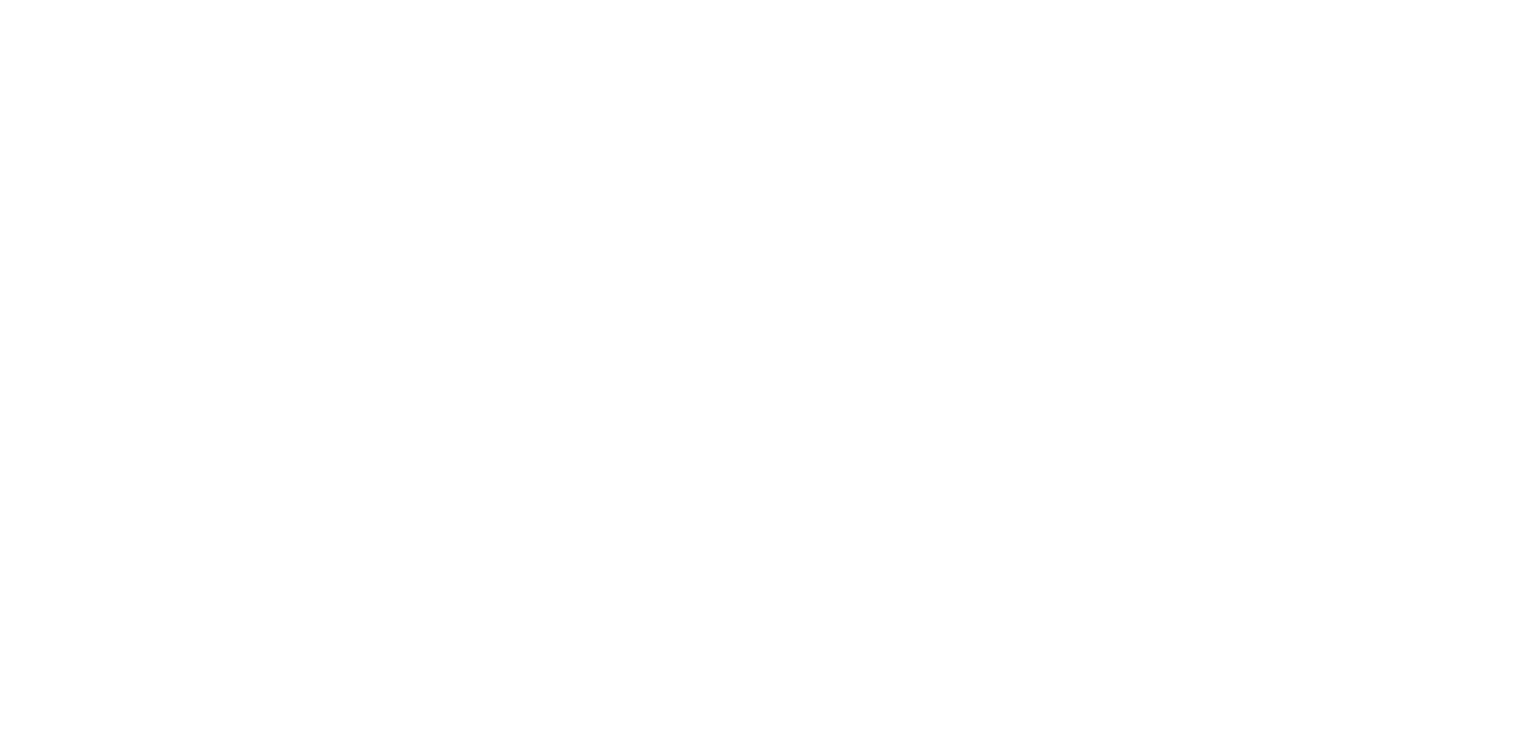 scroll, scrollTop: 0, scrollLeft: 0, axis: both 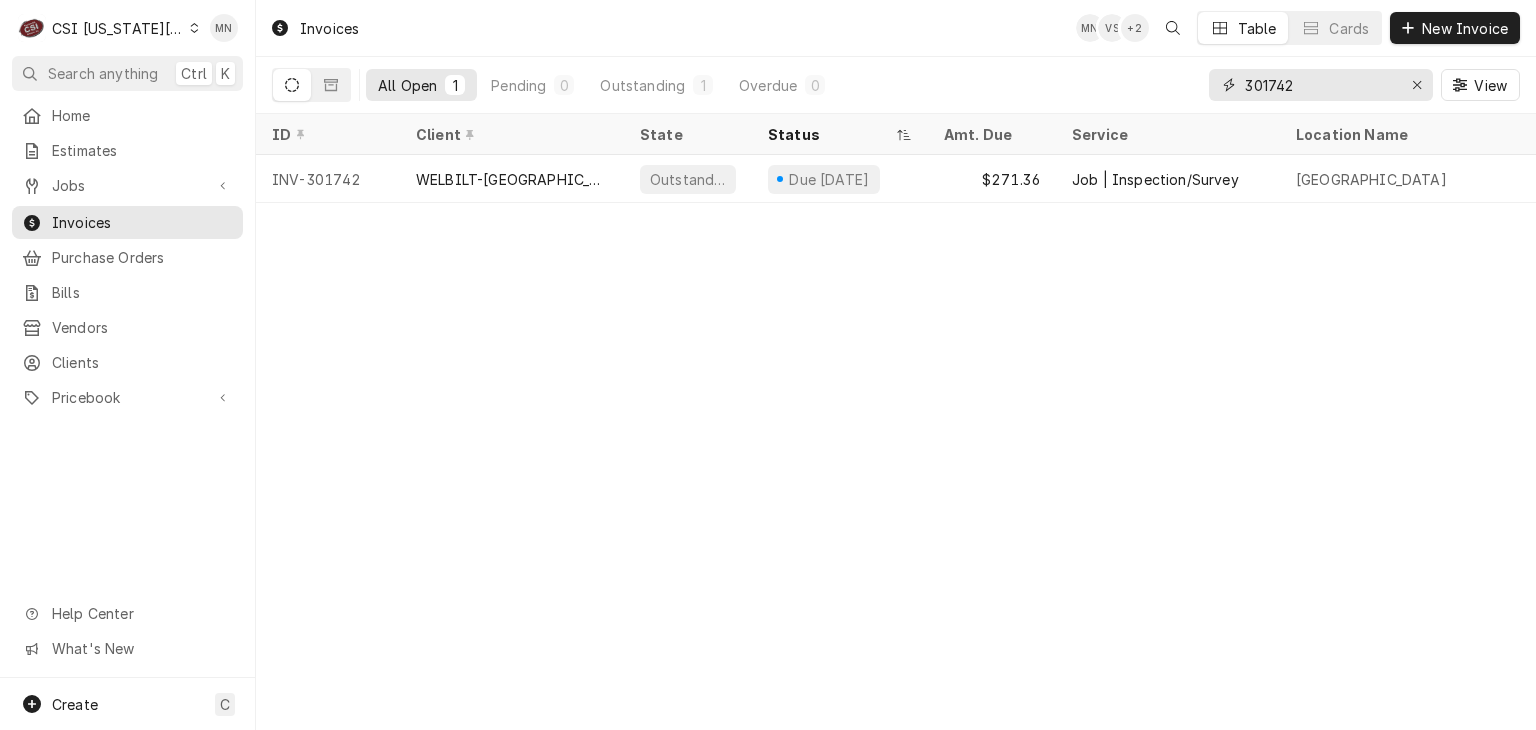 drag, startPoint x: 1306, startPoint y: 85, endPoint x: 1196, endPoint y: 88, distance: 110.0409 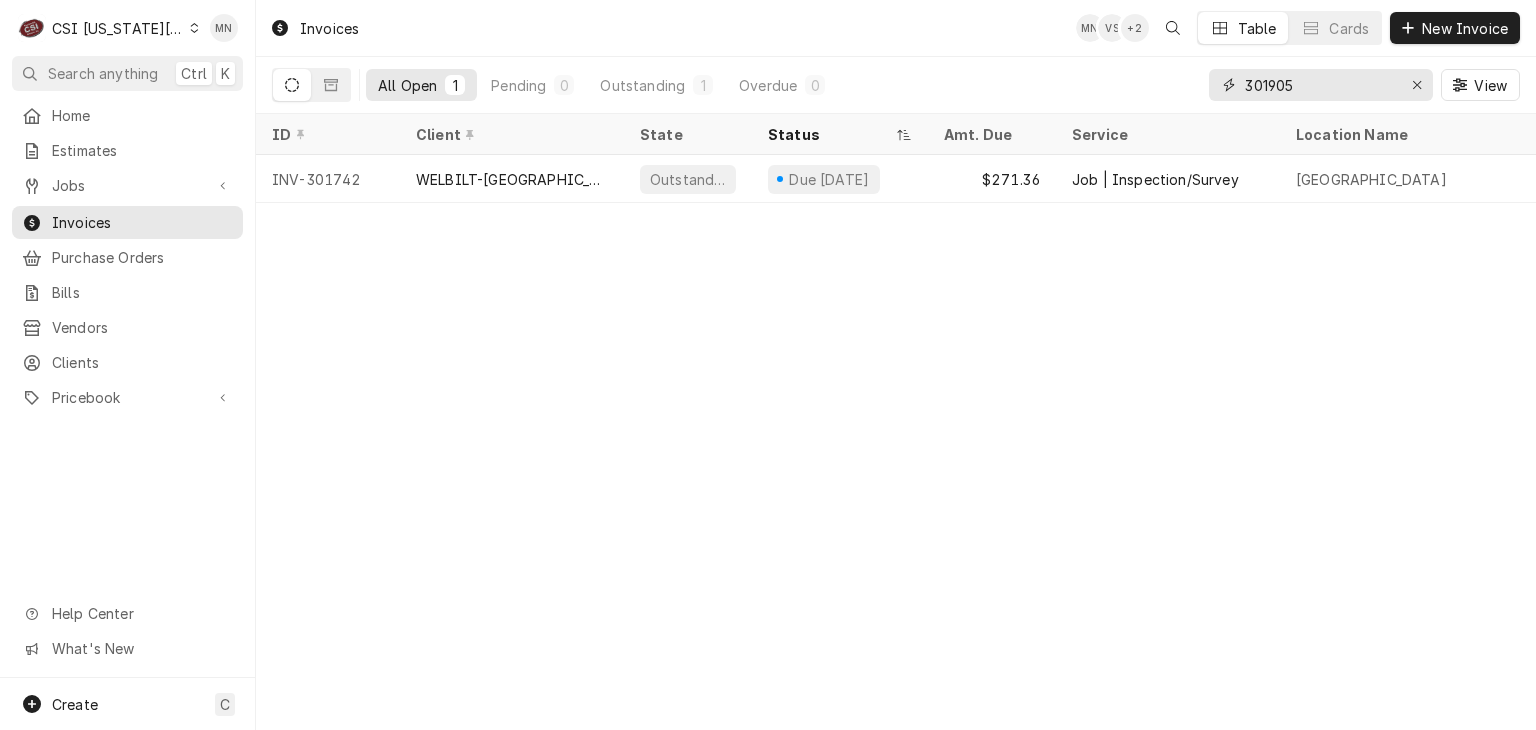type on "301905" 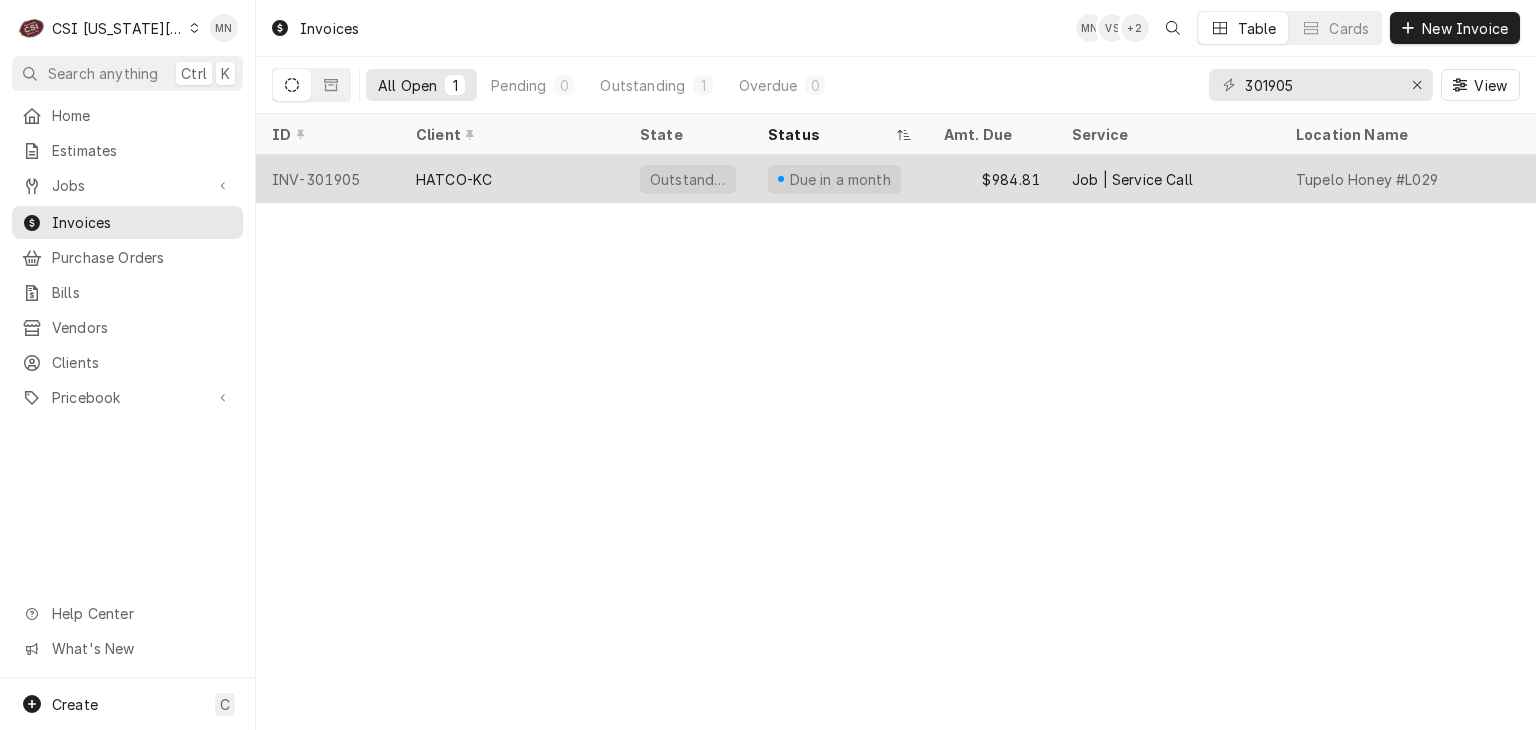 click on "INV-301905" at bounding box center [328, 179] 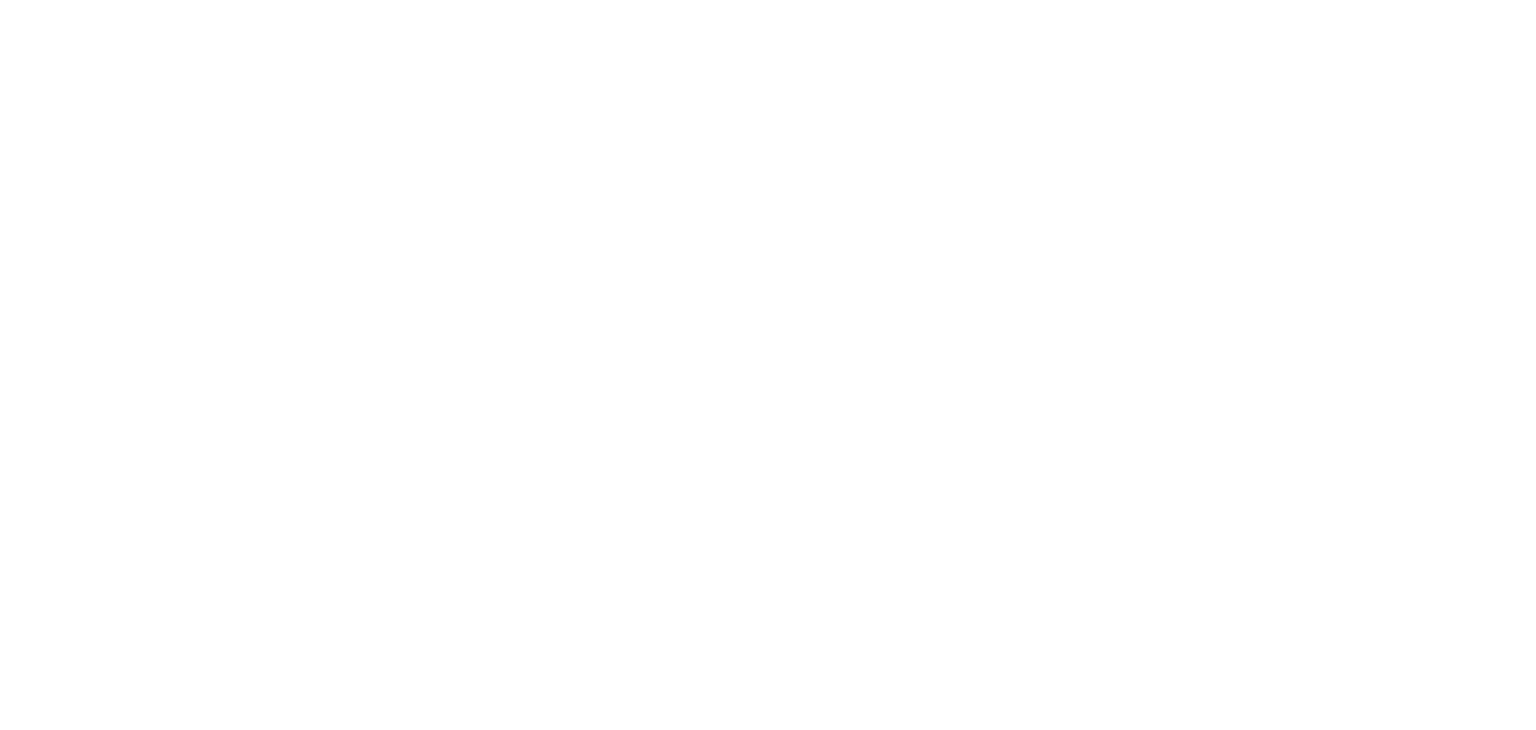 scroll, scrollTop: 0, scrollLeft: 0, axis: both 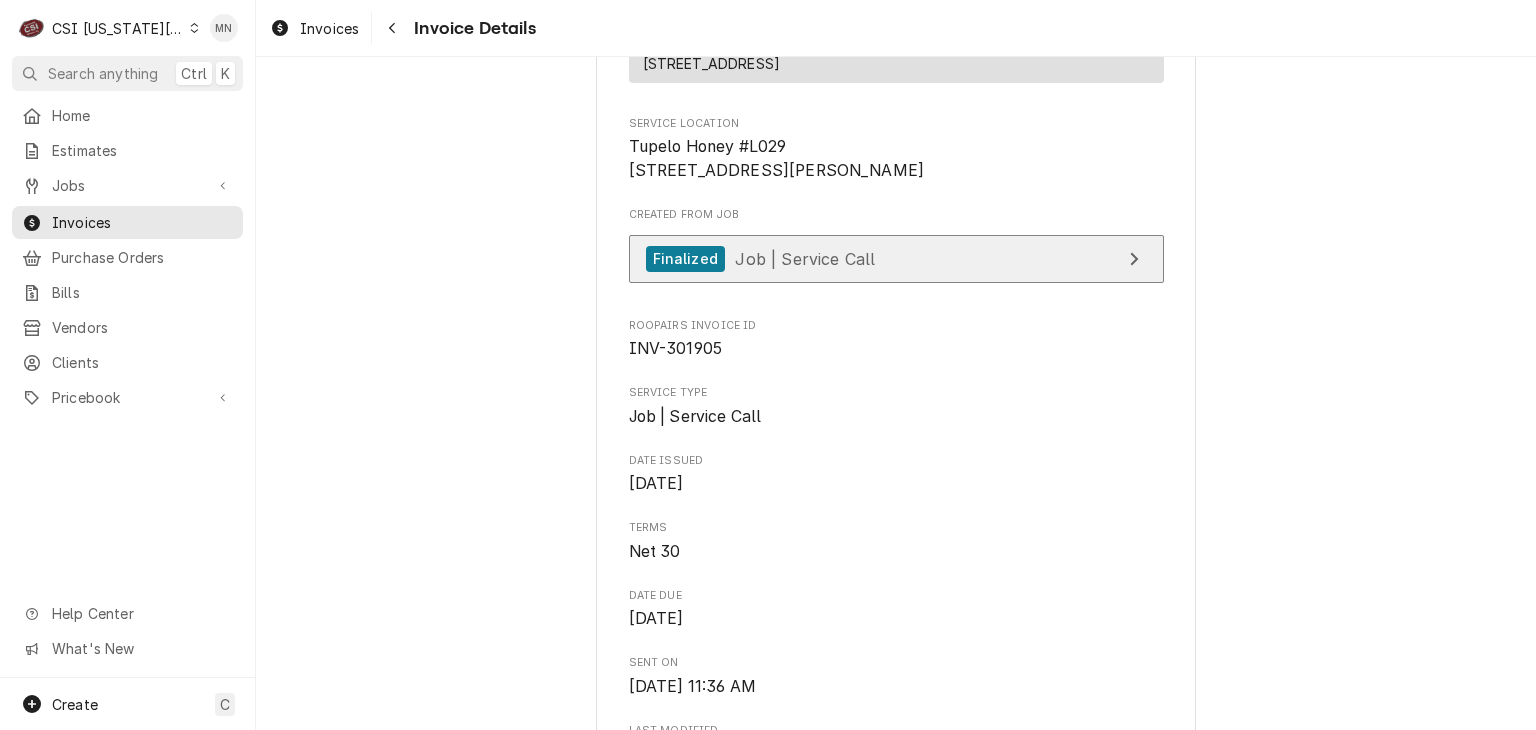 click on "Finalized Job | Service Call" at bounding box center (896, 259) 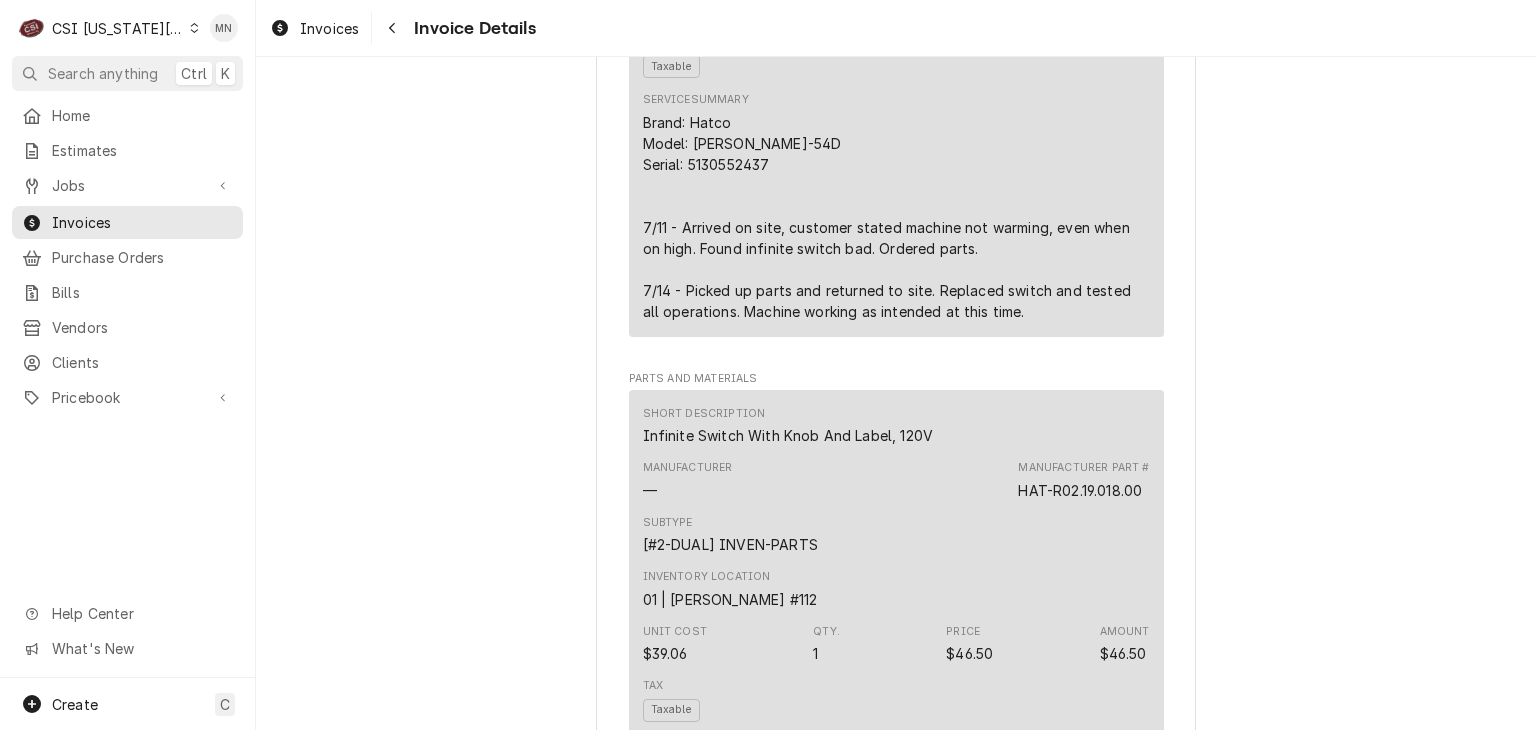 scroll, scrollTop: 1125, scrollLeft: 0, axis: vertical 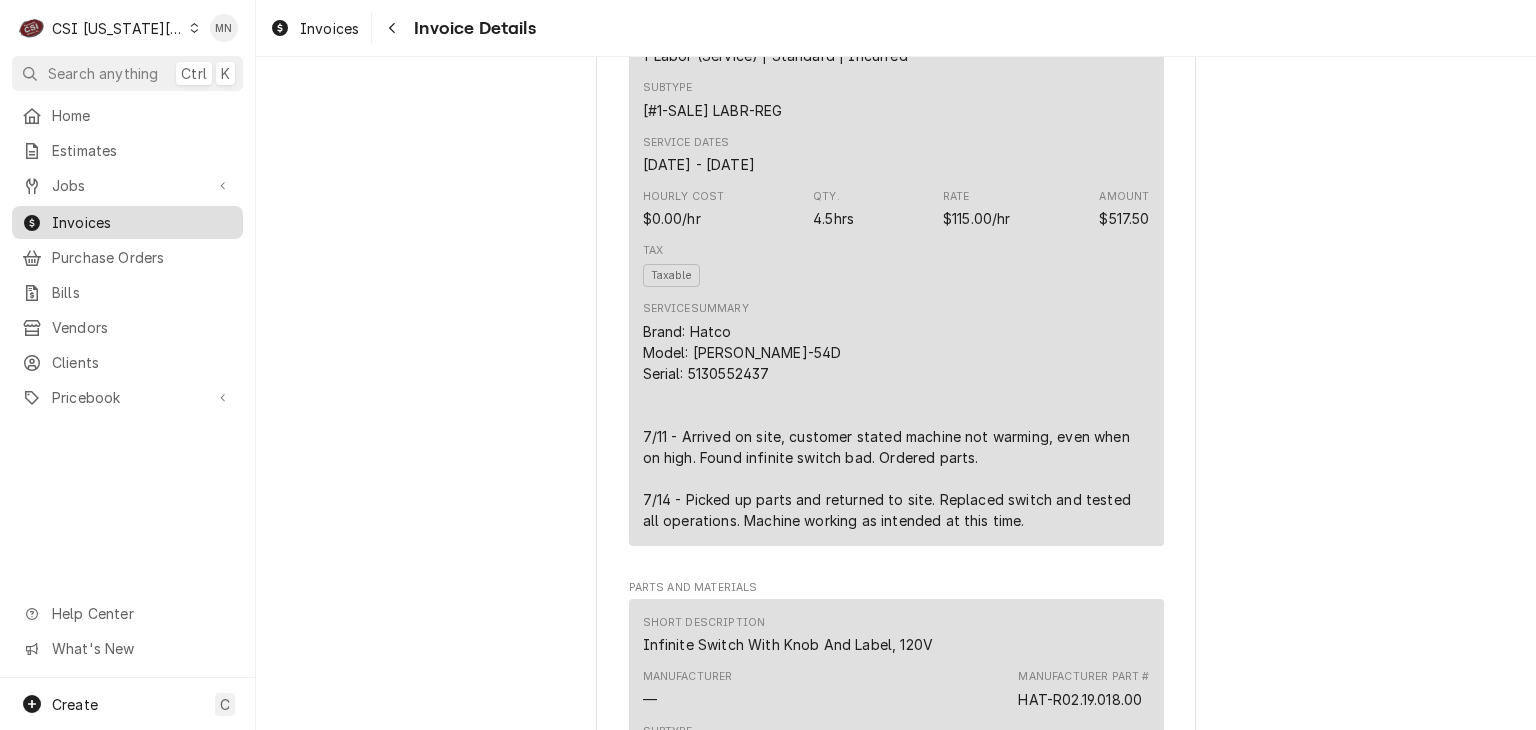 click on "Invoices" at bounding box center [142, 222] 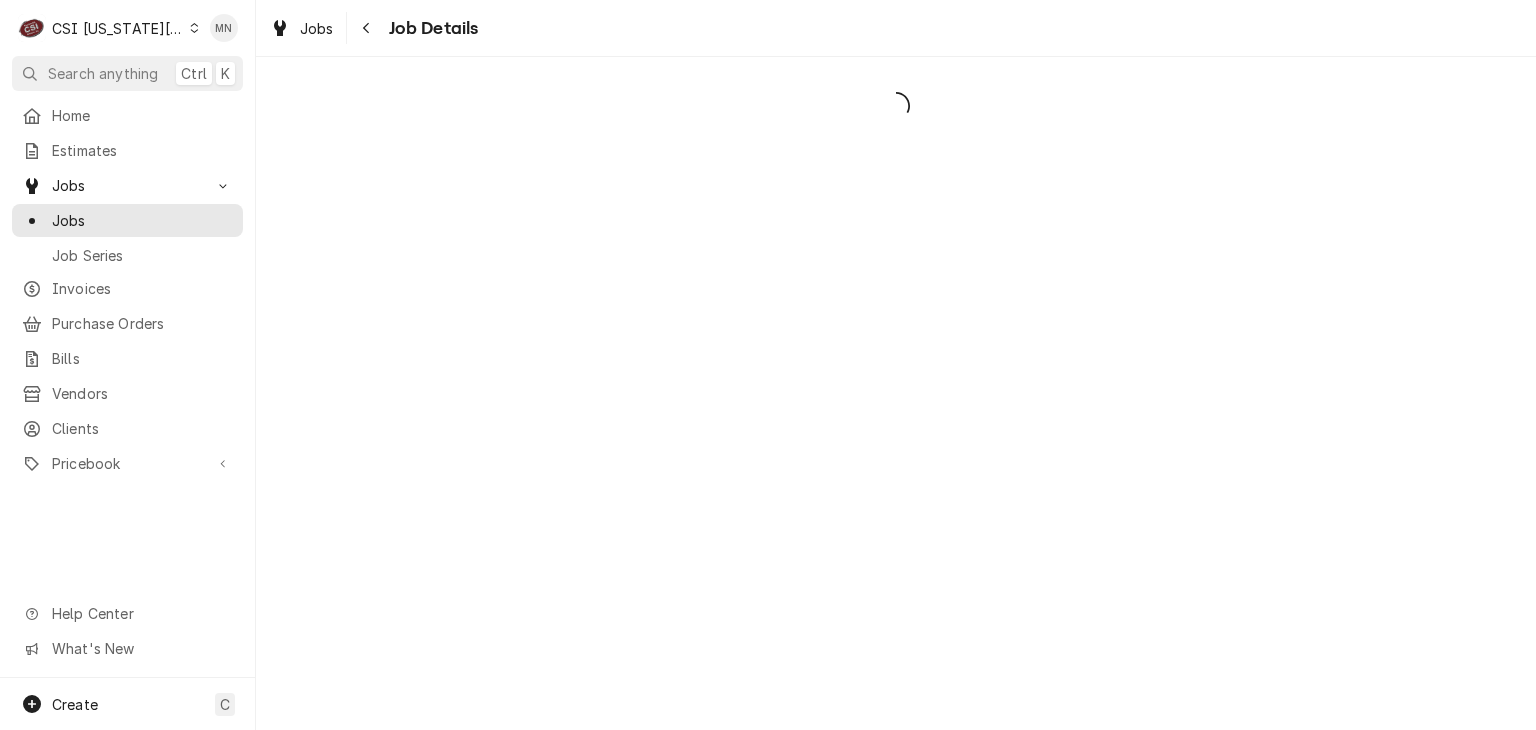 scroll, scrollTop: 0, scrollLeft: 0, axis: both 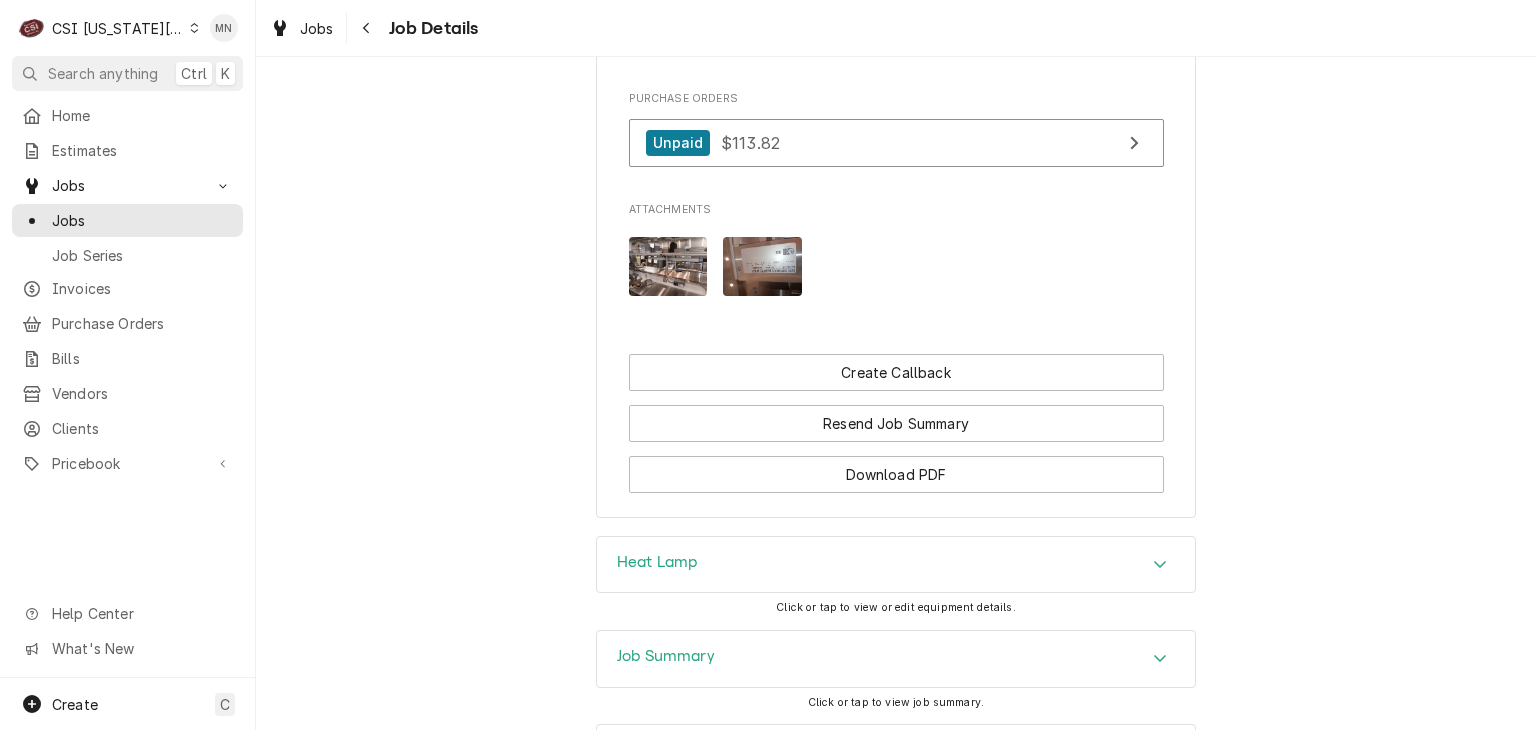 click at bounding box center (668, 266) 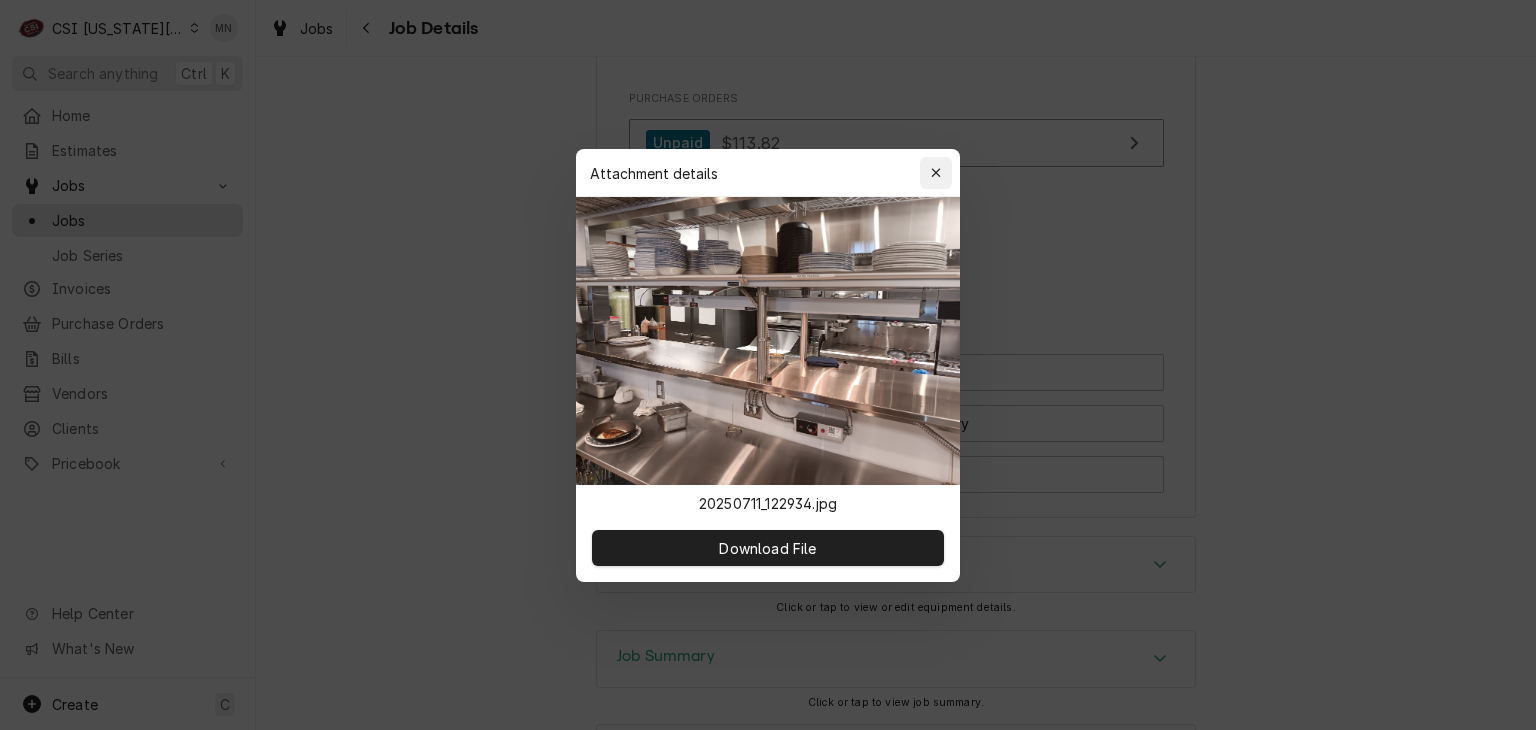 click at bounding box center (936, 173) 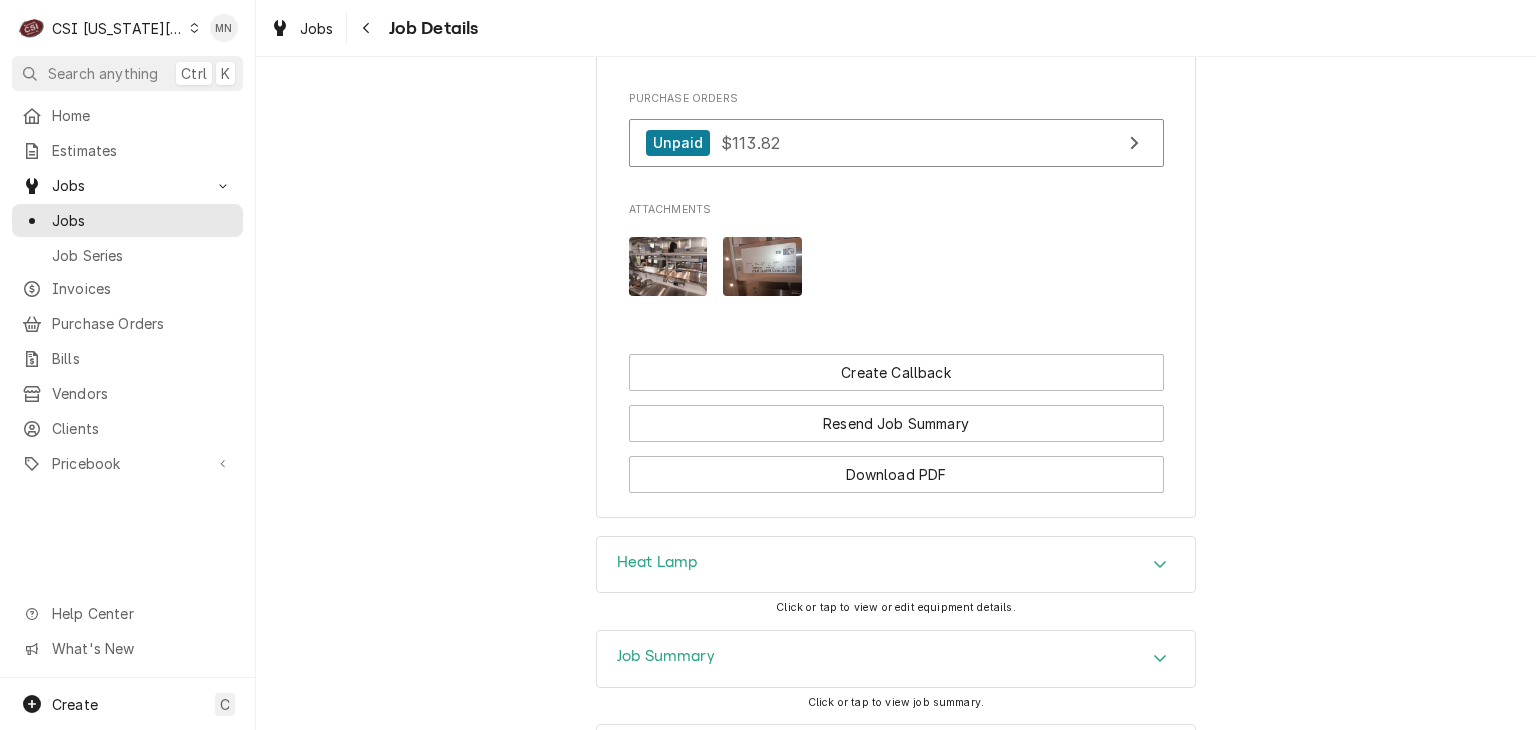 click at bounding box center [762, 266] 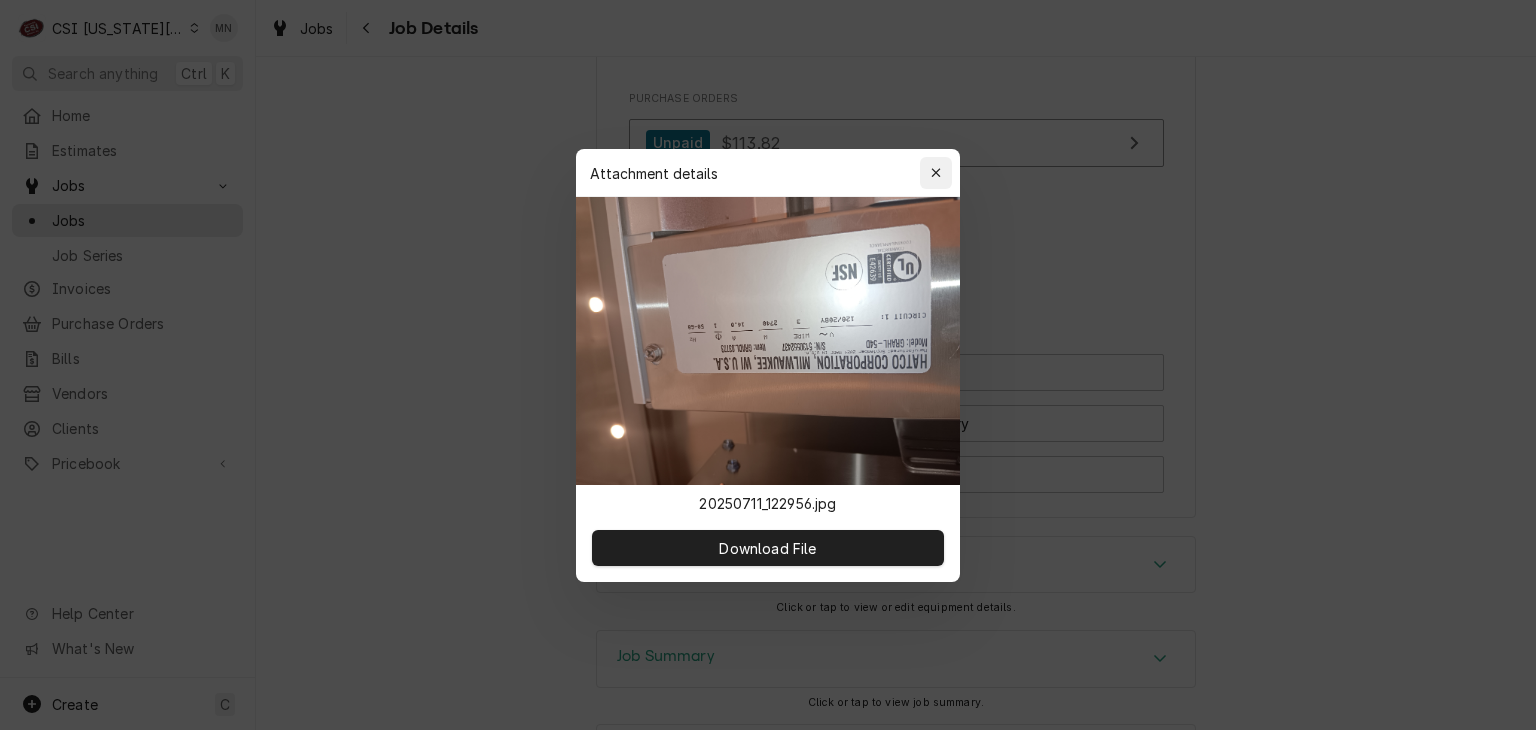 click 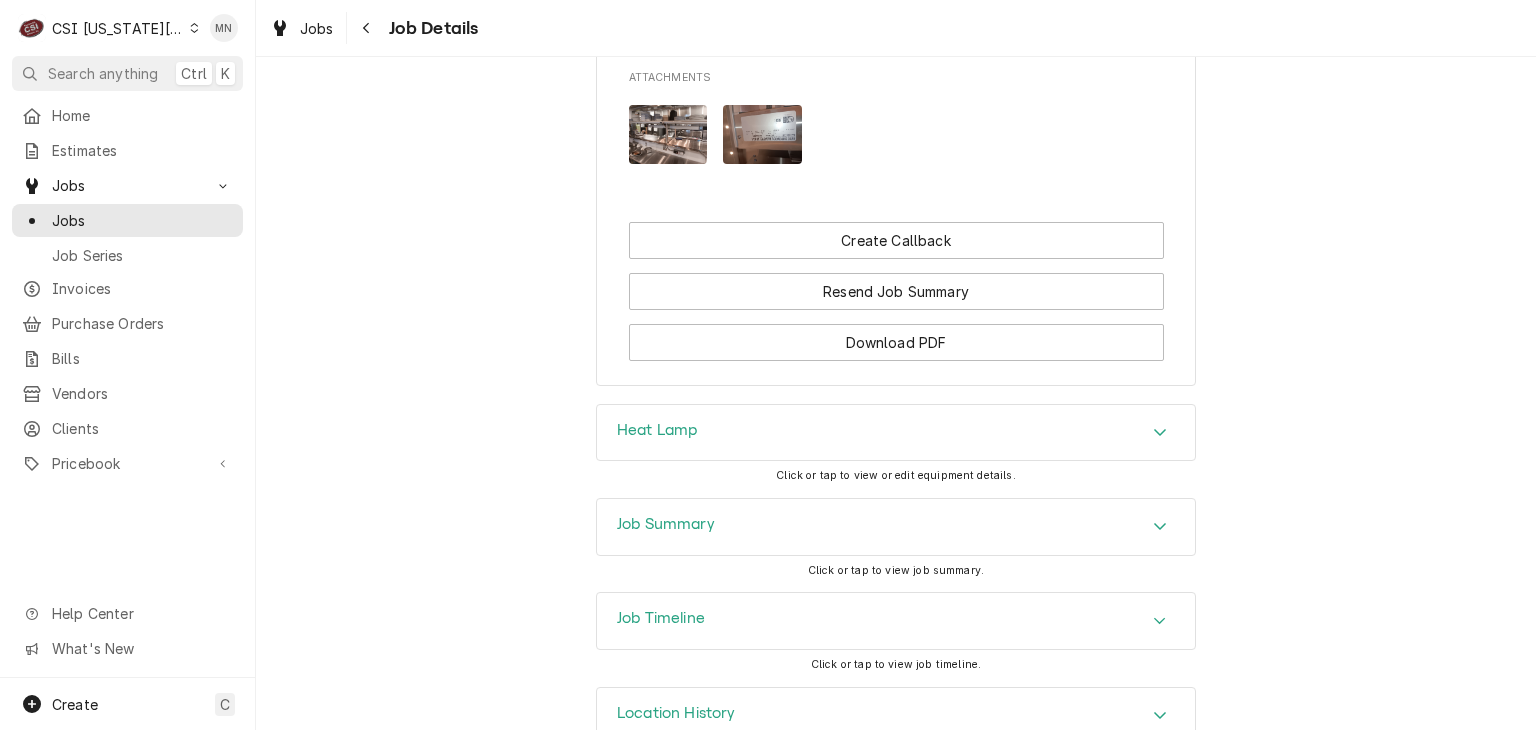 scroll, scrollTop: 3248, scrollLeft: 0, axis: vertical 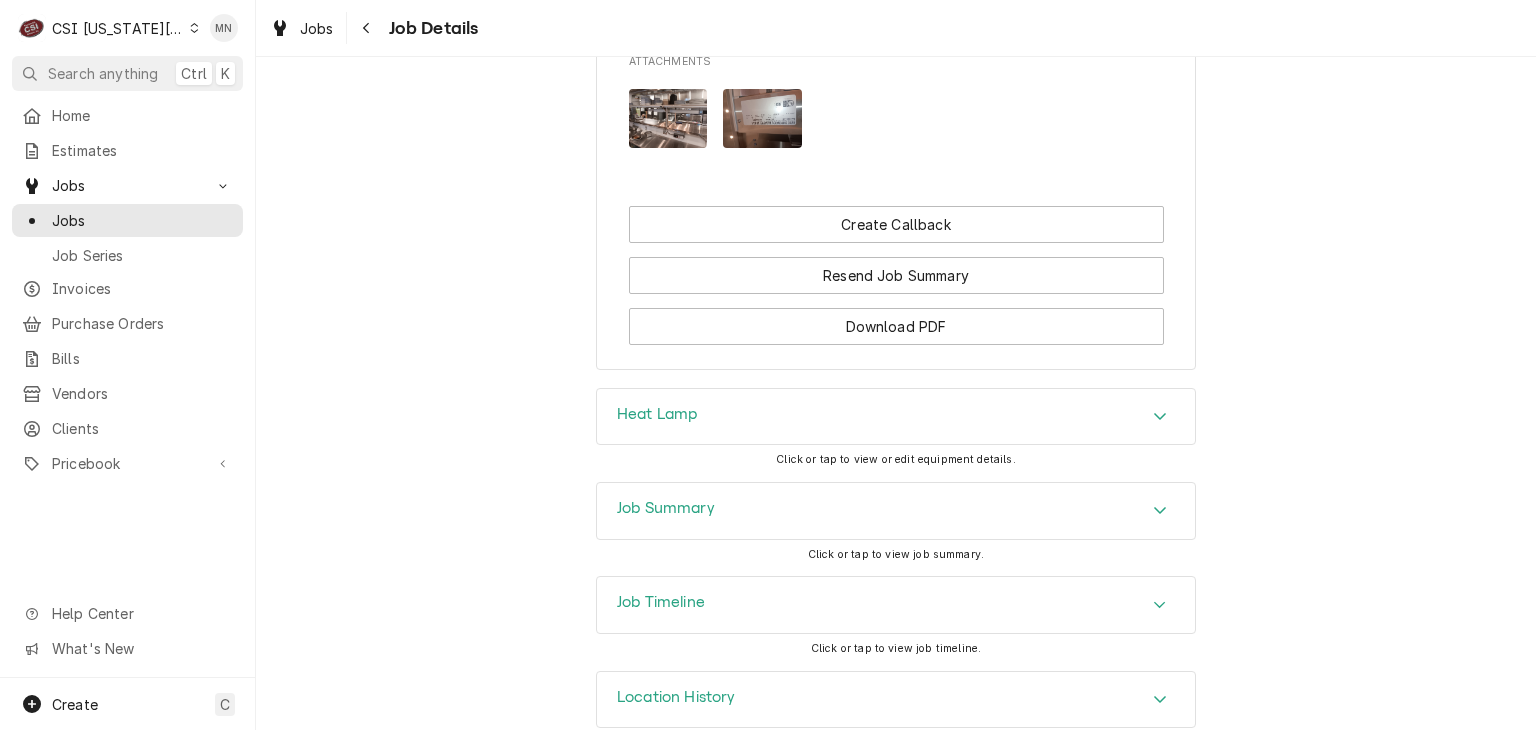 click on "Job Summary" at bounding box center (896, 511) 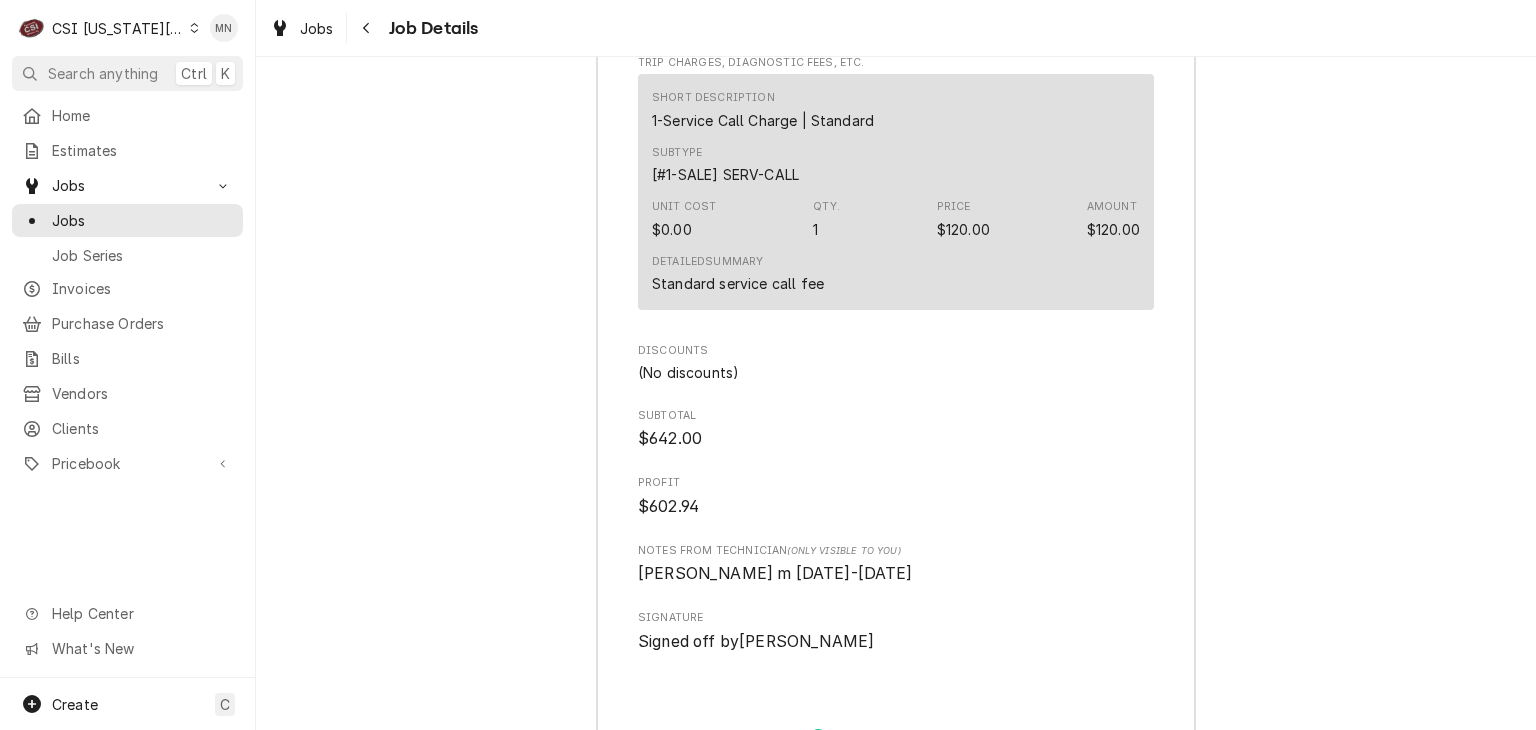 scroll, scrollTop: 7448, scrollLeft: 0, axis: vertical 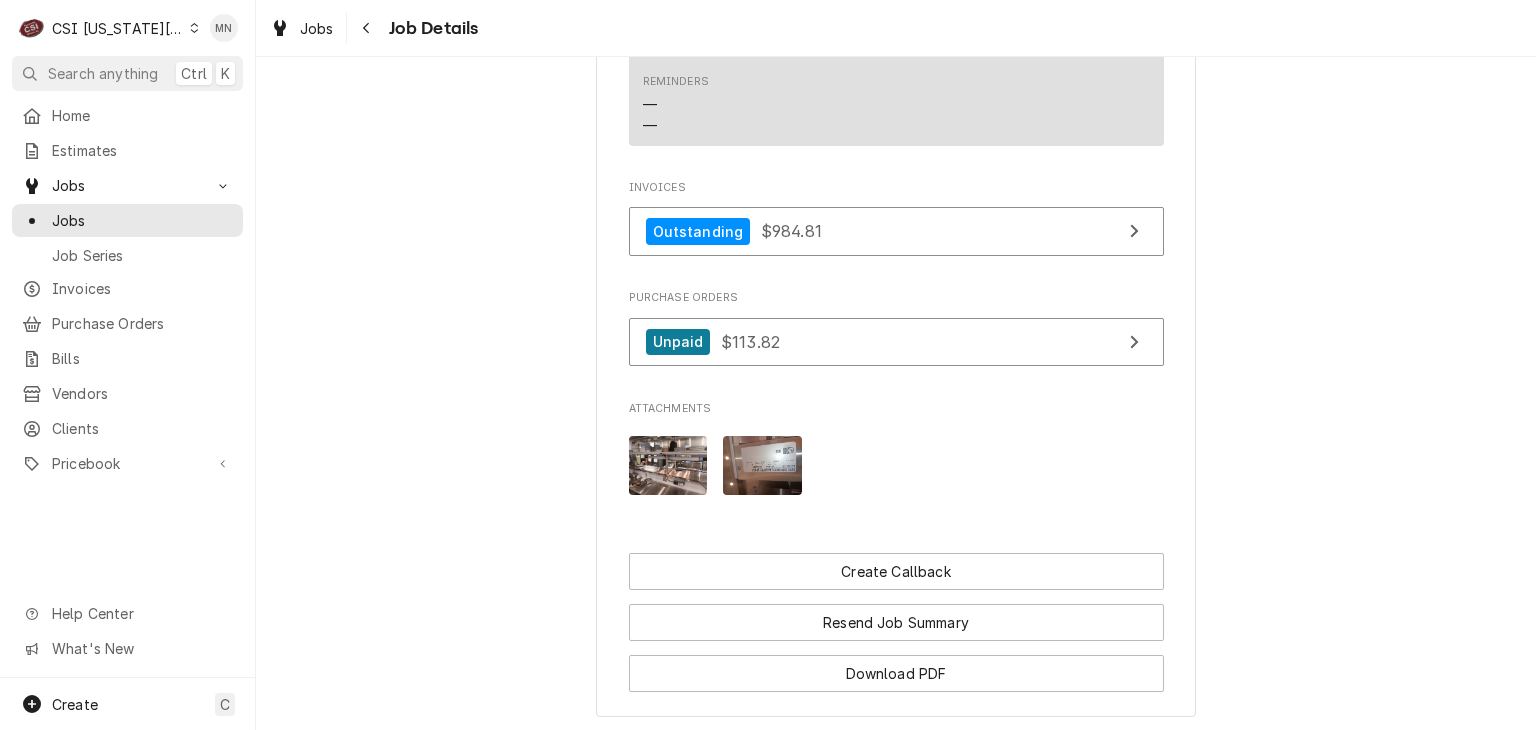 click at bounding box center (668, 465) 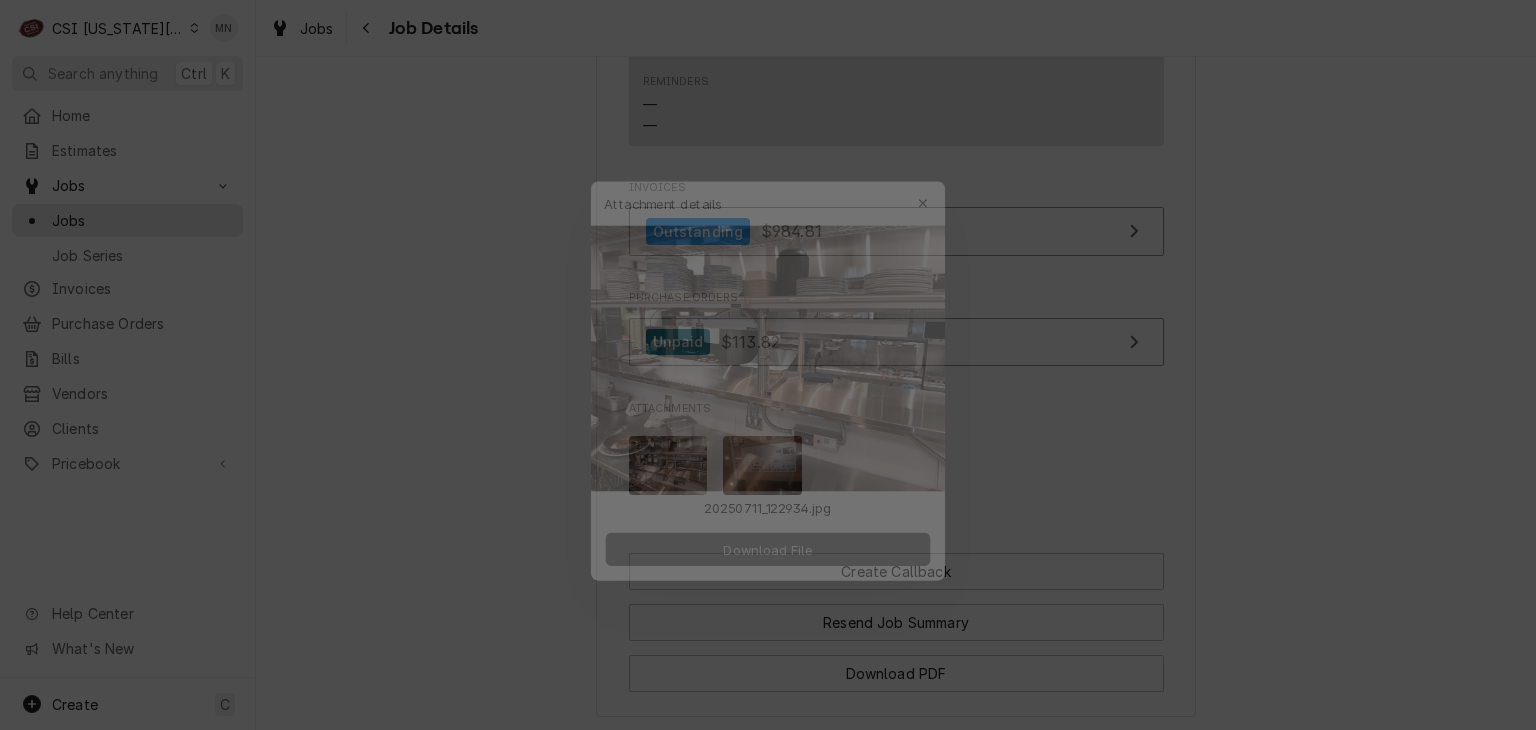 click on "Download File" at bounding box center (767, 547) 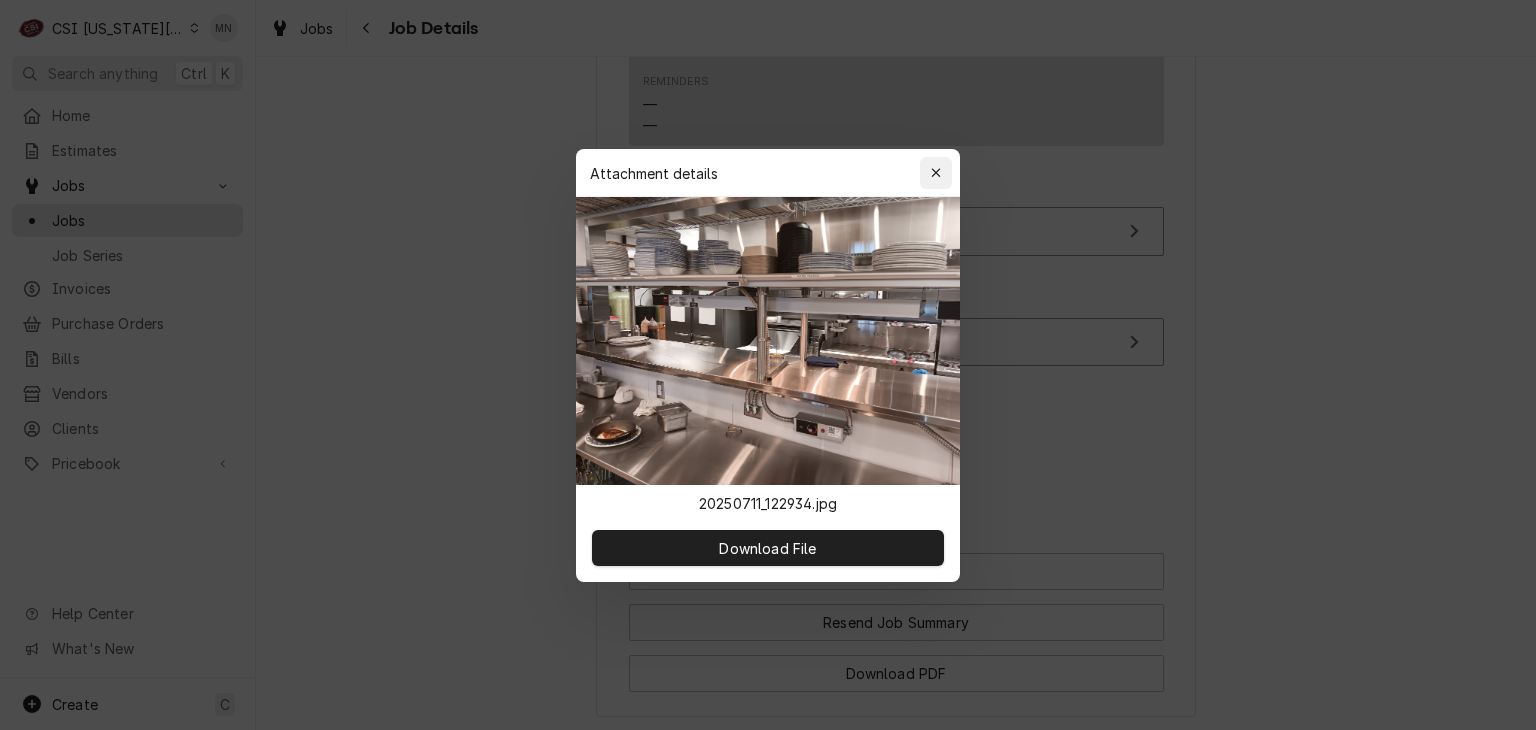 click 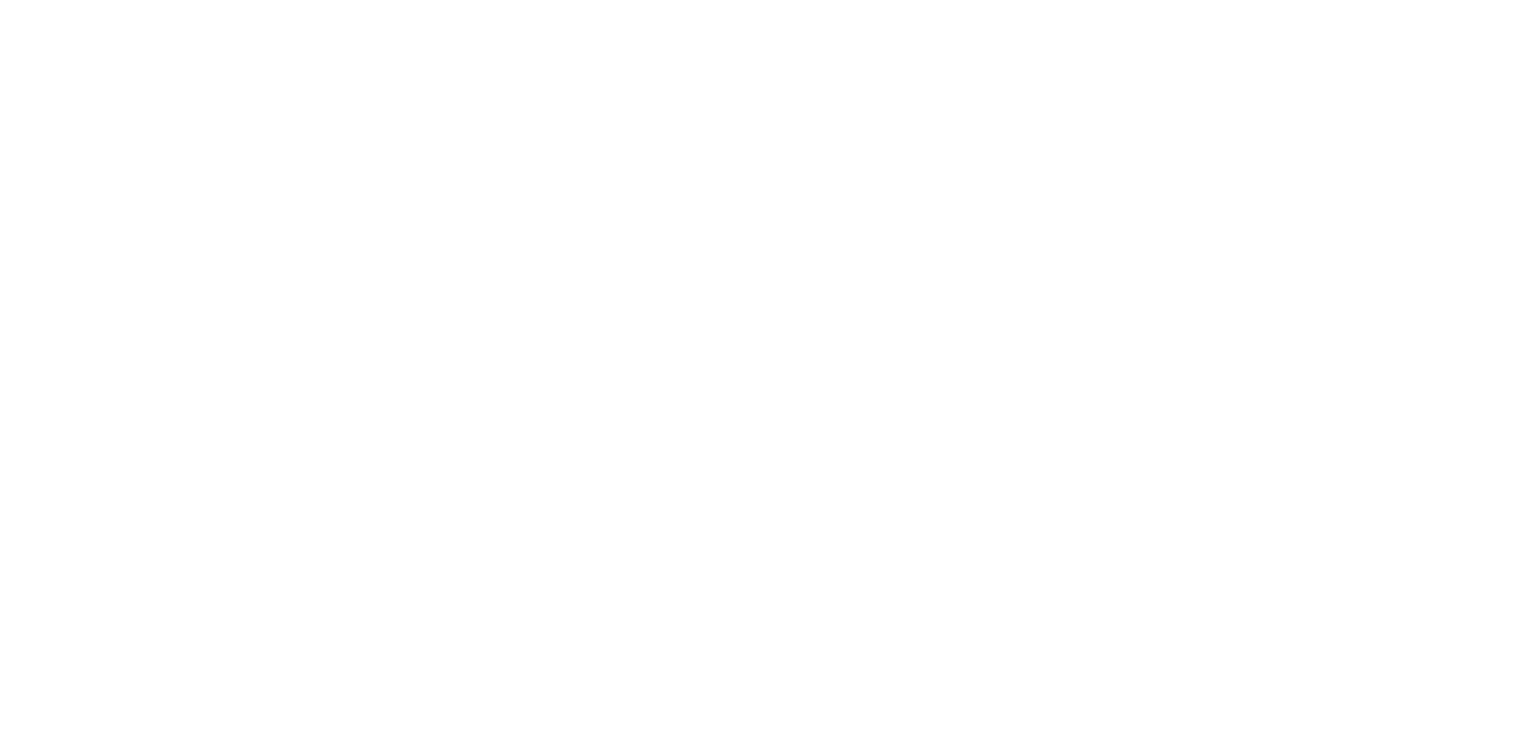 scroll, scrollTop: 0, scrollLeft: 0, axis: both 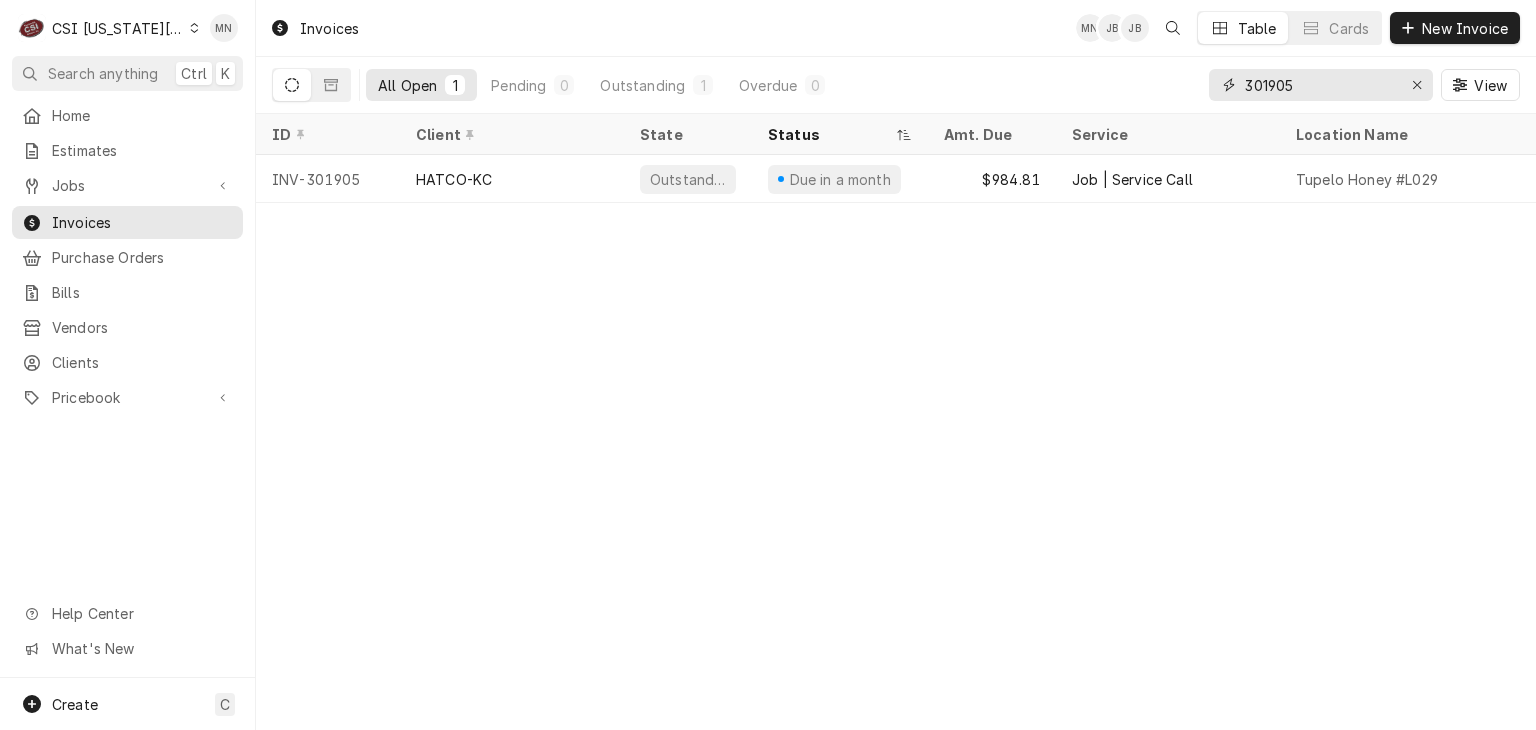 drag, startPoint x: 1312, startPoint y: 93, endPoint x: 1224, endPoint y: 94, distance: 88.005684 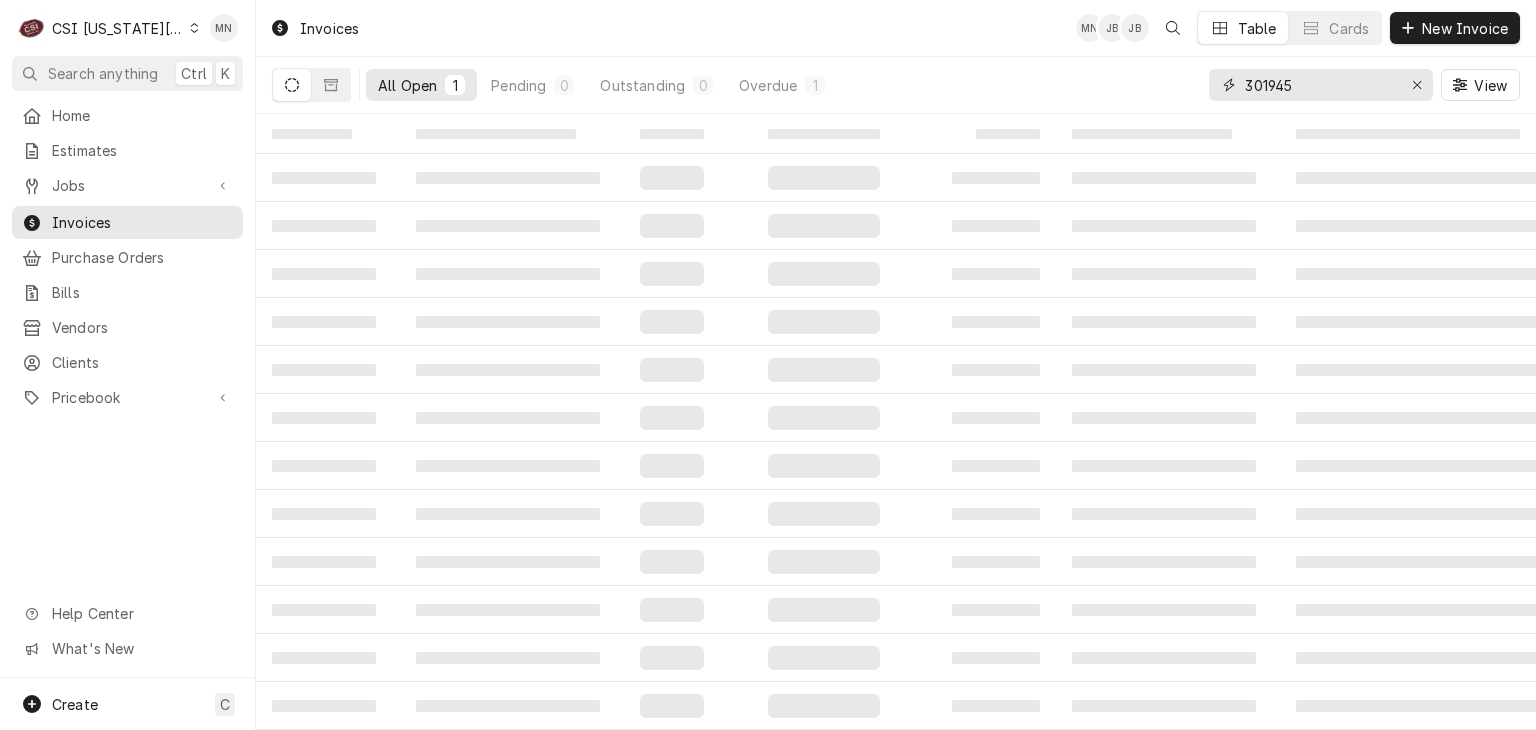 type on "301945" 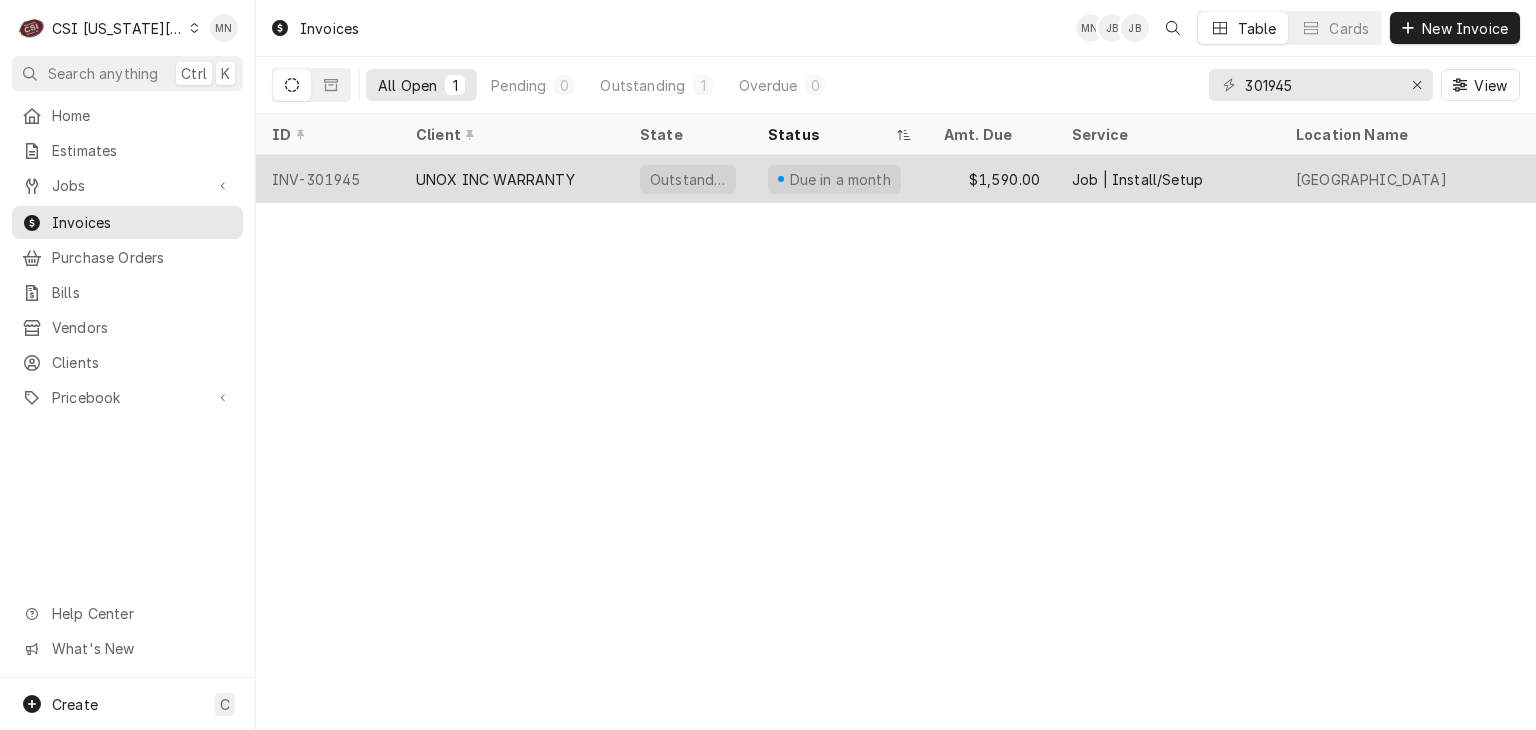click on "UNOX INC WARRANTY" at bounding box center [495, 179] 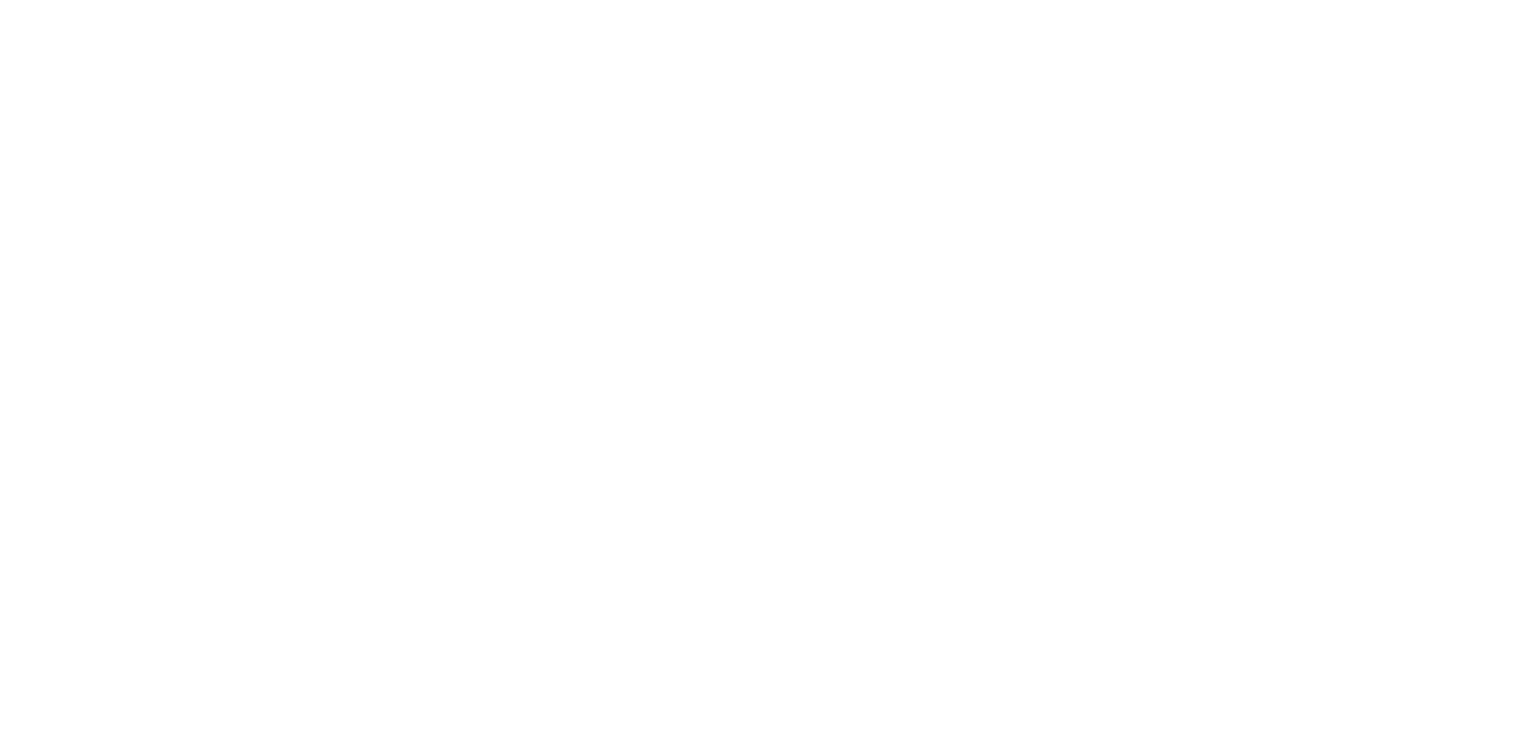 scroll, scrollTop: 0, scrollLeft: 0, axis: both 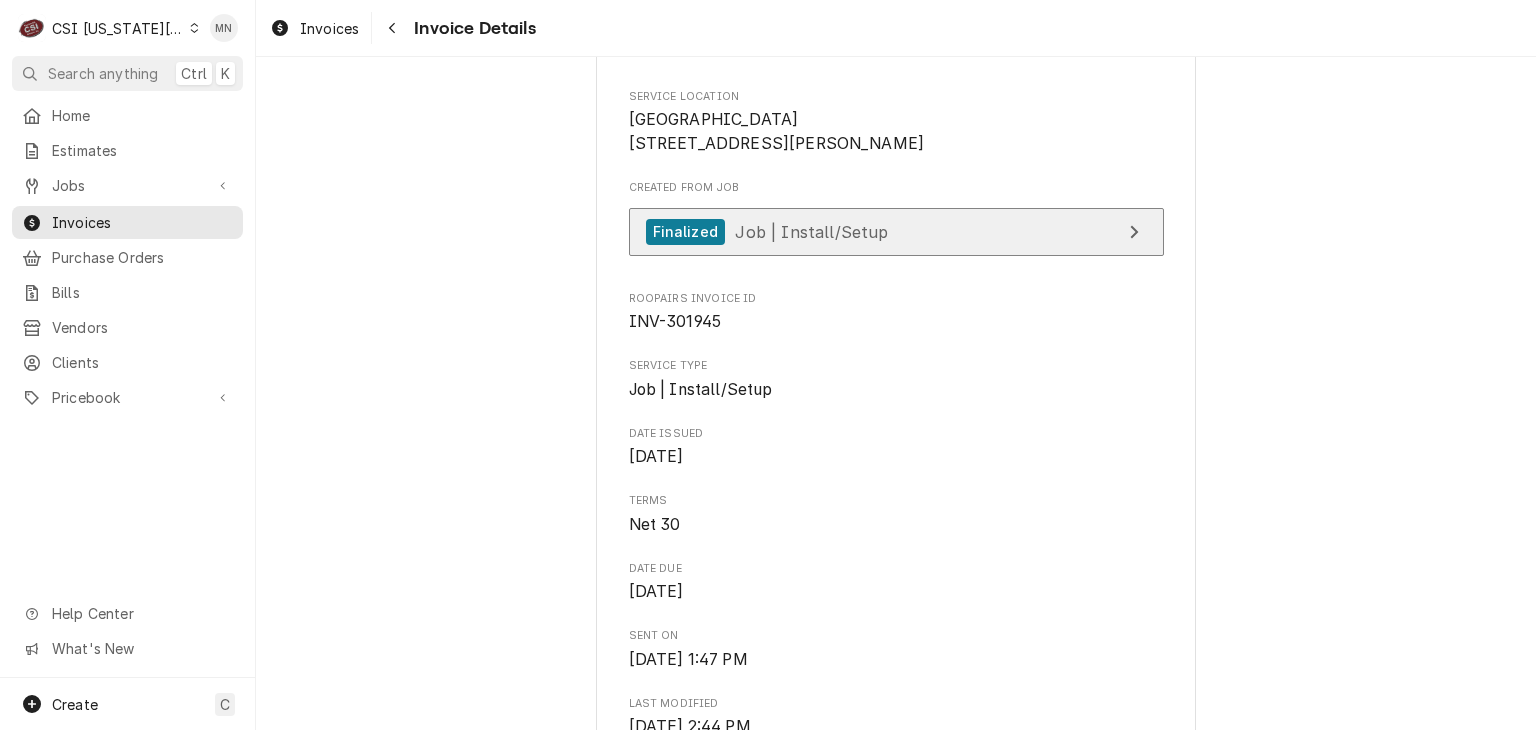 click on "Job | Install/Setup" at bounding box center [811, 231] 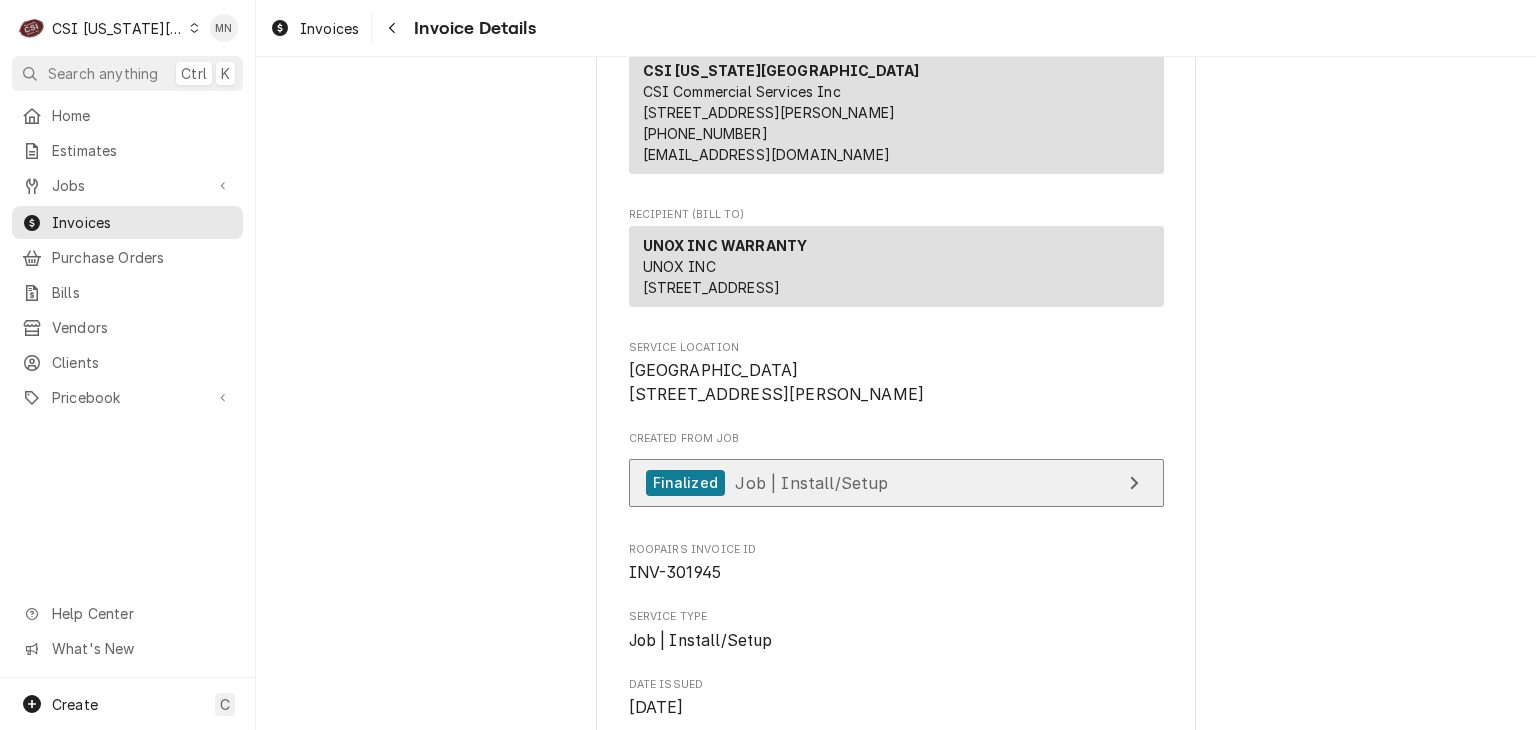 scroll, scrollTop: 0, scrollLeft: 0, axis: both 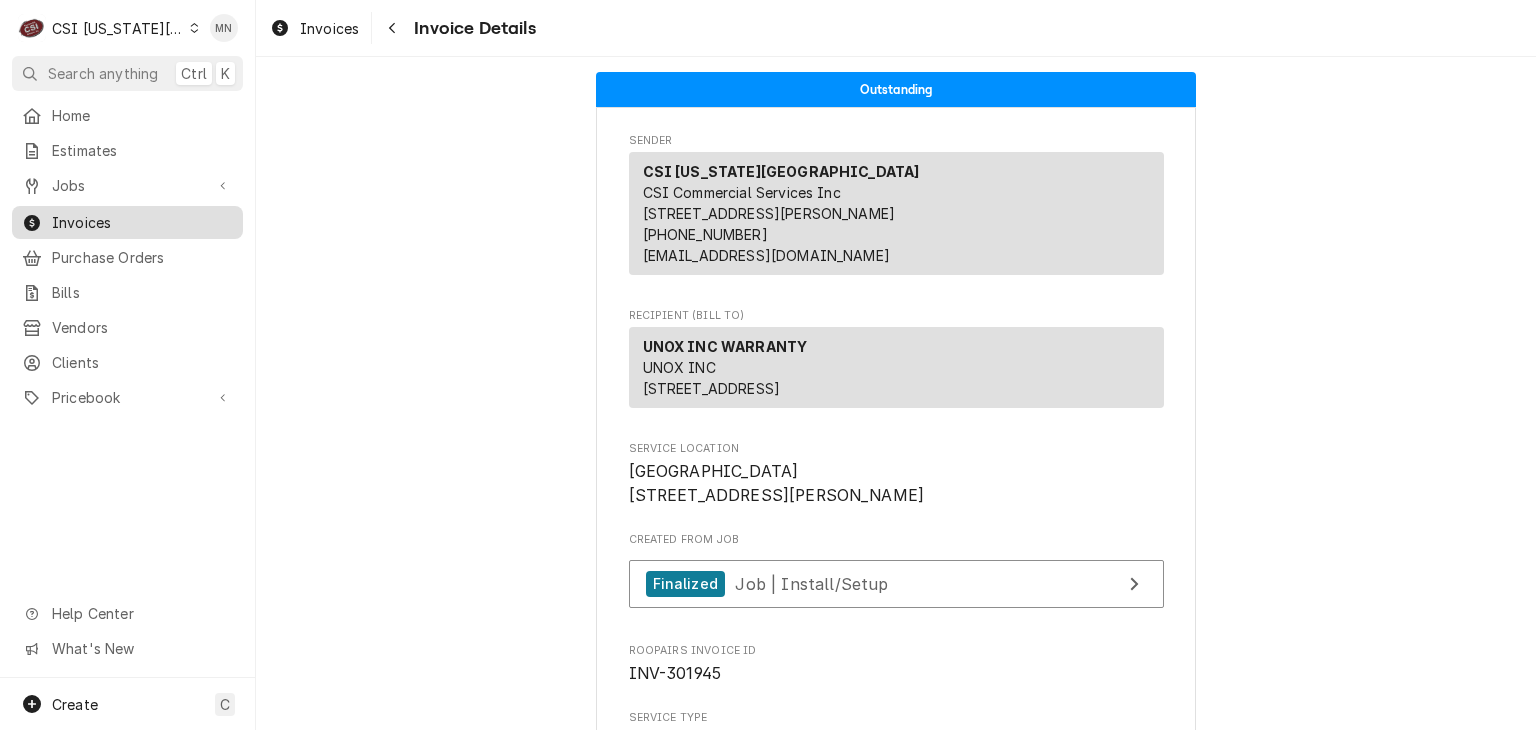 click on "Invoices" at bounding box center [142, 222] 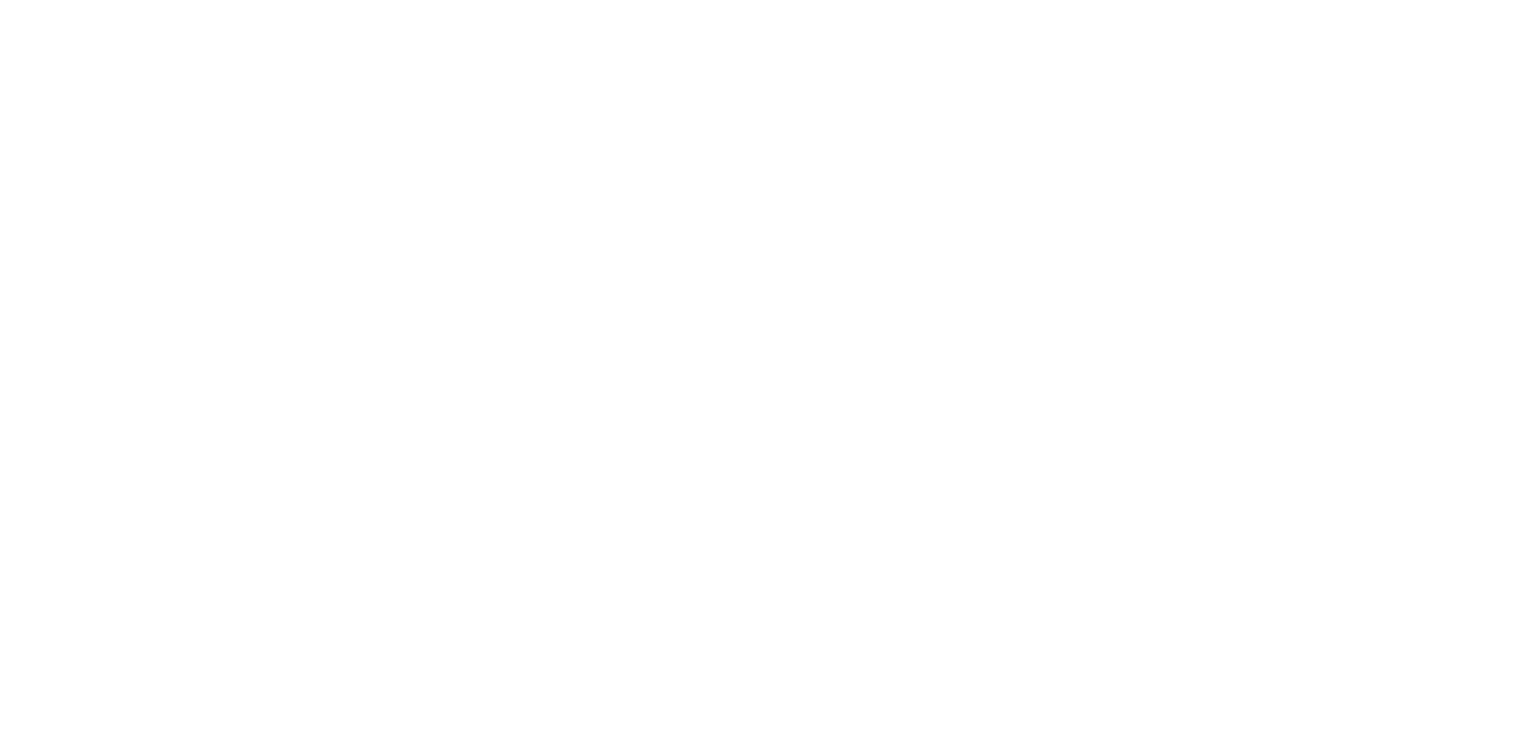 scroll, scrollTop: 0, scrollLeft: 0, axis: both 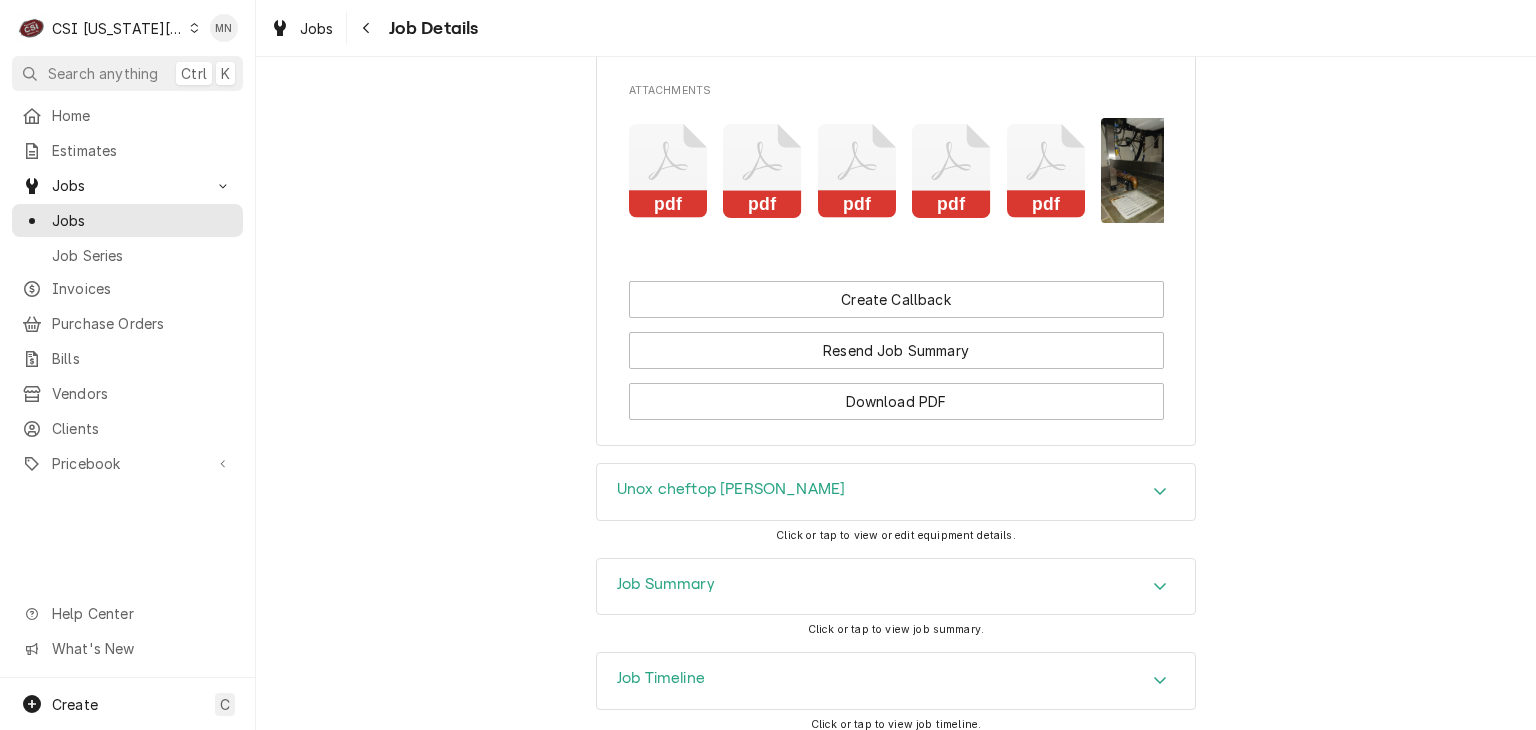 click 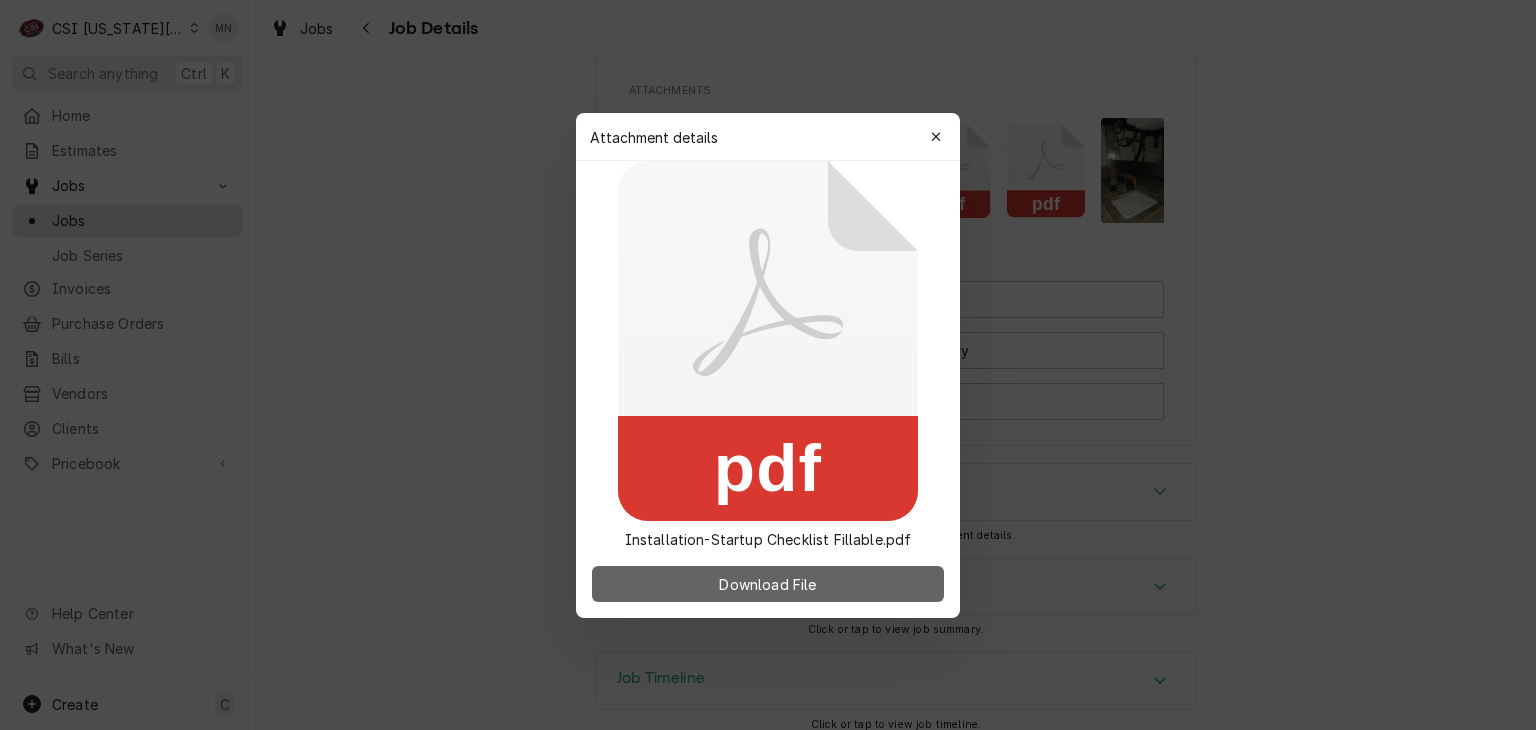 click on "Download File" at bounding box center (767, 583) 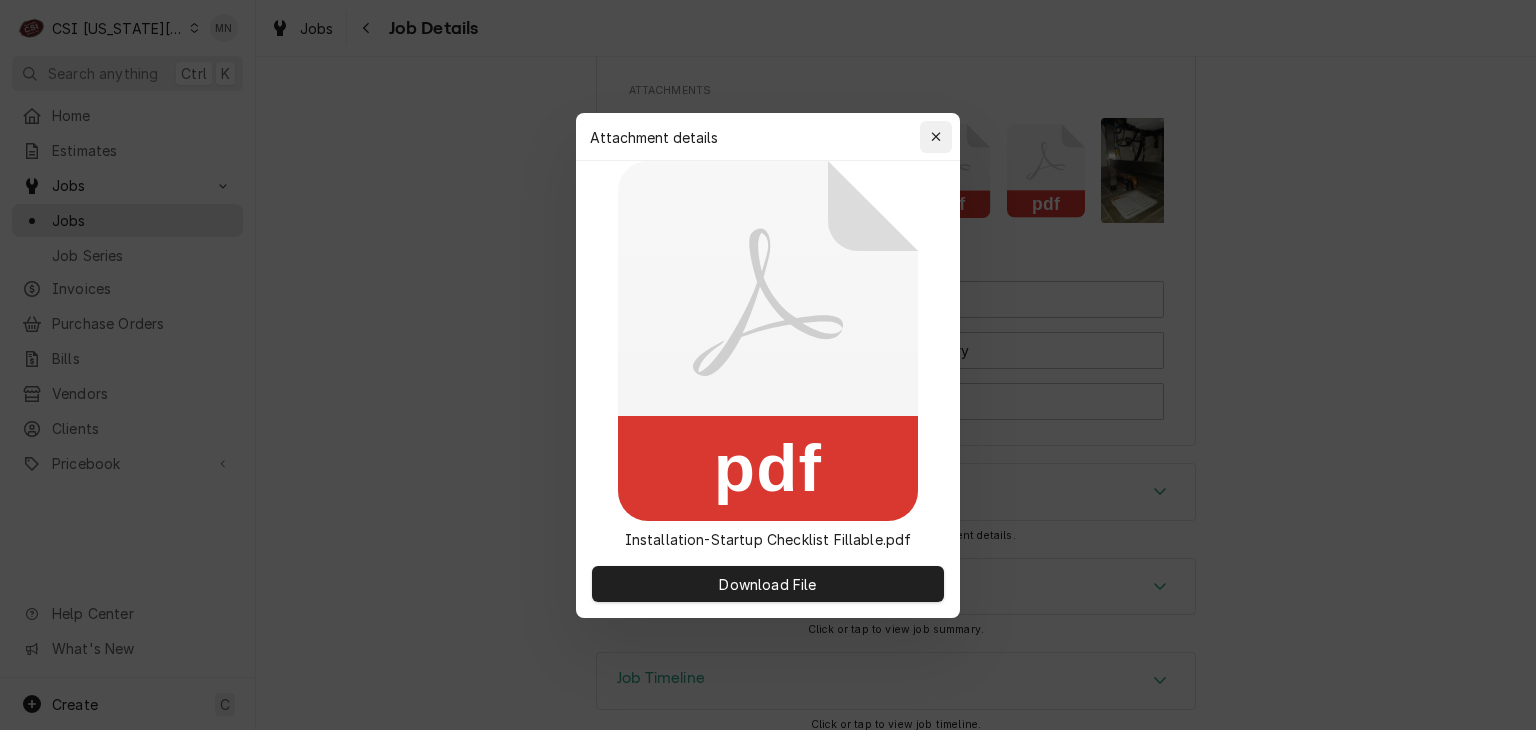 click at bounding box center (936, 137) 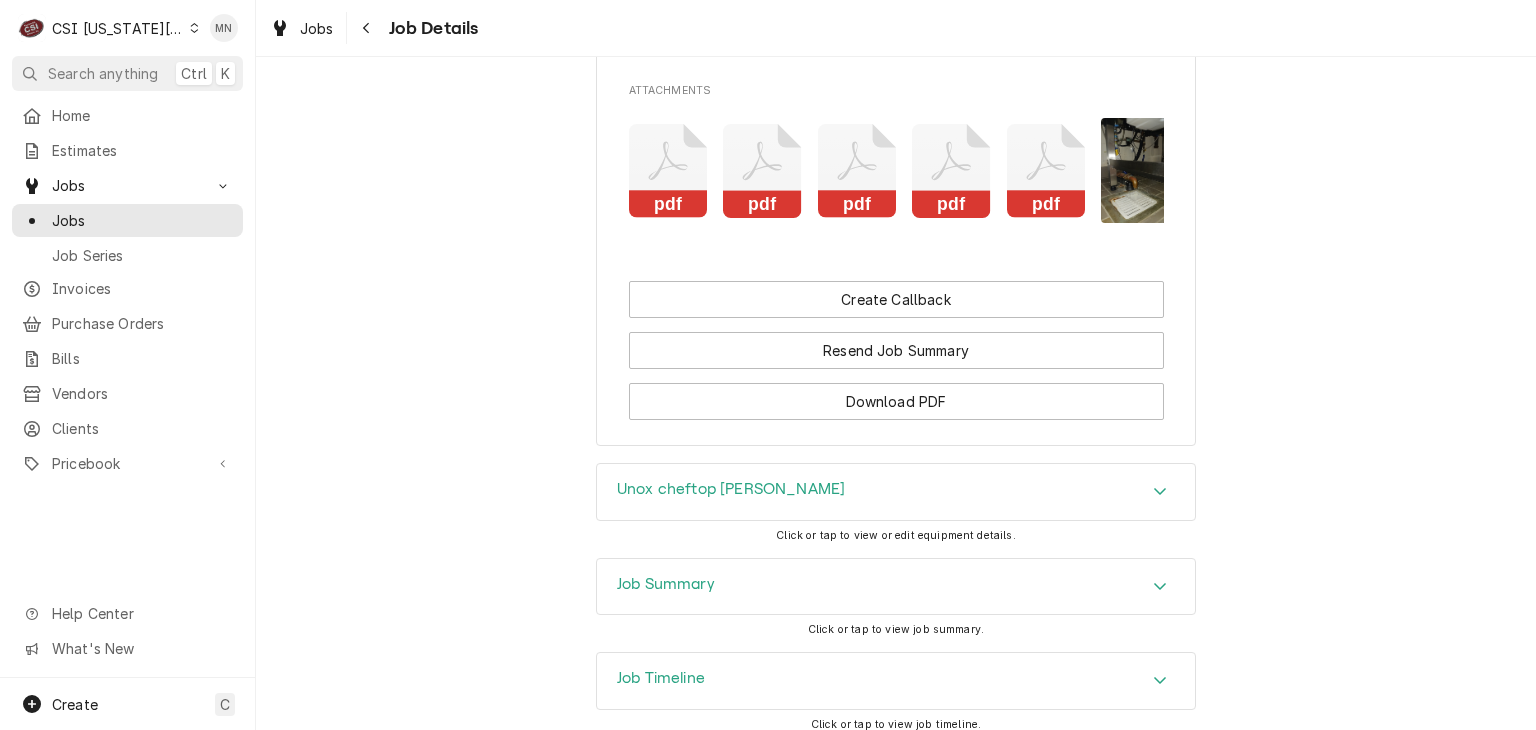 click 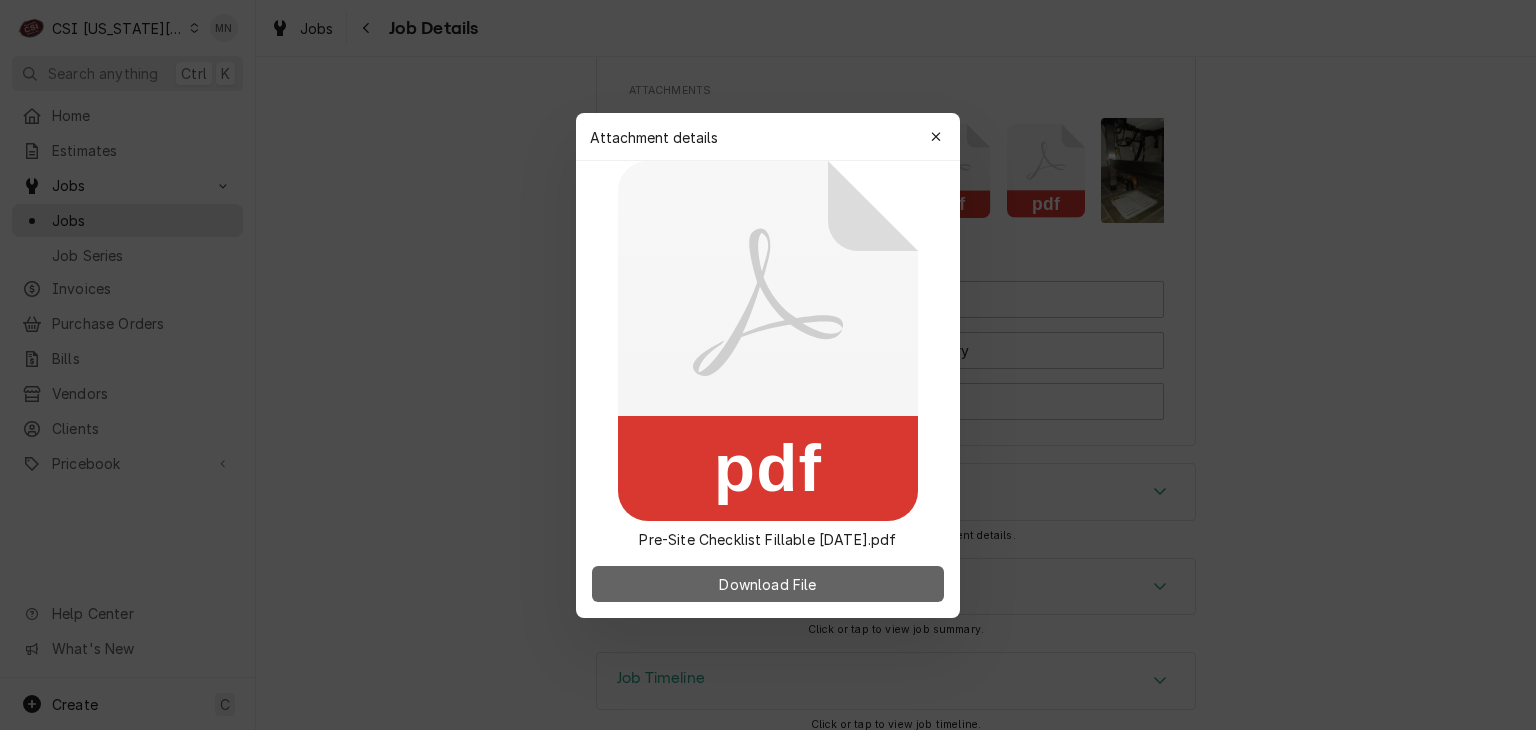 click on "Download File" at bounding box center (767, 583) 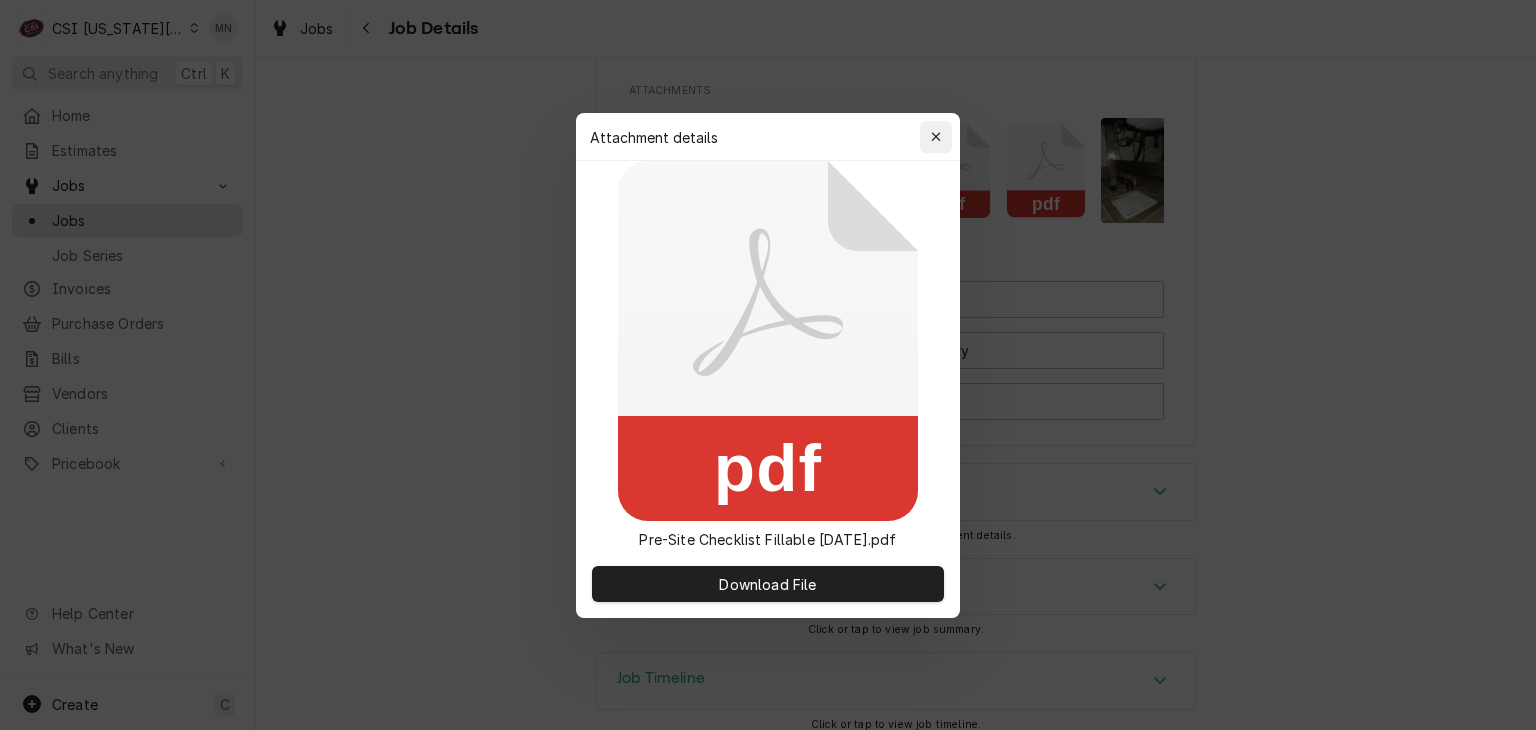 click at bounding box center [936, 137] 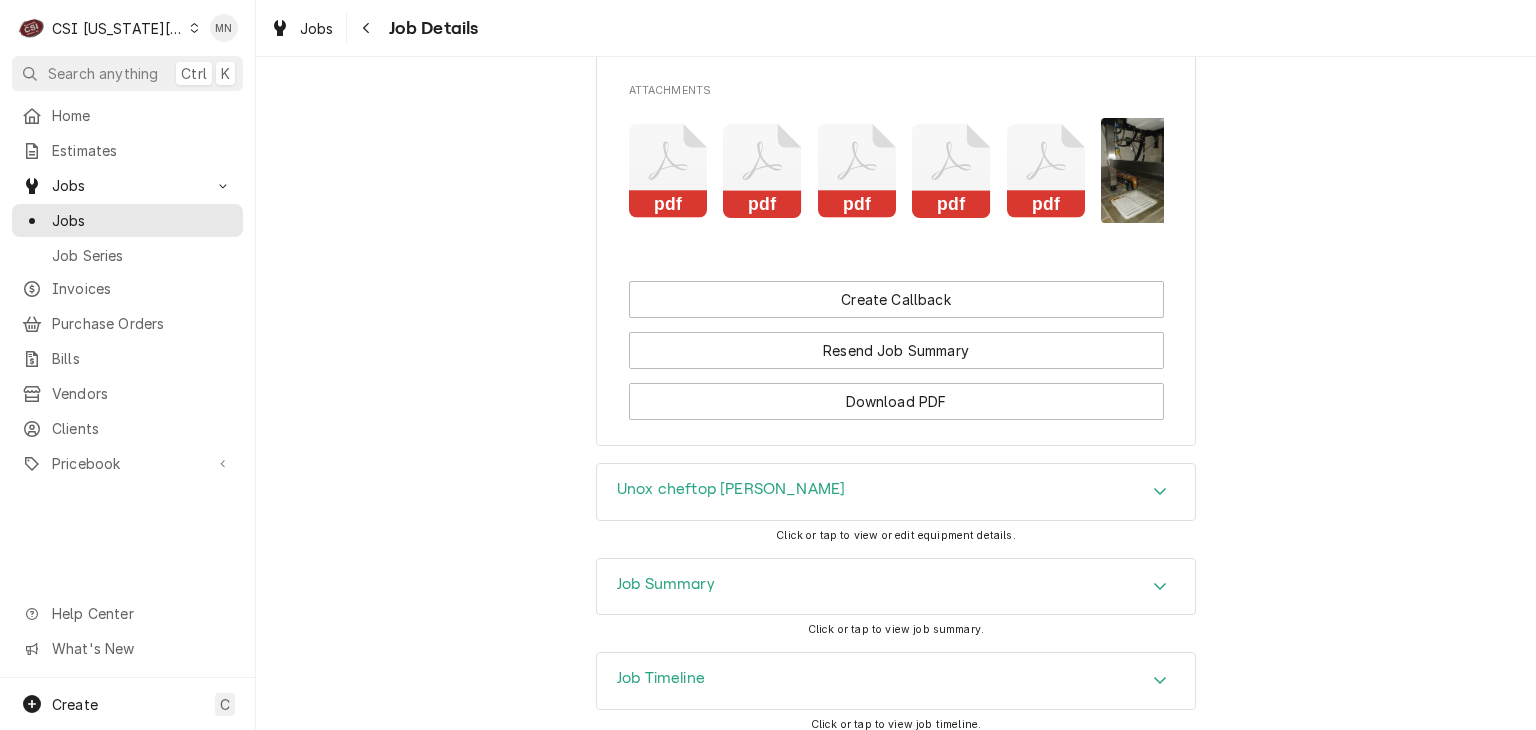 click 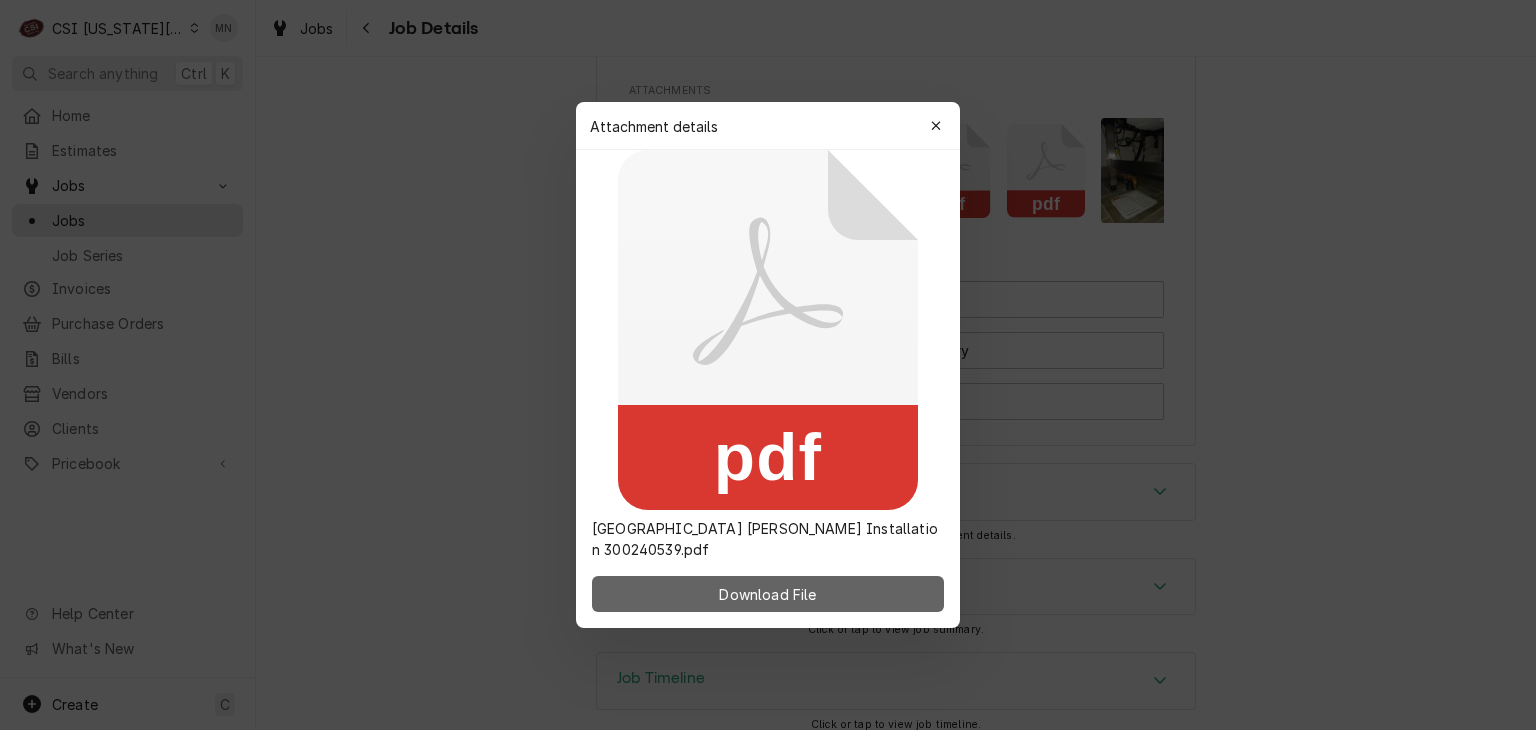 click on "Download File" at bounding box center (767, 594) 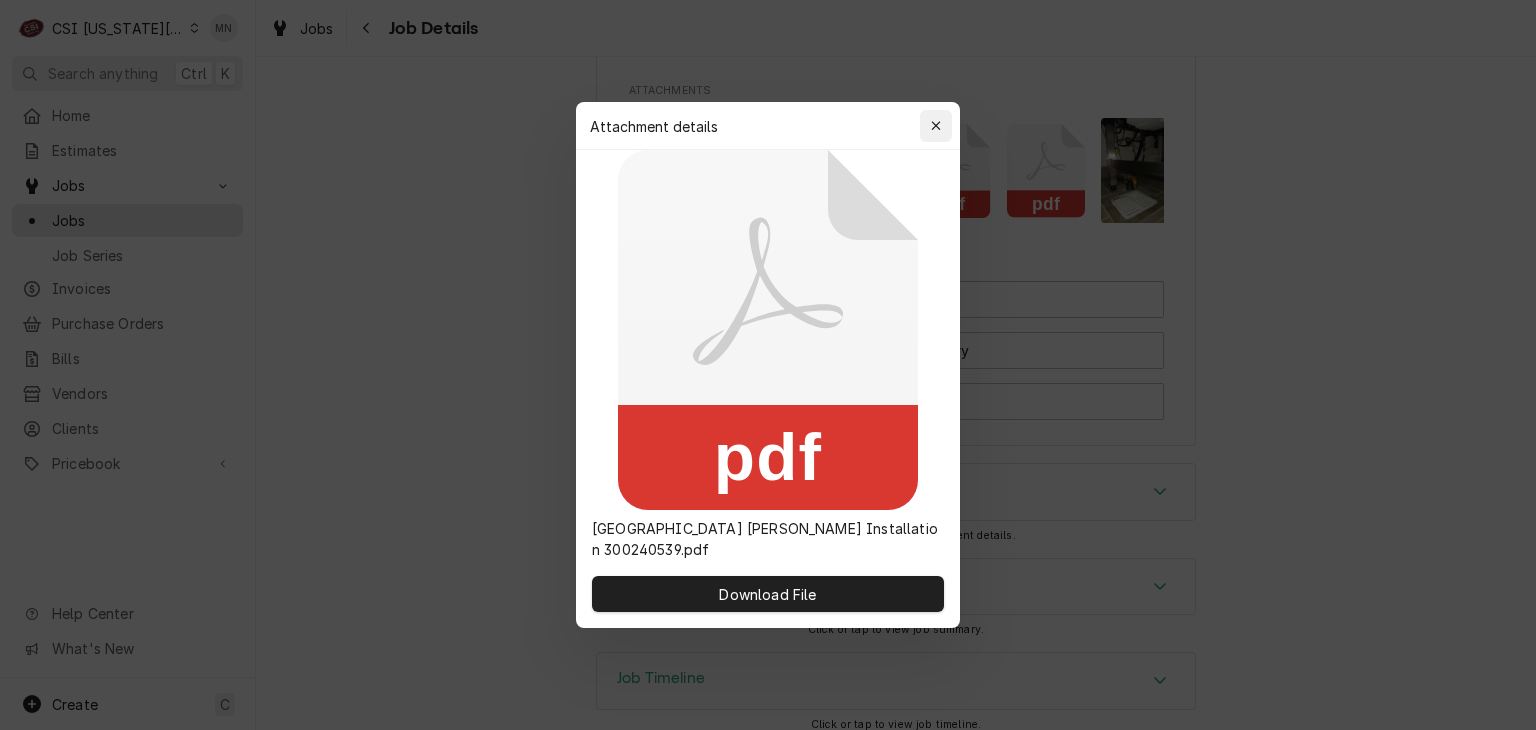 click at bounding box center (936, 126) 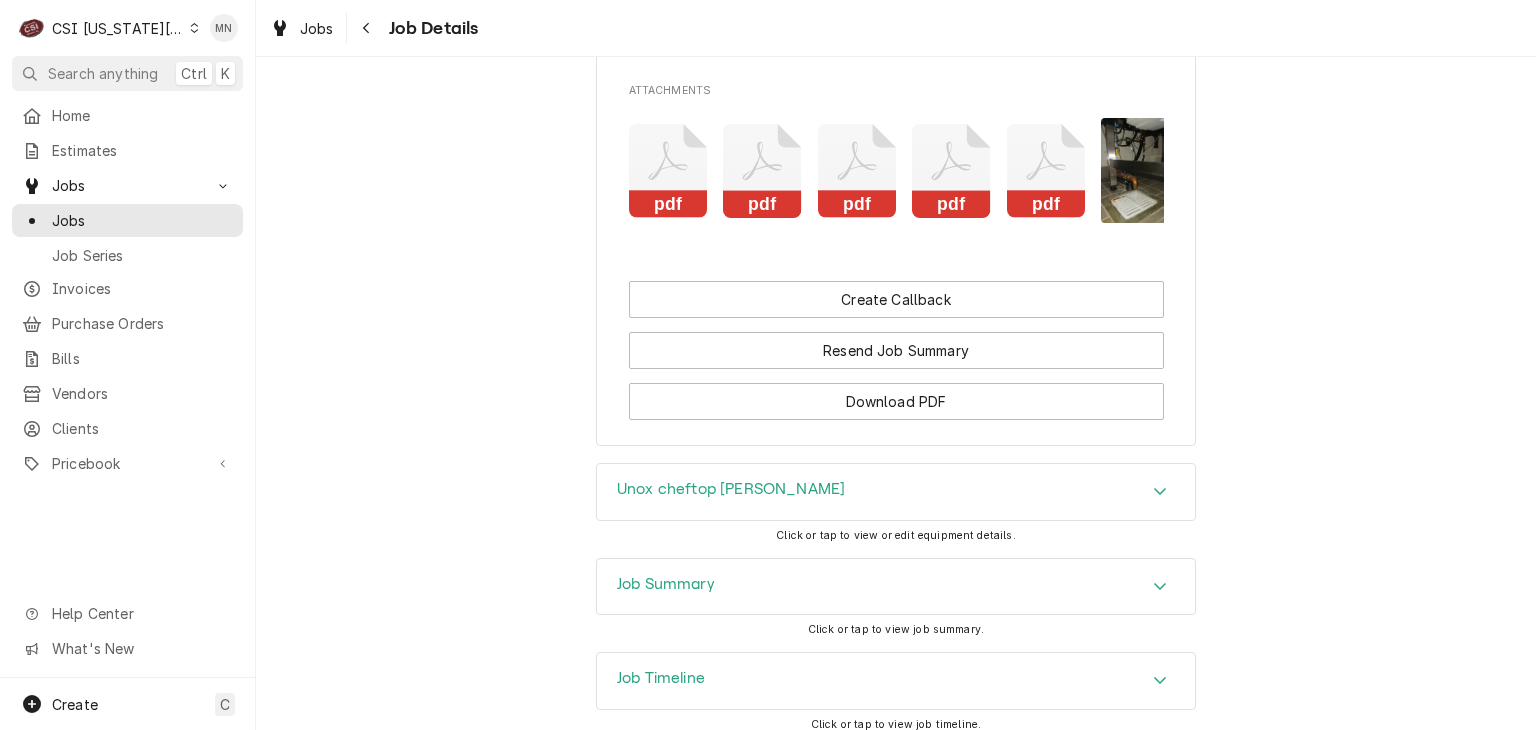 click 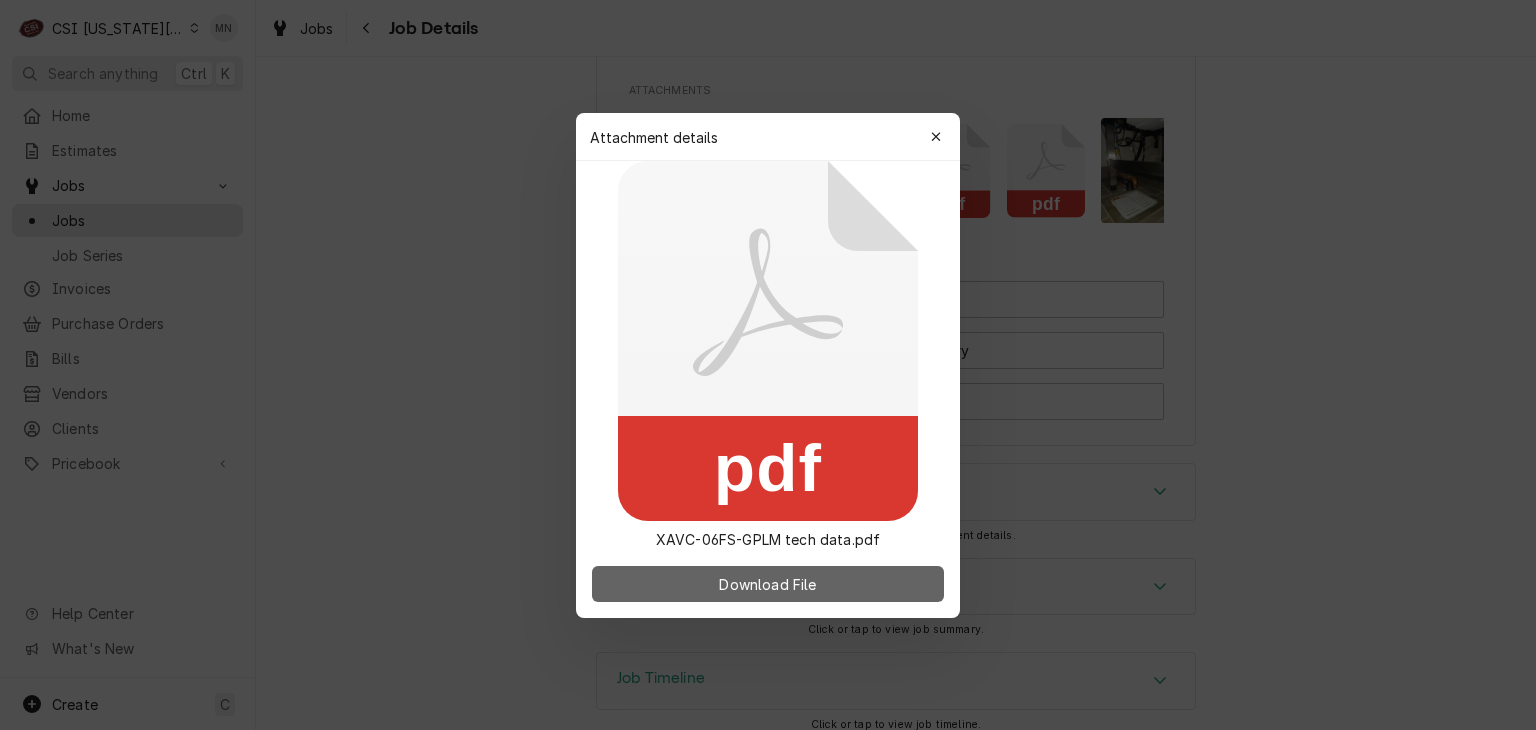 click on "Download File" at bounding box center (767, 583) 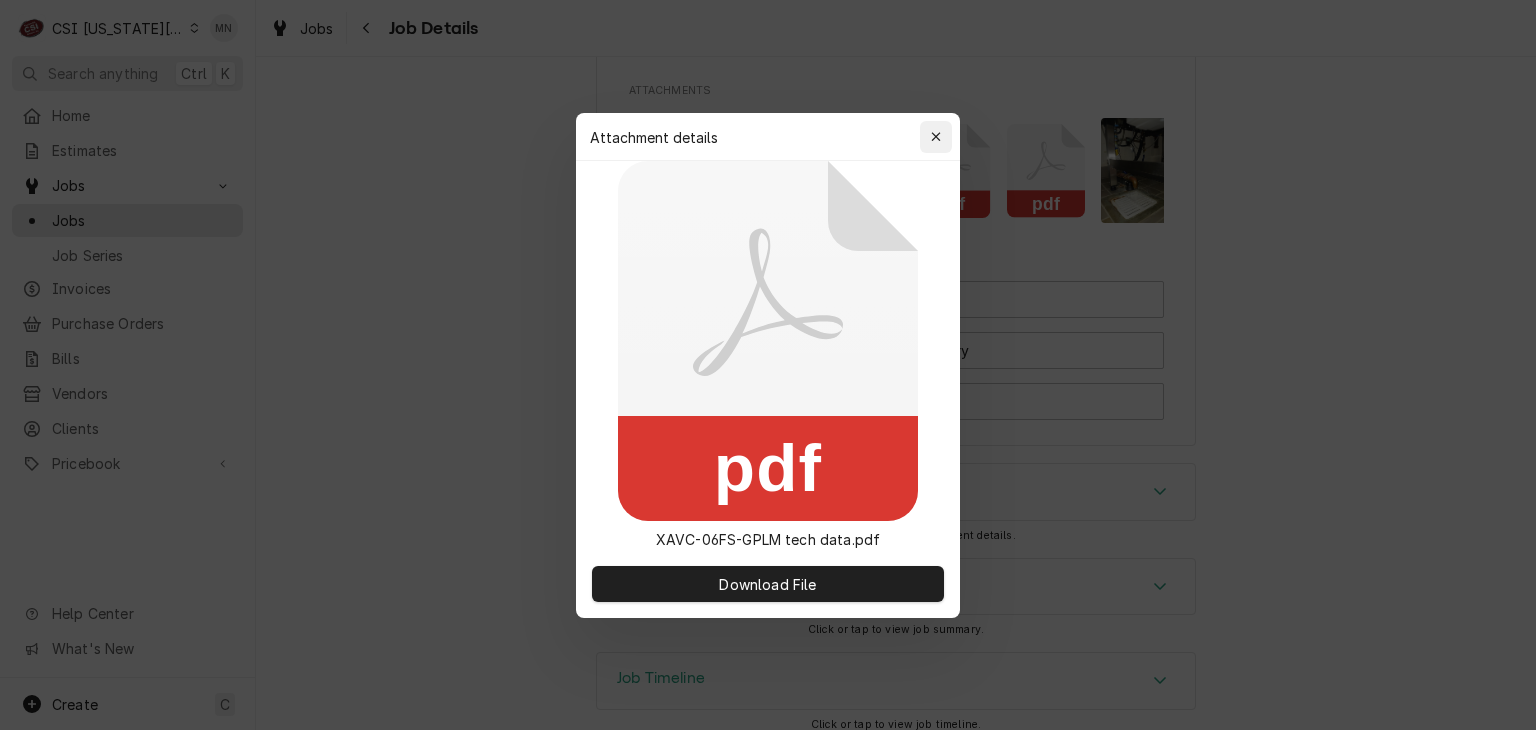 click at bounding box center (936, 137) 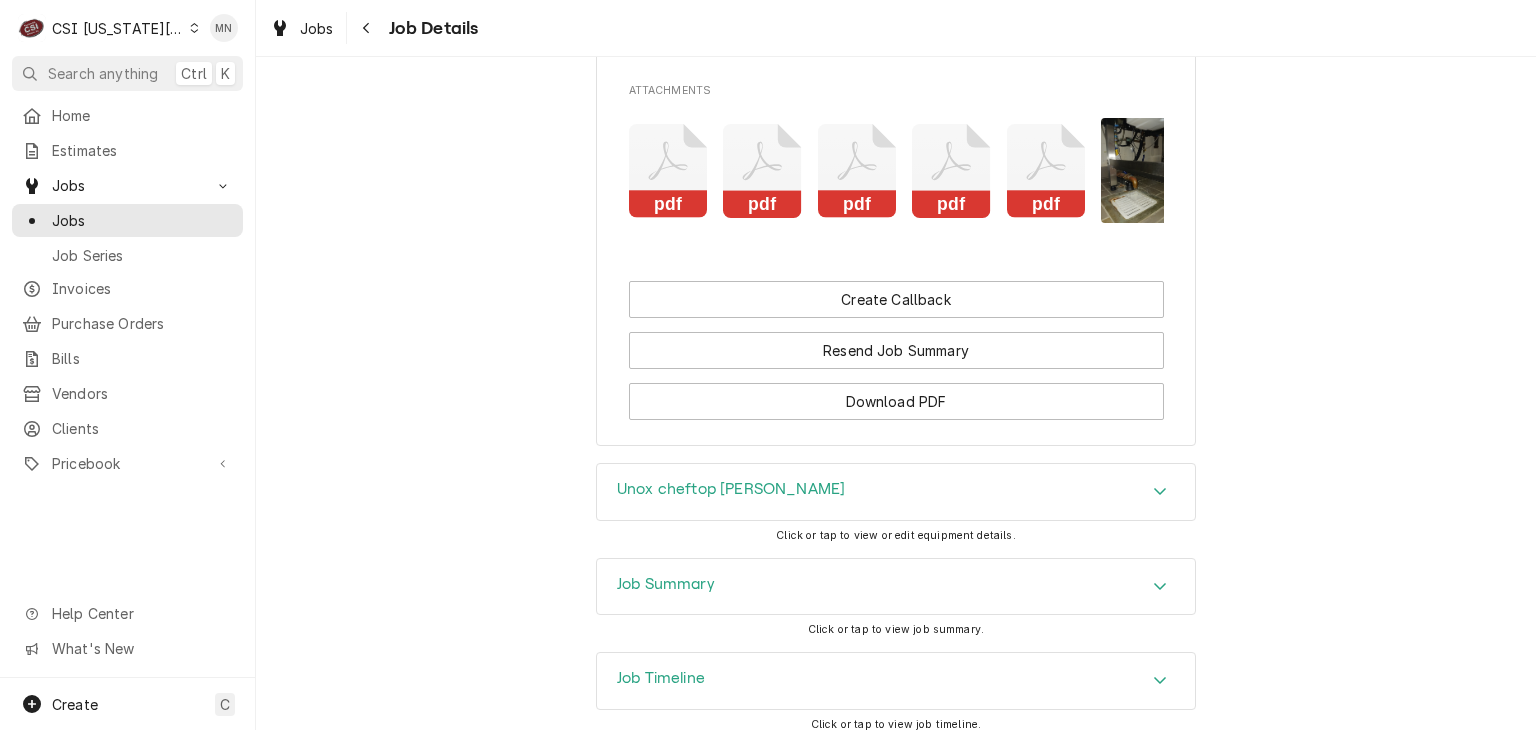 click 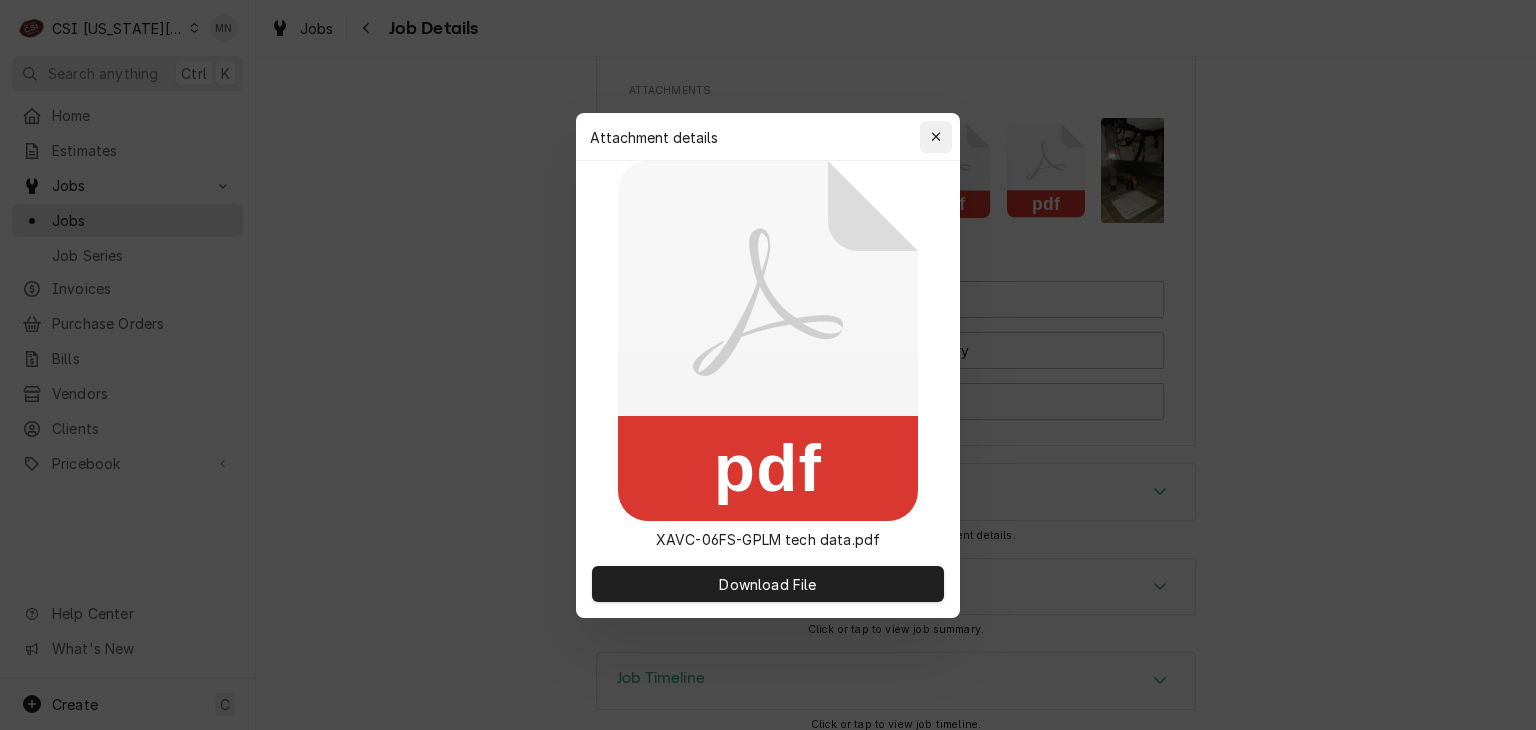 click 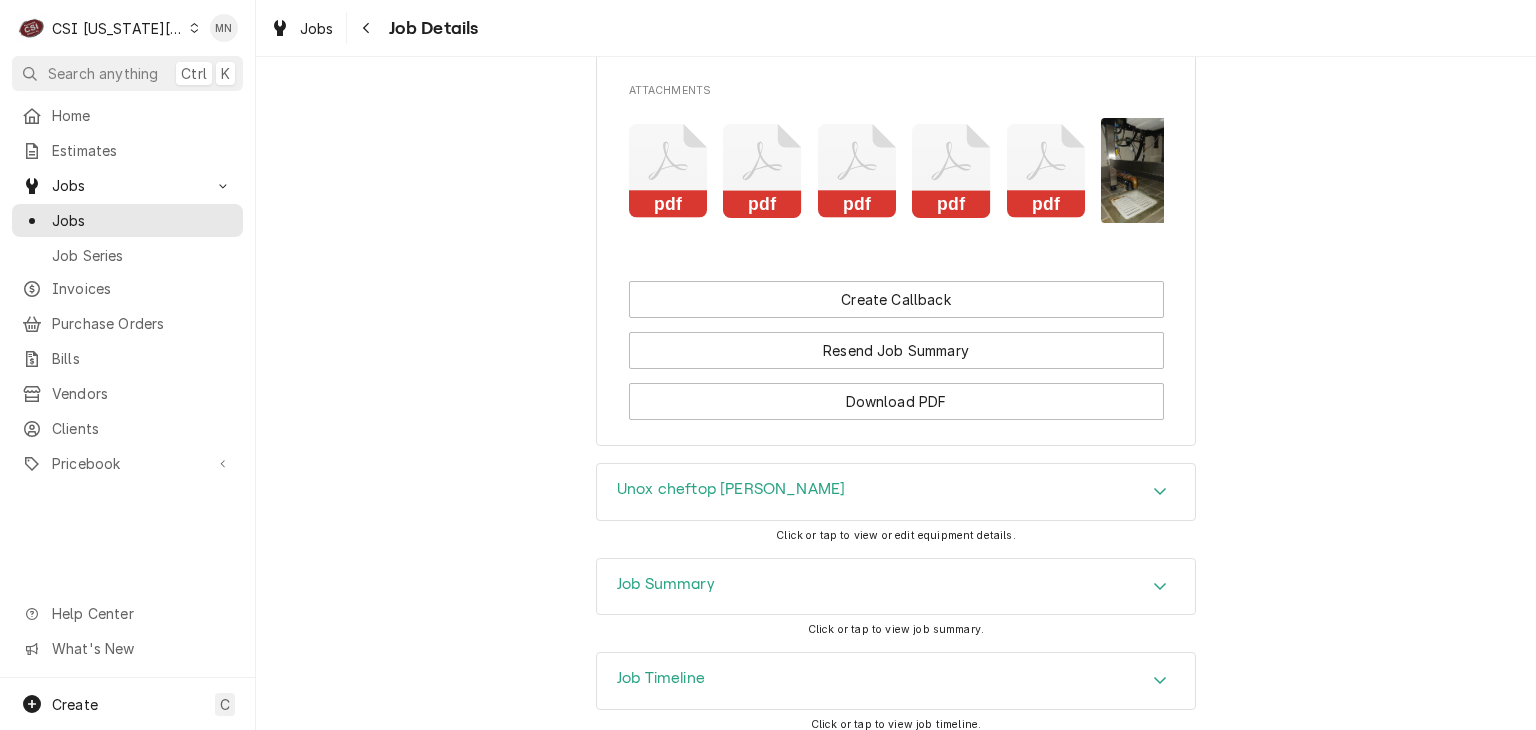 click 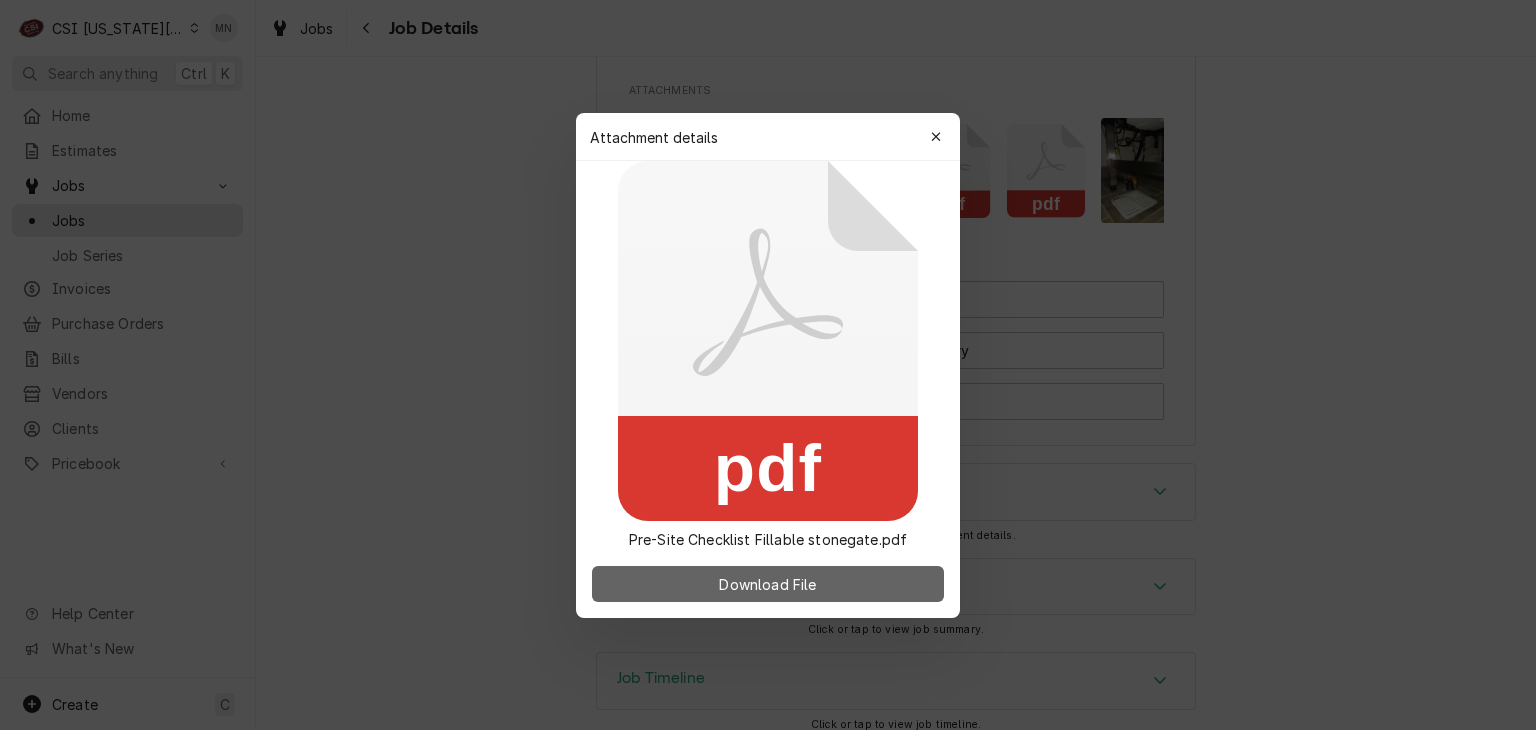 click on "Download File" at bounding box center [768, 584] 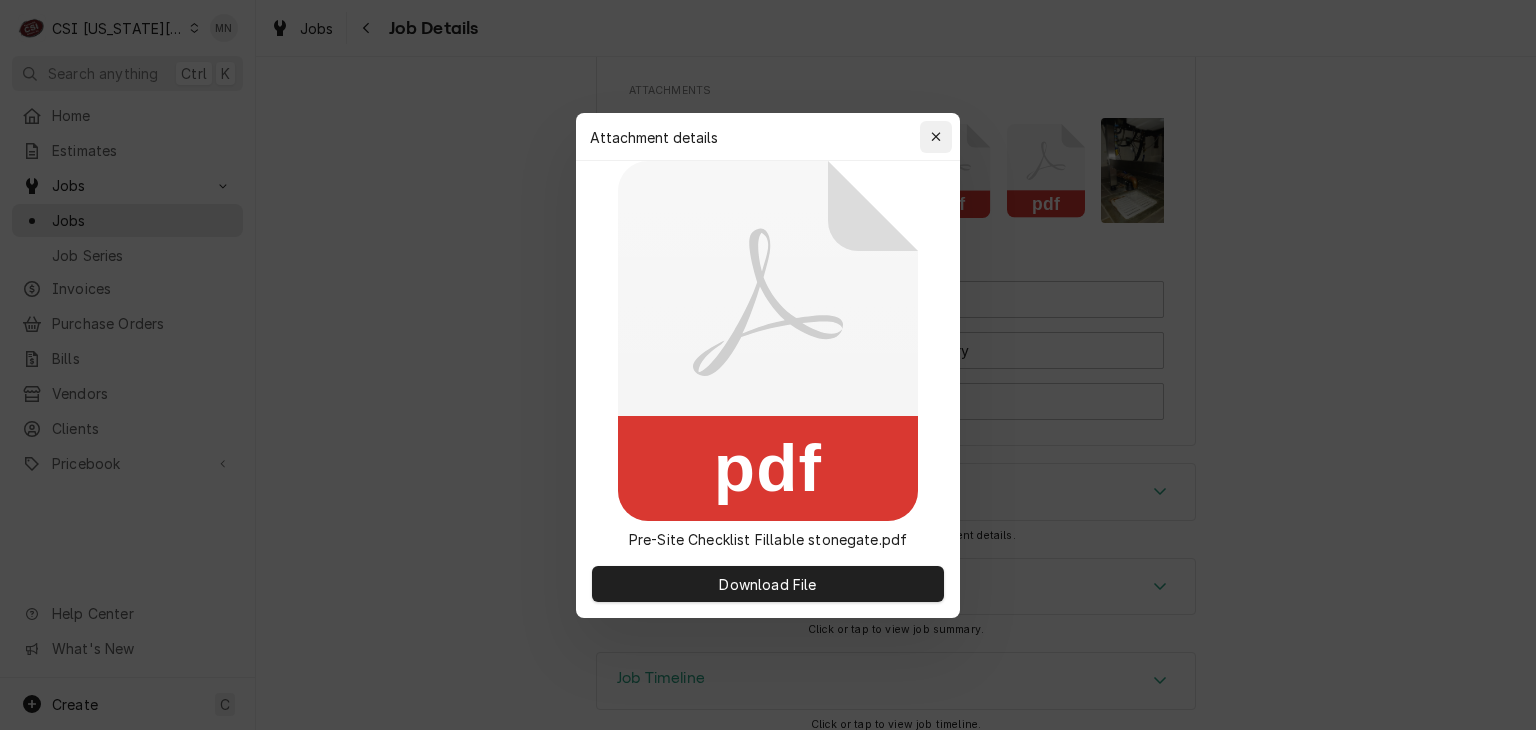 click at bounding box center [936, 137] 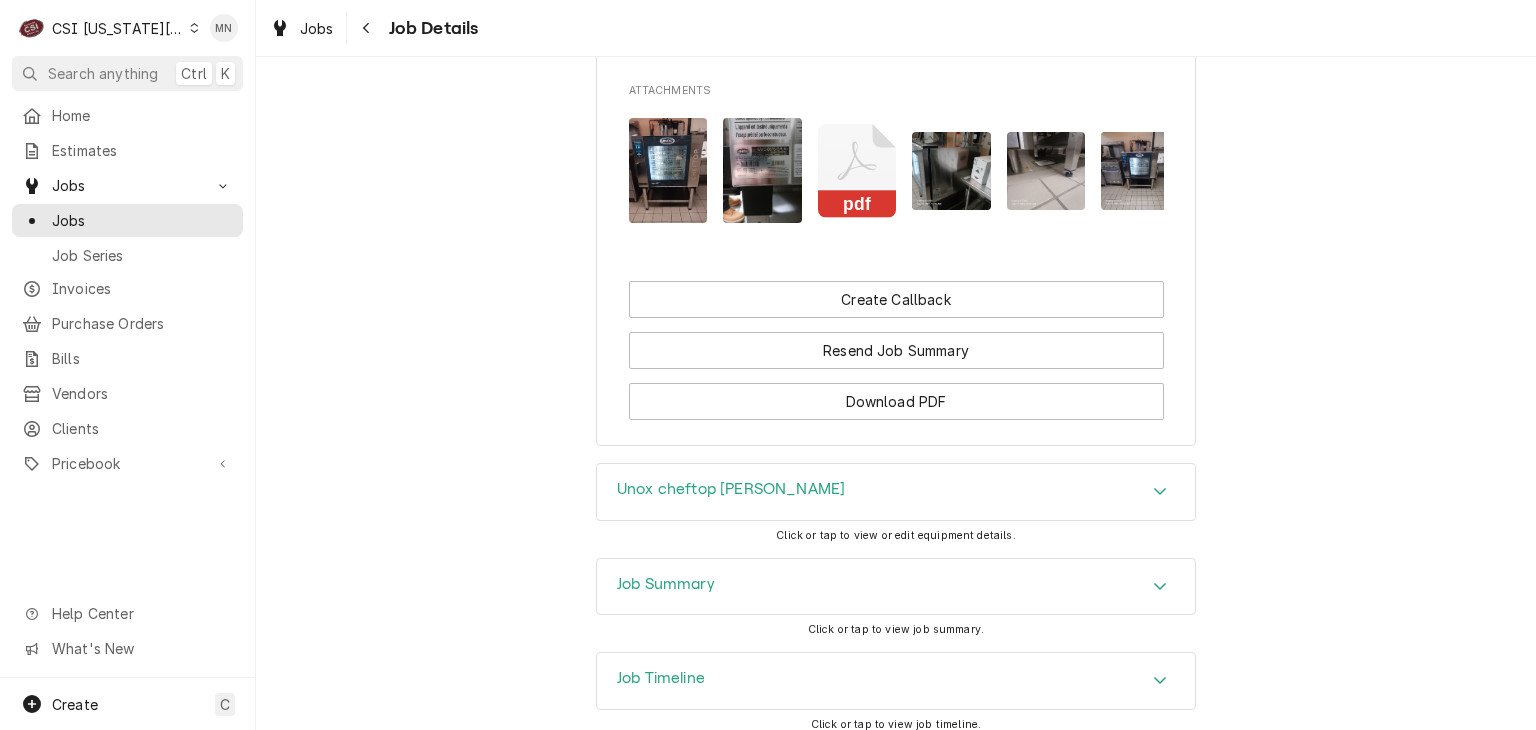 scroll, scrollTop: 0, scrollLeft: 753, axis: horizontal 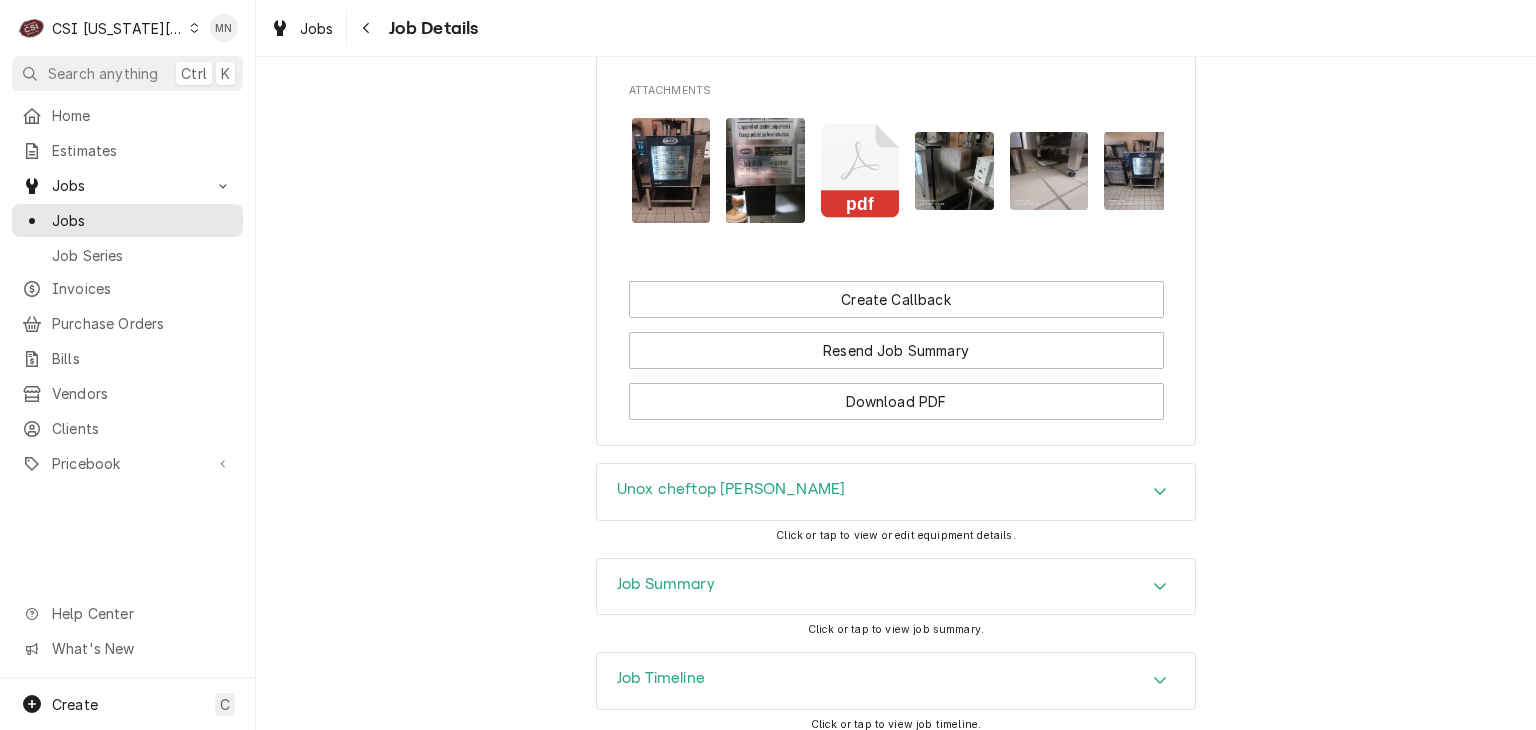 click 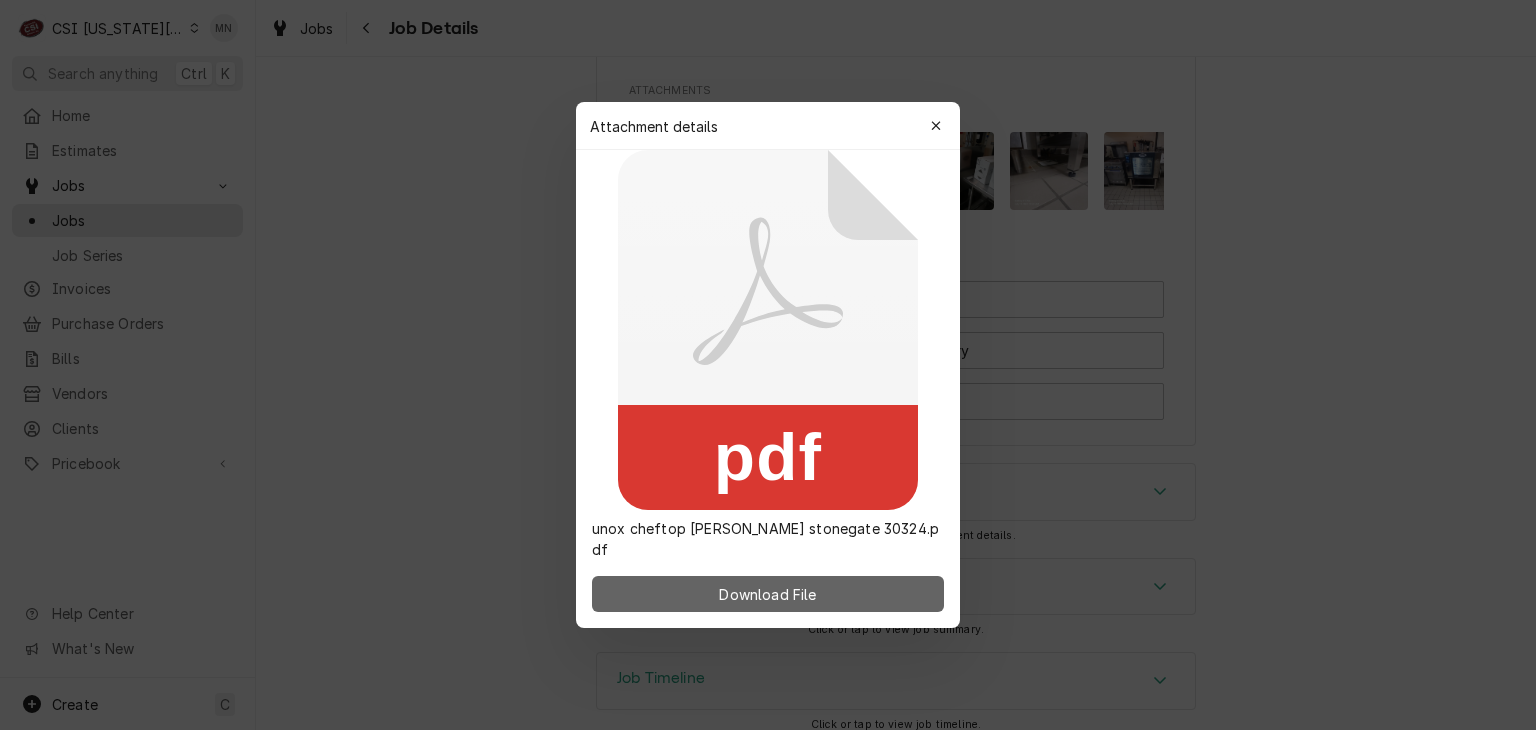 click on "Download File" at bounding box center (767, 594) 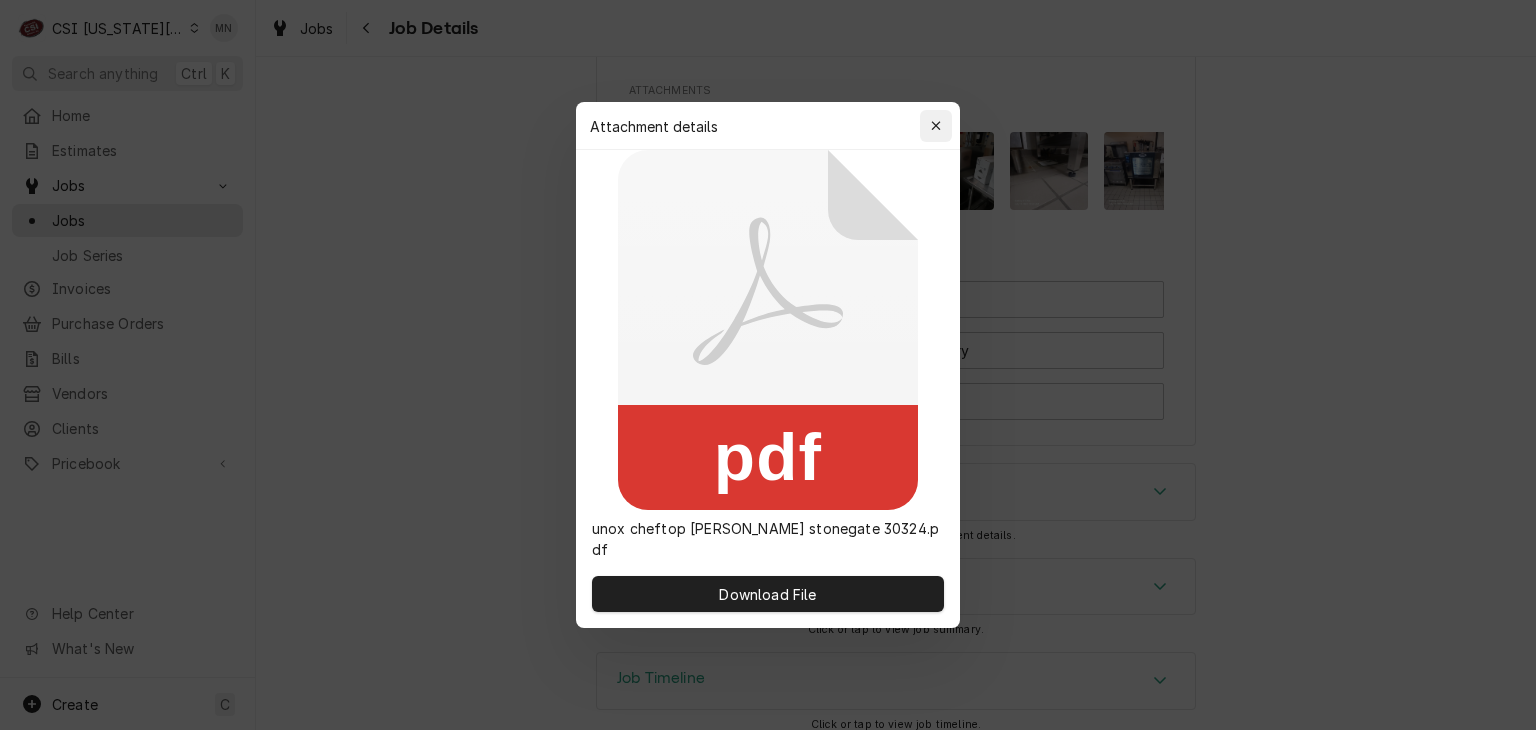 click at bounding box center [936, 126] 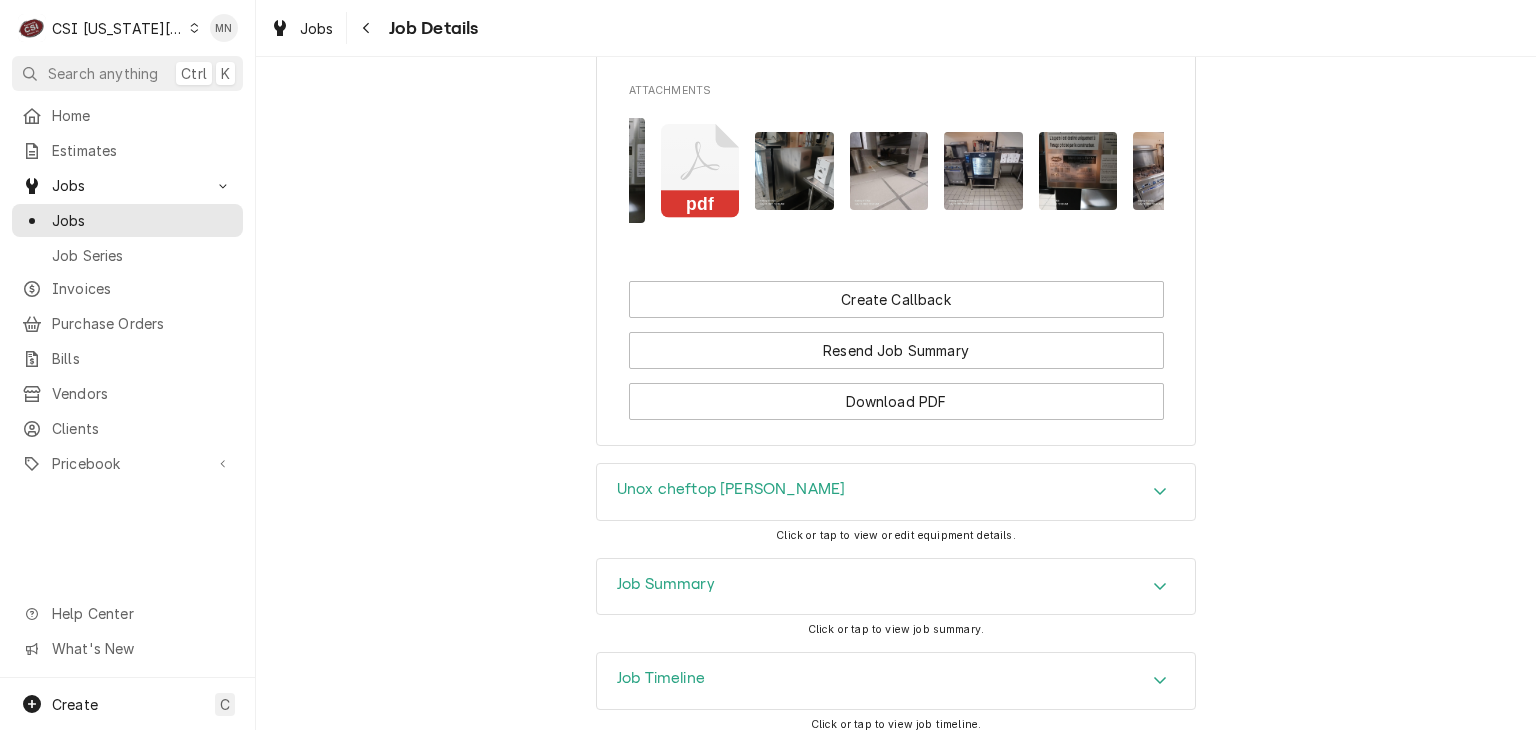 scroll, scrollTop: 0, scrollLeft: 976, axis: horizontal 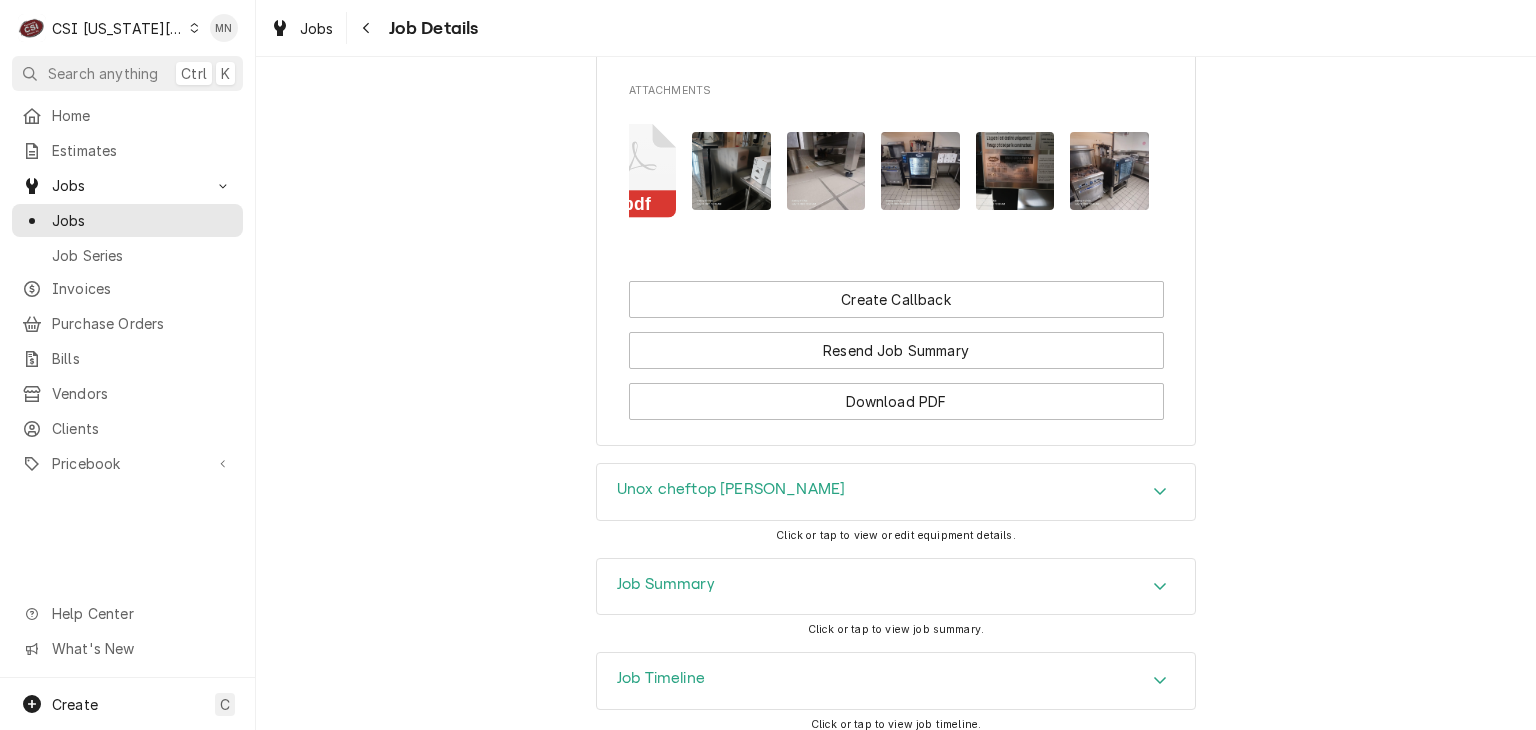 click at bounding box center (1109, 171) 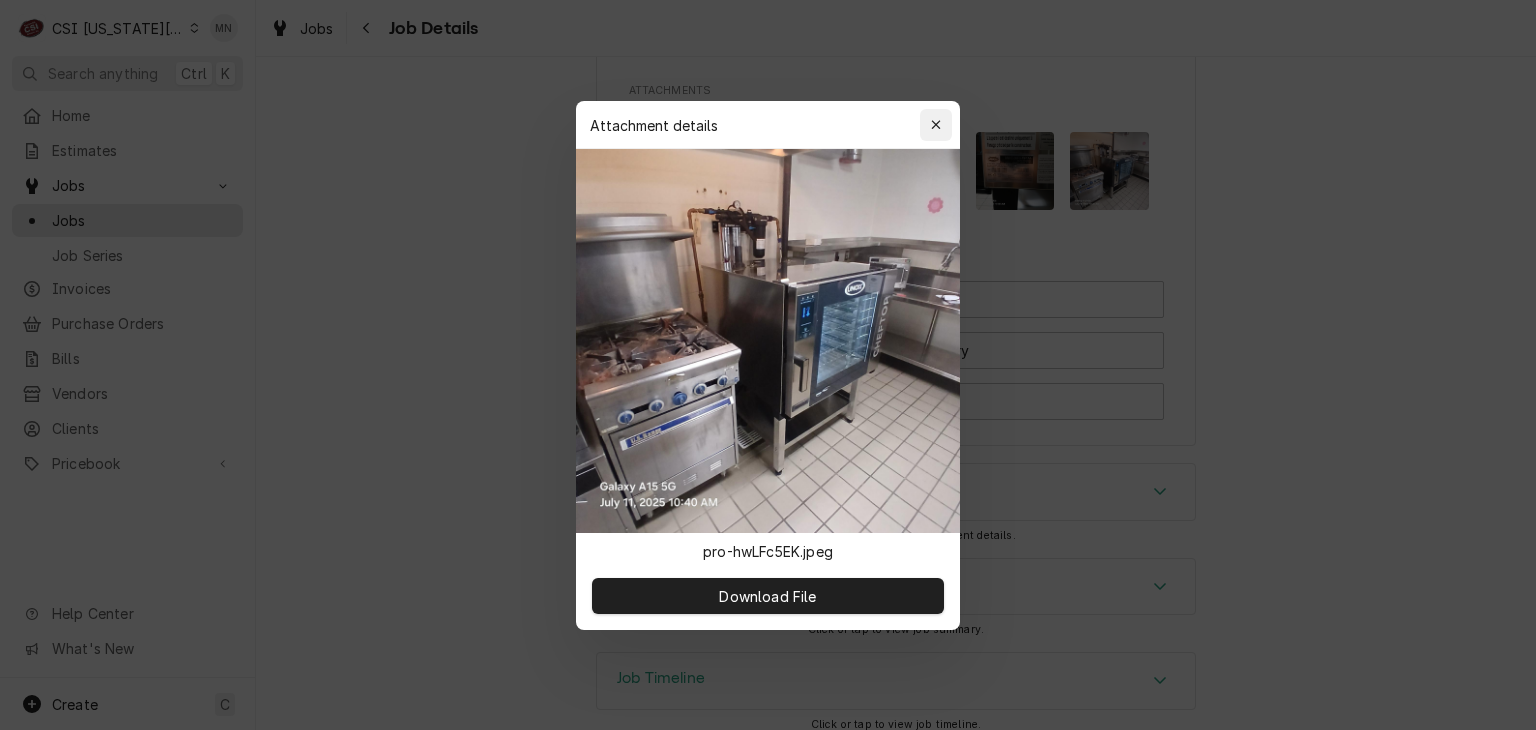 click 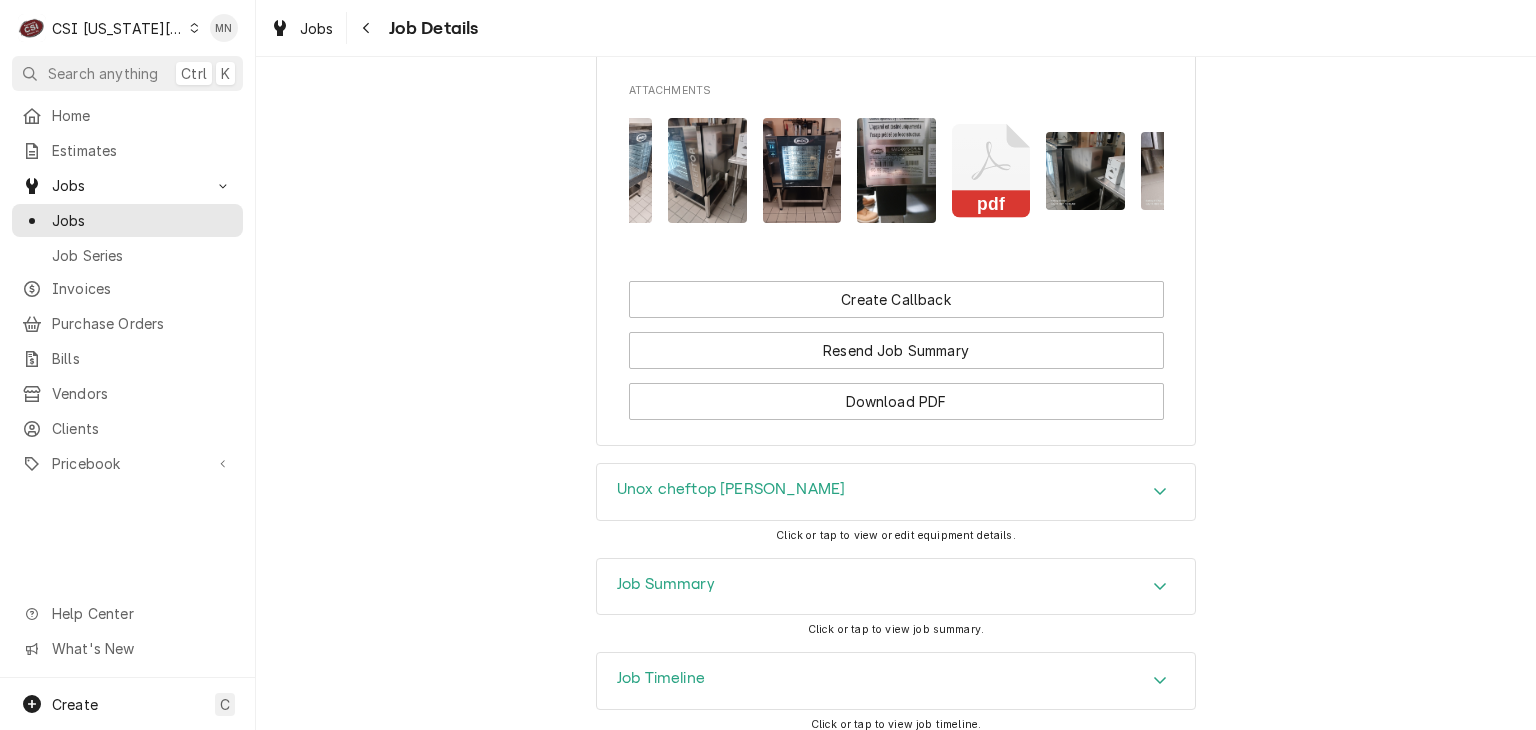 scroll, scrollTop: 0, scrollLeft: 583, axis: horizontal 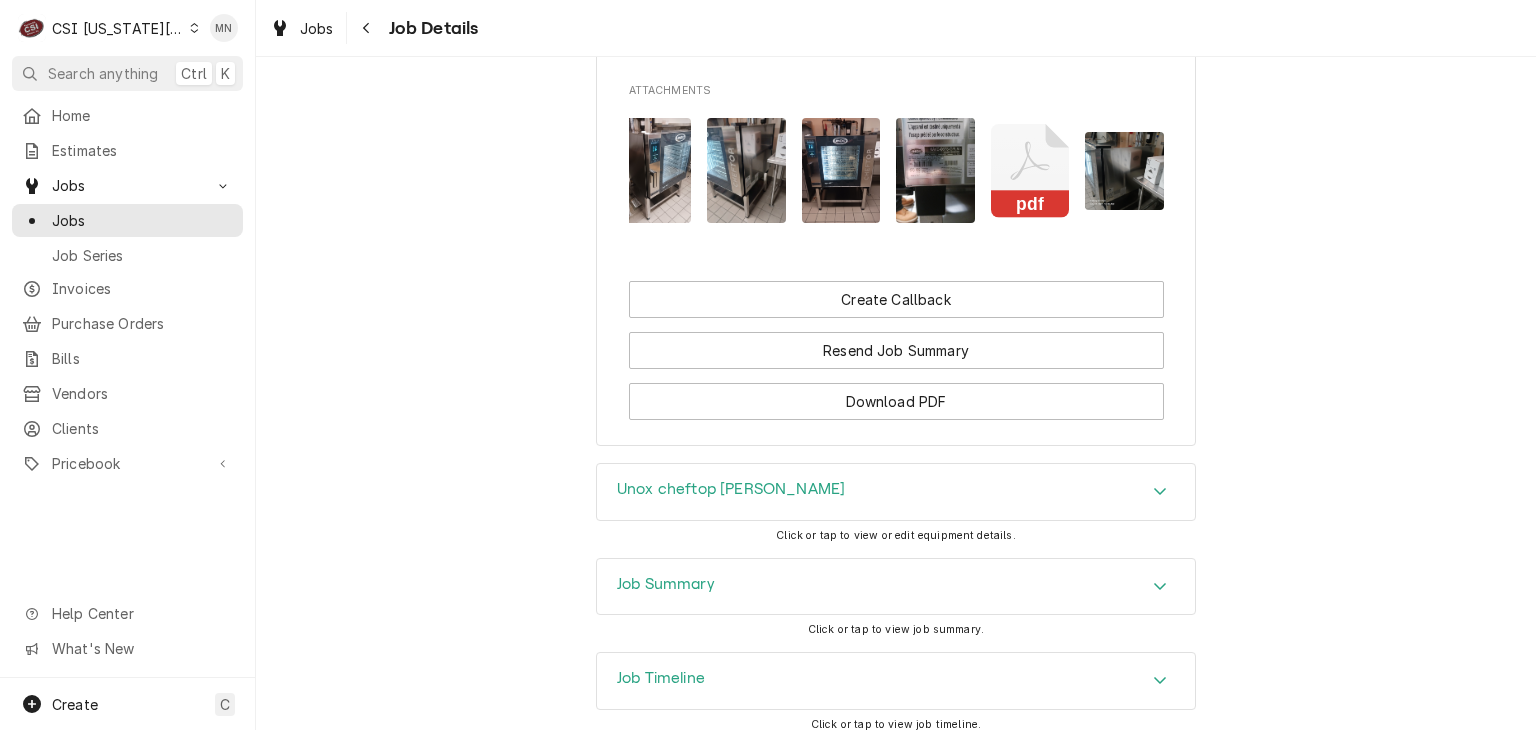 click at bounding box center (935, 170) 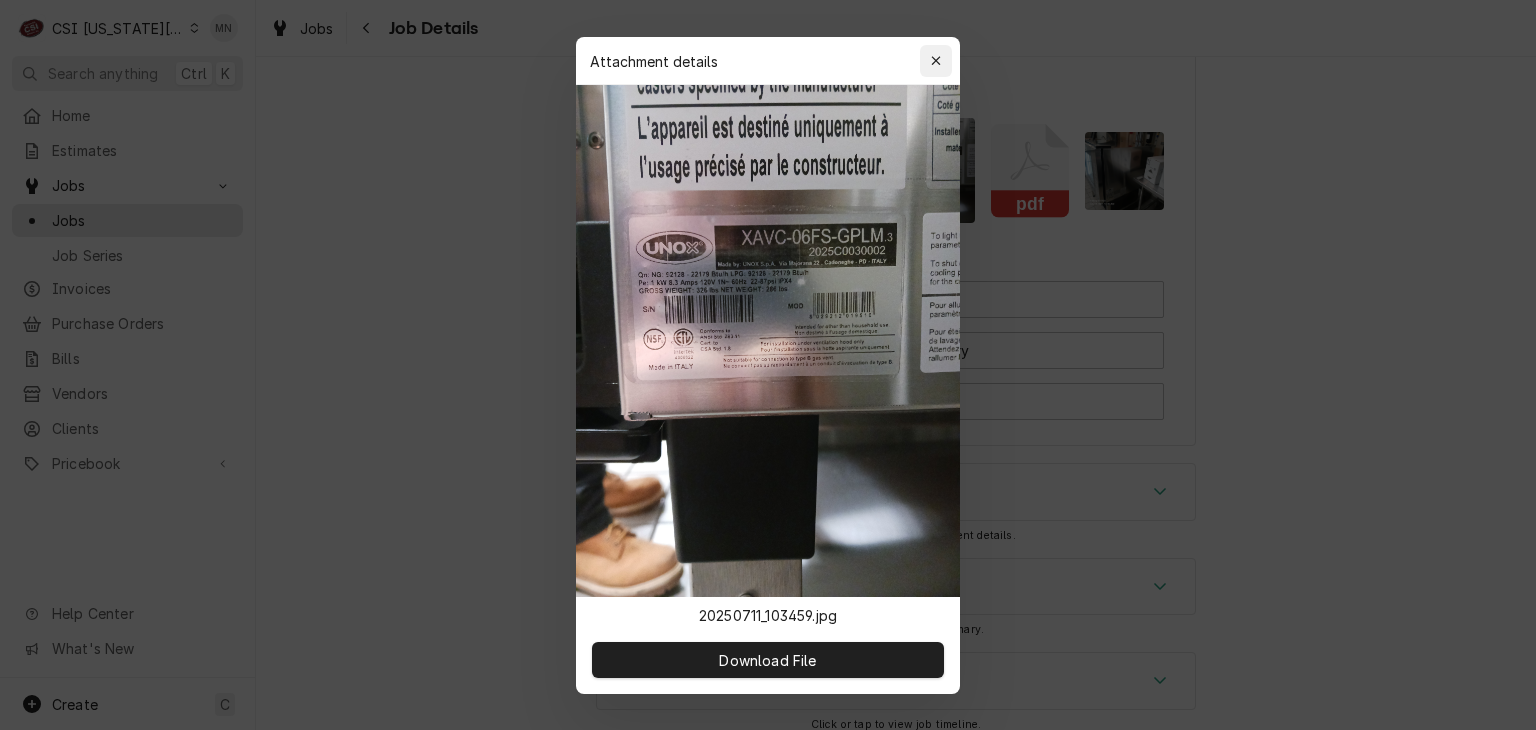 click at bounding box center (936, 61) 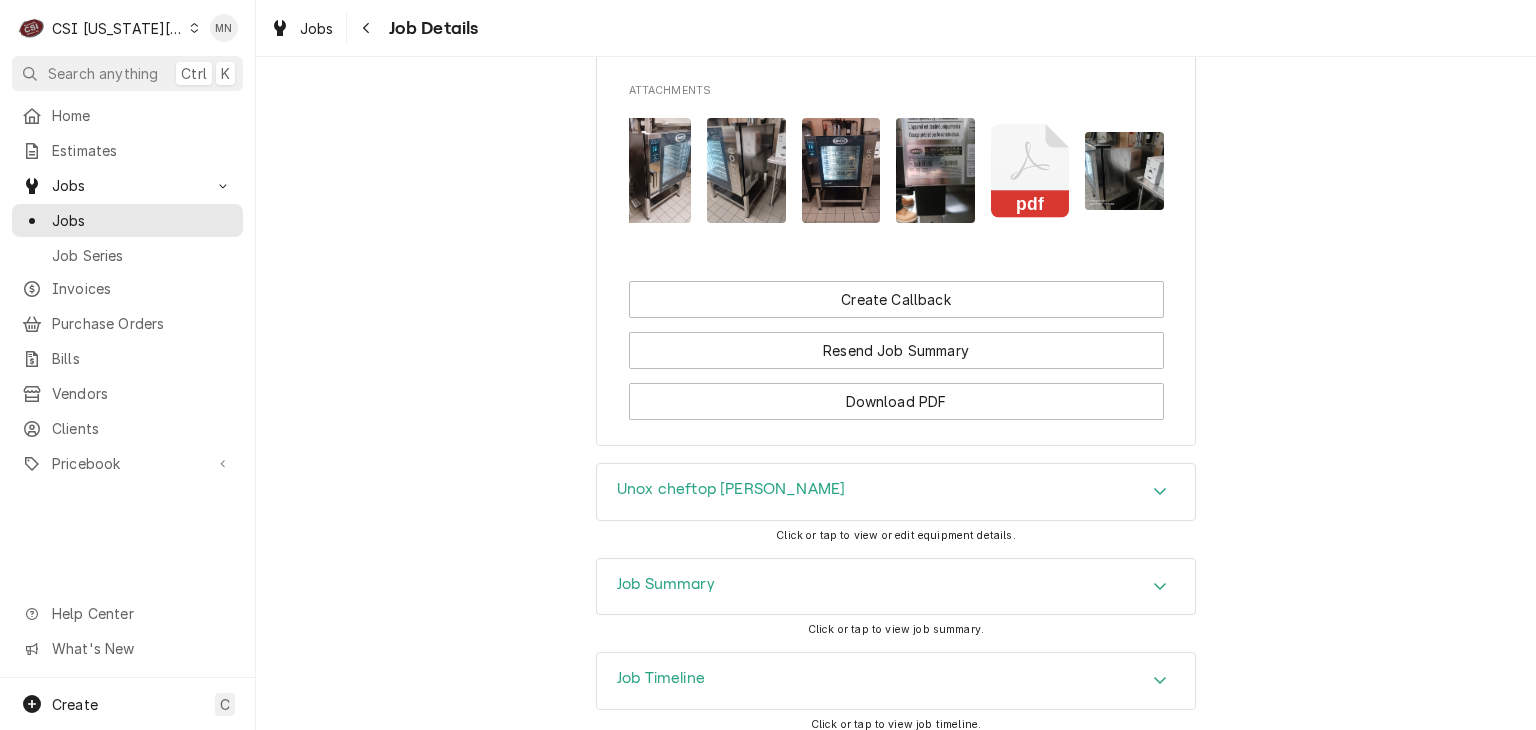 click at bounding box center [841, 170] 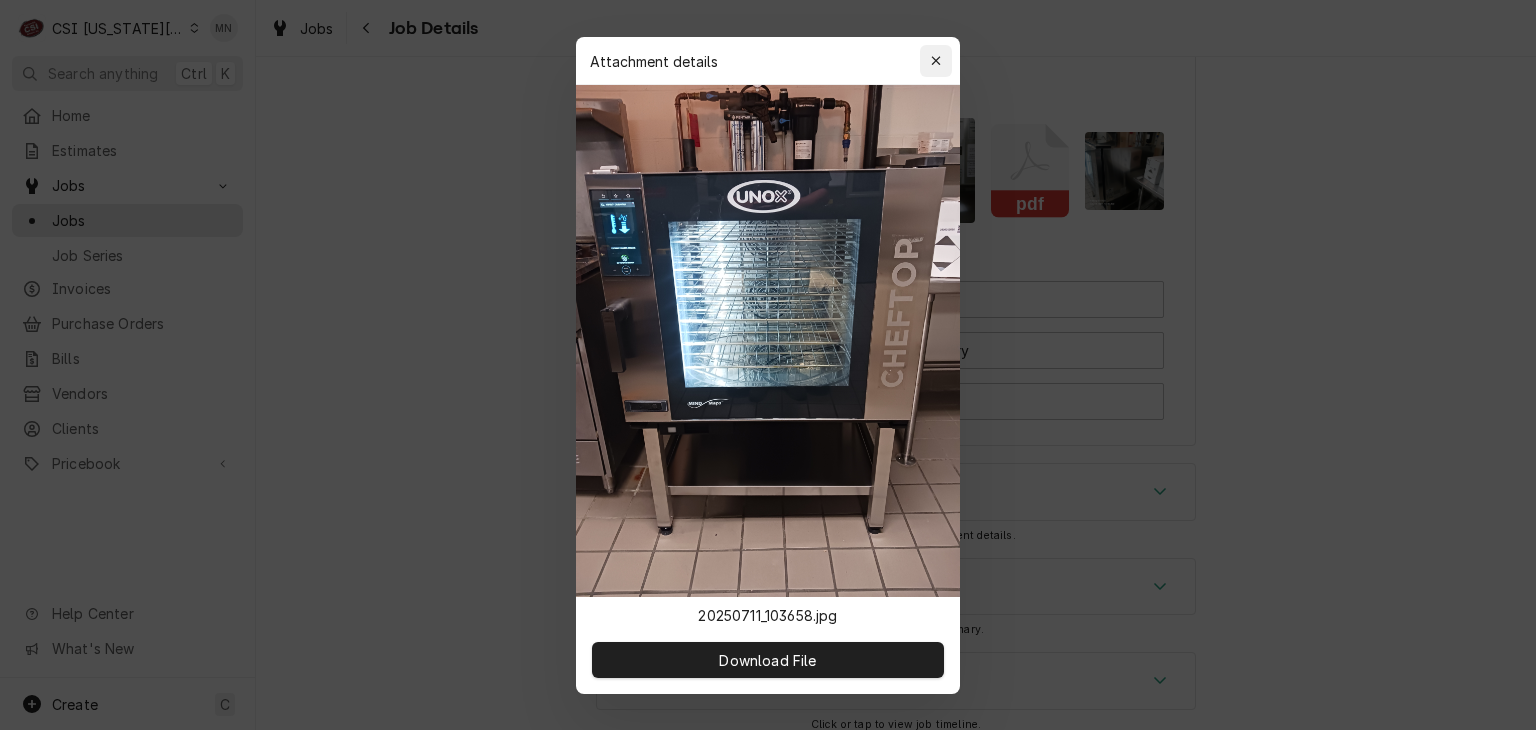 click 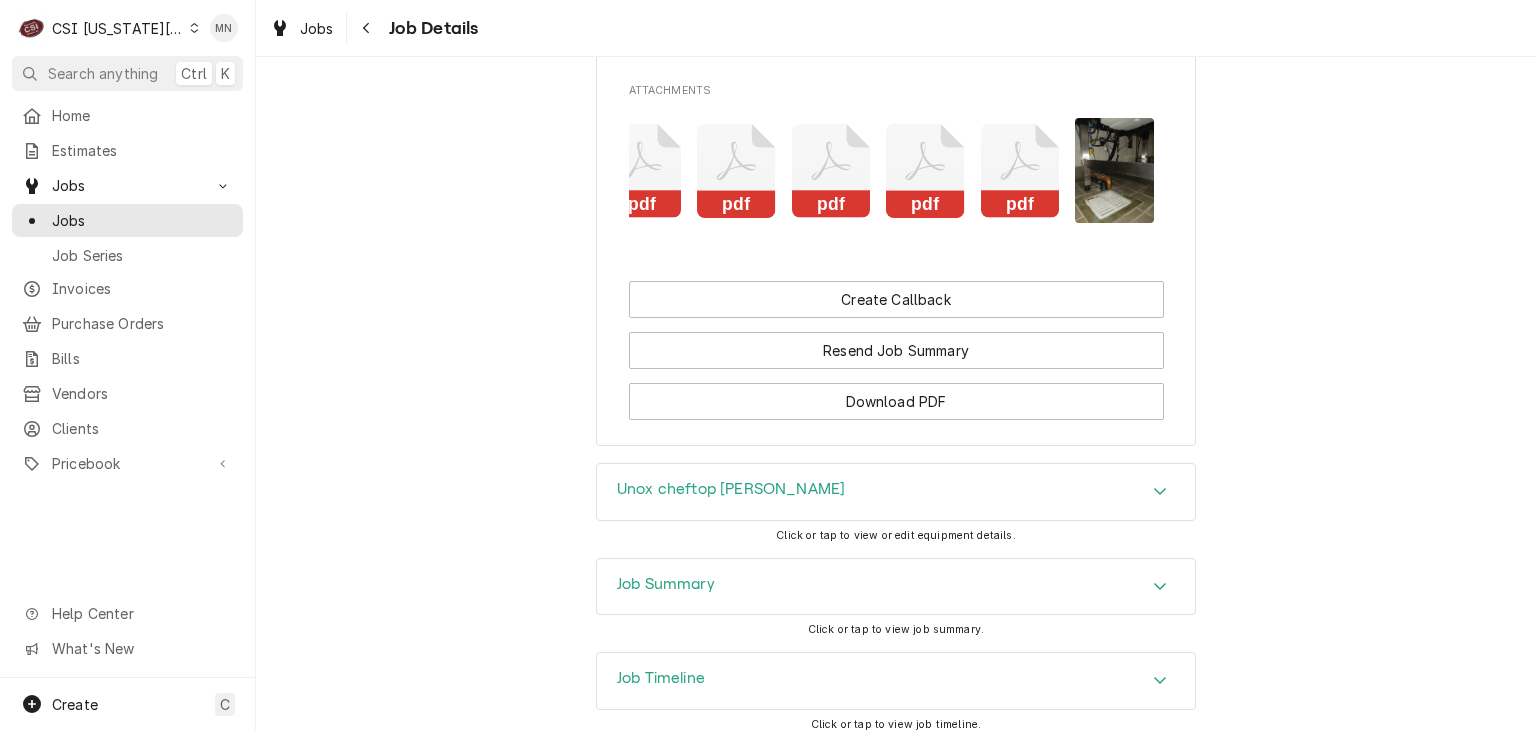 scroll, scrollTop: 0, scrollLeft: 0, axis: both 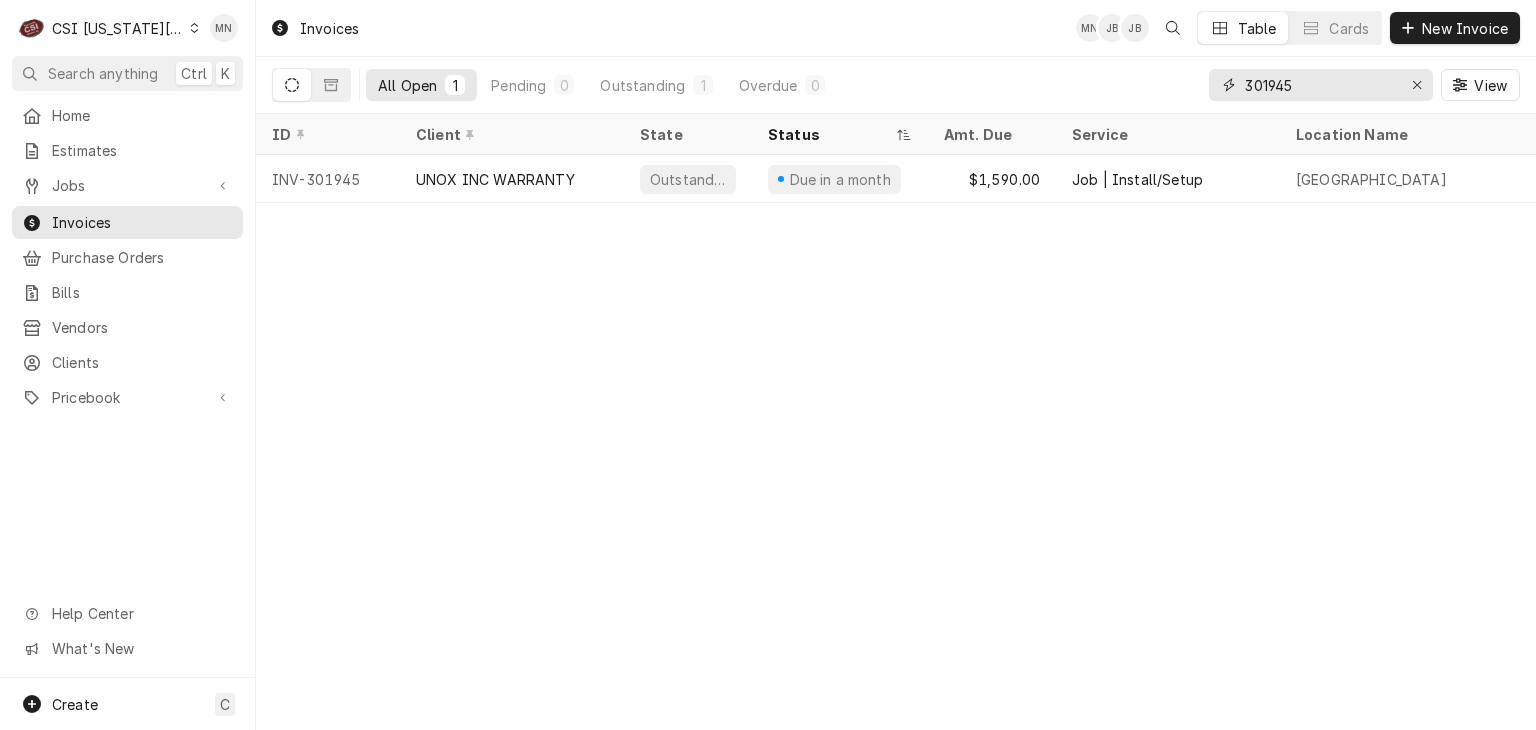 drag, startPoint x: 1339, startPoint y: 89, endPoint x: 1121, endPoint y: 83, distance: 218.08255 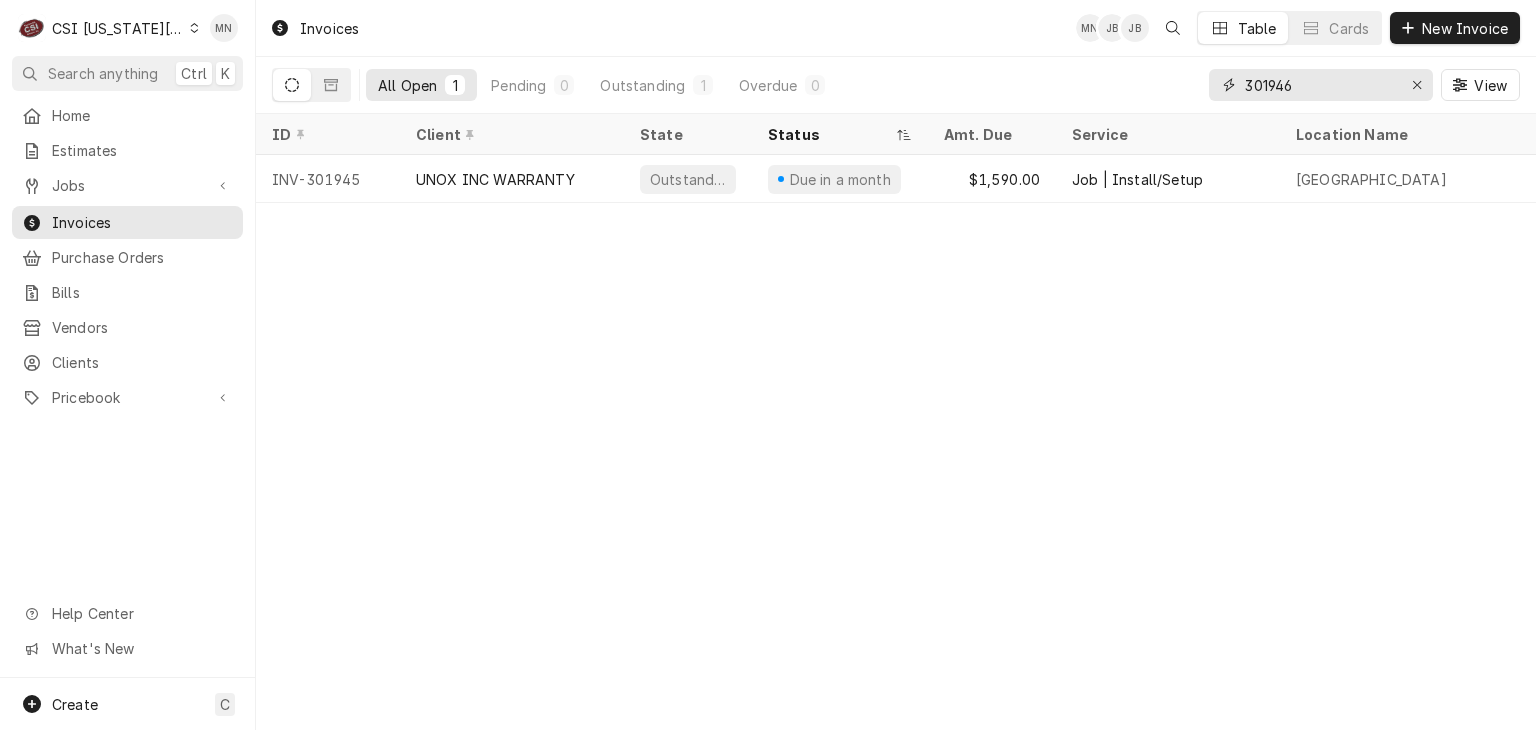 type on "301946" 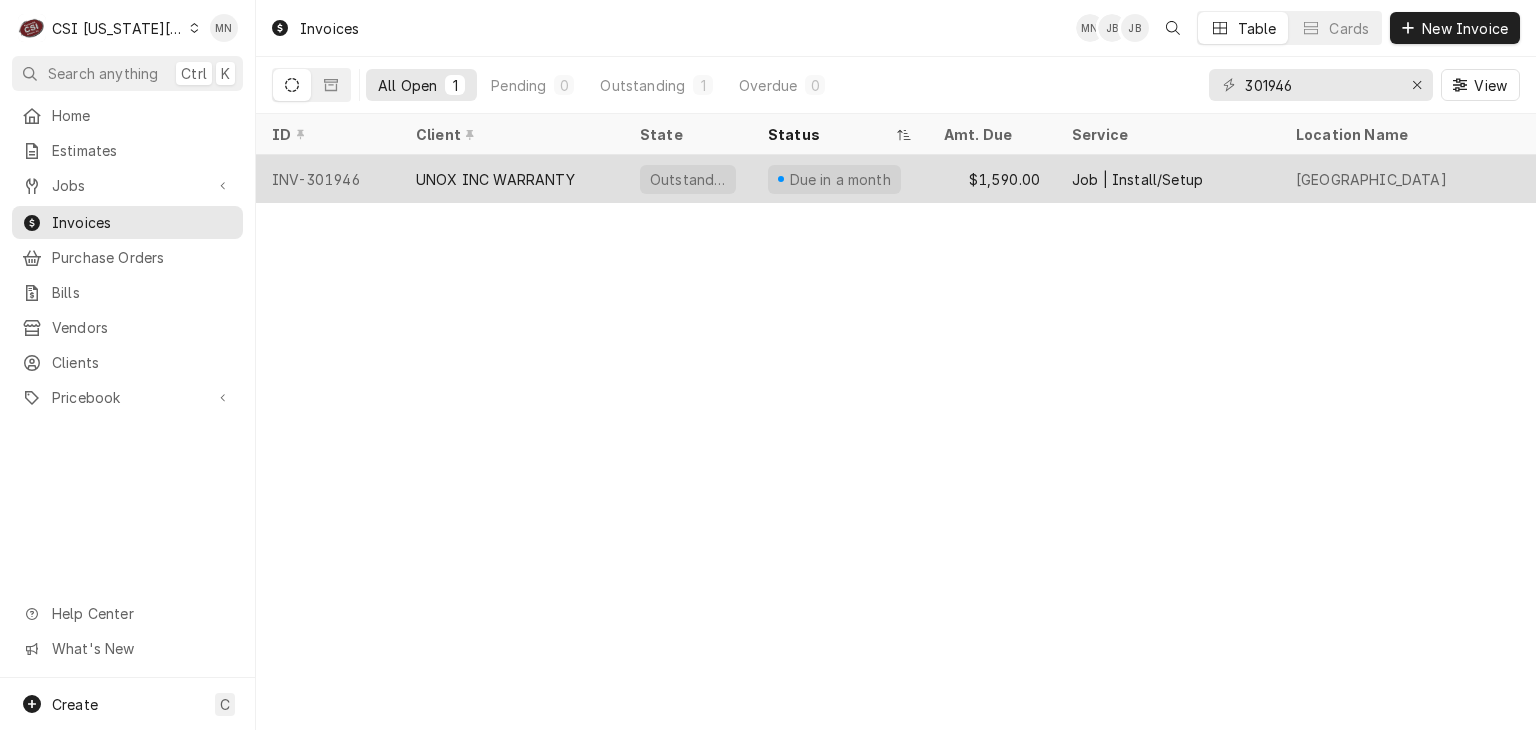 click on "UNOX INC WARRANTY" at bounding box center (495, 179) 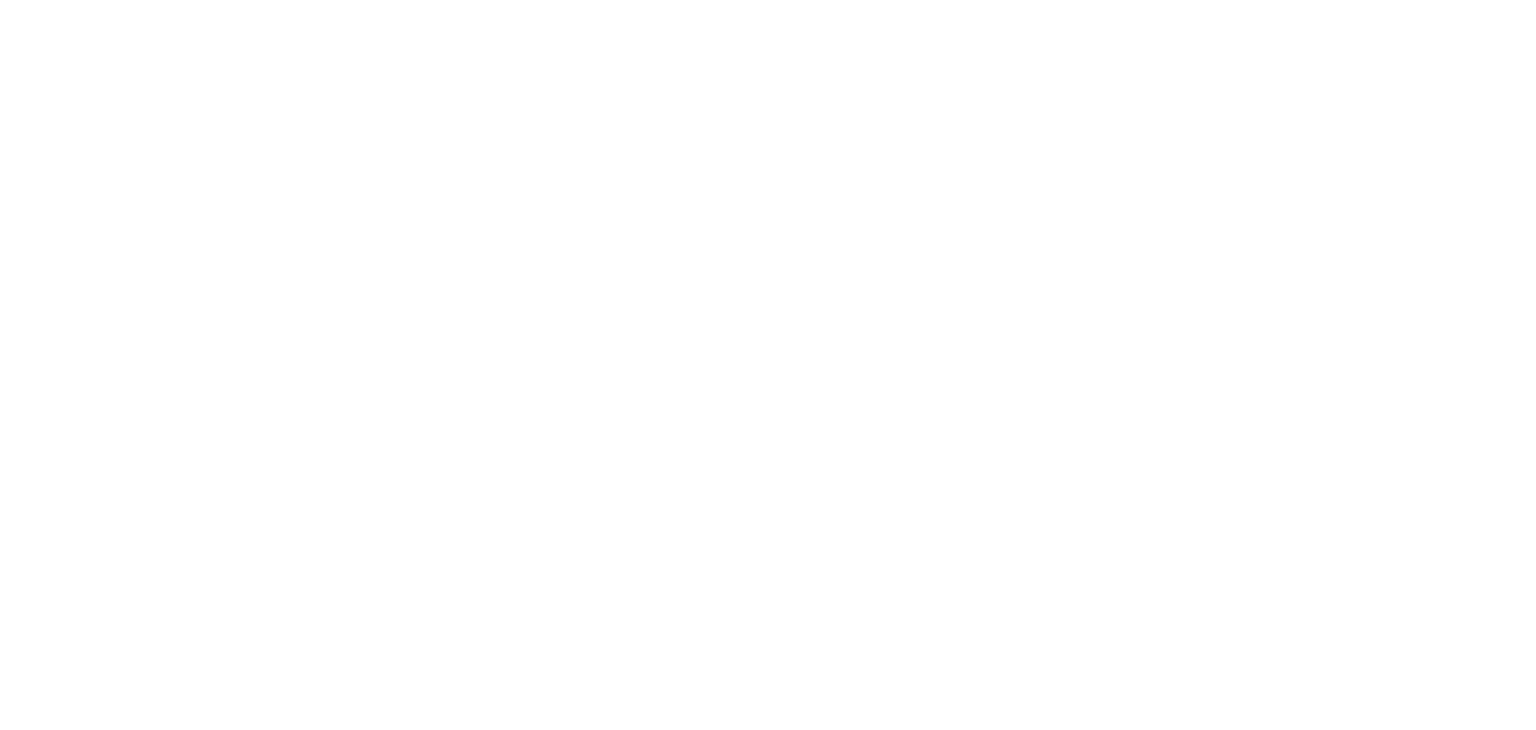 scroll, scrollTop: 0, scrollLeft: 0, axis: both 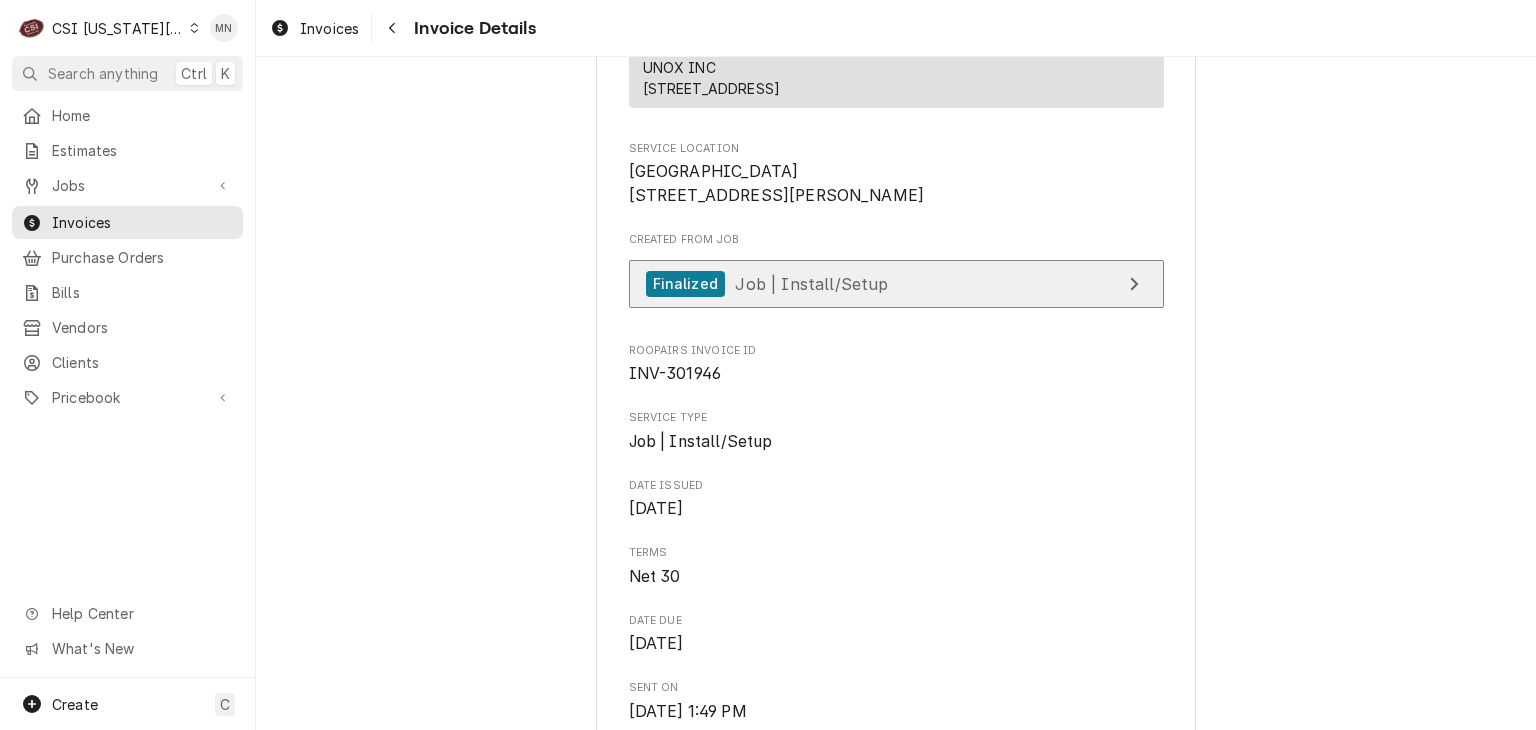 click on "Job | Install/Setup" at bounding box center (811, 283) 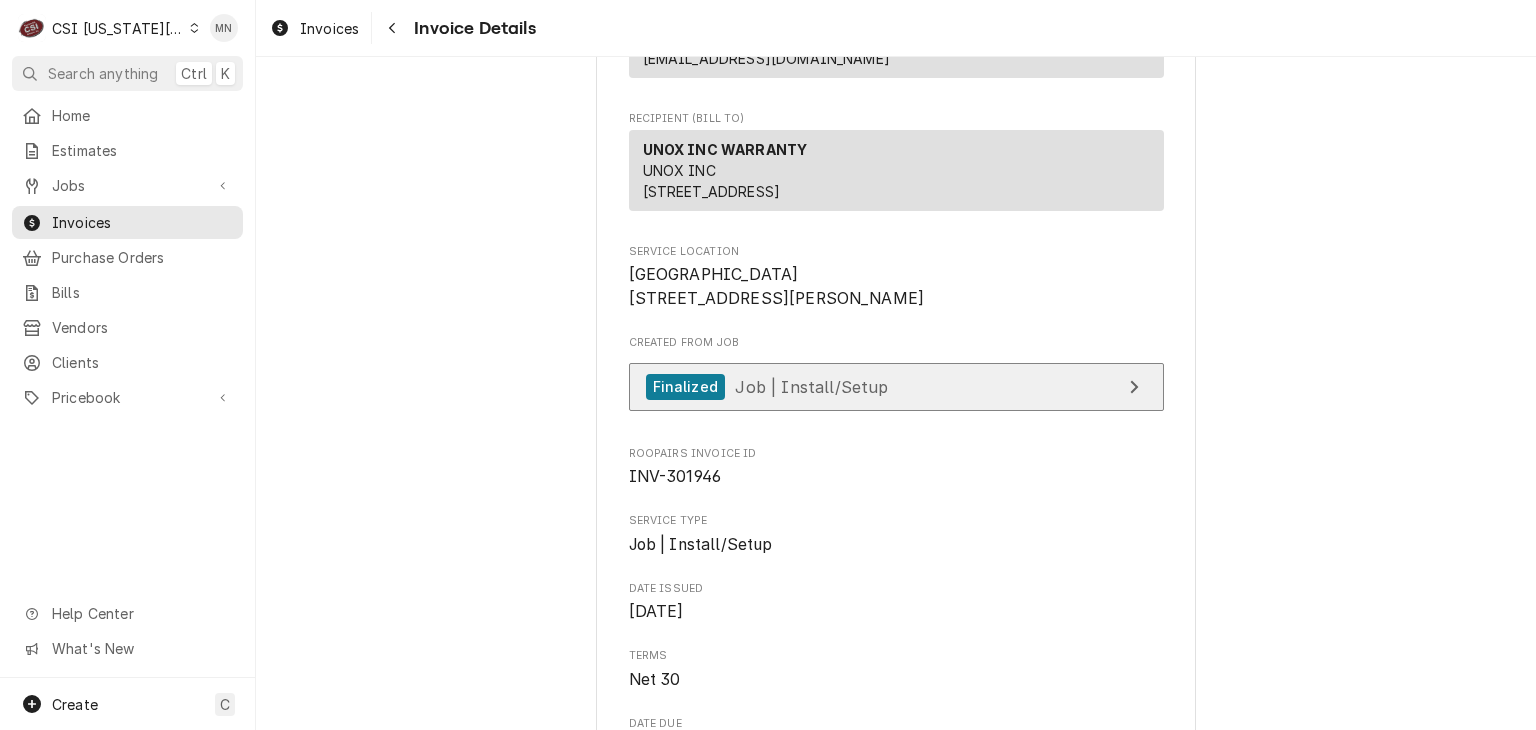 scroll, scrollTop: 0, scrollLeft: 0, axis: both 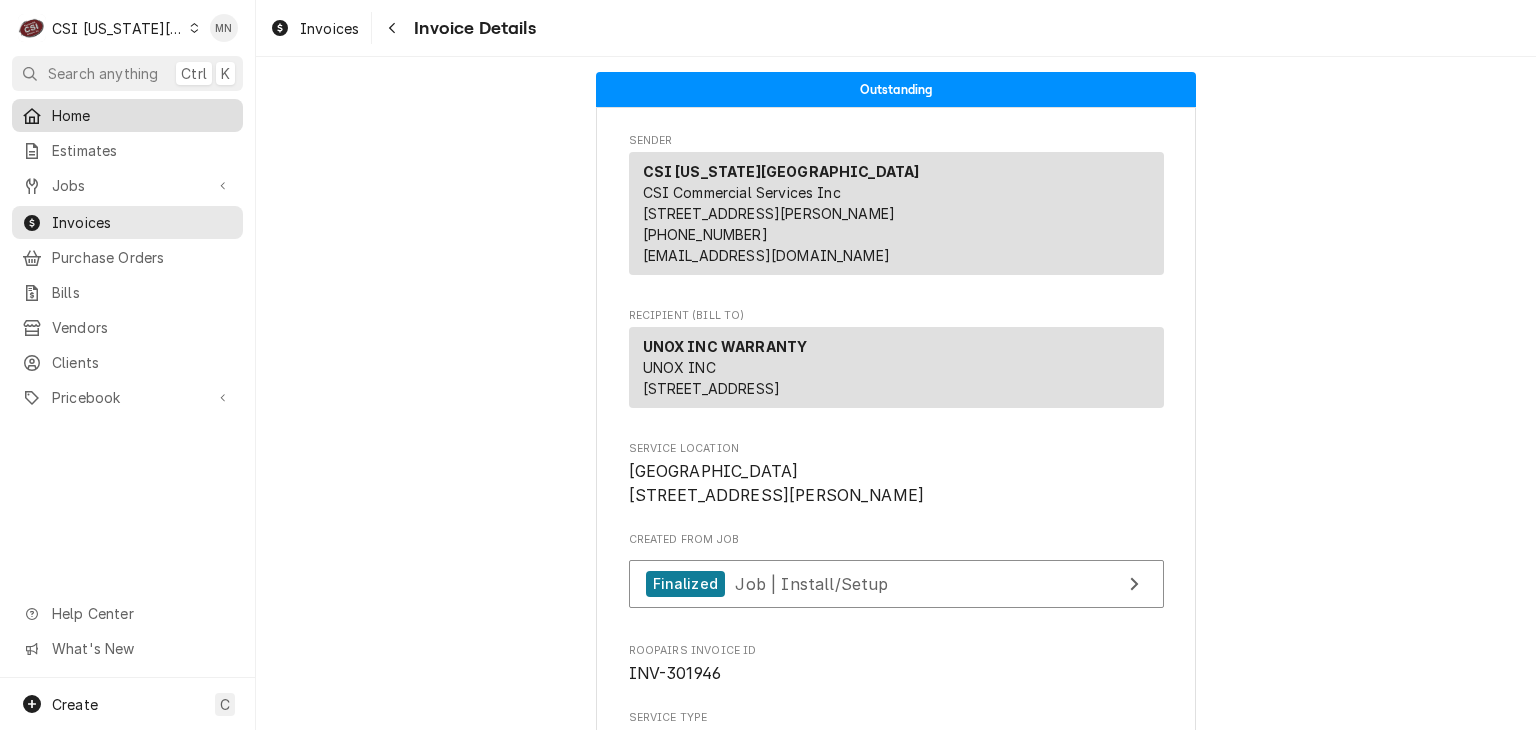 click on "Home" at bounding box center [142, 115] 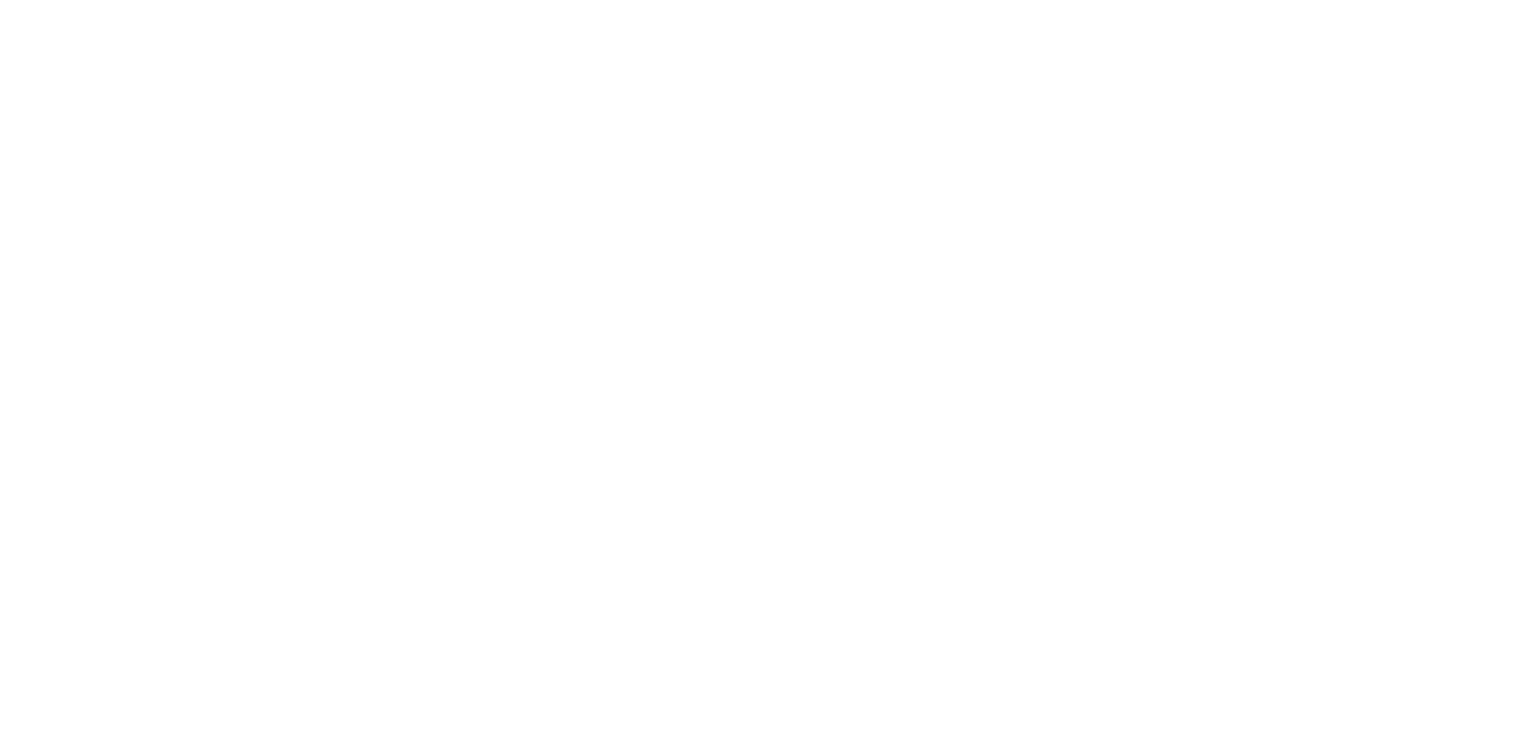 scroll, scrollTop: 0, scrollLeft: 0, axis: both 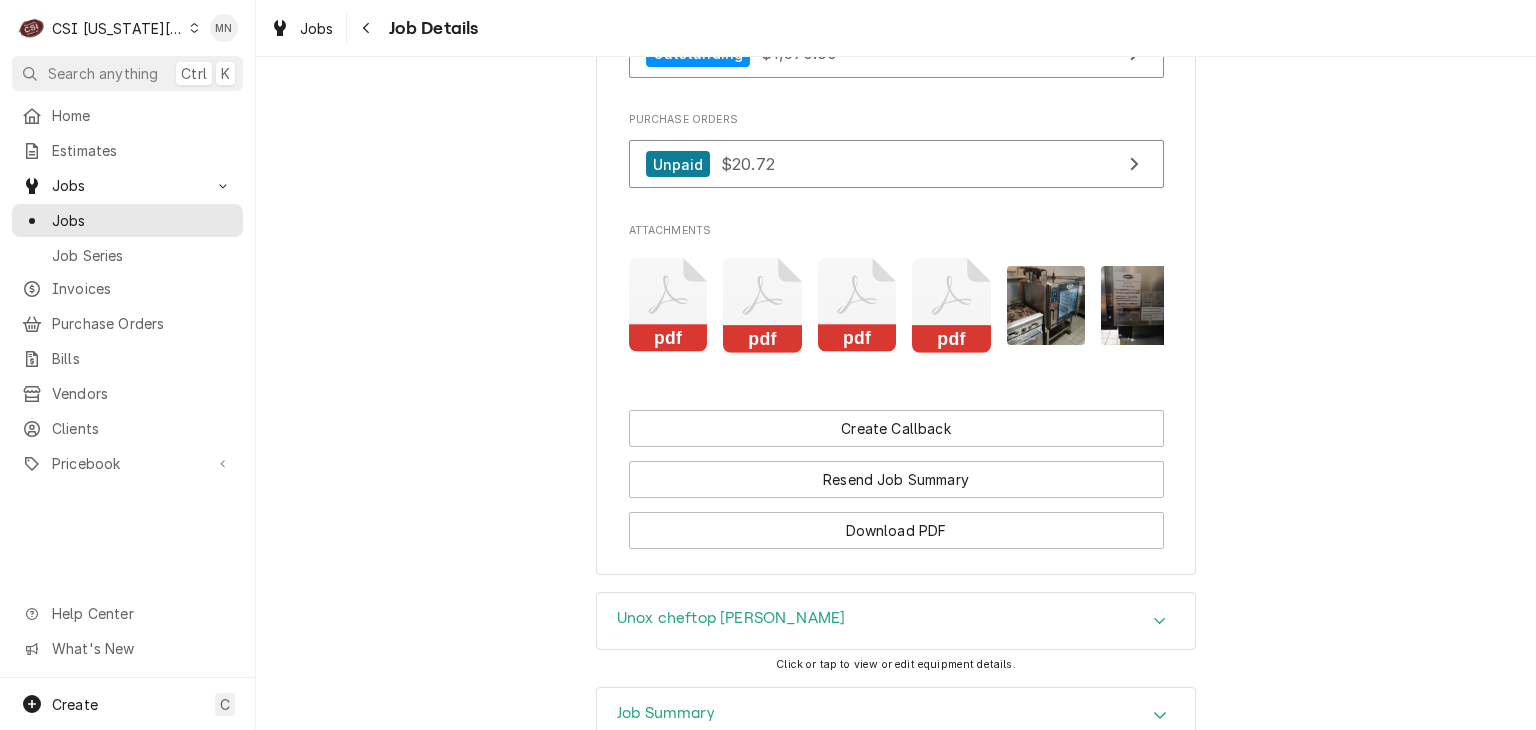 click 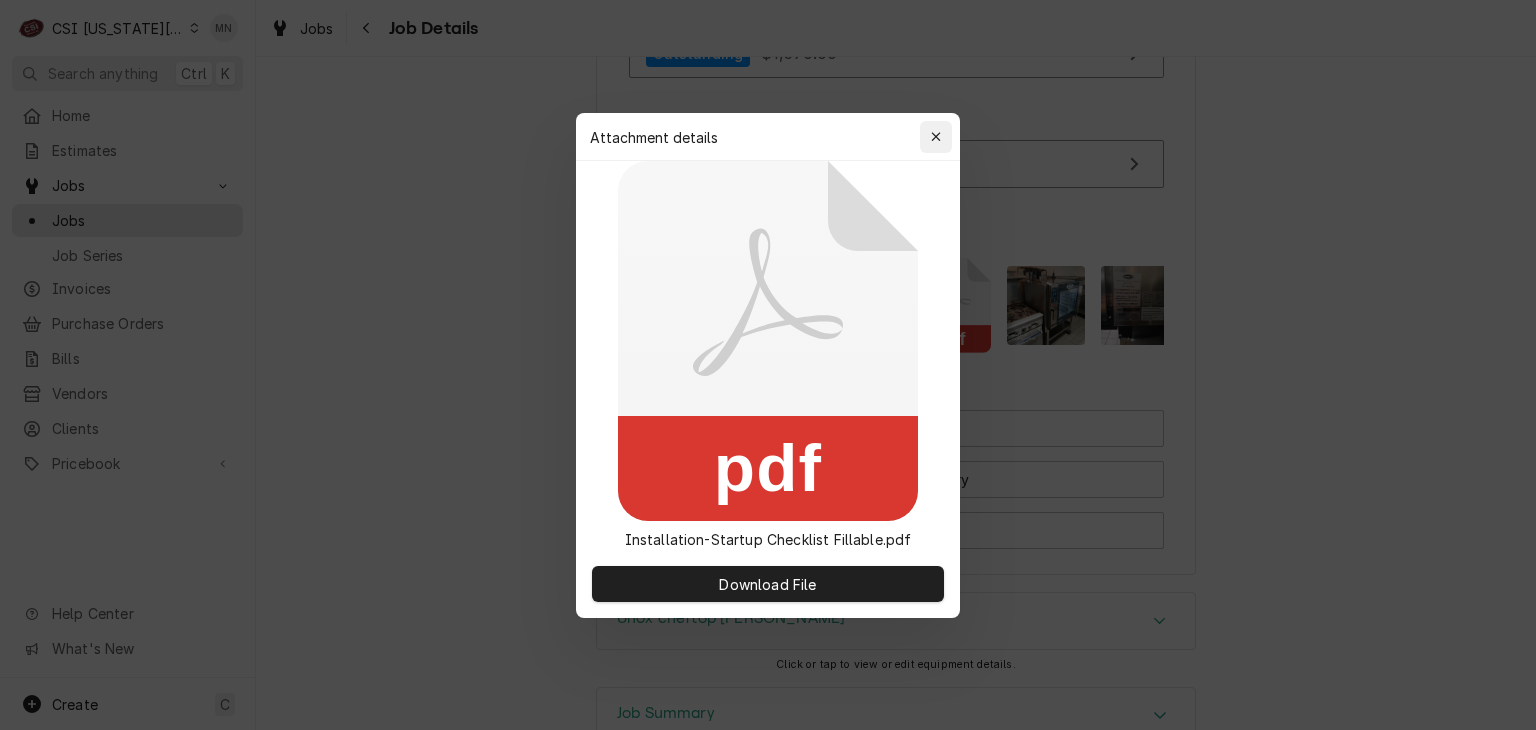 click 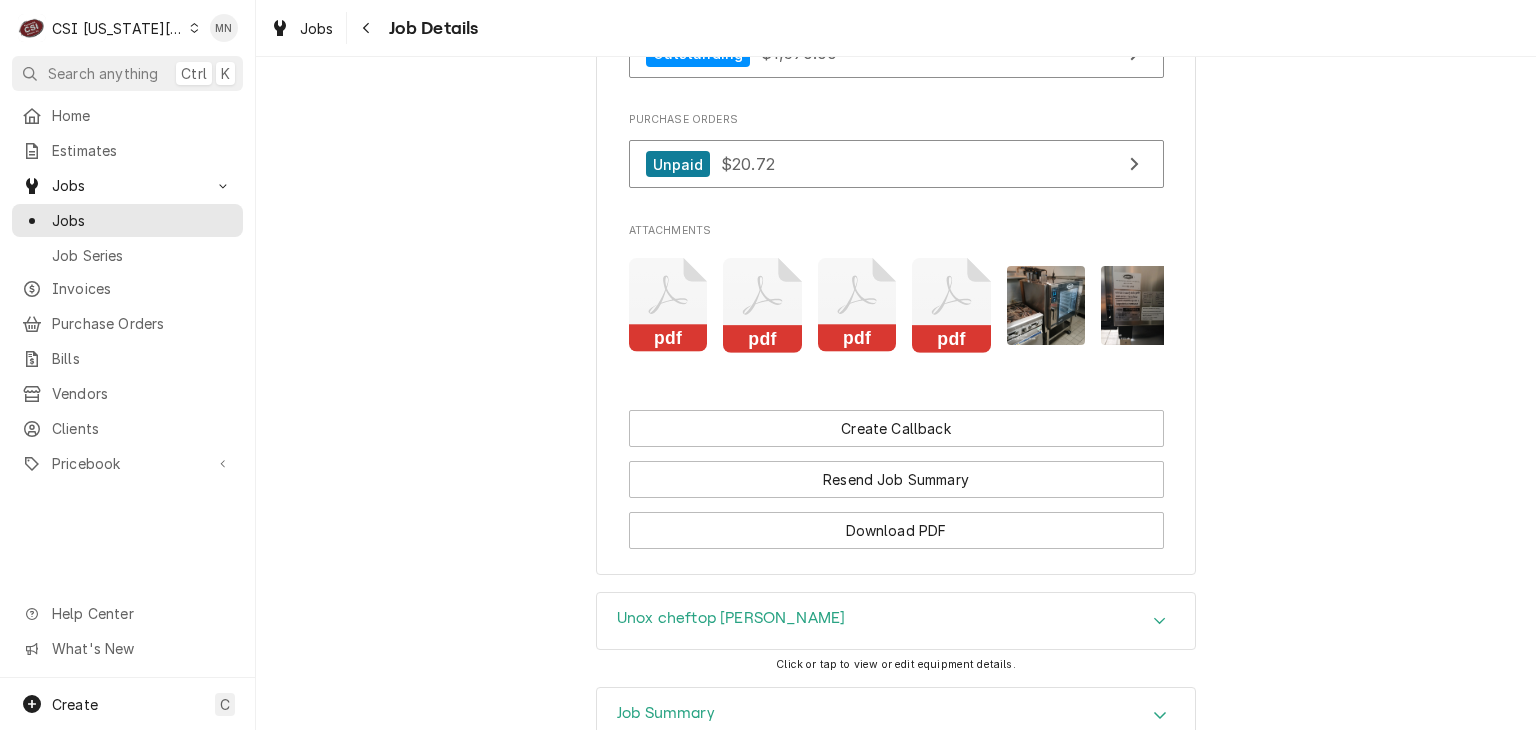 click 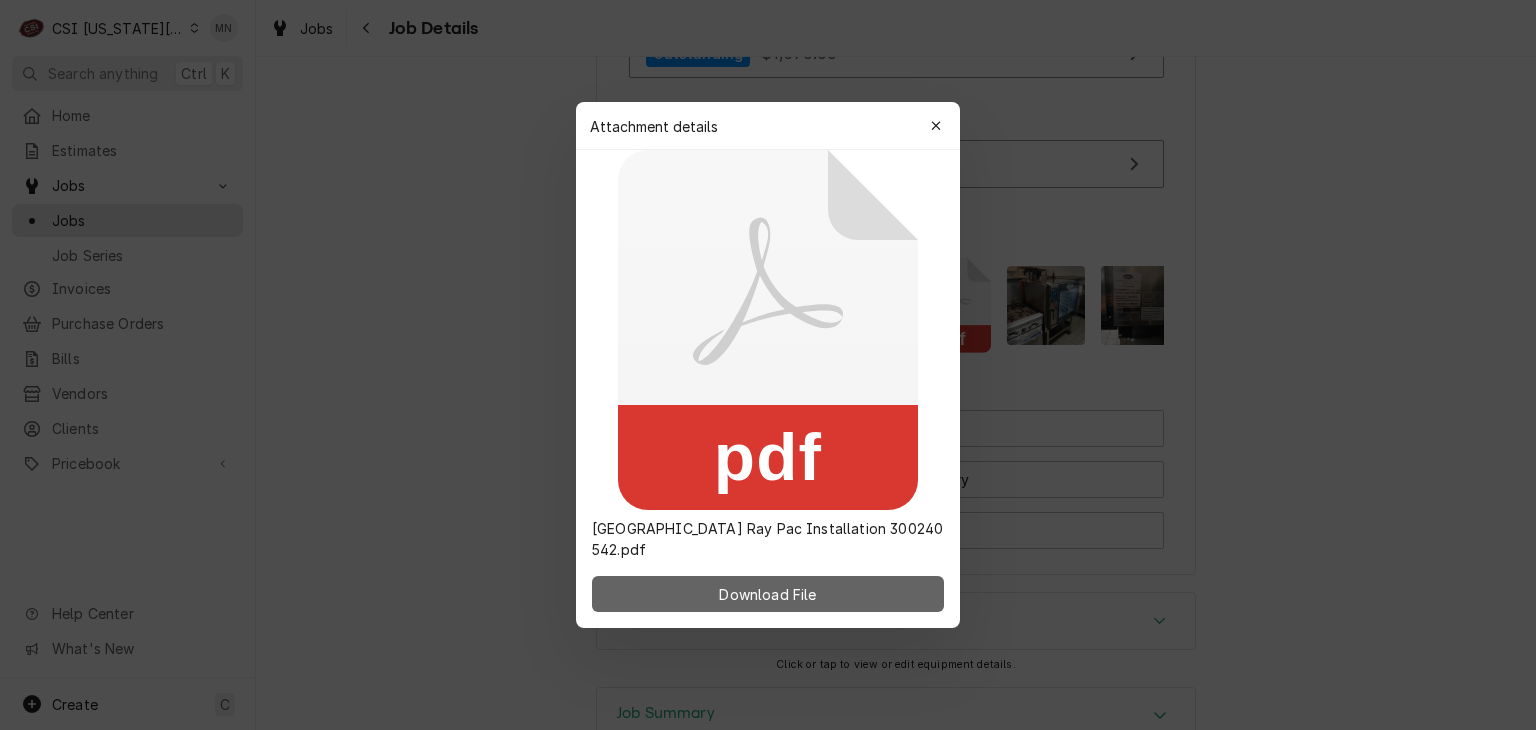click on "Download File" at bounding box center (767, 594) 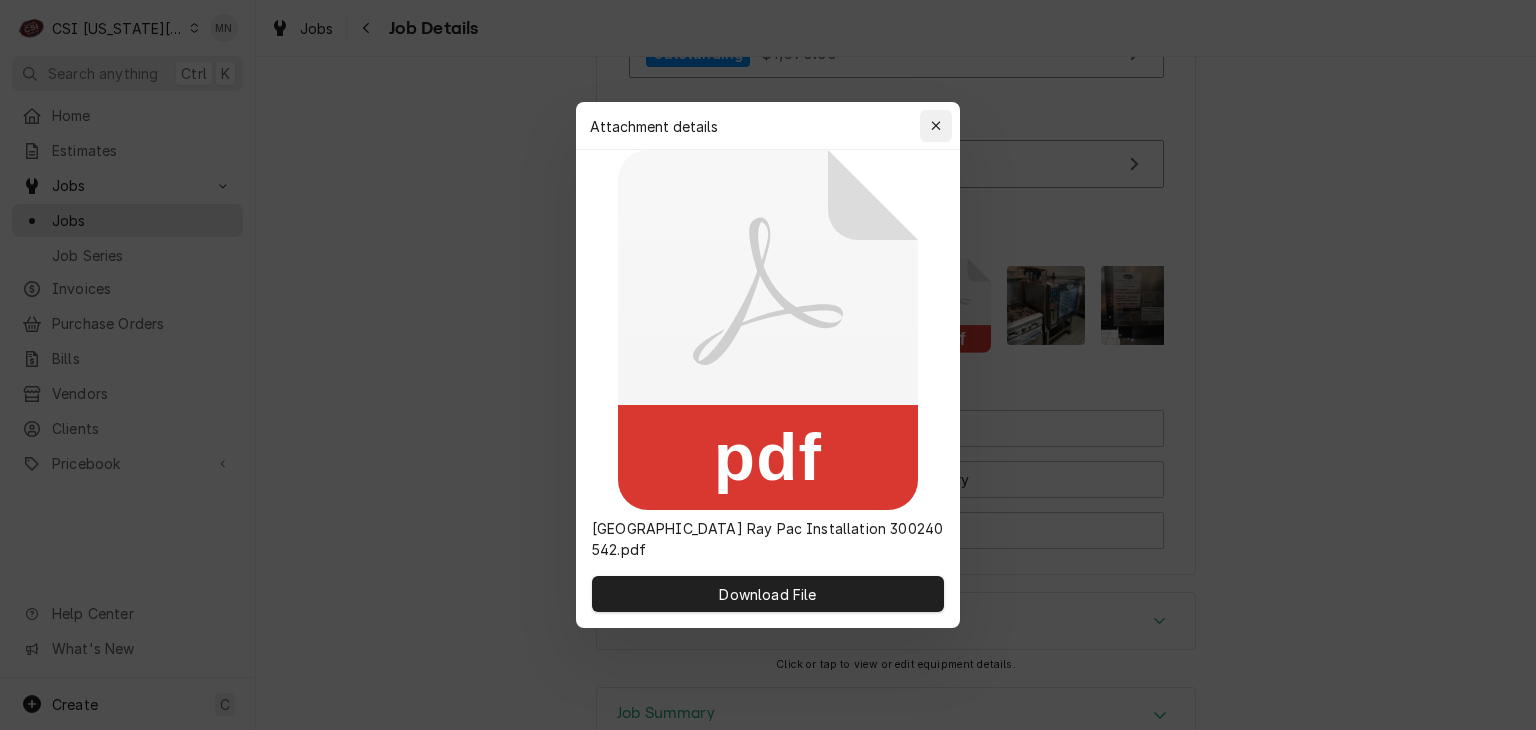 click at bounding box center [936, 126] 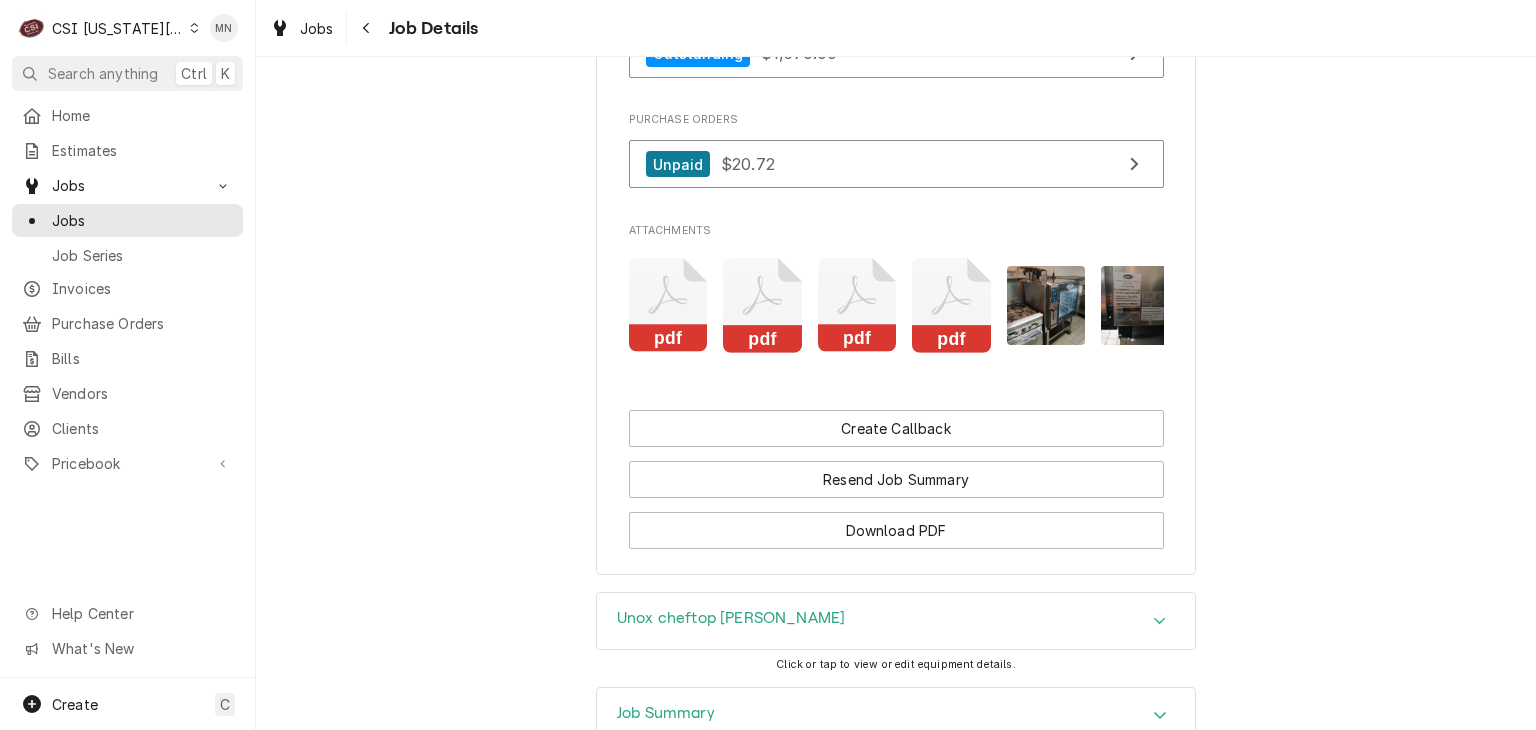 click 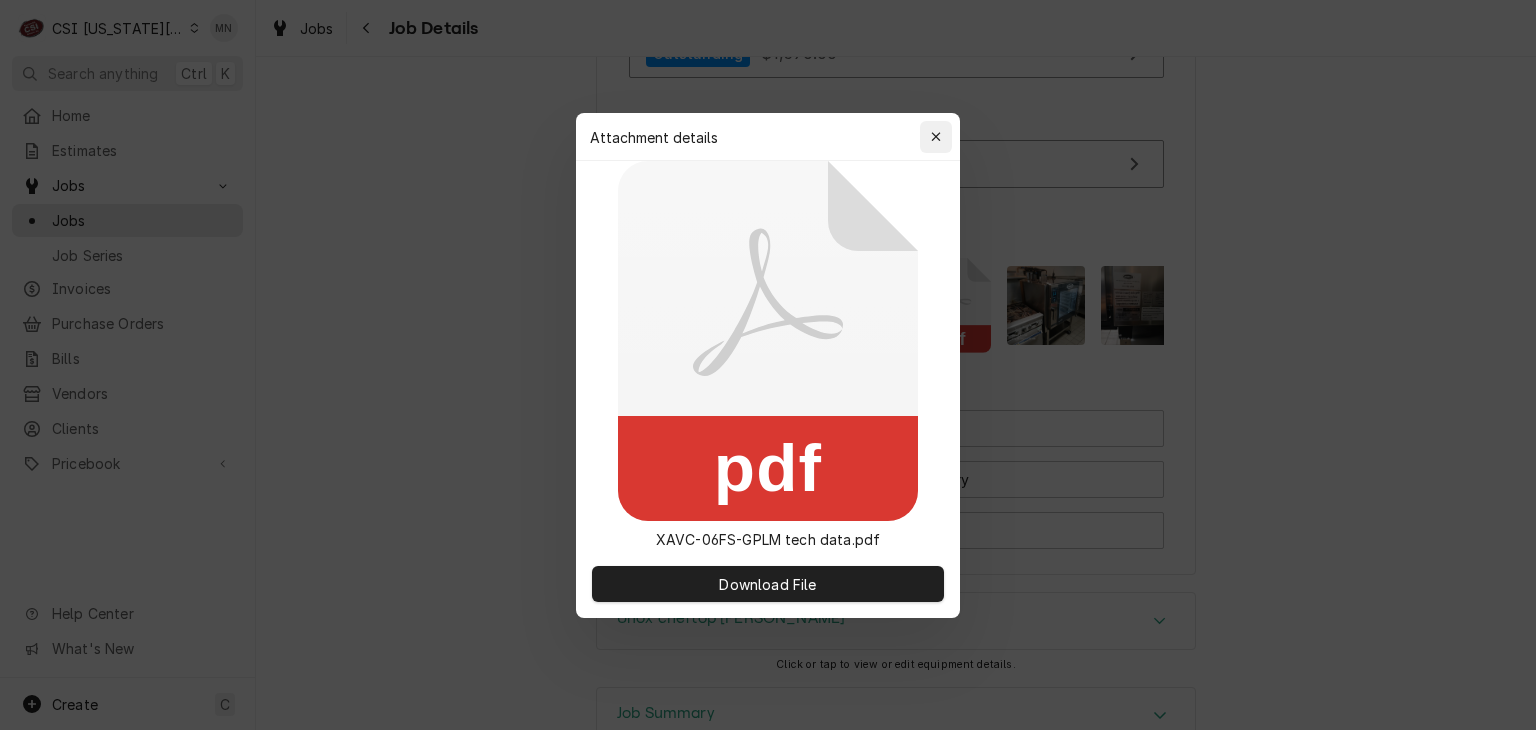 click 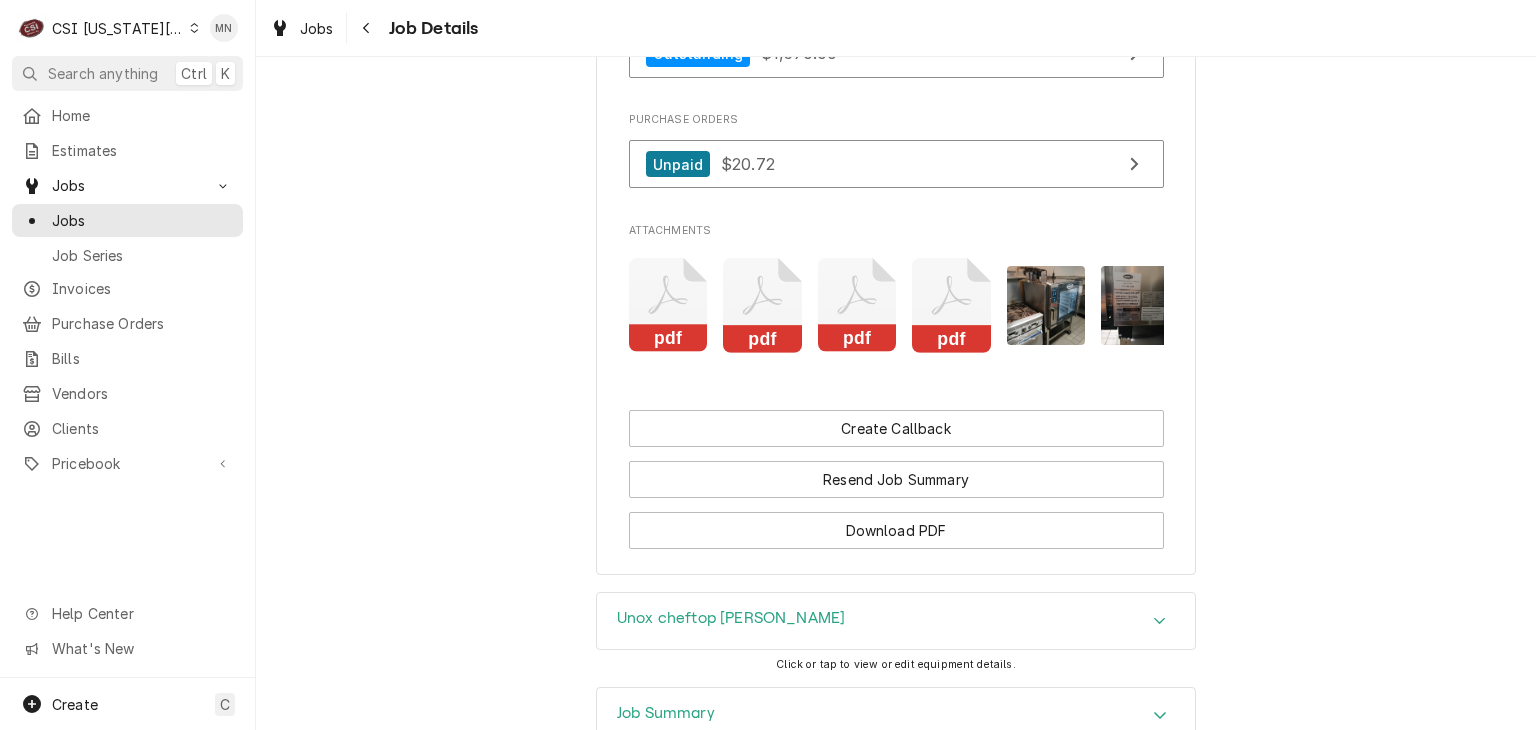 click 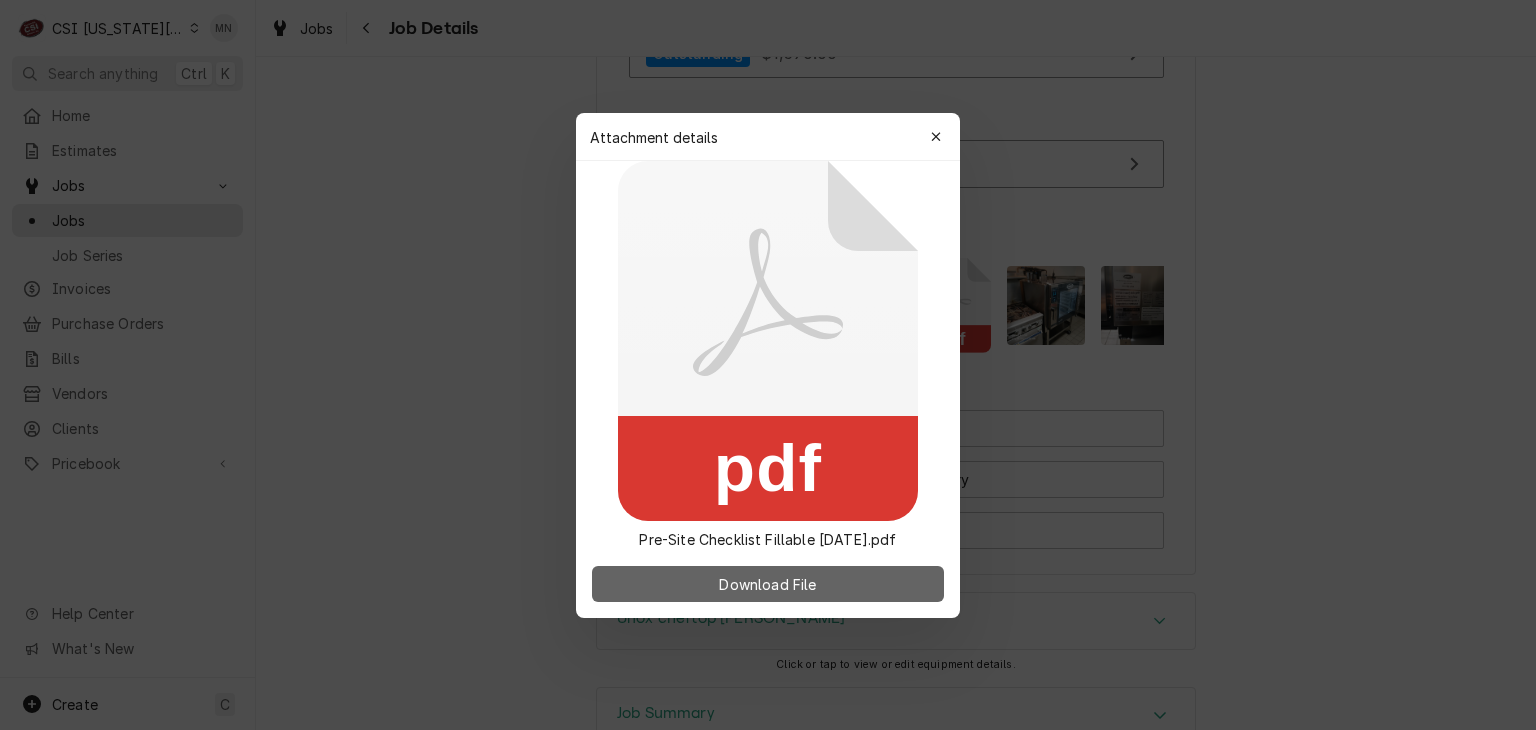 click on "Download File" at bounding box center [767, 583] 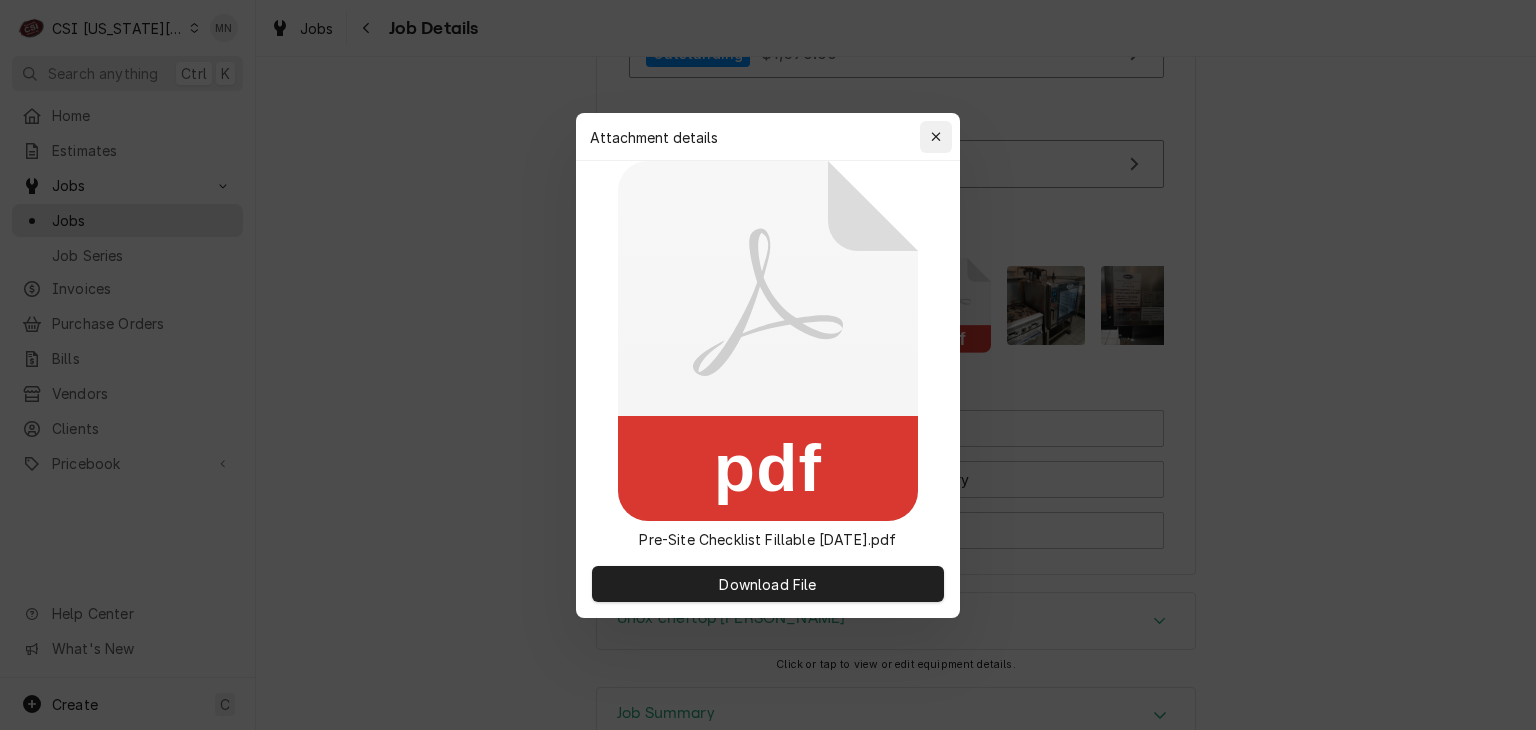 click 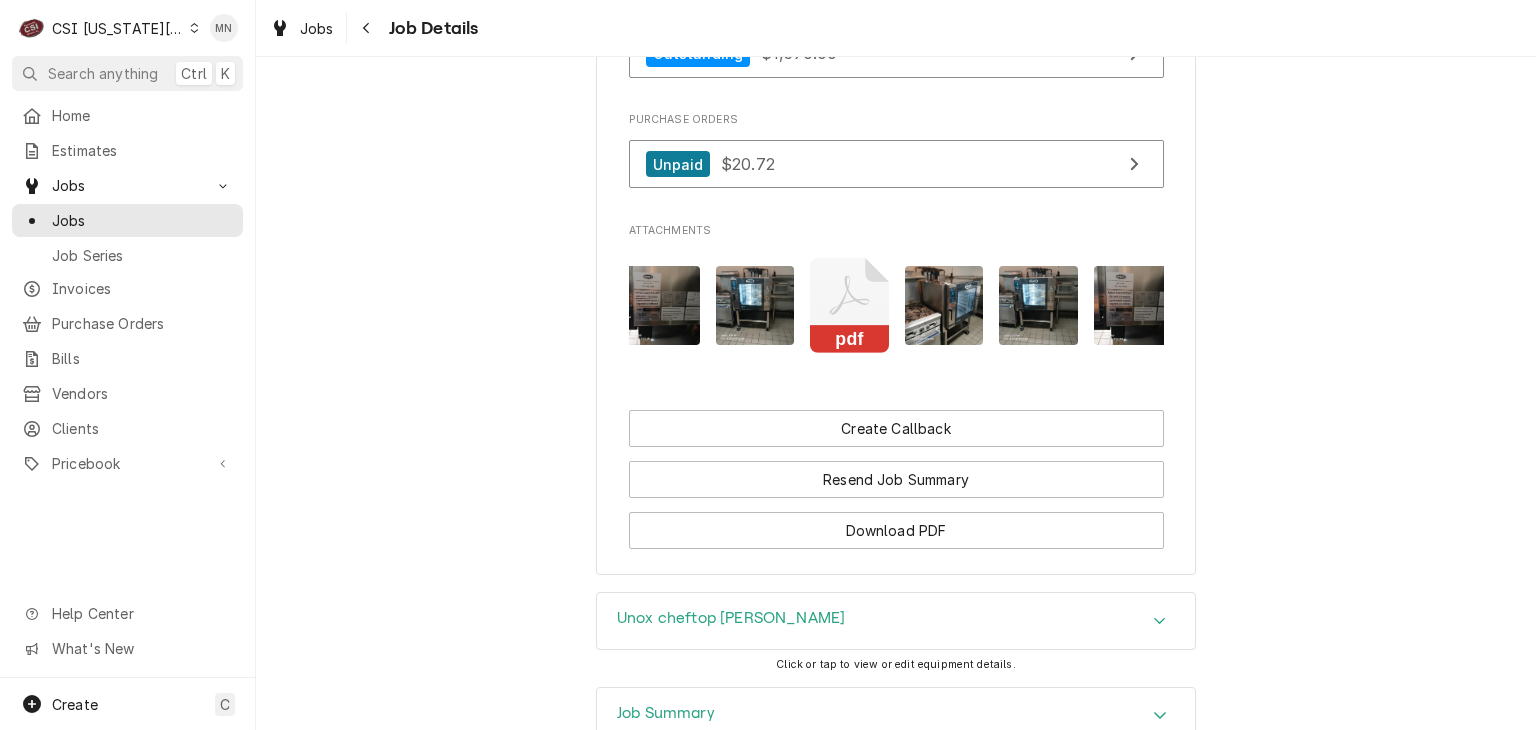 scroll, scrollTop: 0, scrollLeft: 504, axis: horizontal 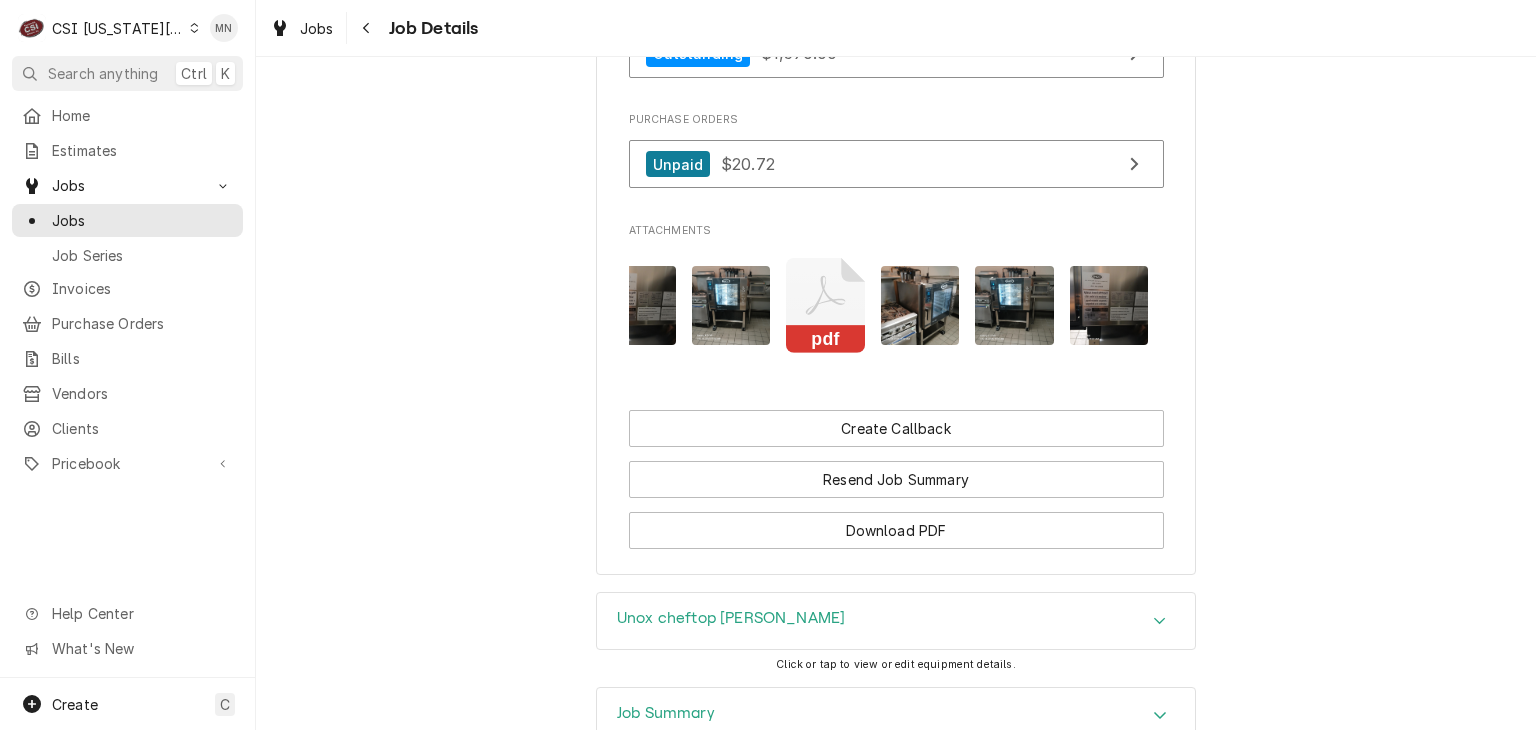 click 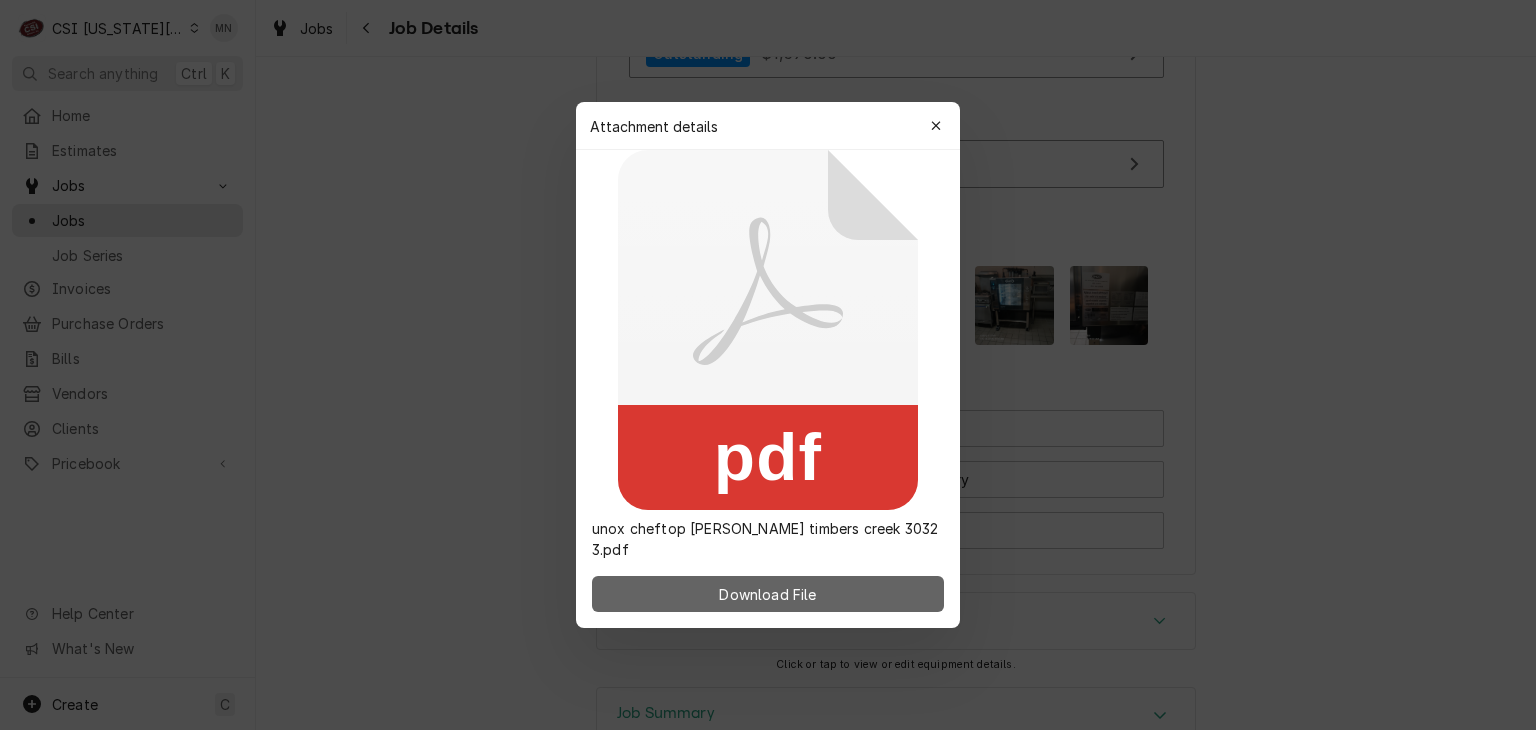 click on "Download File" at bounding box center [767, 594] 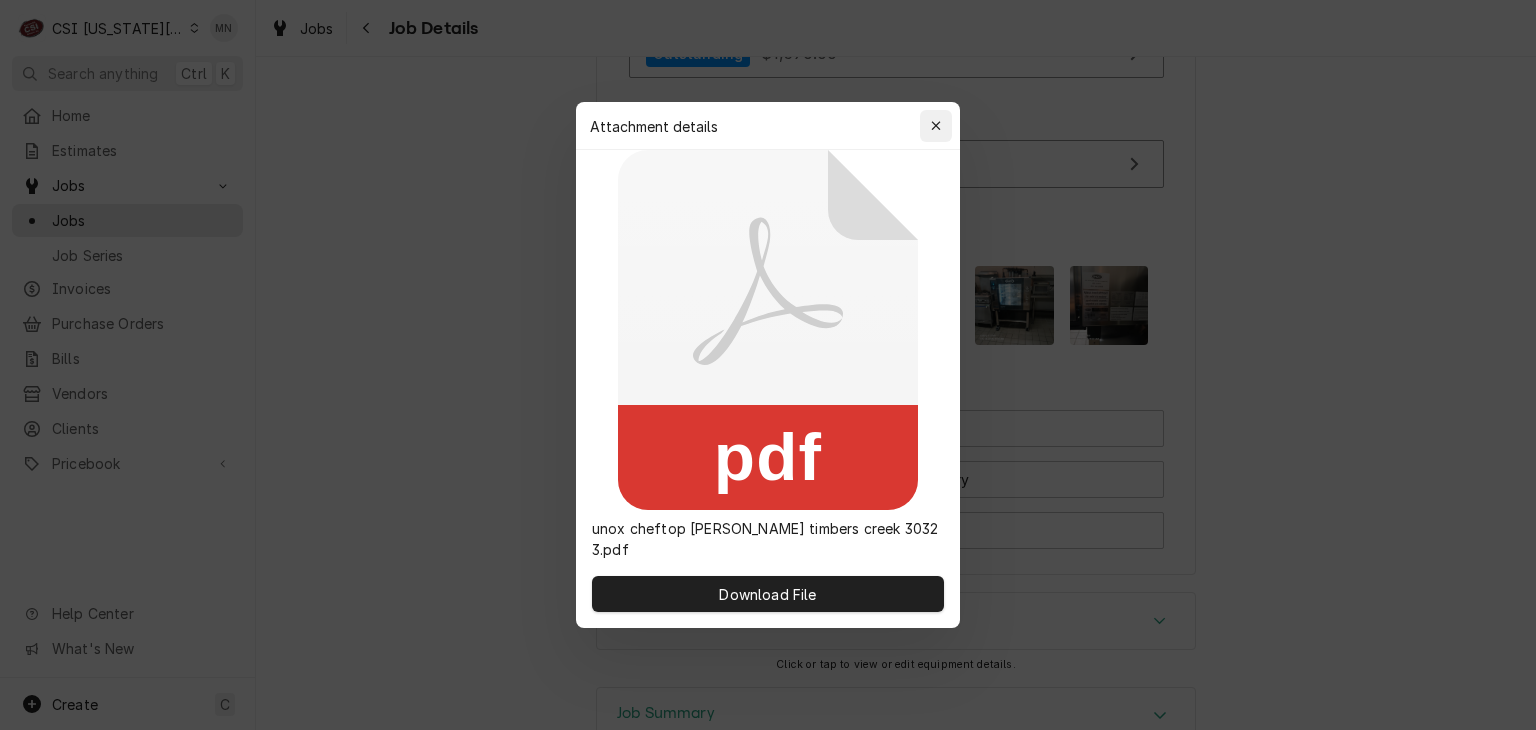 click at bounding box center (936, 126) 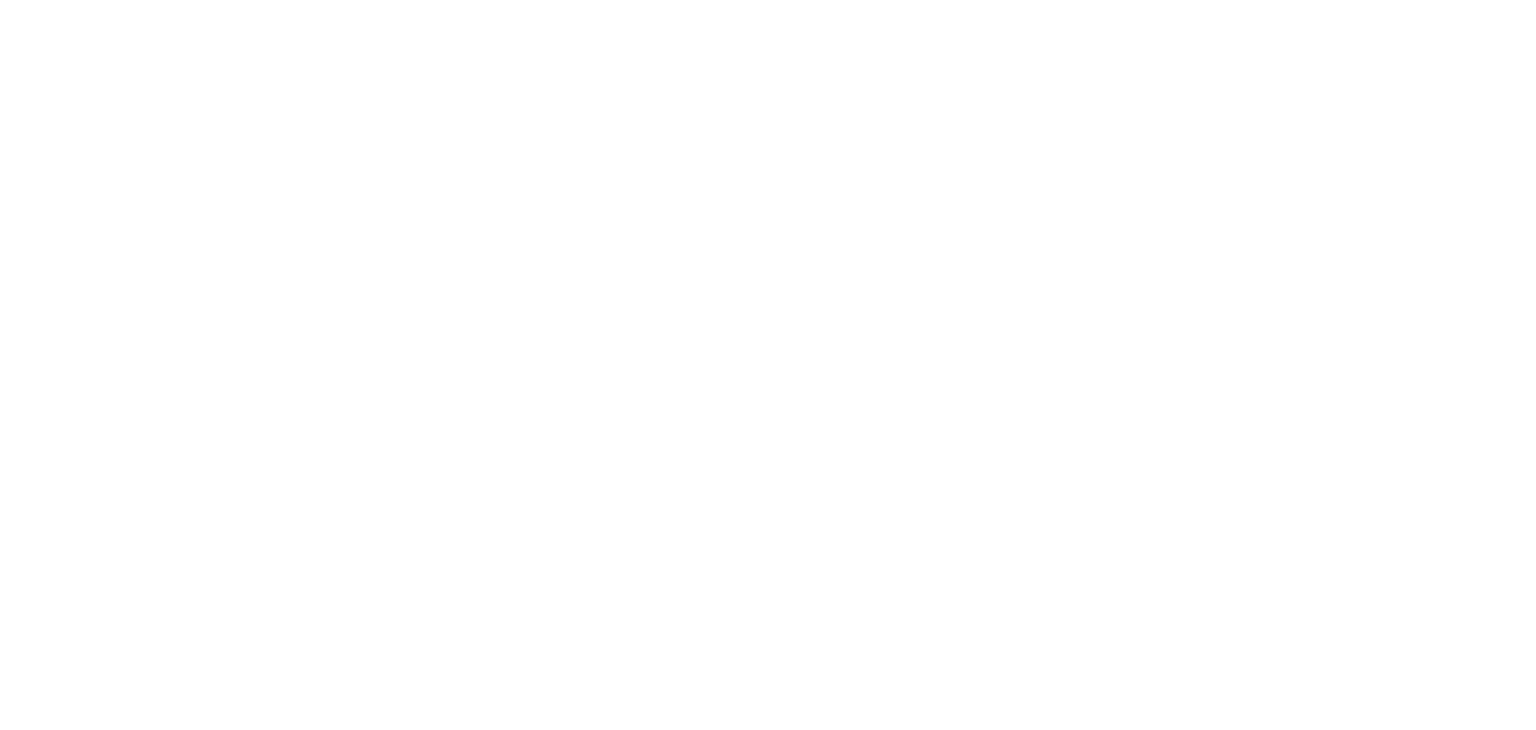 scroll, scrollTop: 0, scrollLeft: 0, axis: both 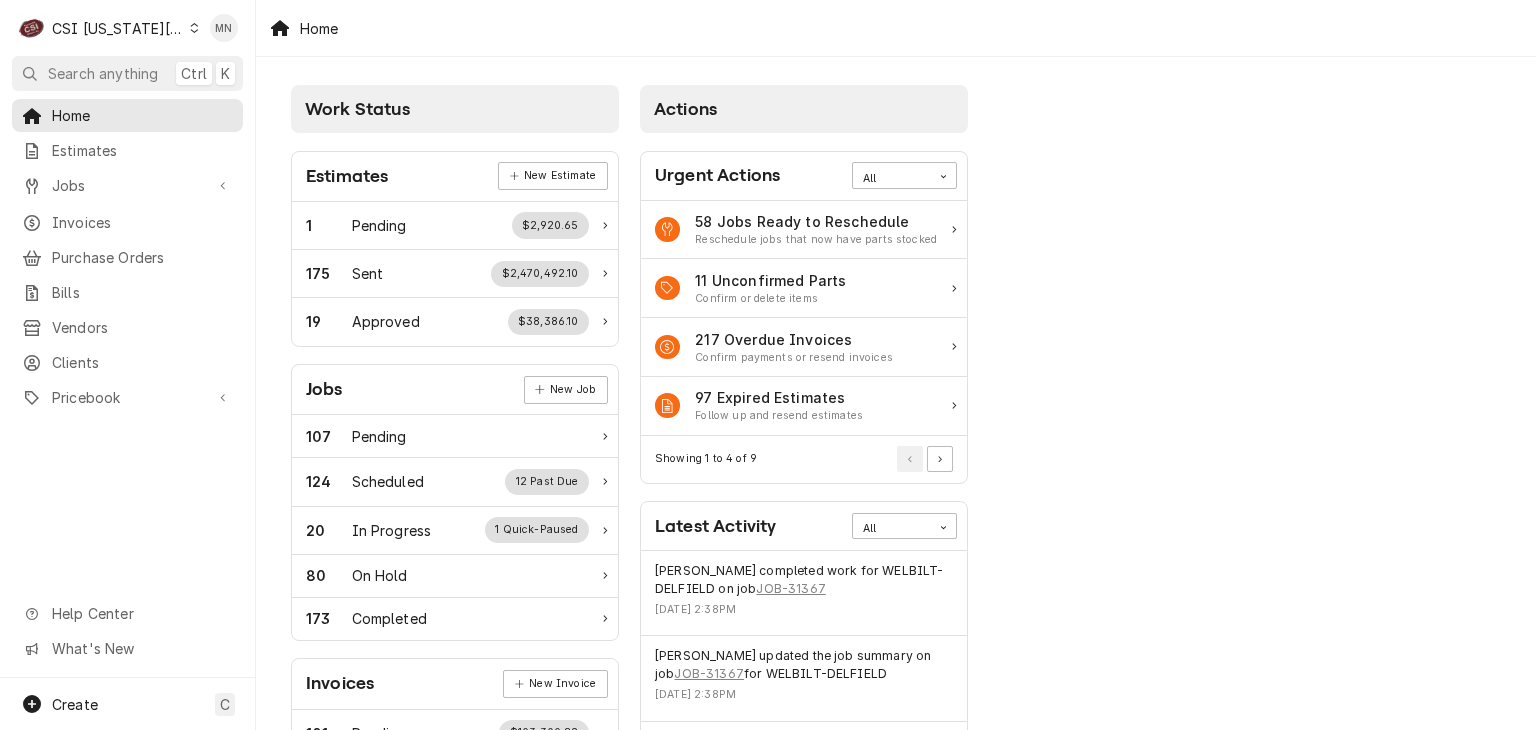 click on "Work Status Estimates New Estimate 1 Pending $2,920.65 175 Sent $2,470,492.10 19 Approved $38,386.10 Jobs New Job 107 Pending 124 Scheduled 12 Past Due 20 In Progress 1 Quick-Paused 80 On Hold 173 Completed Invoices New Invoice 101 Pending $103,300.82 335 Outstanding $445,427.15 217 Overdue $244,203.47 Purchase Orders New Order 88 Pending 83 Open 83 Unacknowledged 0 In Transit 0 Untracked 9 Delivered 787 Stocked Bills New Bill 0 Pending $0.00 105 Outstanding $86,621.15 111 Overdue $58,612.02 Actions Urgent Actions All 58 Jobs Ready to Reschedule Reschedule jobs that now have parts stocked 11 Unconfirmed Parts Confirm or delete items 217 Overdue Invoices Confirm payments or resend invoices 97 Expired Estimates Follow up and resend estimates Showing 1 to 4 of 9 Latest Activity All Brian Breazier completed work for WELBILT-DELFIELD on job  JOB-31367 Fri, Jul 18, 2025 - 2:38PM Brian Breazier updated the job summary on job  JOB-31367  for WELBILT-DELFIELD Fri, Jul 18, 2025 - 2:38PM PO-300908  for HOME DEPOT" at bounding box center (896, 727) 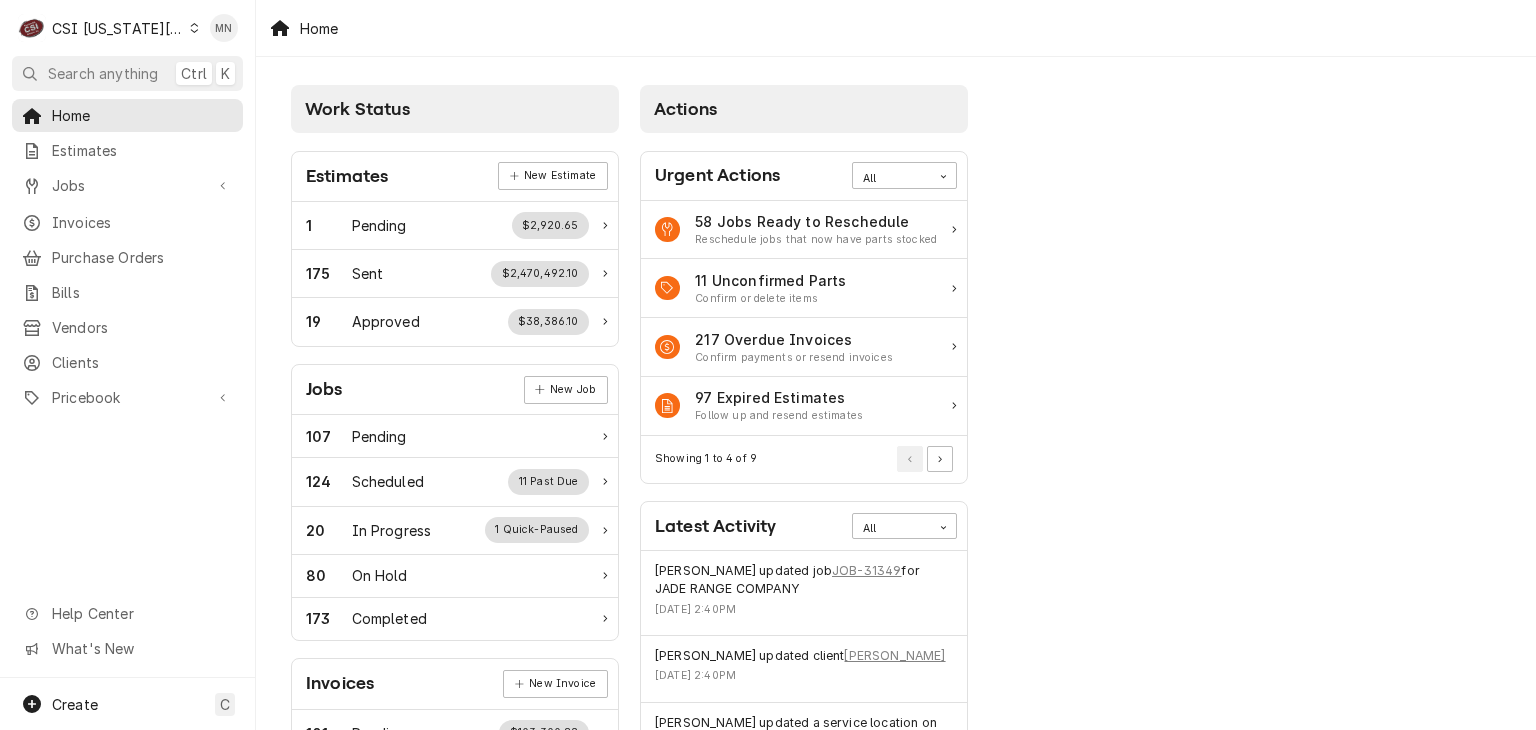 click on "Work Status Estimates New Estimate 1 Pending $2,920.65 175 Sent $2,470,492.10 19 Approved $38,386.10 Jobs New Job 107 Pending 124 Scheduled 11 Past Due 20 In Progress 1 Quick-Paused 80 On Hold 173 Completed Invoices New Invoice 101 Pending $103,300.82 335 Outstanding $445,427.15 217 Overdue $244,203.47 Purchase Orders New Order 88 Pending 83 Open 83 Unacknowledged 0 In Transit 0 Untracked 9 Delivered 787 Stocked Bills New Bill 0 Pending $0.00 105 Outstanding $86,621.15 111 Overdue $58,612.02 Actions Urgent Actions All 58 Jobs Ready to Reschedule Reschedule jobs that now have parts stocked 11 Unconfirmed Parts Confirm or delete items 217 Overdue Invoices Confirm payments or resend invoices 97 Expired Estimates Follow up and resend estimates Showing 1 to 4 of 9 Latest Activity All Lindy Springer updated job  JOB-31349  for JADE RANGE COMPANY Fri, Jul 18, 2025 - 2:40PM Vicky Stuesse updated client  LANE VALENTE Fri, Jul 18, 2025 - 2:40PM Vicky Stuesse updated a service location on client  LANE VALENTE JOB-31367" at bounding box center (896, 727) 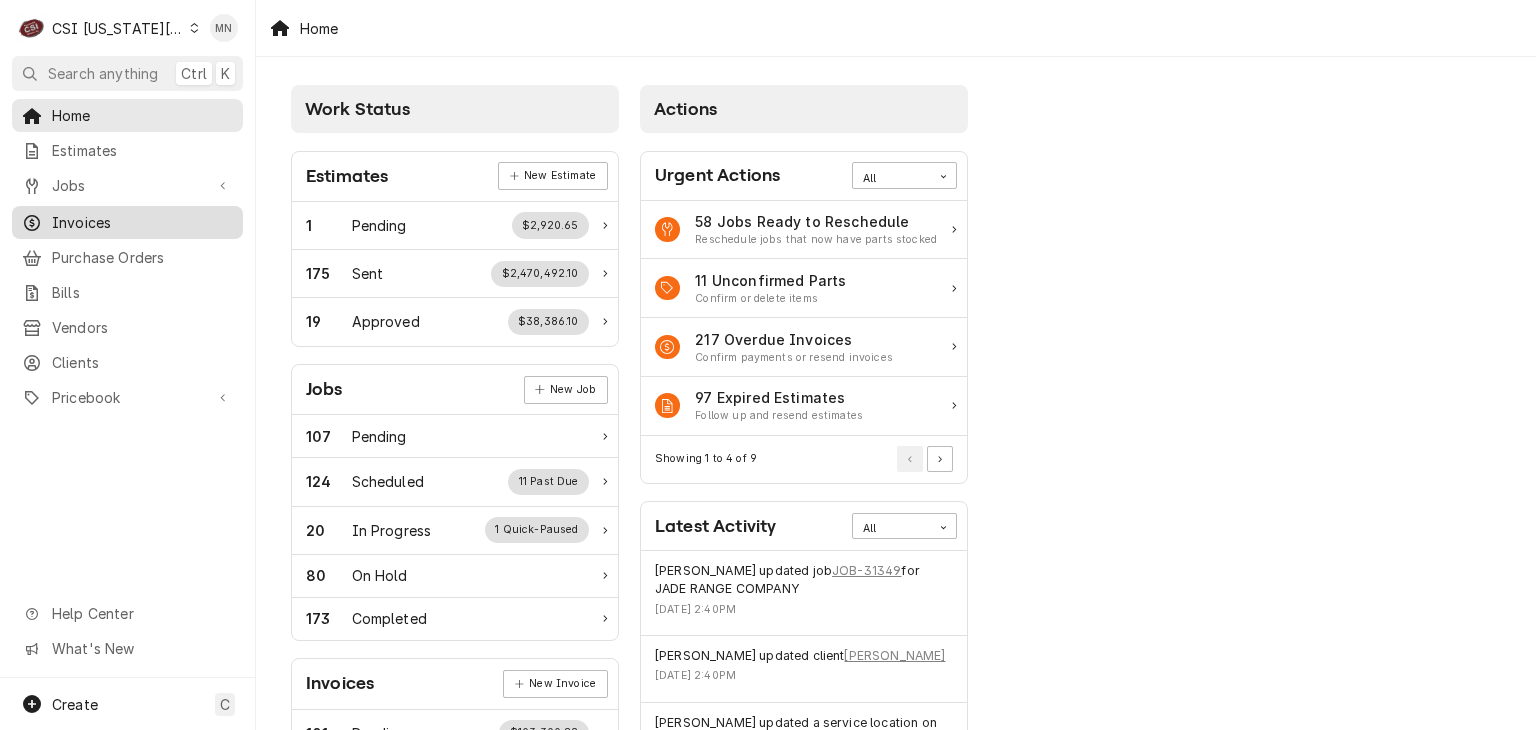 click on "Invoices" at bounding box center (142, 222) 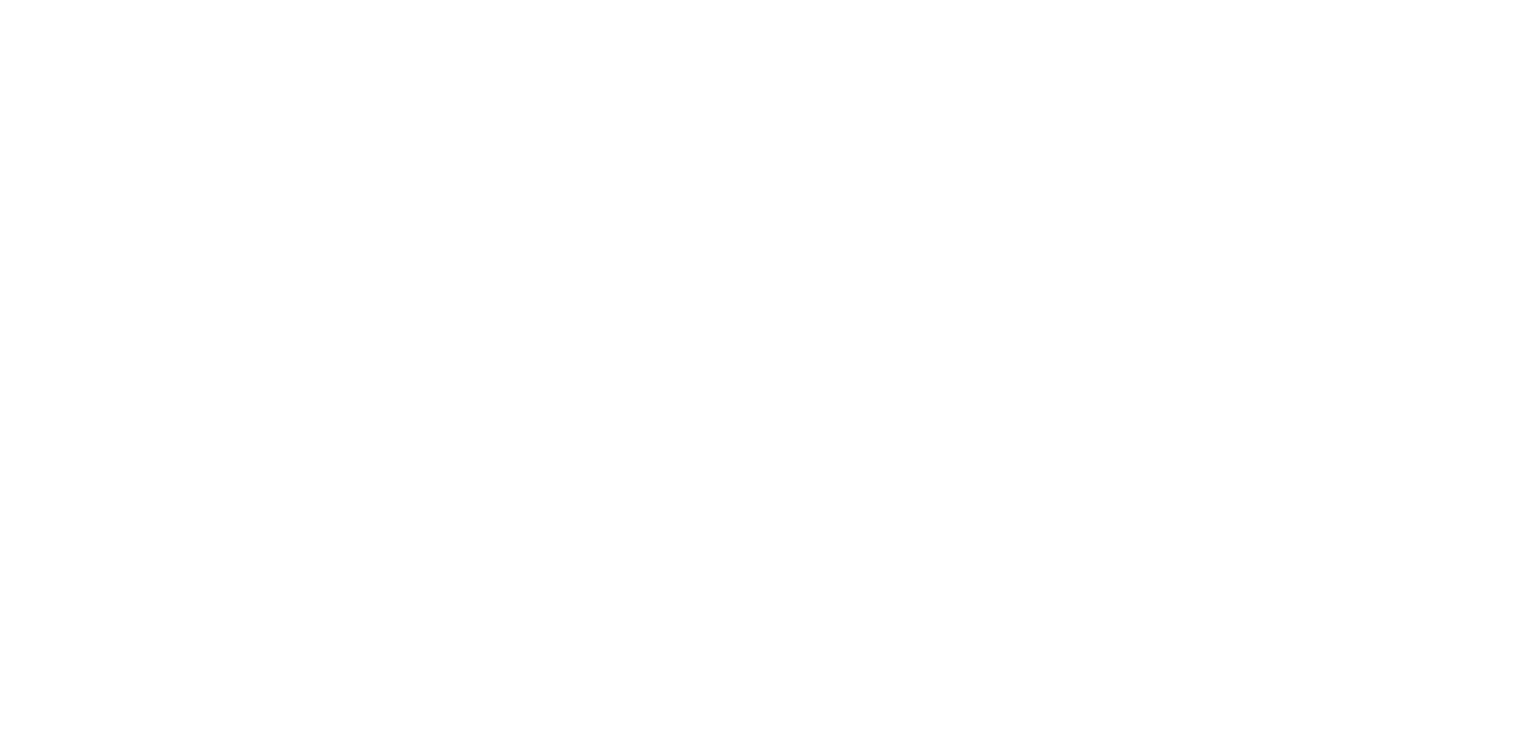 scroll, scrollTop: 0, scrollLeft: 0, axis: both 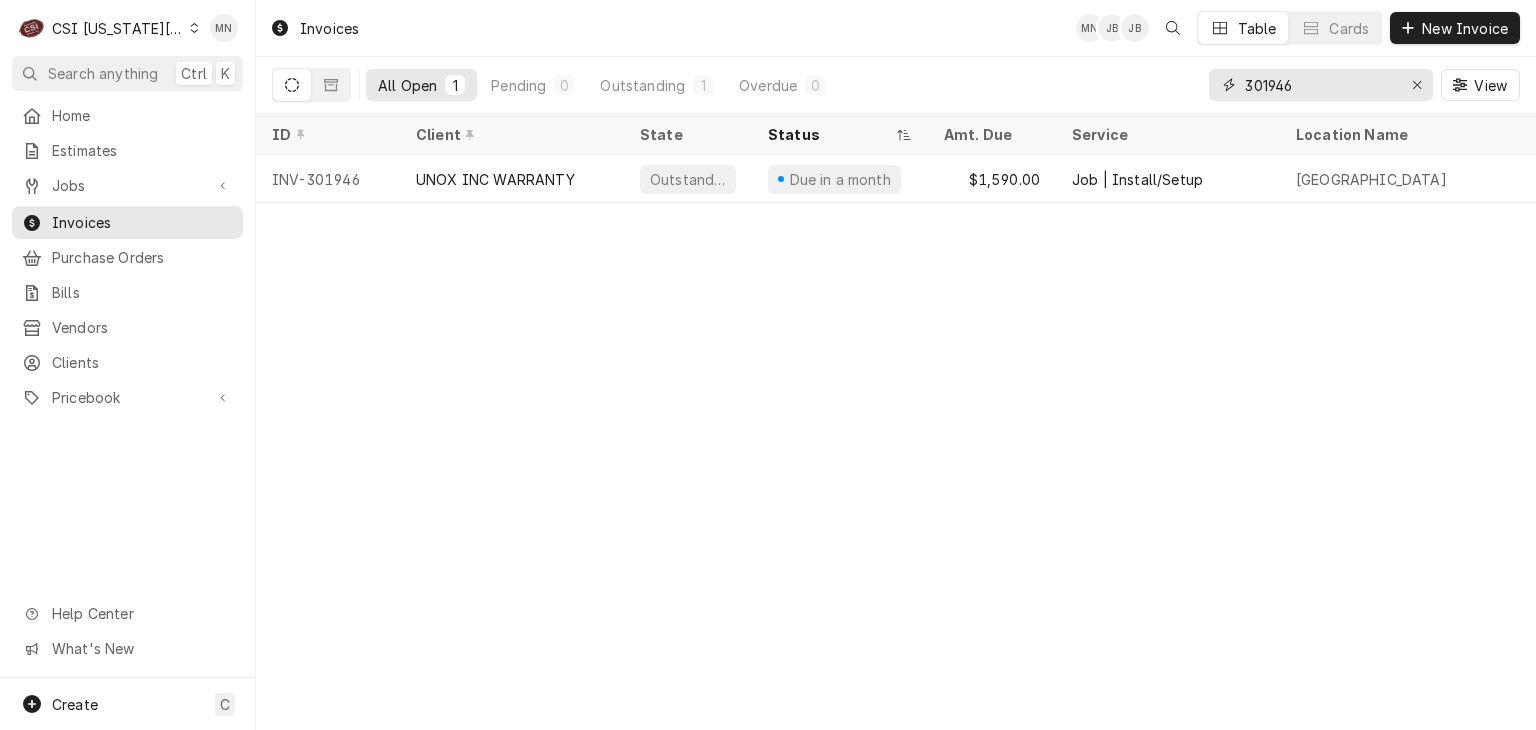 drag, startPoint x: 1308, startPoint y: 82, endPoint x: 1203, endPoint y: 85, distance: 105.04285 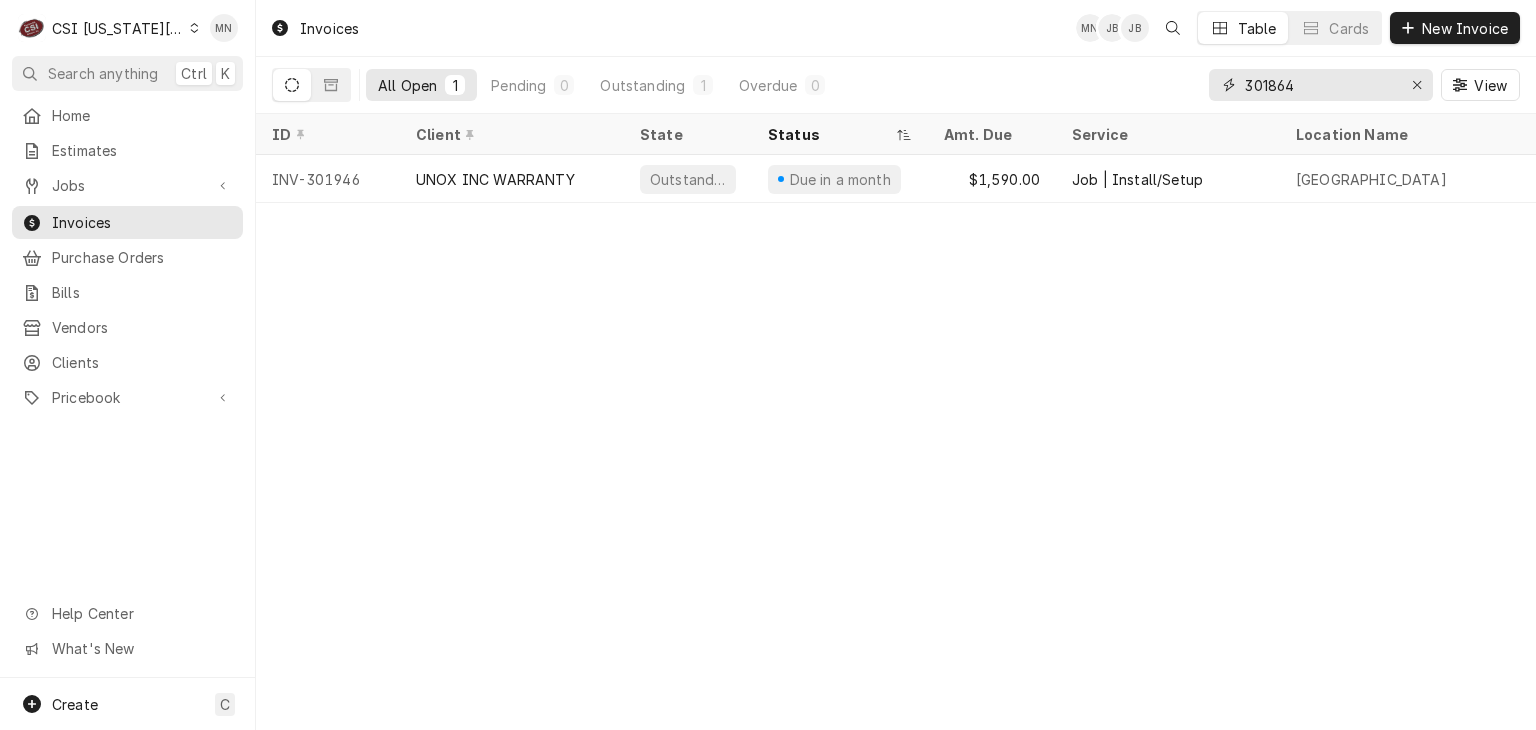 type on "301864" 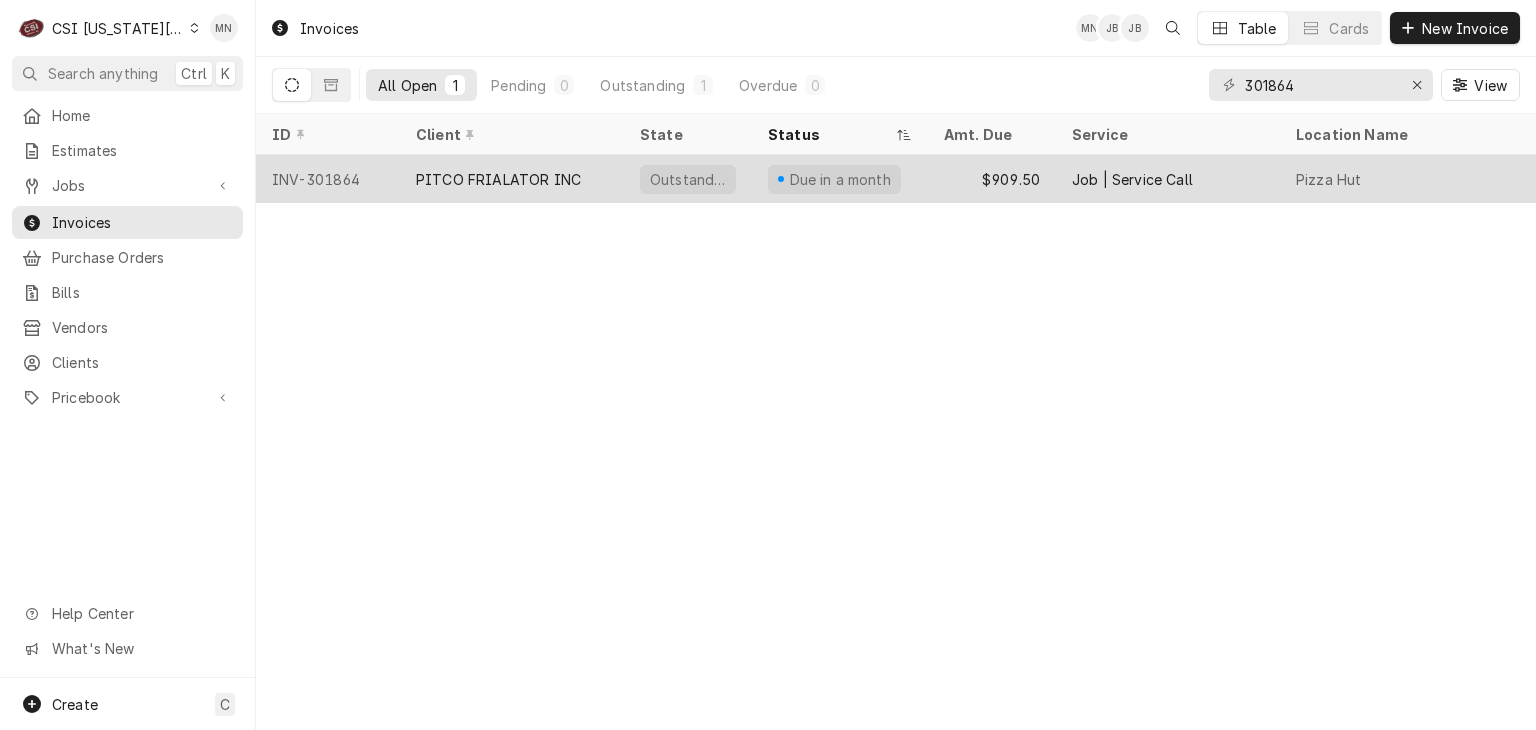 click on "INV-301864" at bounding box center (328, 179) 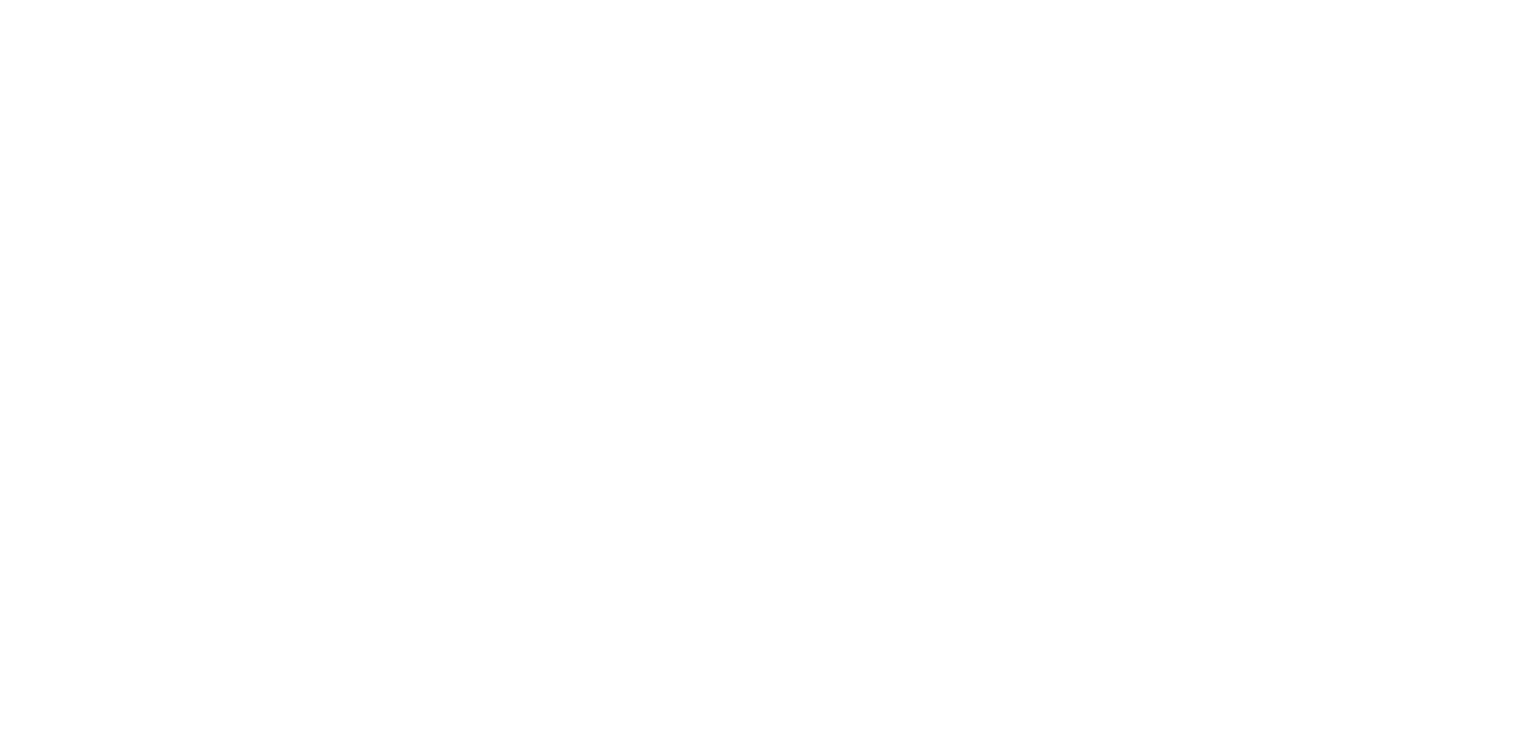scroll, scrollTop: 0, scrollLeft: 0, axis: both 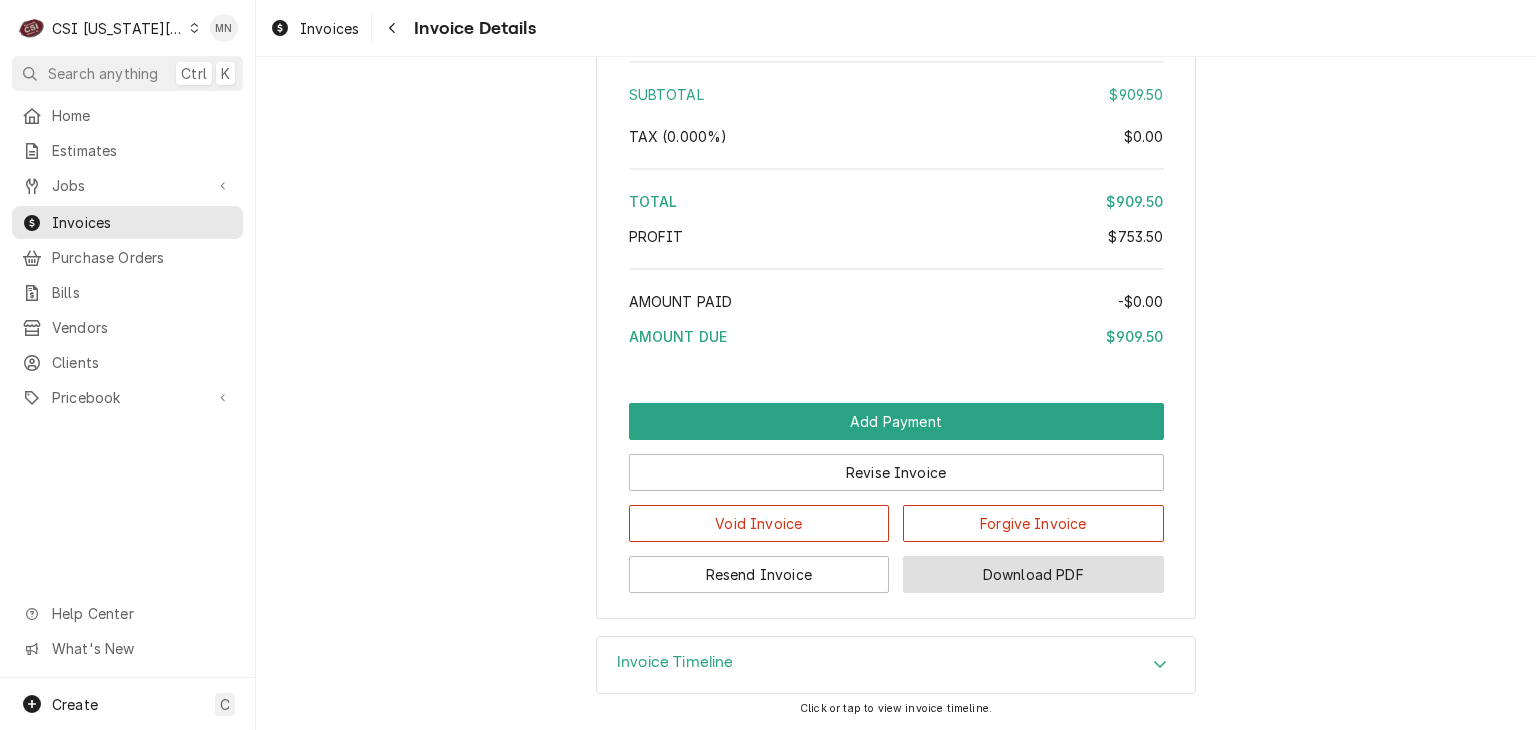 click on "Download PDF" at bounding box center (1033, 574) 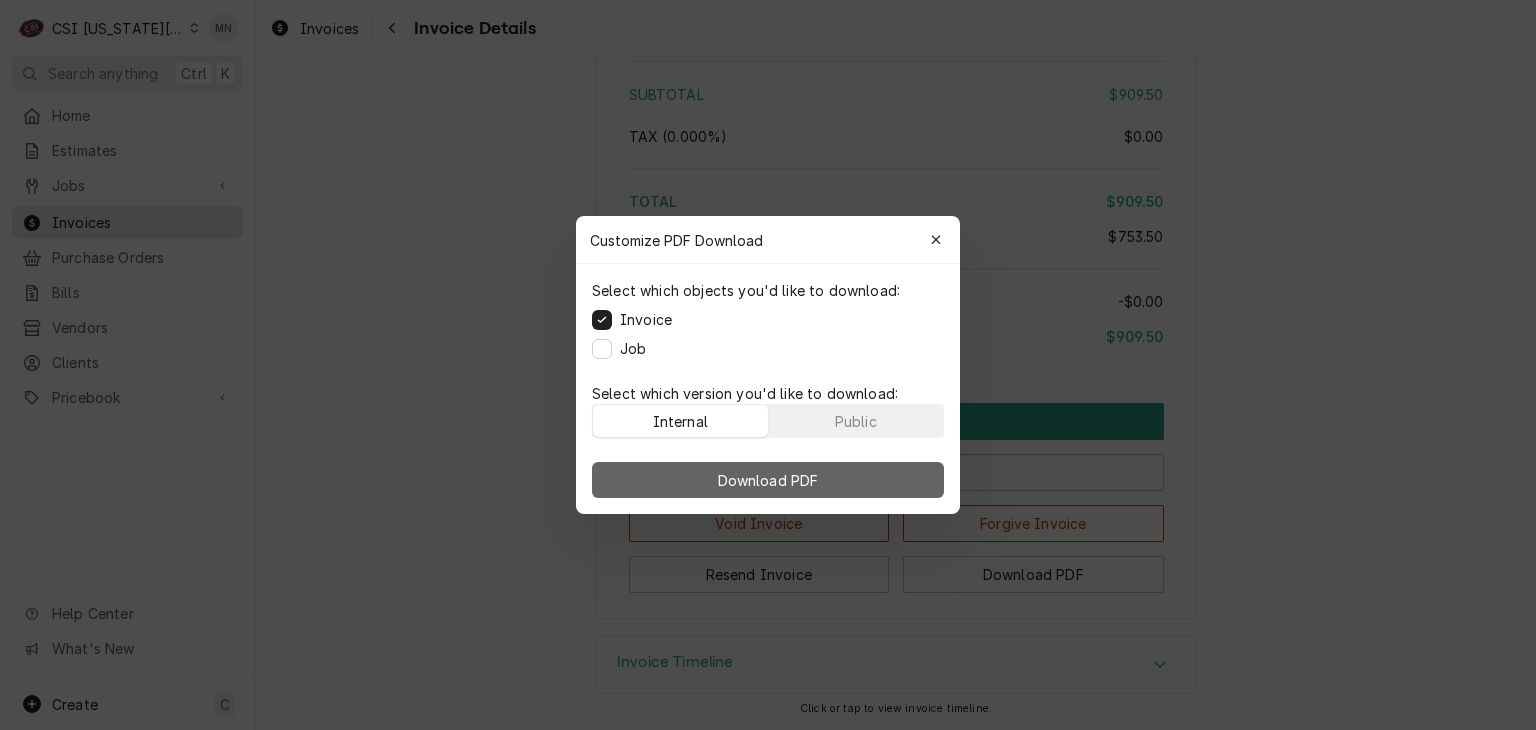 click on "Download PDF" at bounding box center (768, 480) 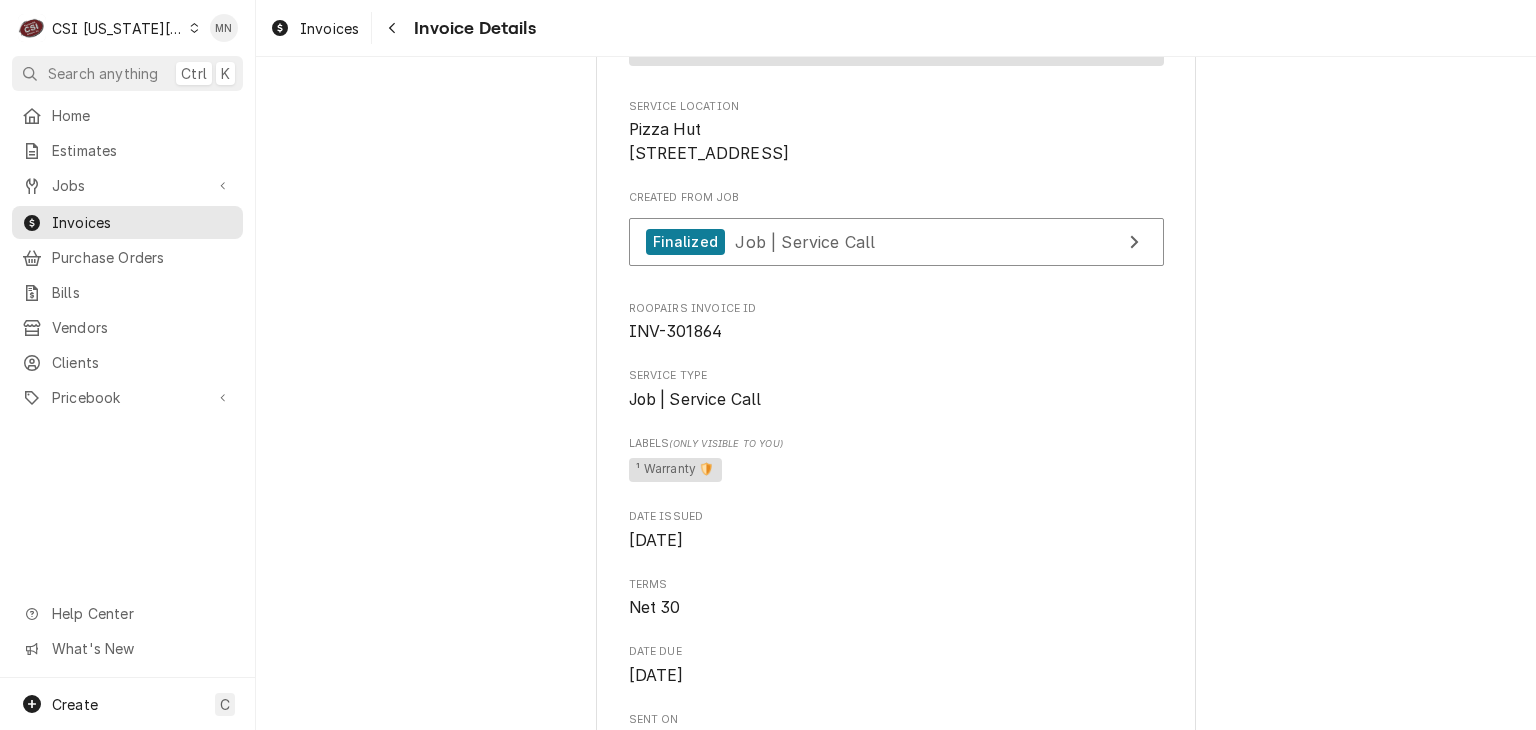 scroll, scrollTop: 0, scrollLeft: 0, axis: both 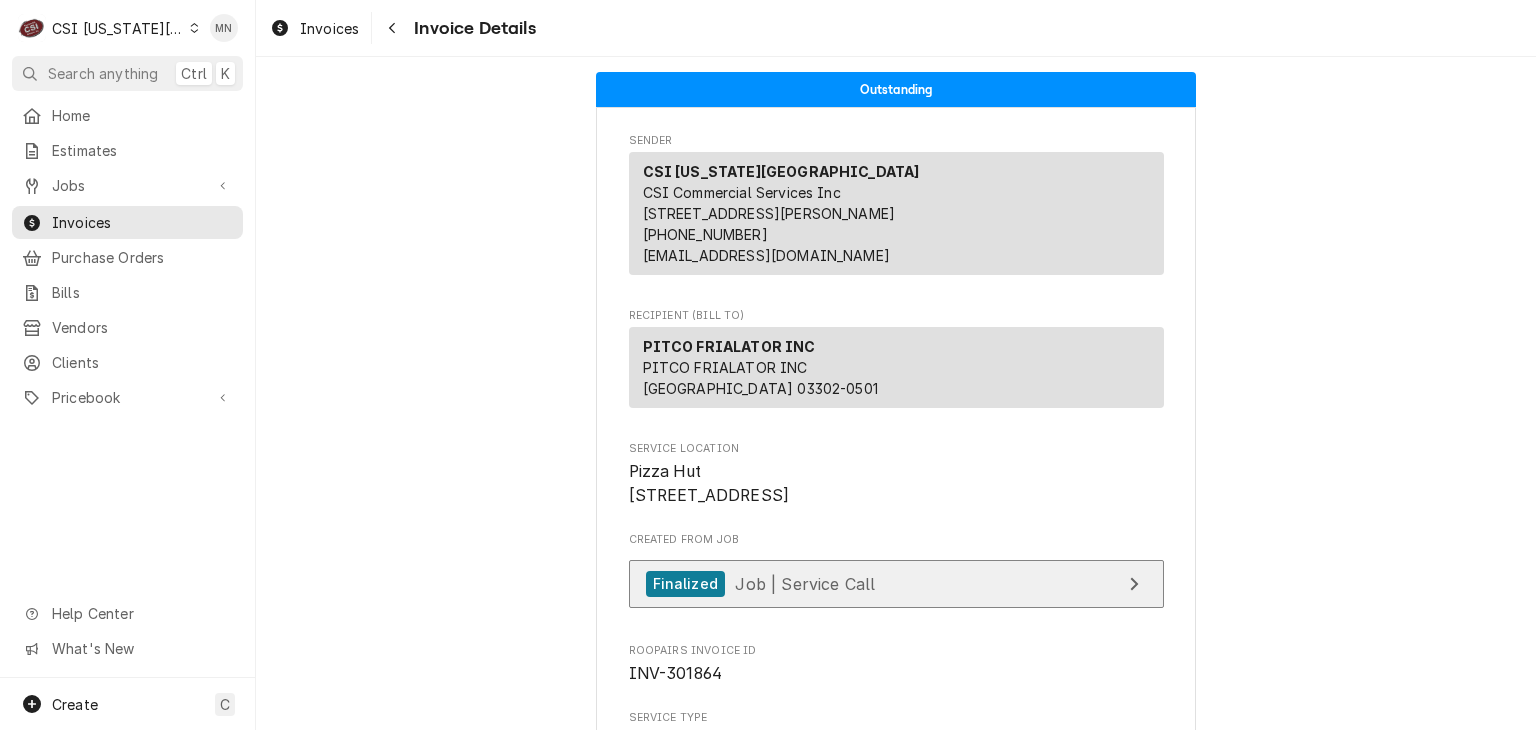 click on "Finalized Job | Service Call" at bounding box center [896, 584] 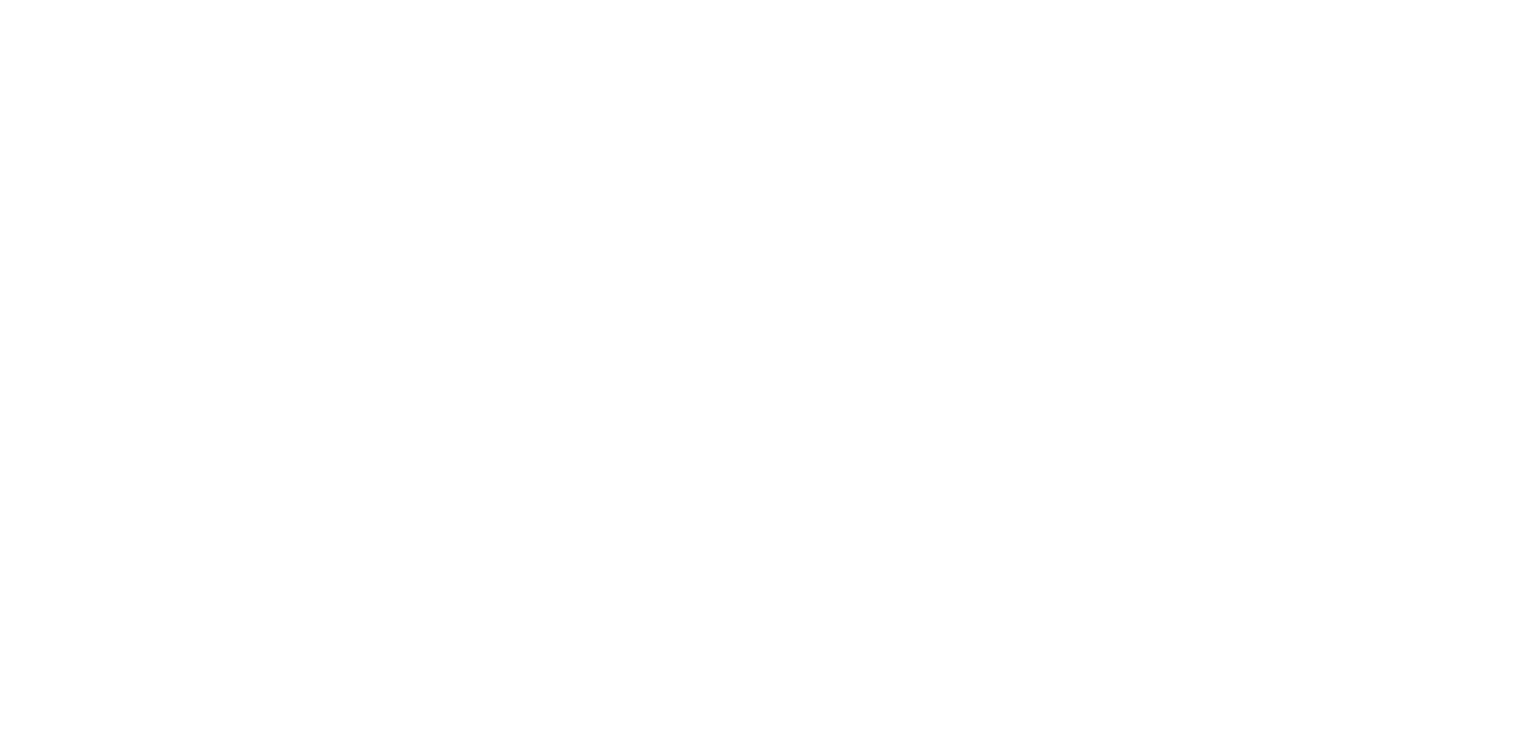 scroll, scrollTop: 0, scrollLeft: 0, axis: both 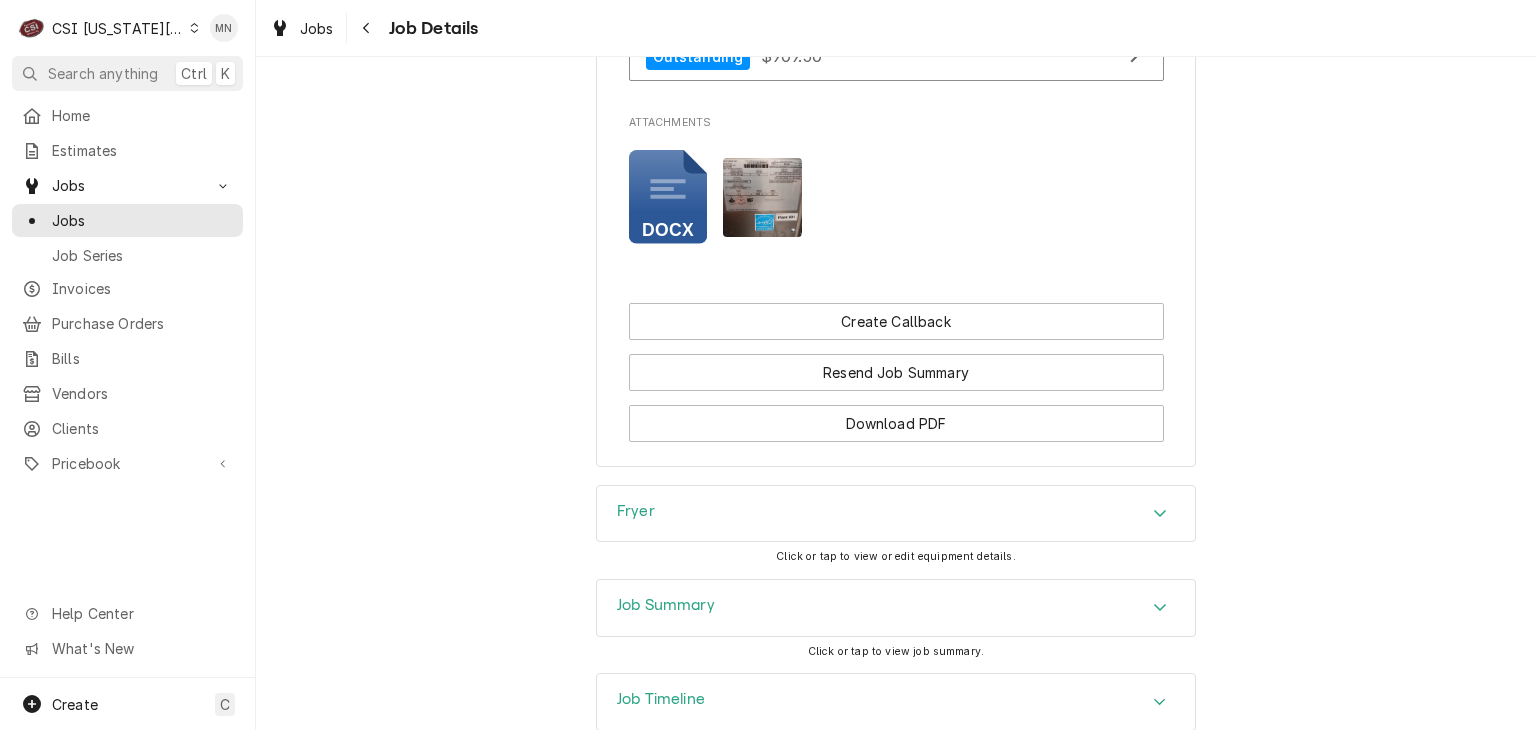 click at bounding box center (762, 197) 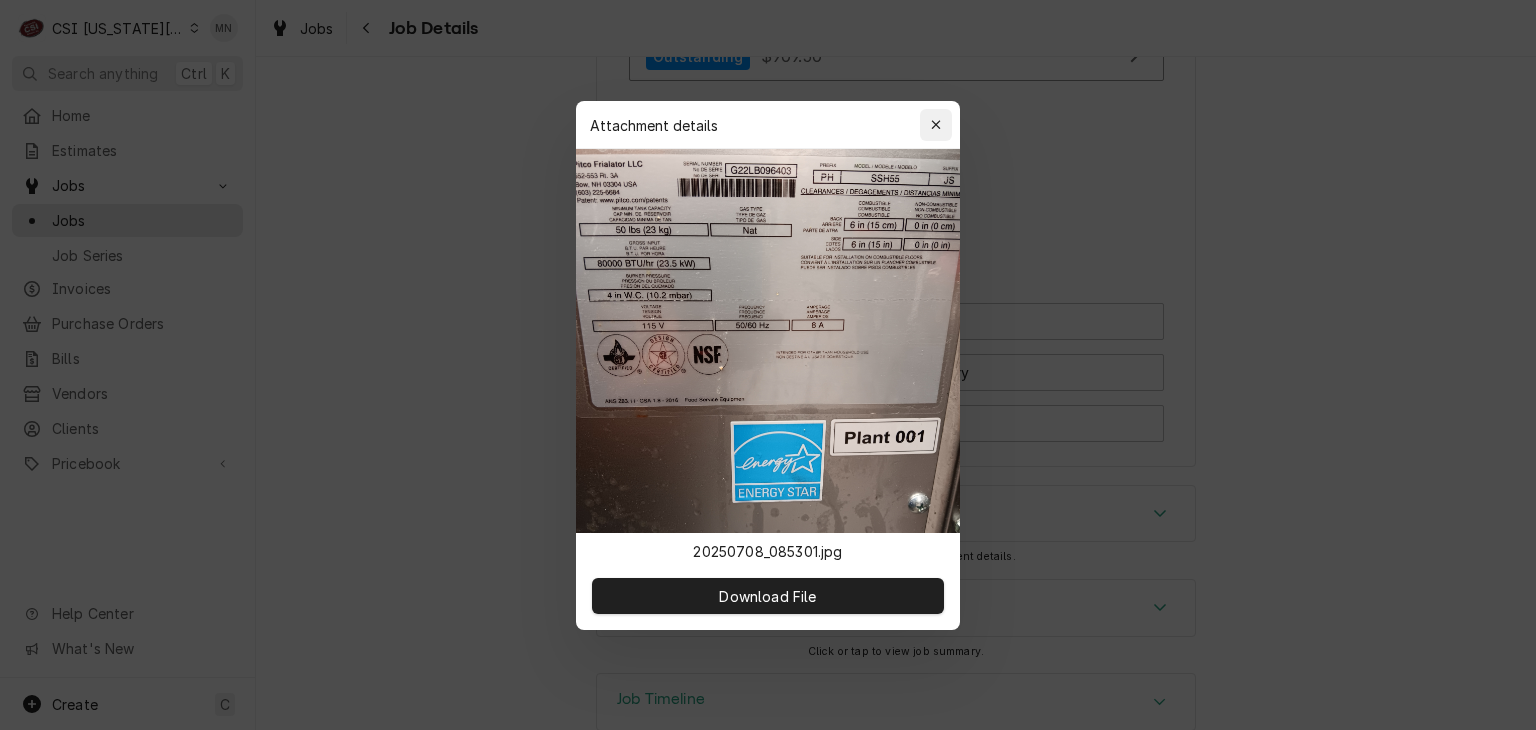 click 